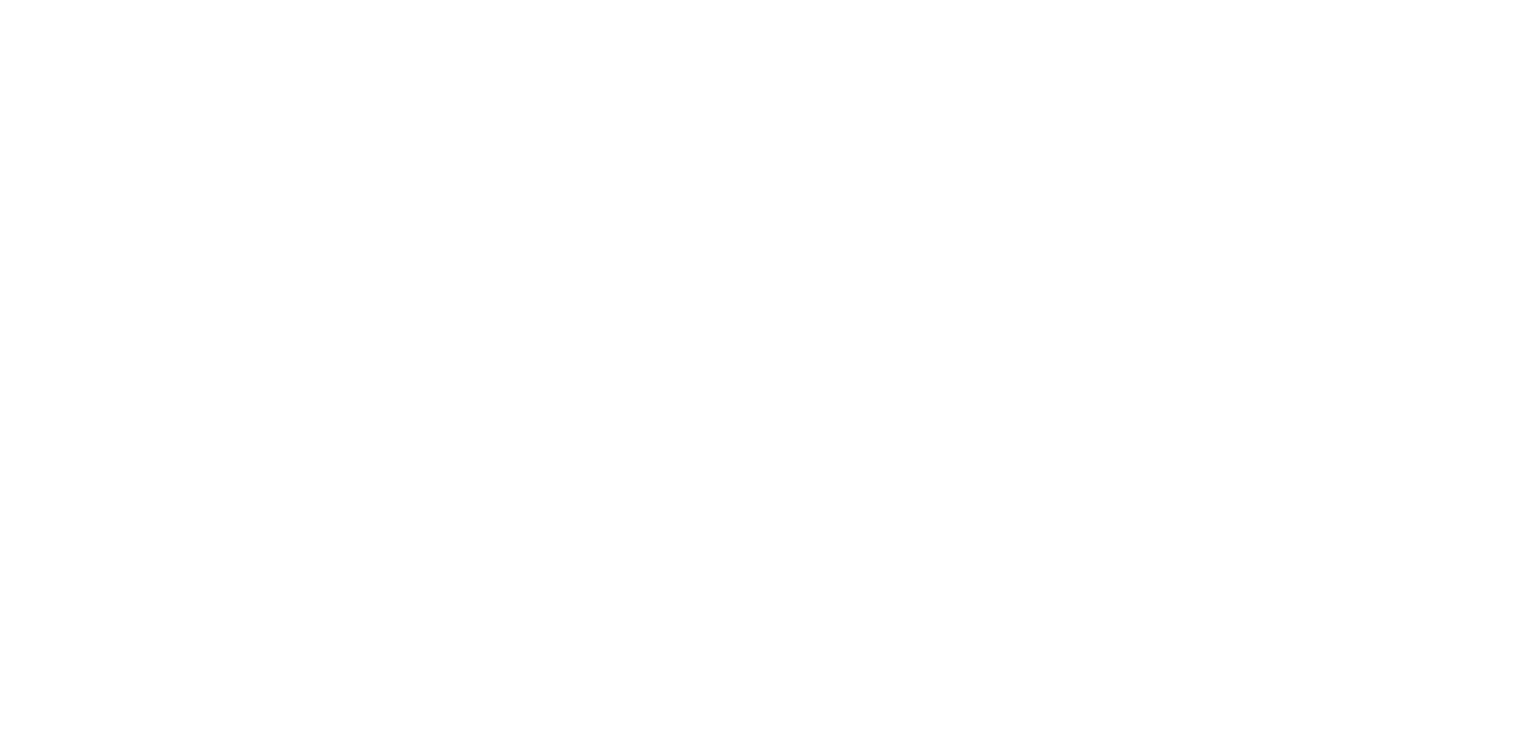 scroll, scrollTop: 0, scrollLeft: 0, axis: both 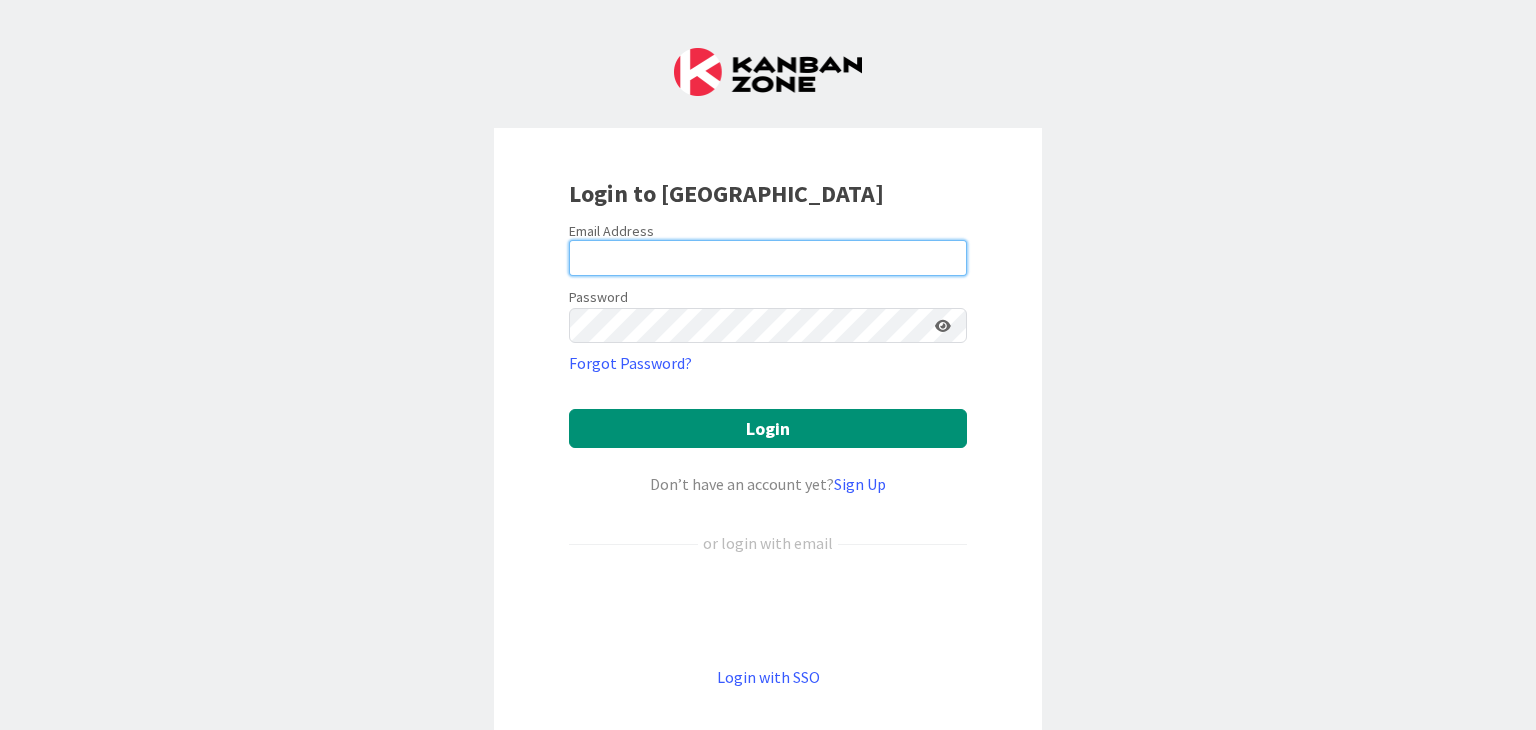 type on "[EMAIL_ADDRESS][DOMAIN_NAME]" 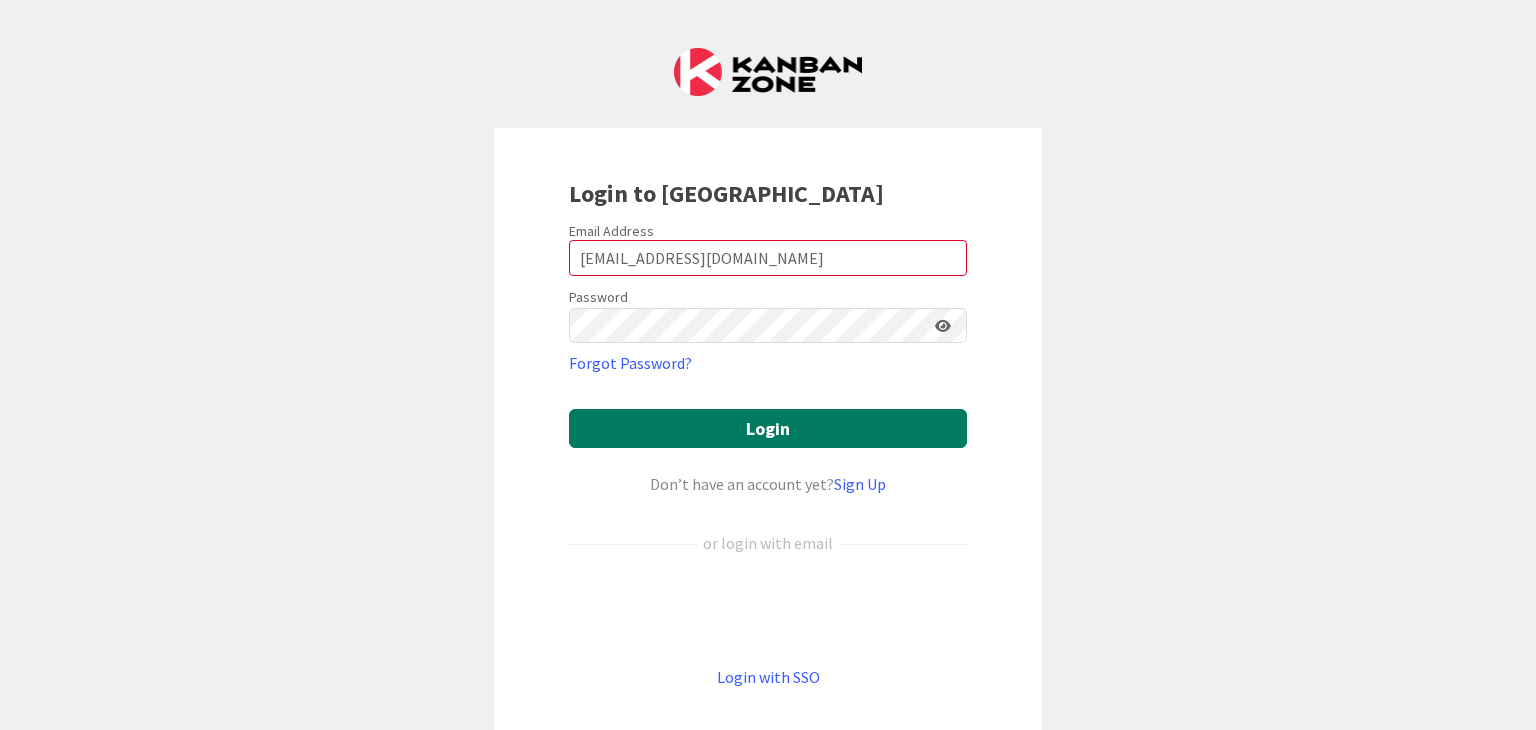 click on "Login" at bounding box center (768, 428) 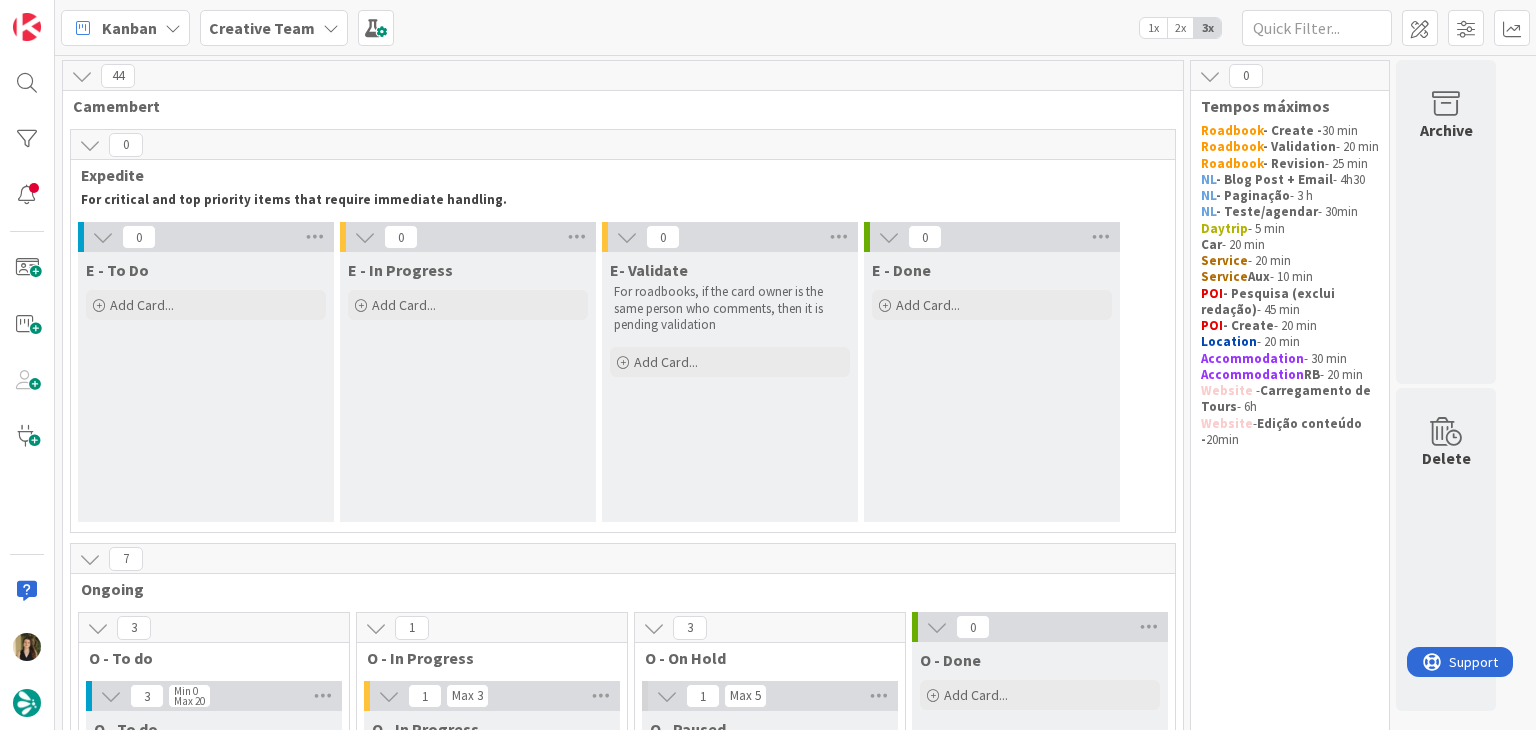 scroll, scrollTop: 0, scrollLeft: 0, axis: both 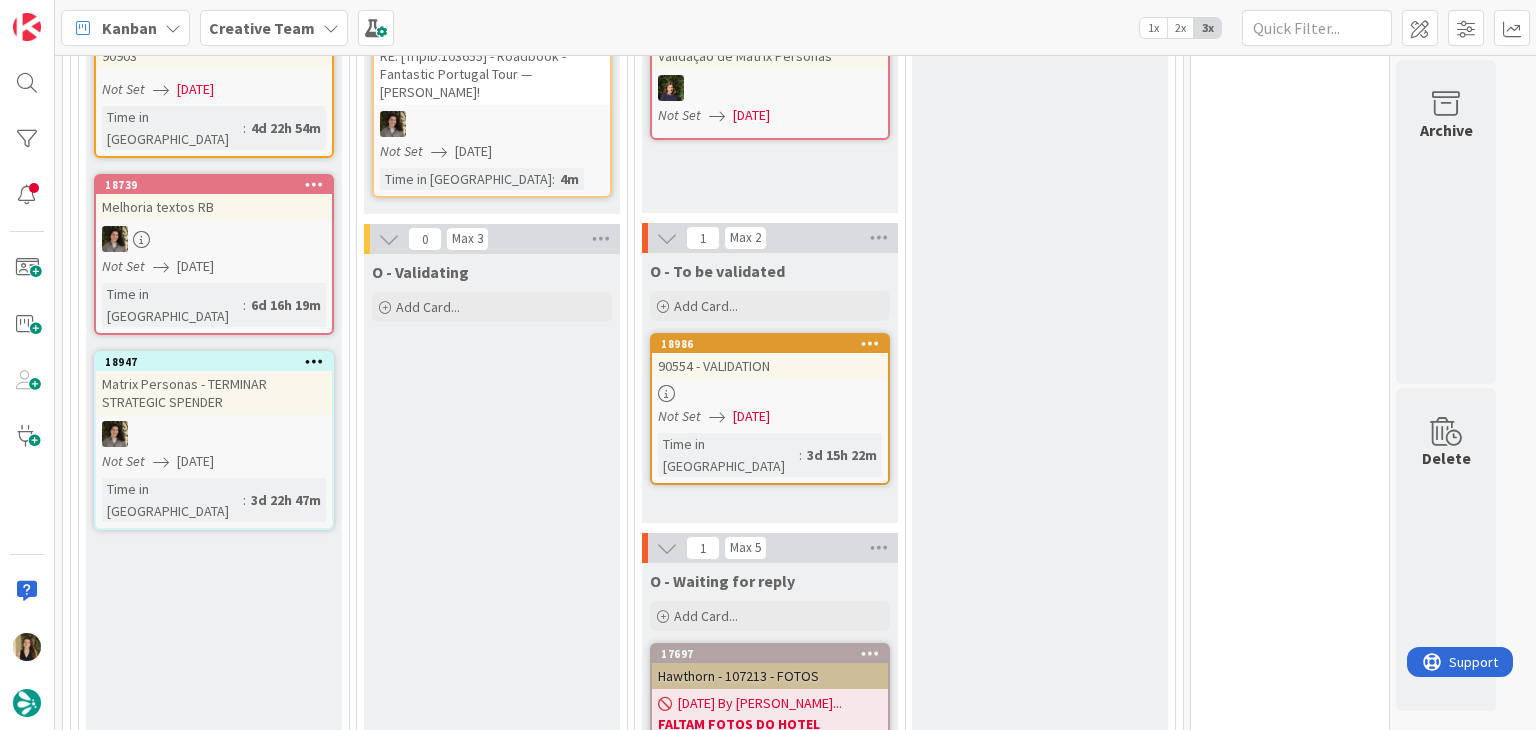 click on "Not Set [DATE]" at bounding box center (773, 416) 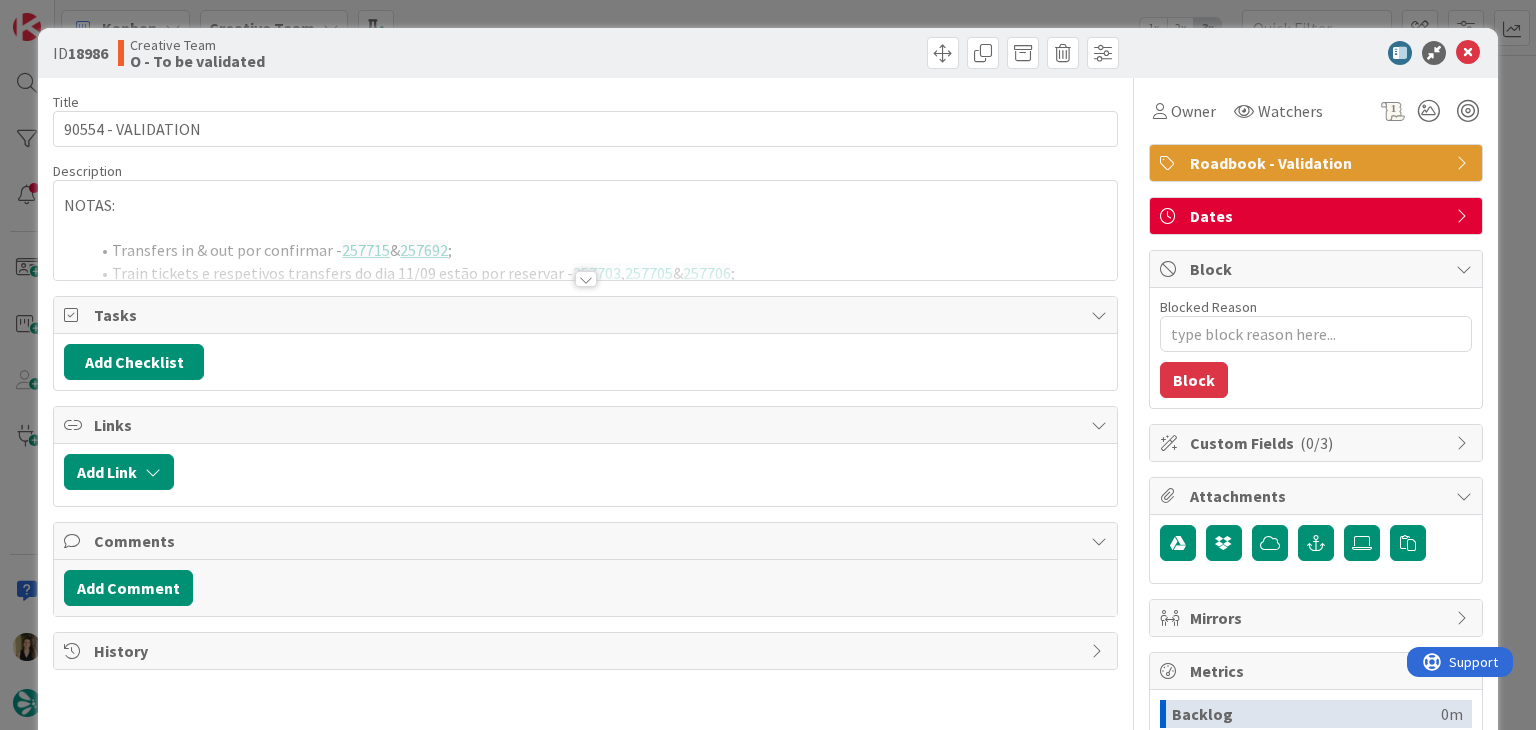 scroll, scrollTop: 0, scrollLeft: 0, axis: both 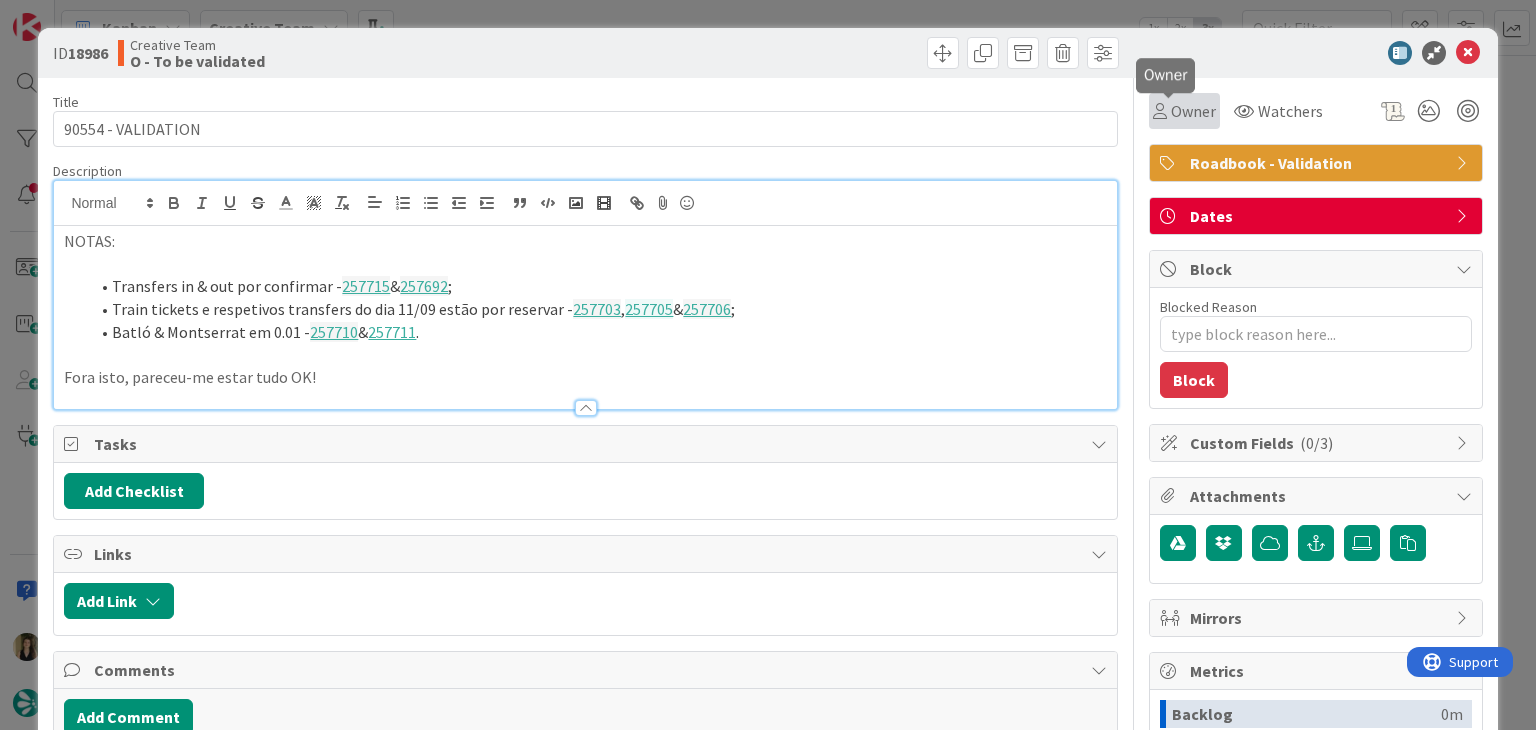 click at bounding box center [1160, 111] 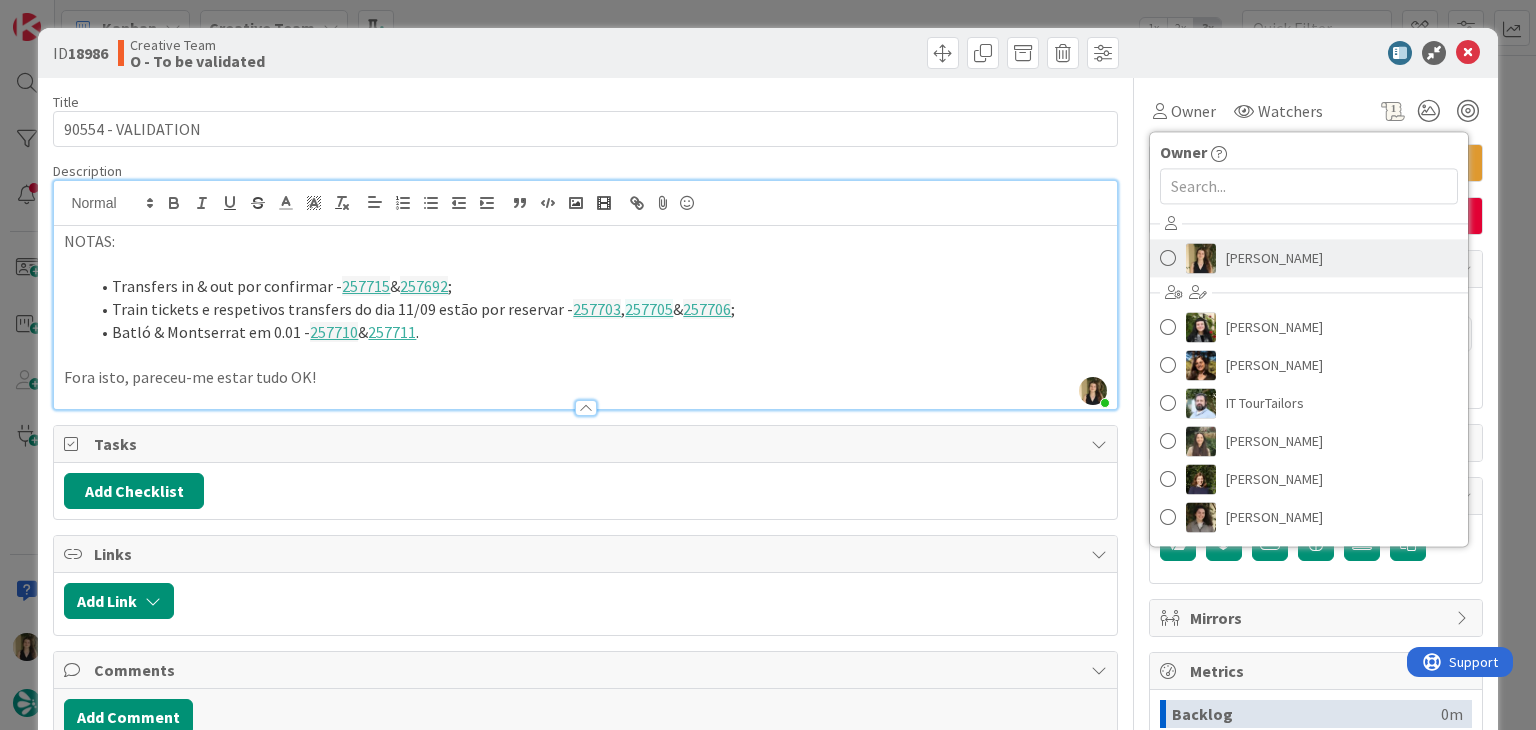 click on "[PERSON_NAME]" at bounding box center (1309, 258) 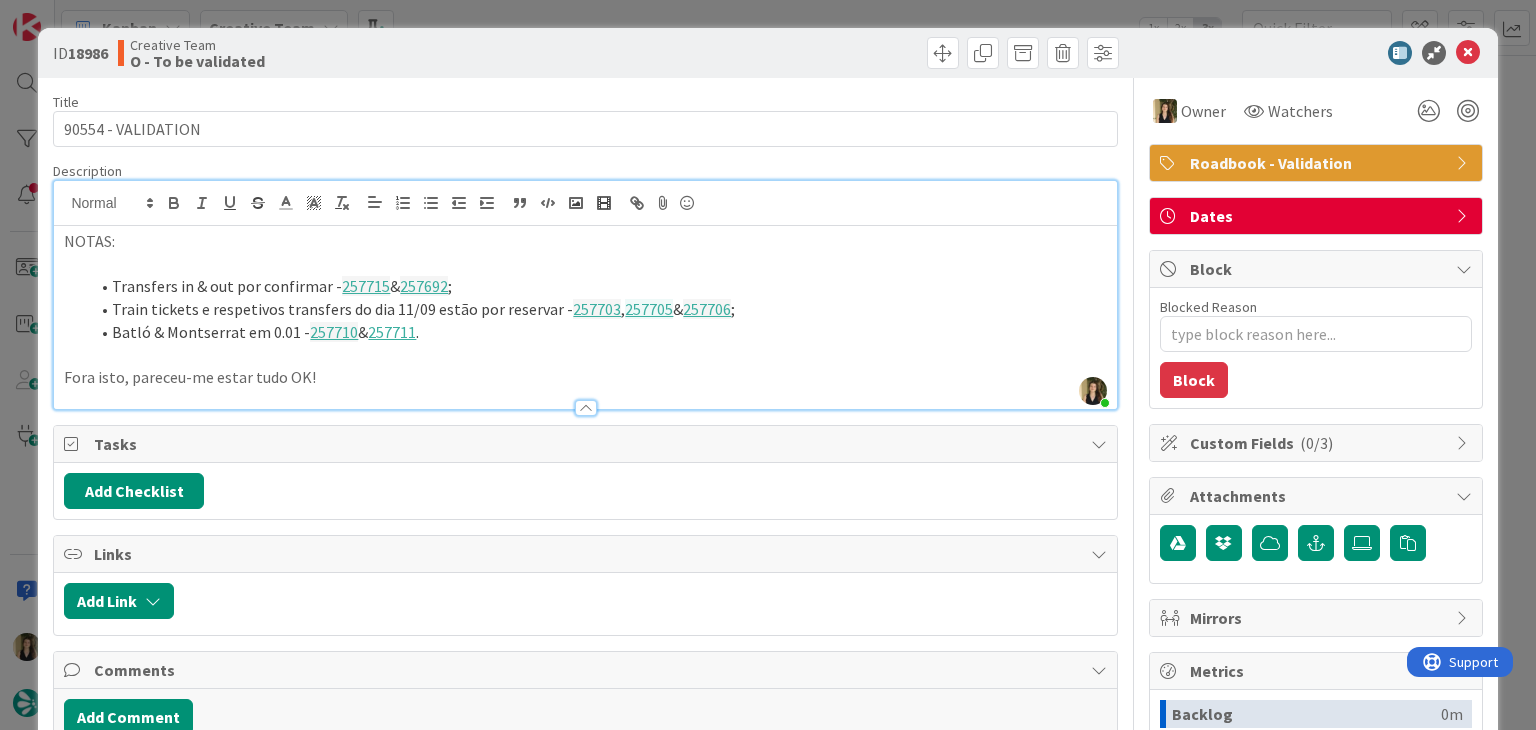 click at bounding box center [855, 53] 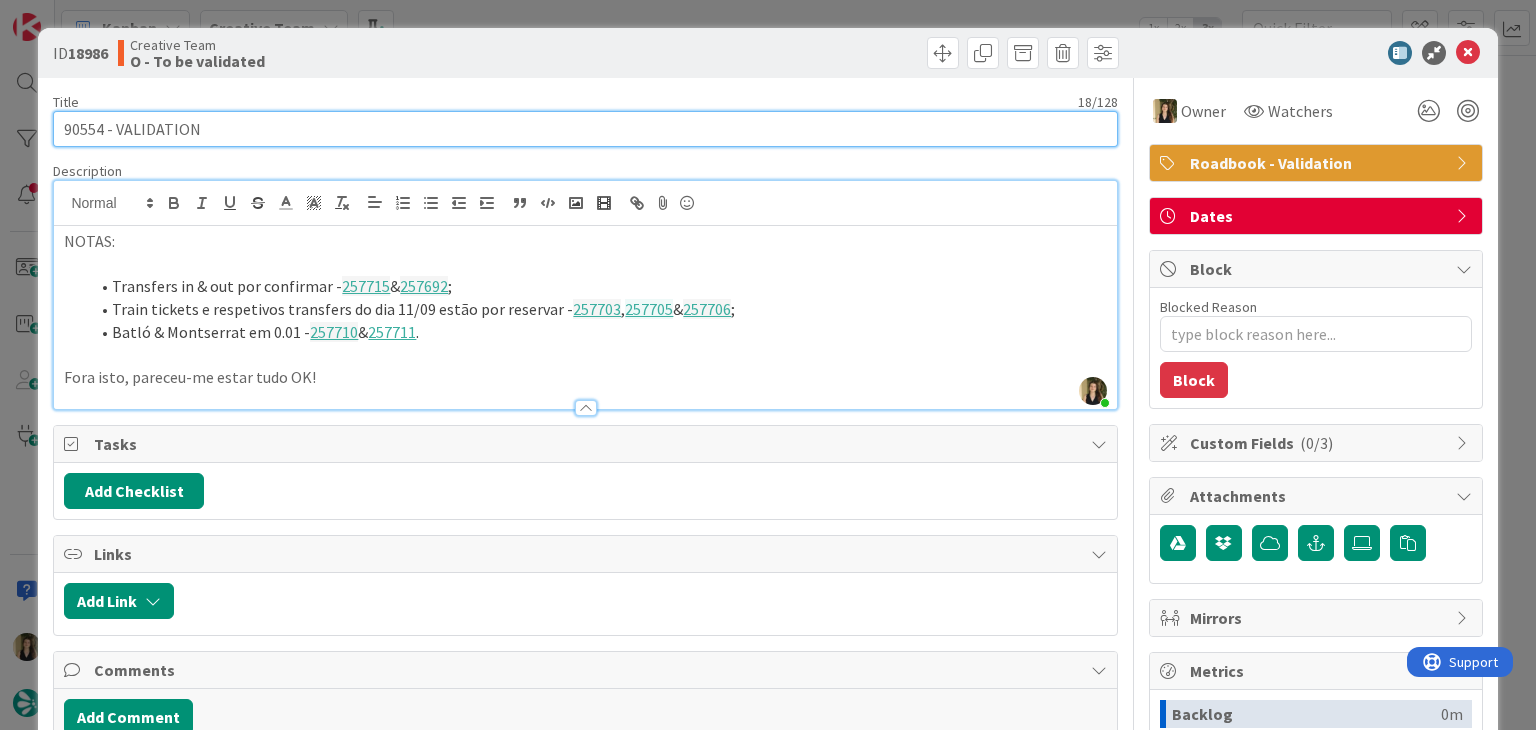click on "90554 - VALIDATION" at bounding box center (585, 129) 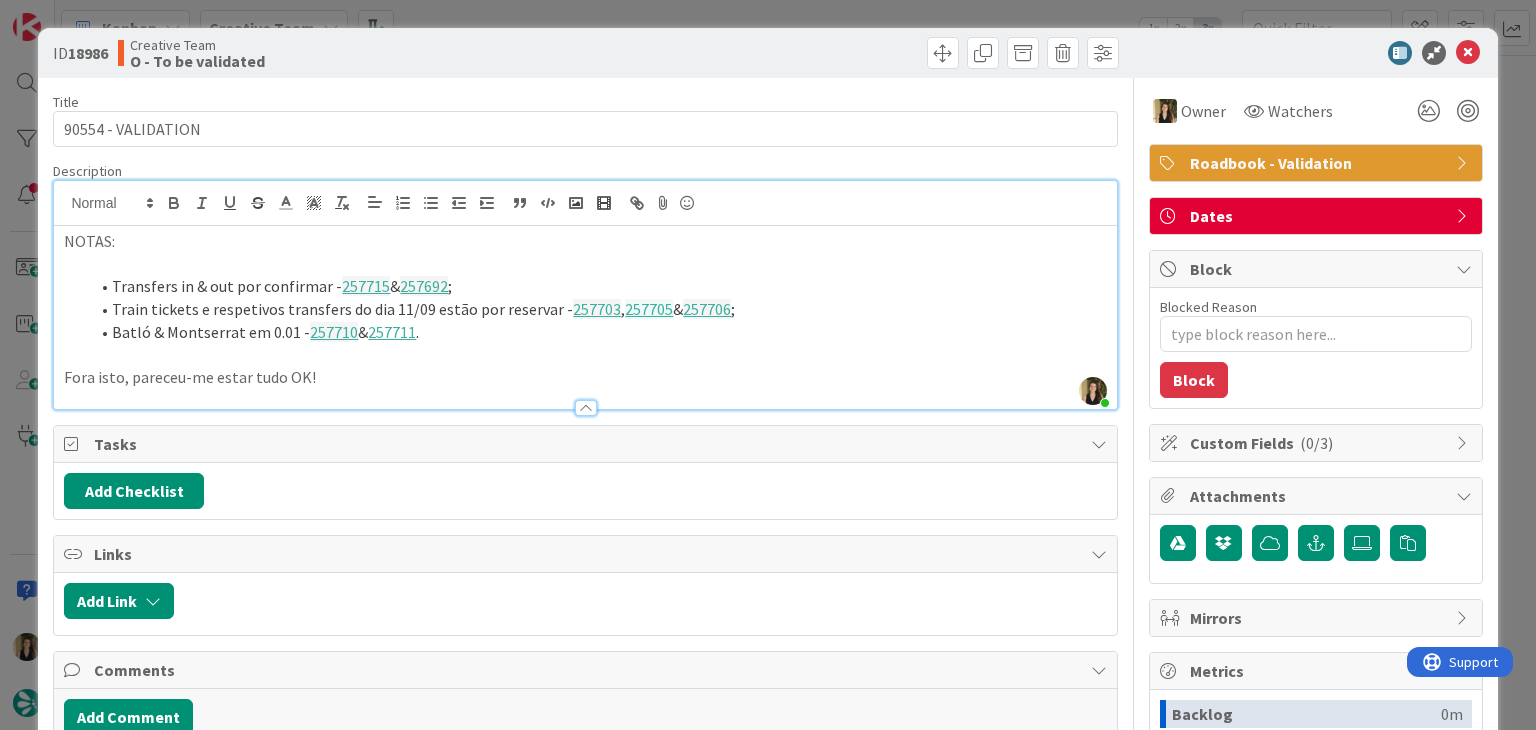 click on "ID  18986 Creative Team O - To be validated Title 18 / 128 90554 - VALIDATION Description [PERSON_NAME] joined  7 m ago NOTAS: Transfers in & out por confirmar -  257715  &  257692 ; Train tickets e respetivos transfers do dia 11/09 estão por reservar -  257703 ,  257705  &  257706 ; Batló & Montserrat em 0.01 -  257710  &  257711 . Fora isto, pareceu-me estar tudo OK! Owner Watchers Roadbook - Validation Tasks Add Checklist Links Add Link Comments Add Comment History Owner Owner Remove Set as Watcher [PERSON_NAME] [PERSON_NAME] [PERSON_NAME]  IT TourTailors [PERSON_NAME] [PERSON_NAME] [PERSON_NAME] [PERSON_NAME] Watchers Roadbook - Validation Dates Block Blocked Reason 0 / 256 Block Custom Fields ( 0/3 ) Attachments Mirrors Metrics Backlog 0m To Do 0m Buffer 3d 15h 22m In Progress 0m Total Time 3d 15h 22m Lead Time 3d 15h 22m Cycle Time 3d 15h 22m Blocked Time 0m Show Details" at bounding box center (768, 365) 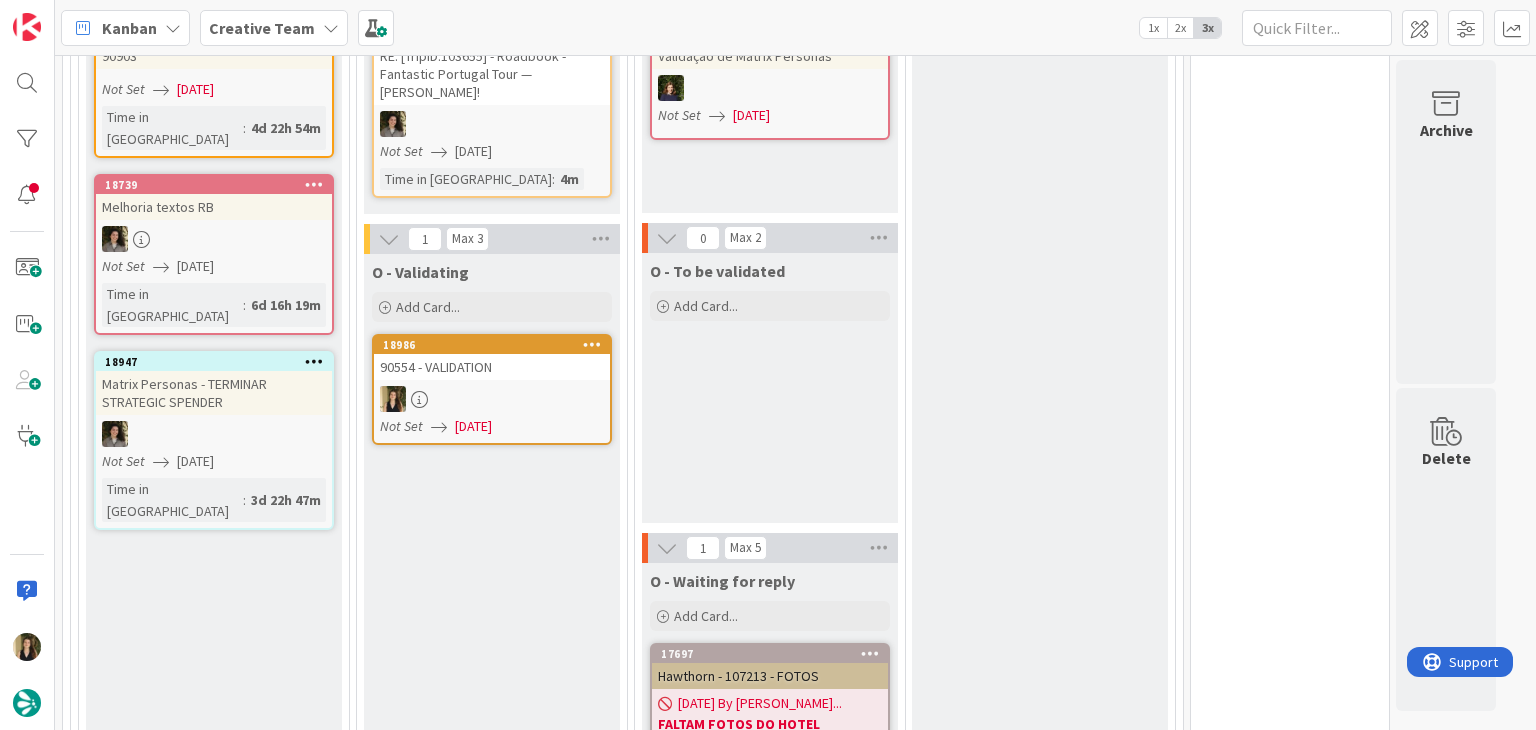 scroll, scrollTop: 0, scrollLeft: 0, axis: both 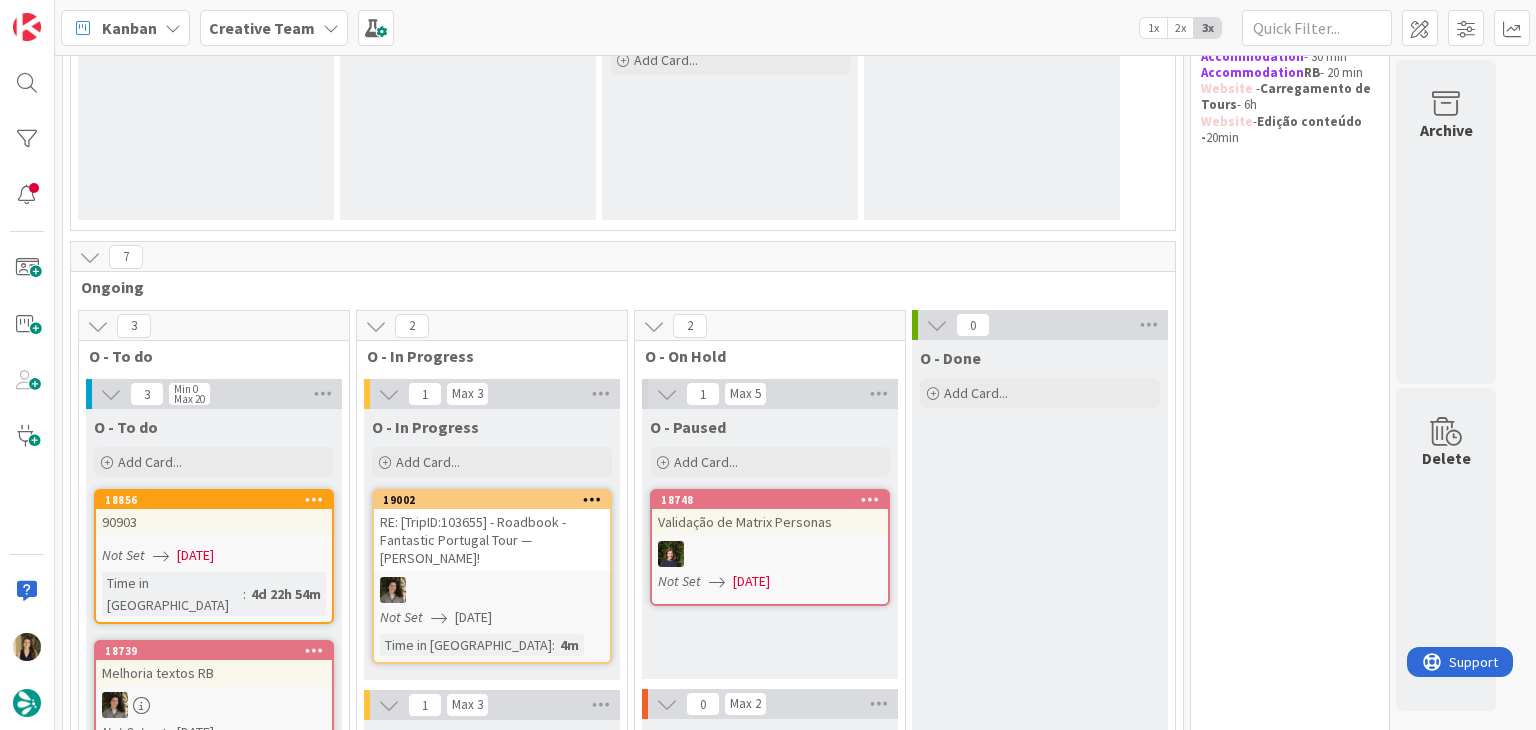 click on "Time in [GEOGRAPHIC_DATA]" at bounding box center (172, 594) 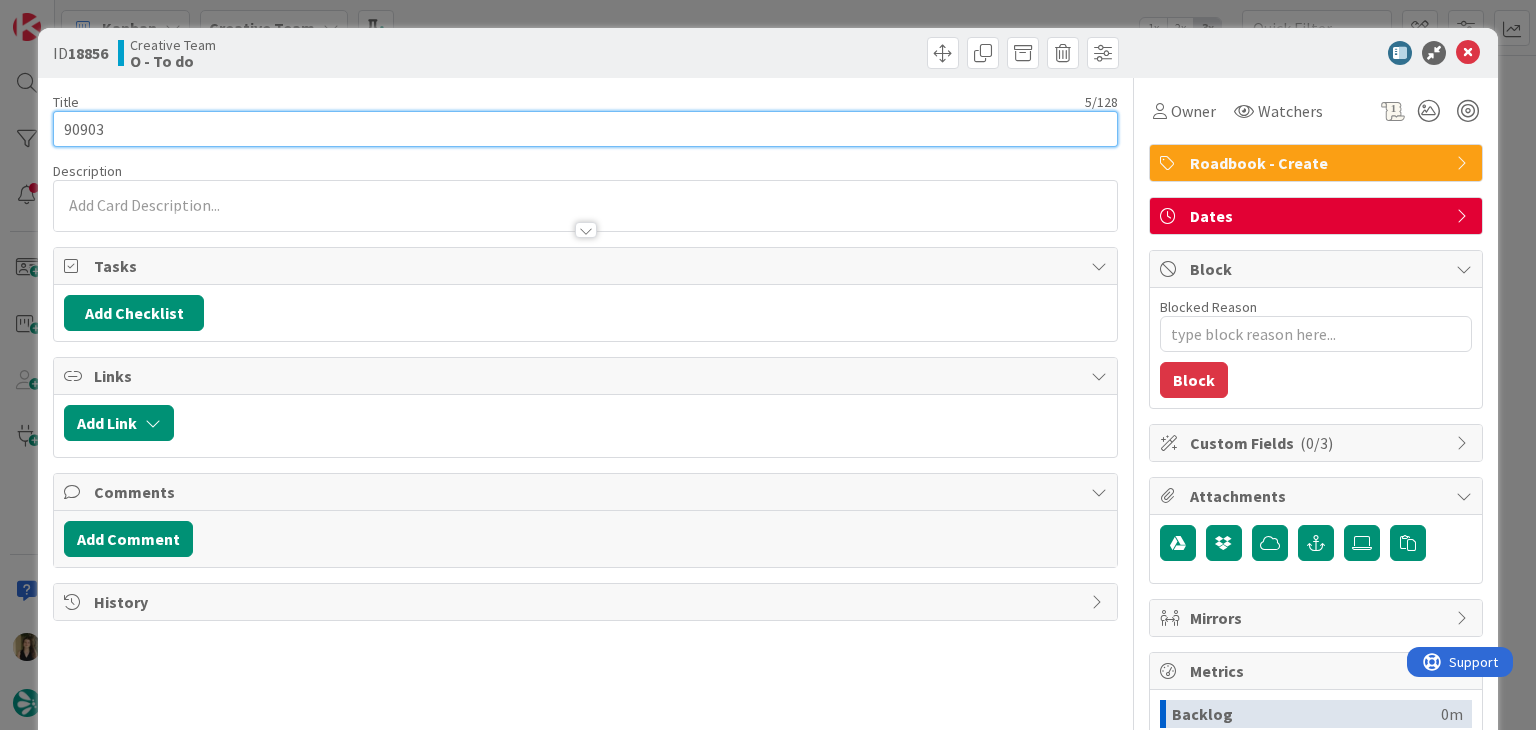click on "90903" at bounding box center [585, 129] 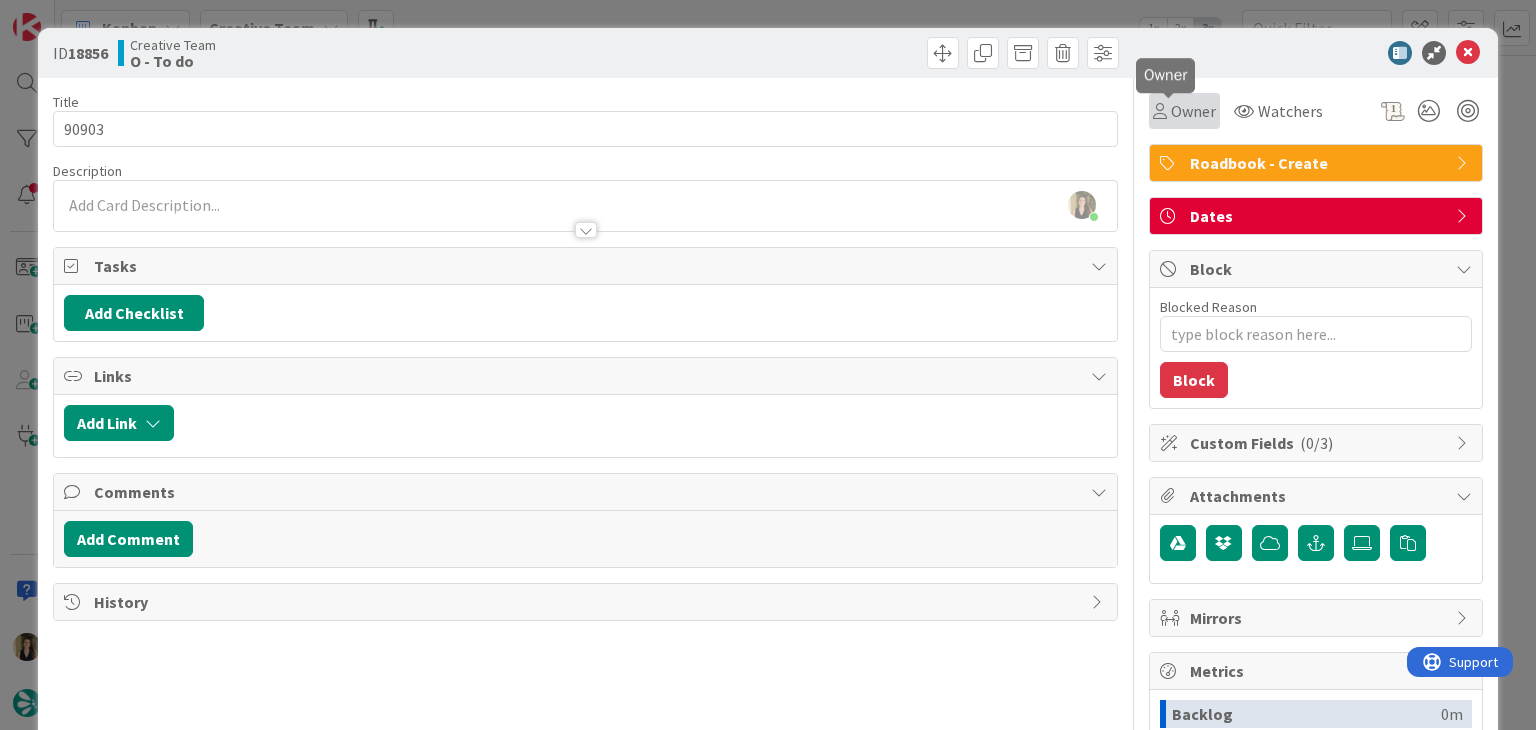 click on "Owner" at bounding box center (1193, 111) 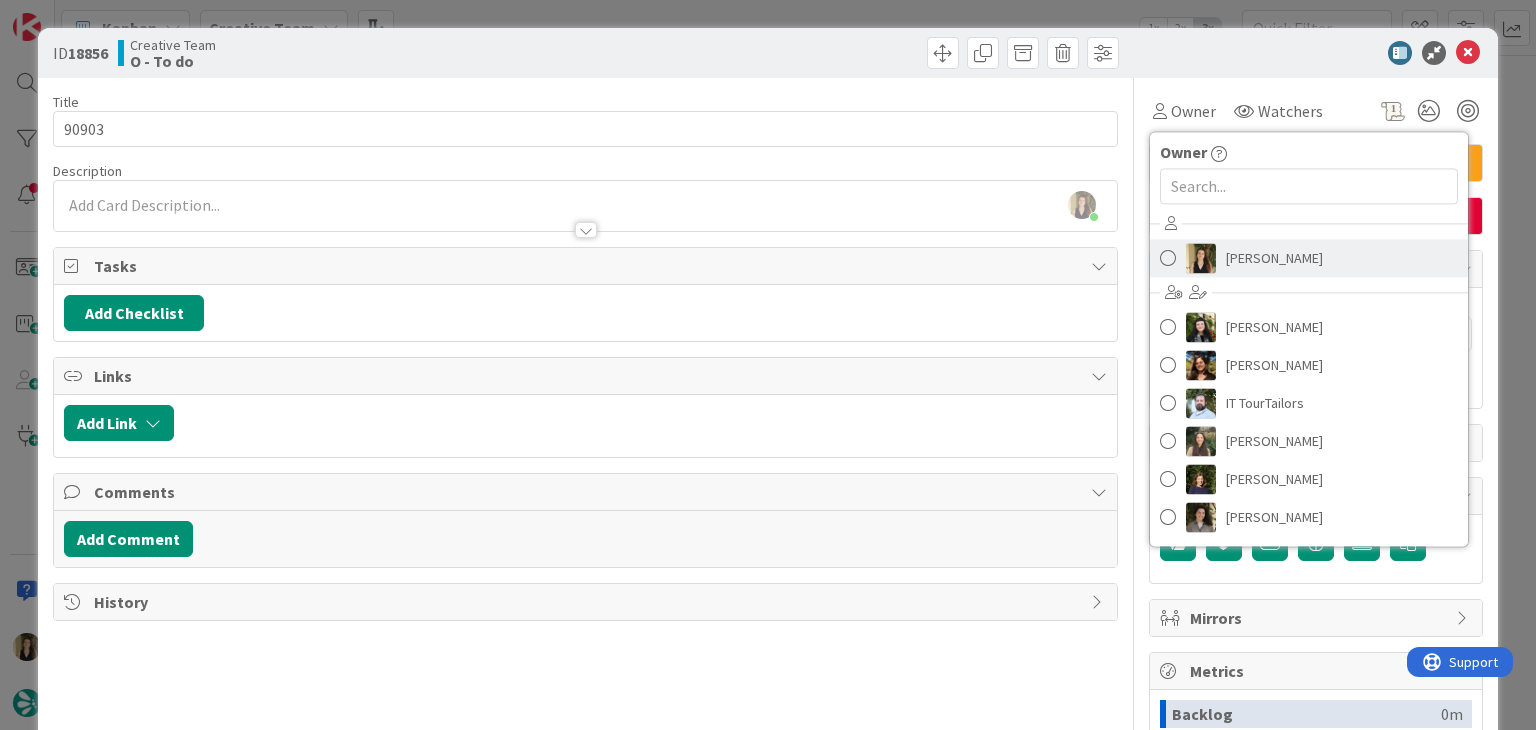click on "[PERSON_NAME]" at bounding box center (1274, 258) 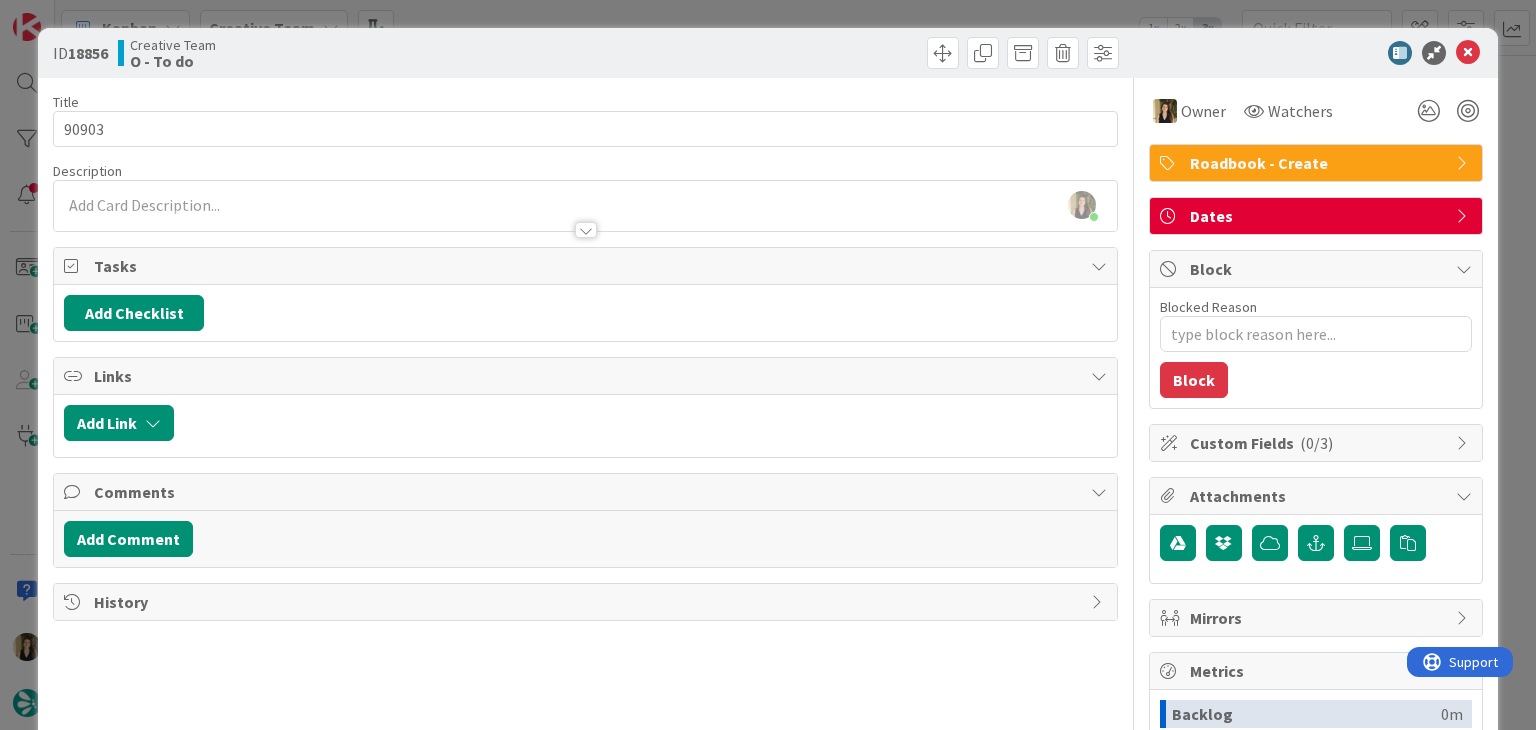 click on "ID  18856 Creative Team O - To do Title 5 / 128 90903 Description [PERSON_NAME] just joined Owner Watchers Roadbook - Create Tasks Add Checklist Links Add Link Comments Add Comment History Owner Owner Remove Set as Watcher [PERSON_NAME] [PERSON_NAME] [PERSON_NAME]  IT TourTailors [PERSON_NAME] [PERSON_NAME] [PERSON_NAME] [PERSON_NAME] Watchers Roadbook - Create Dates Block Blocked Reason 0 / 256 Block Custom Fields ( 0/3 ) Attachments Mirrors Metrics Backlog 0m To Do 4d 23h 1m Buffer 0m In Progress 0m Total Time 4d 23h 1m Lead Time 4d 23h 1m Cycle Time 0m Blocked Time 0m Show Details" at bounding box center (768, 365) 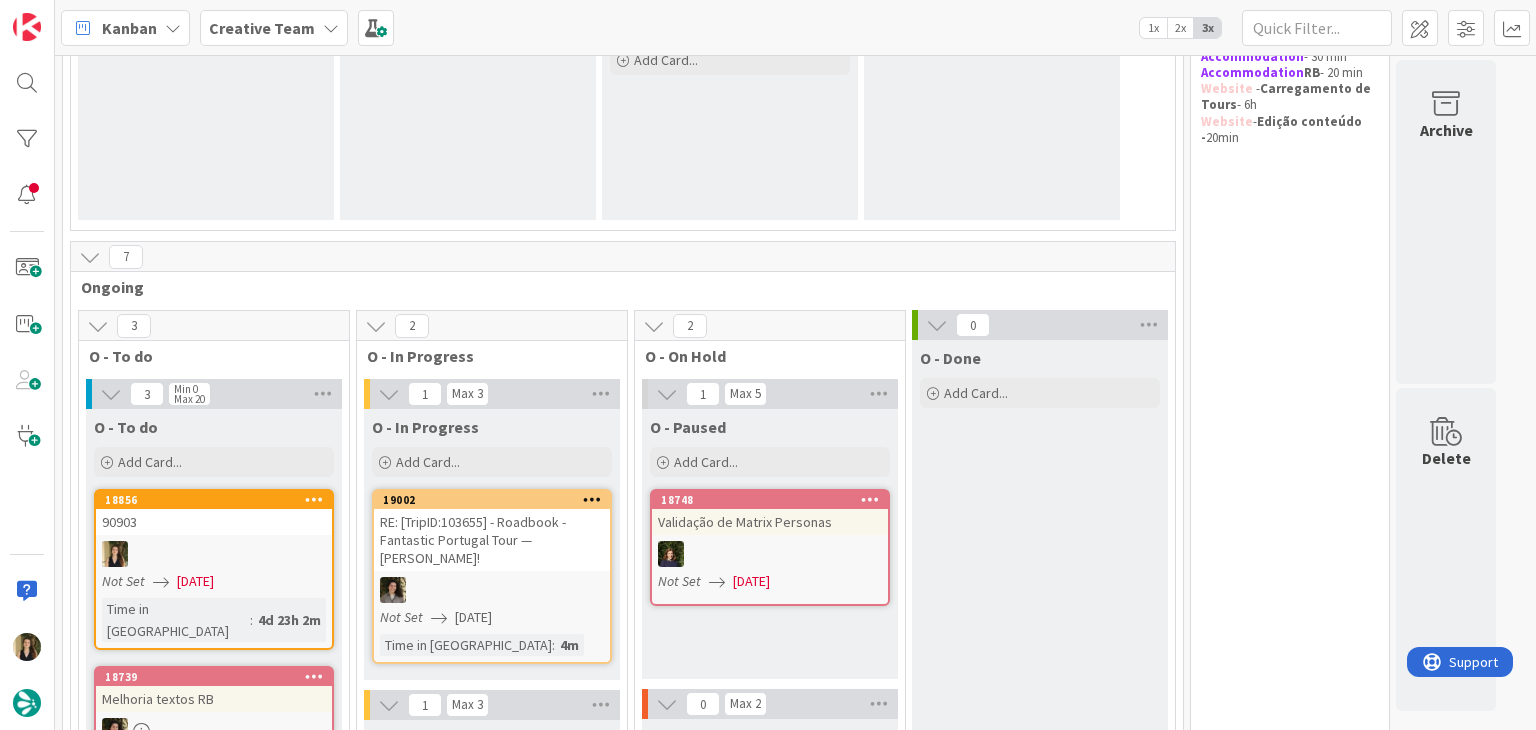 scroll, scrollTop: 336, scrollLeft: 0, axis: vertical 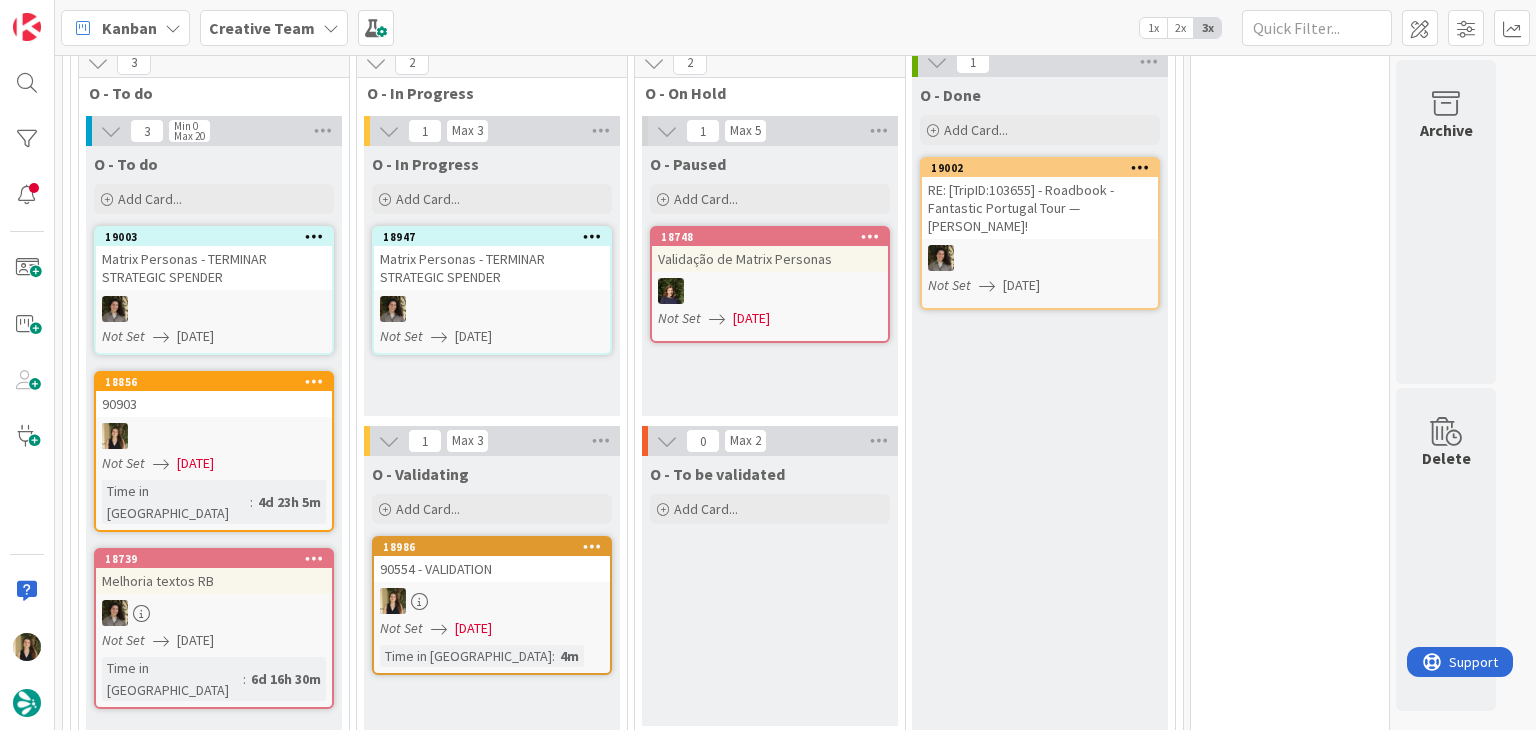 click on "[DATE]" at bounding box center [473, 628] 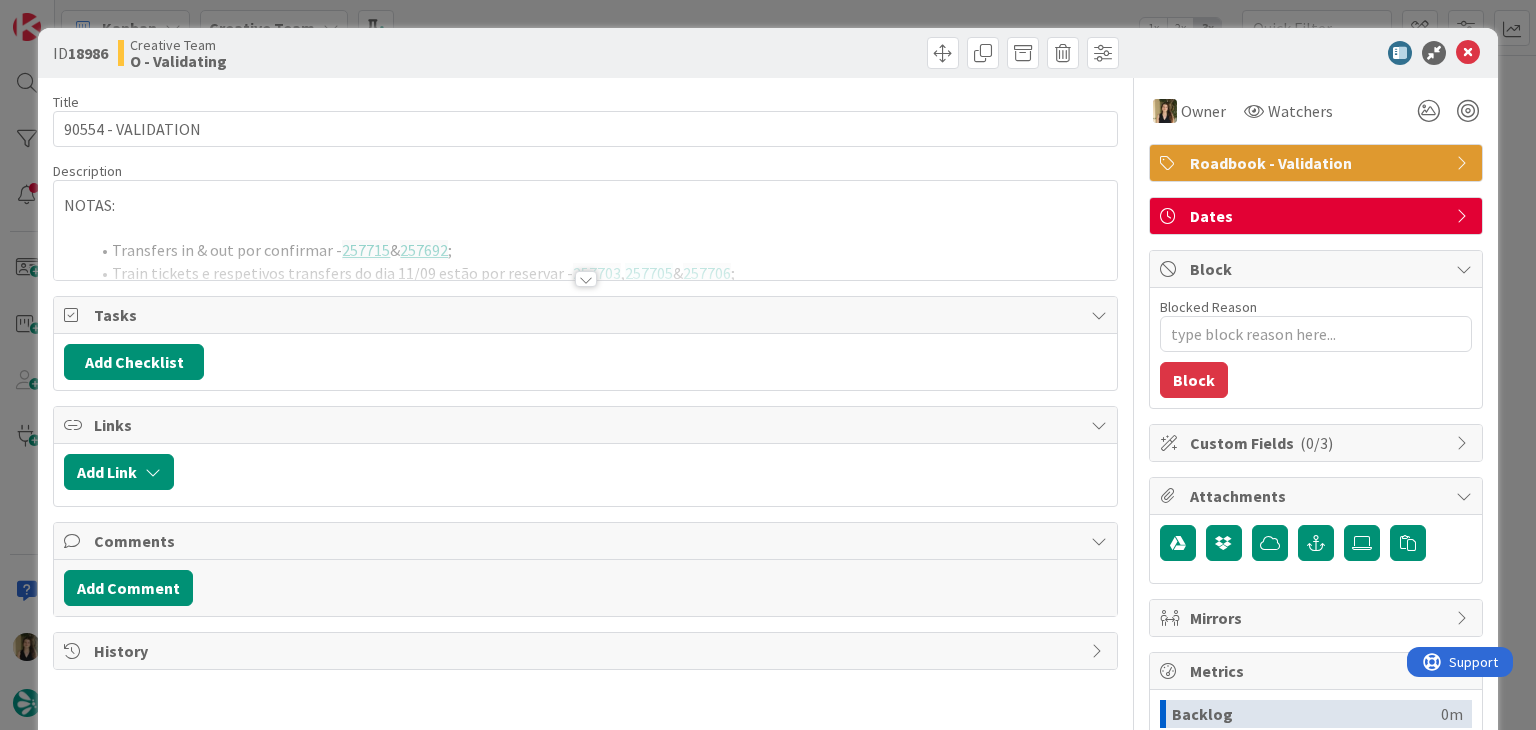 scroll, scrollTop: 0, scrollLeft: 0, axis: both 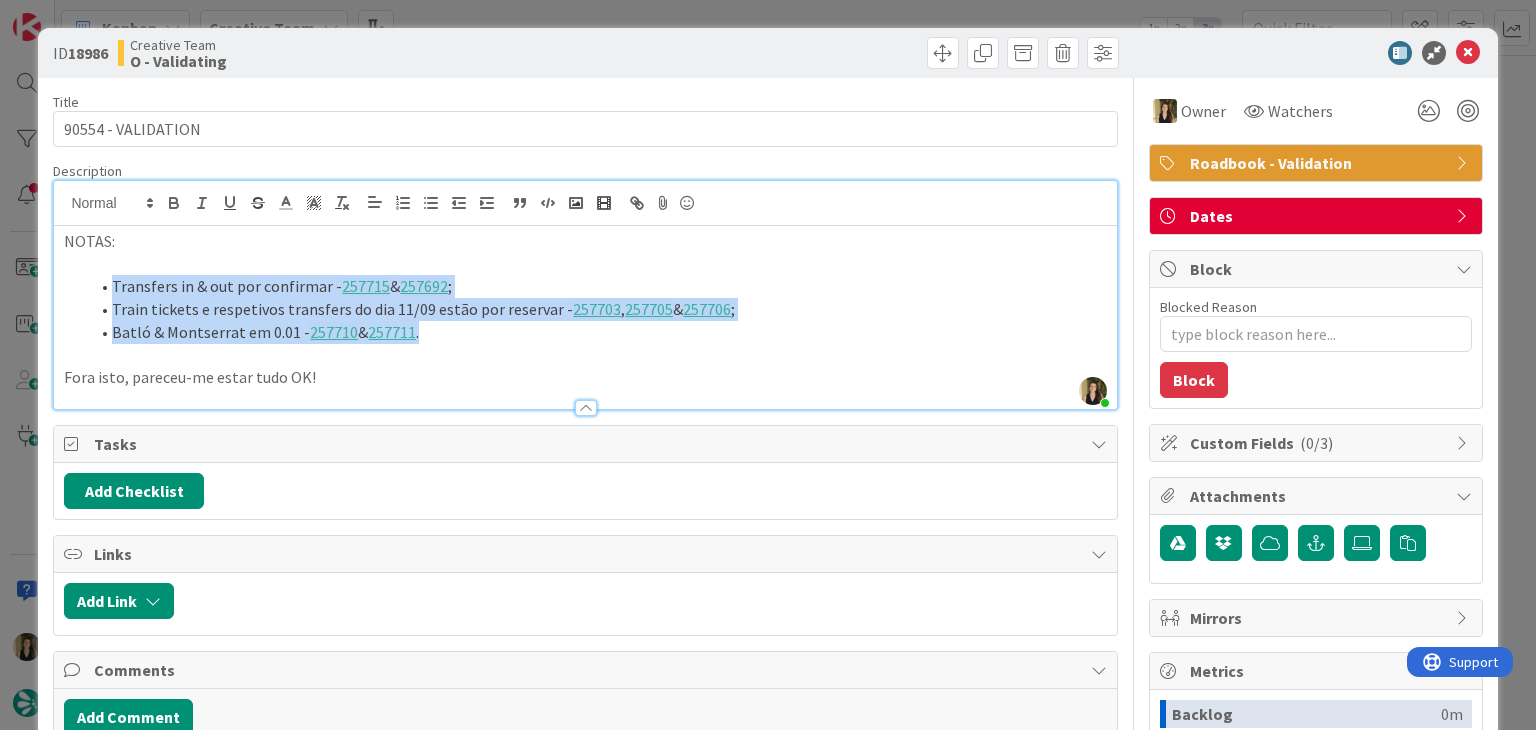 drag, startPoint x: 438, startPoint y: 332, endPoint x: 105, endPoint y: 284, distance: 336.44168 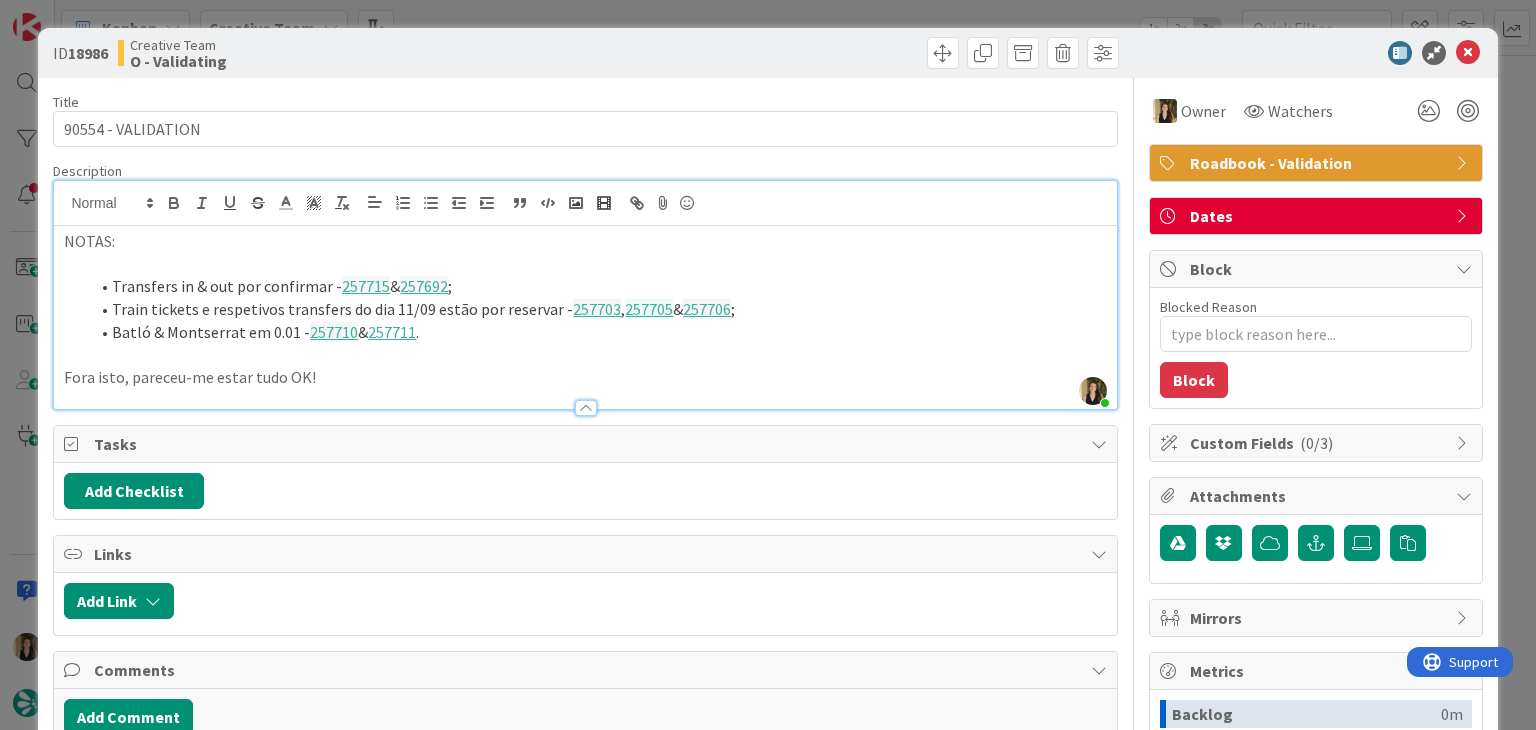 click on "ID  18986 Creative Team O - Validating Title 18 / 128 90554 - VALIDATION Description [PERSON_NAME] joined  2 m ago NOTAS: Transfers in & out por confirmar -  257715  &  257692 ; Train tickets e respetivos transfers do dia 11/09 estão por reservar -  257703 ,  257705  &  257706 ; Batló & Montserrat em 0.01 -  257710  &  257711 . Fora isto, pareceu-me estar tudo OK! Owner Watchers Roadbook - Validation Tasks Add Checklist Links Add Link Comments Add Comment History Owner Watchers Roadbook - Validation Dates Block Blocked Reason 0 / 256 Block Custom Fields ( 0/3 ) Attachments Mirrors Metrics Backlog 0m To Do 0m Buffer 3d 15h 29m In Progress 15m Total Time 3d 15h 44m Lead Time 3d 15h 44m Cycle Time 3d 15h 44m Blocked Time 0m Show Details" at bounding box center (768, 365) 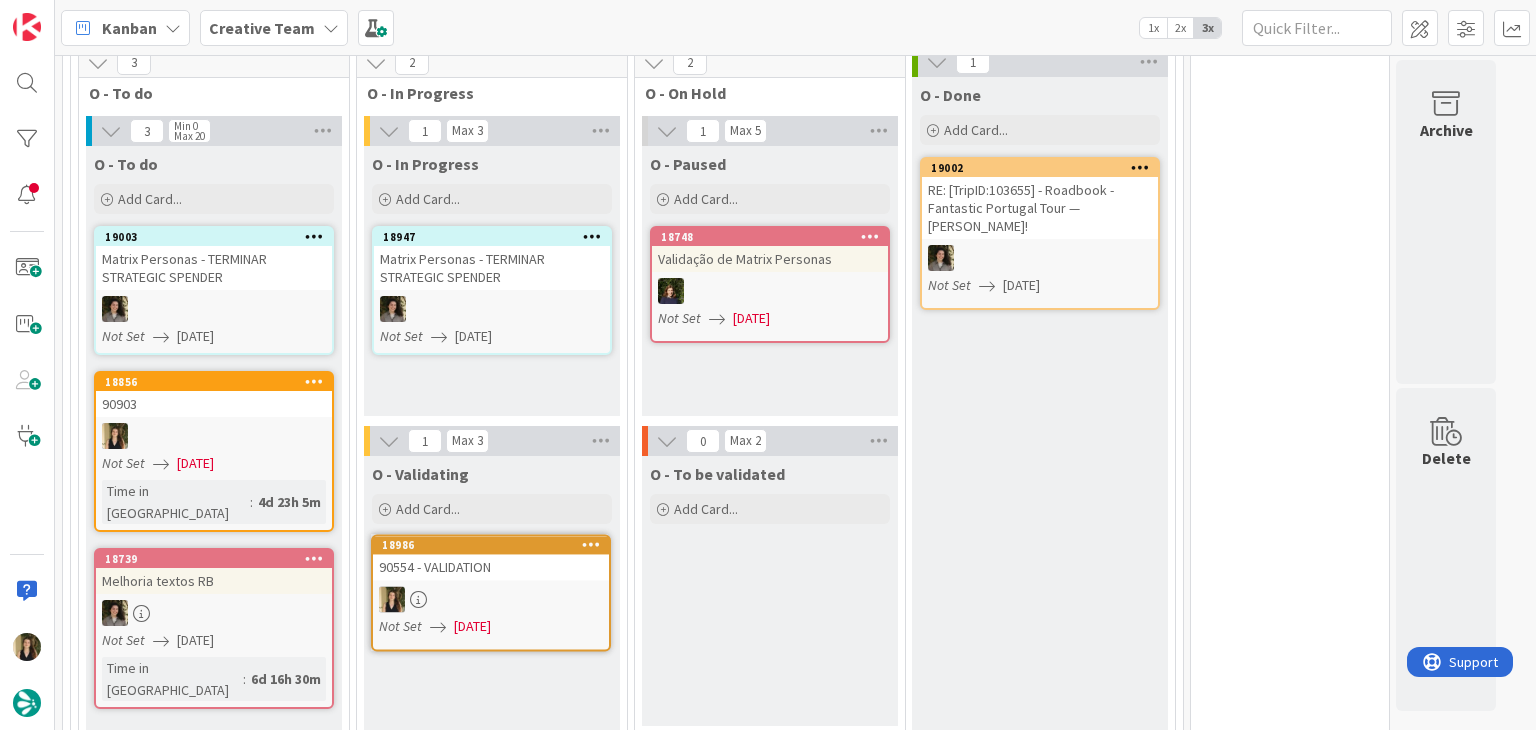 scroll, scrollTop: 0, scrollLeft: 0, axis: both 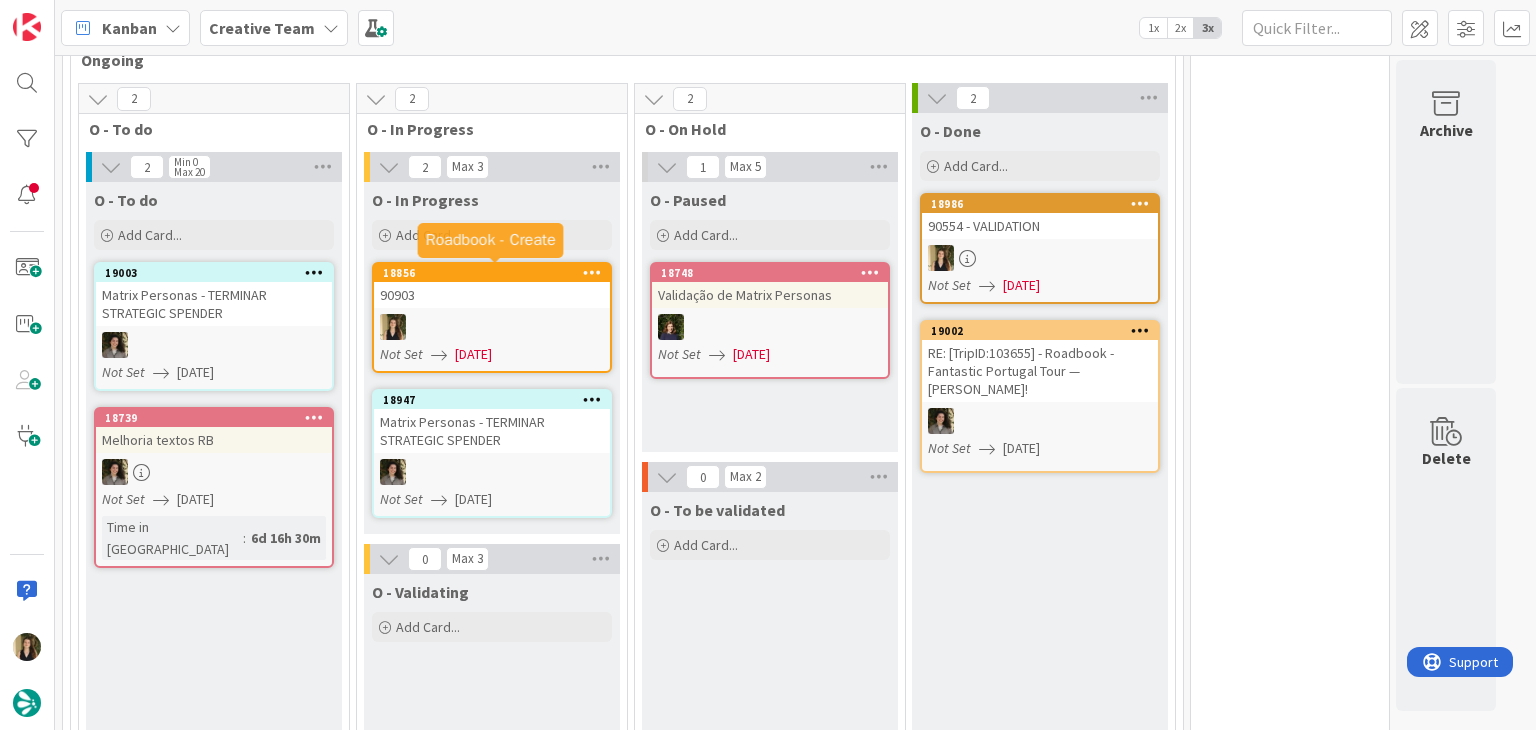 click on "90903" at bounding box center [492, 295] 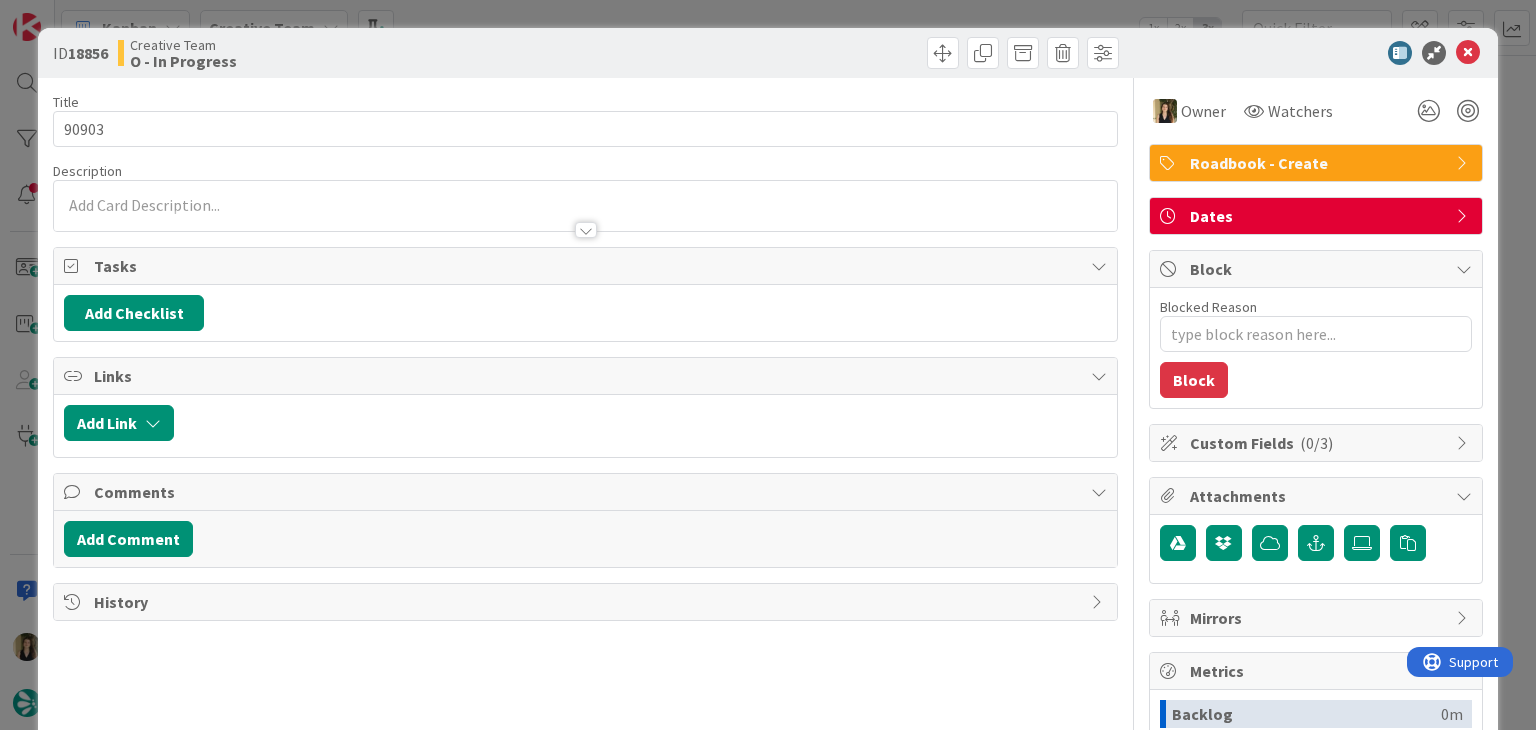 scroll, scrollTop: 0, scrollLeft: 0, axis: both 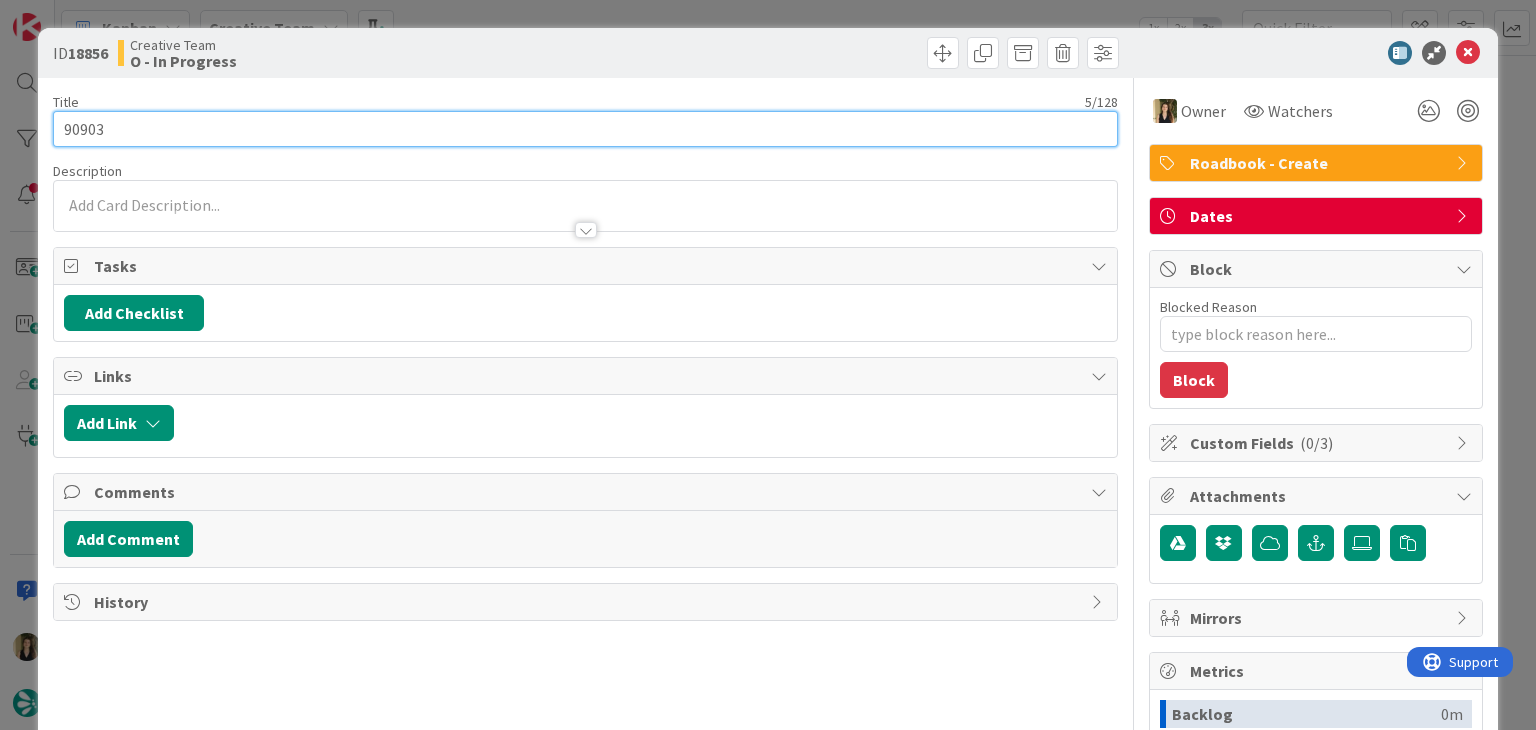 click on "90903" at bounding box center (585, 129) 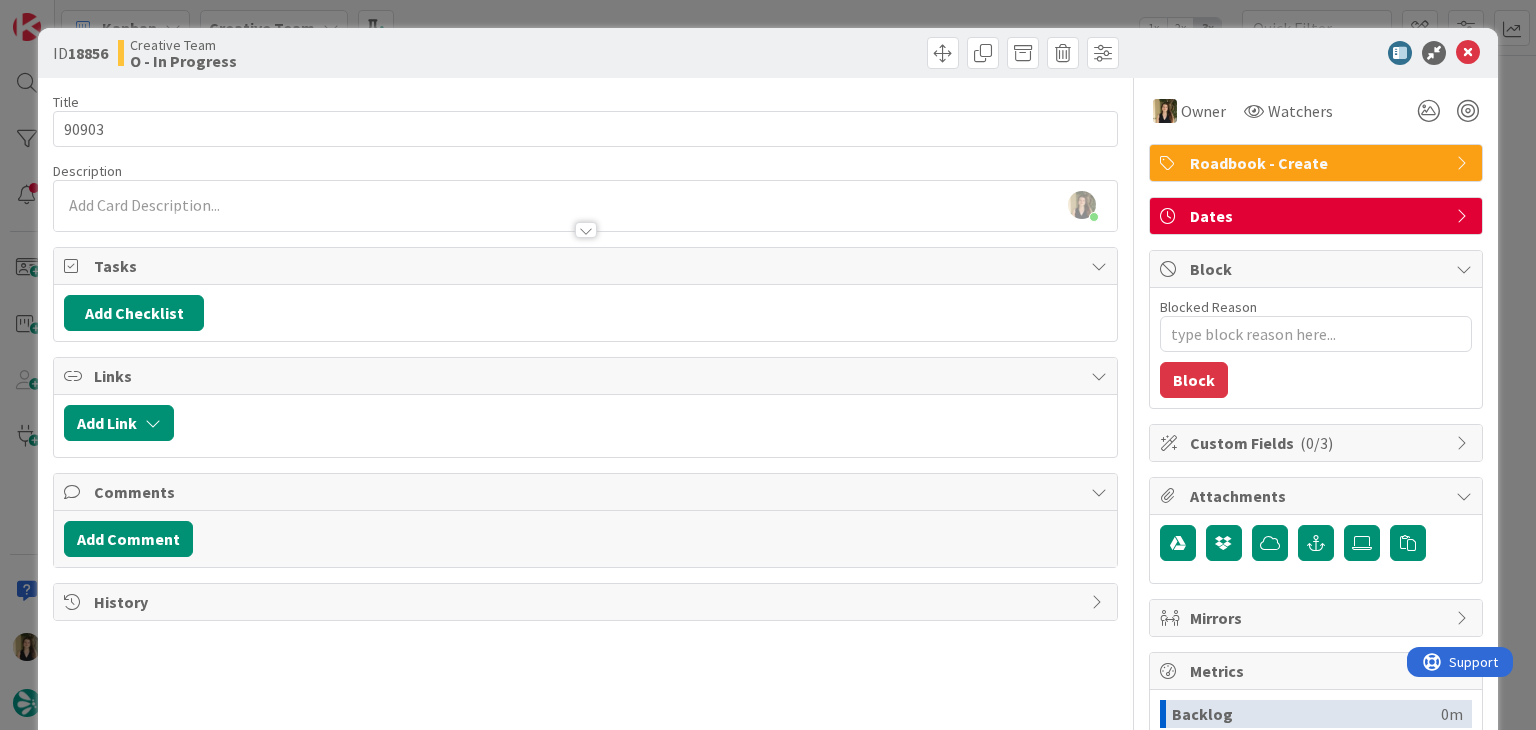 click on "Creative Team O - In Progress" at bounding box center (349, 53) 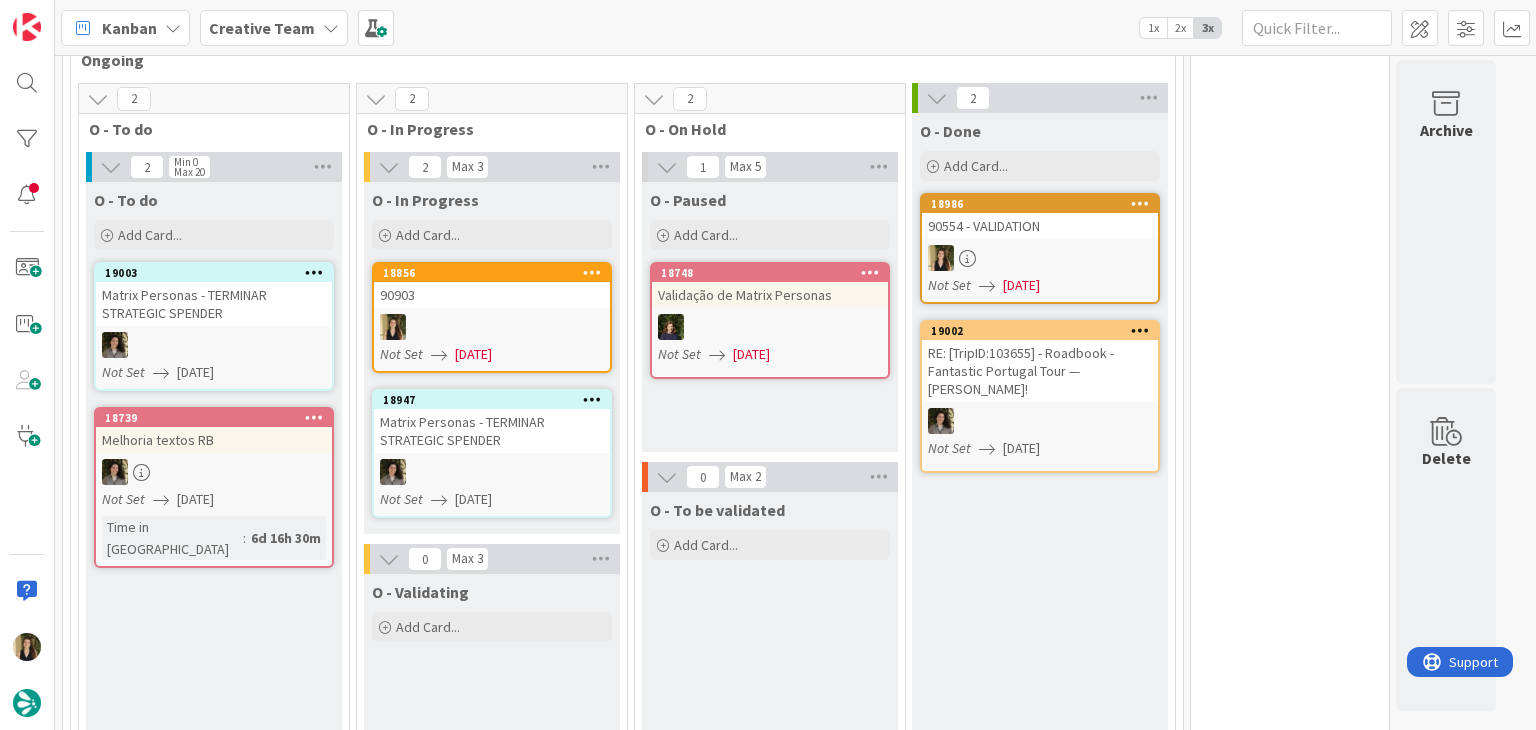 scroll, scrollTop: 0, scrollLeft: 0, axis: both 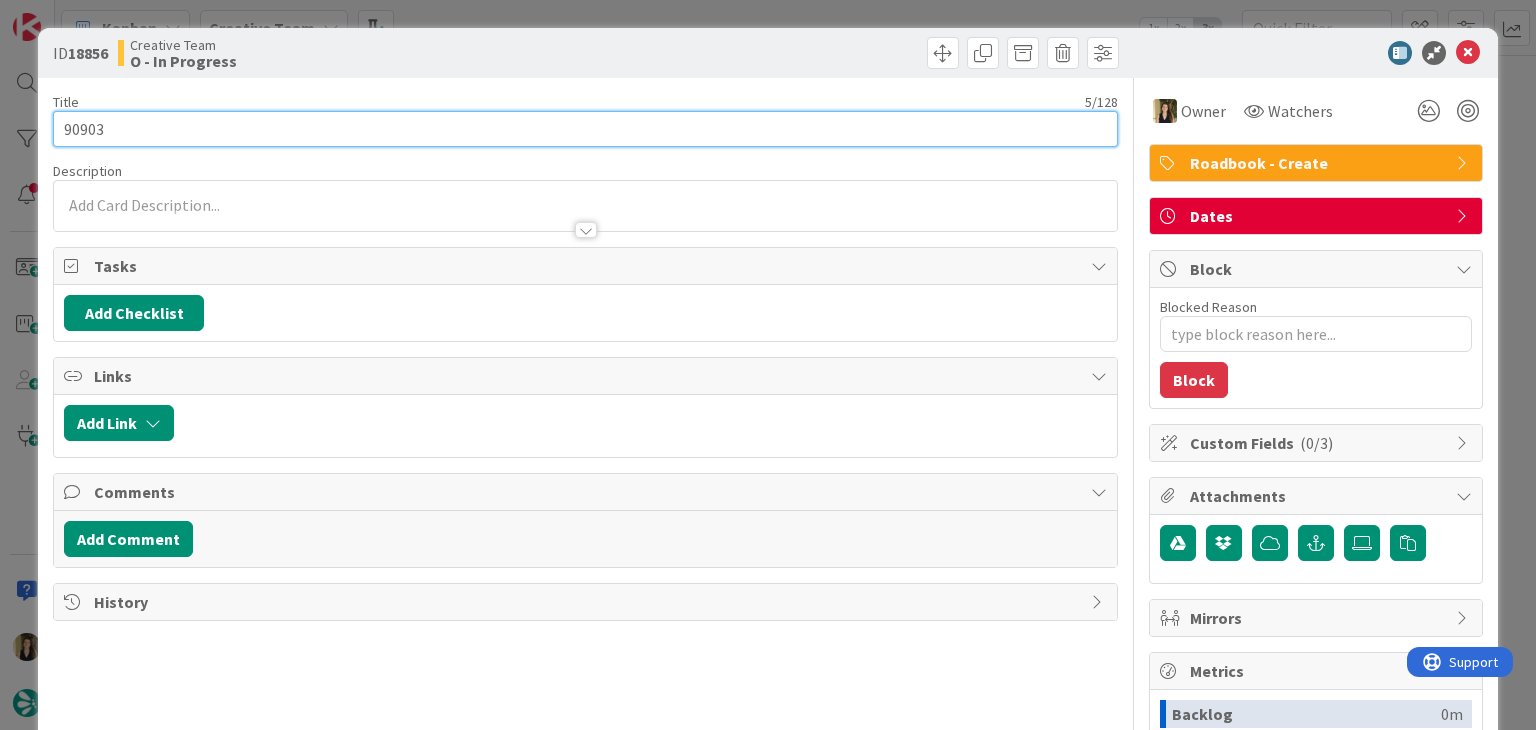 click on "90903" at bounding box center (585, 129) 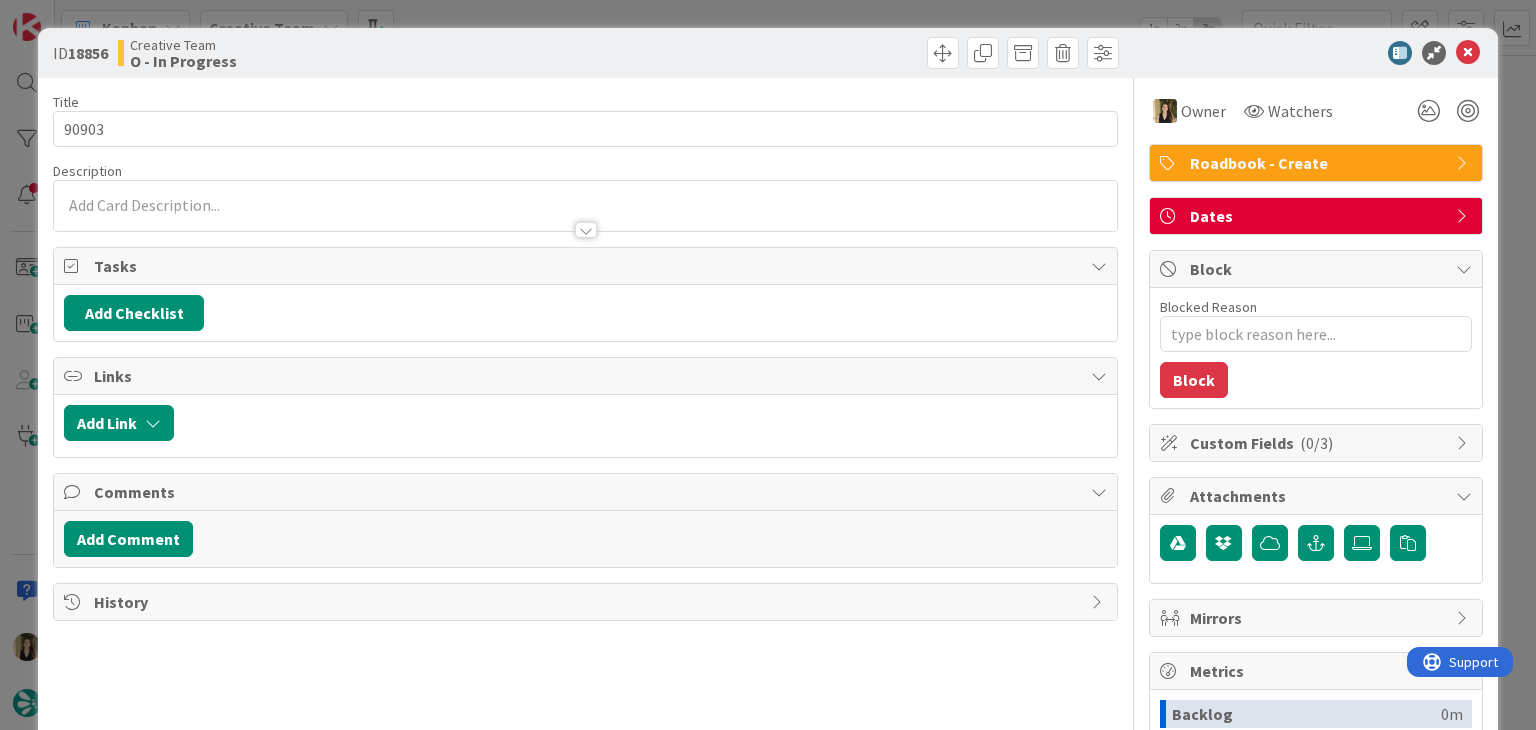 click on "Creative Team O - In Progress" at bounding box center [349, 53] 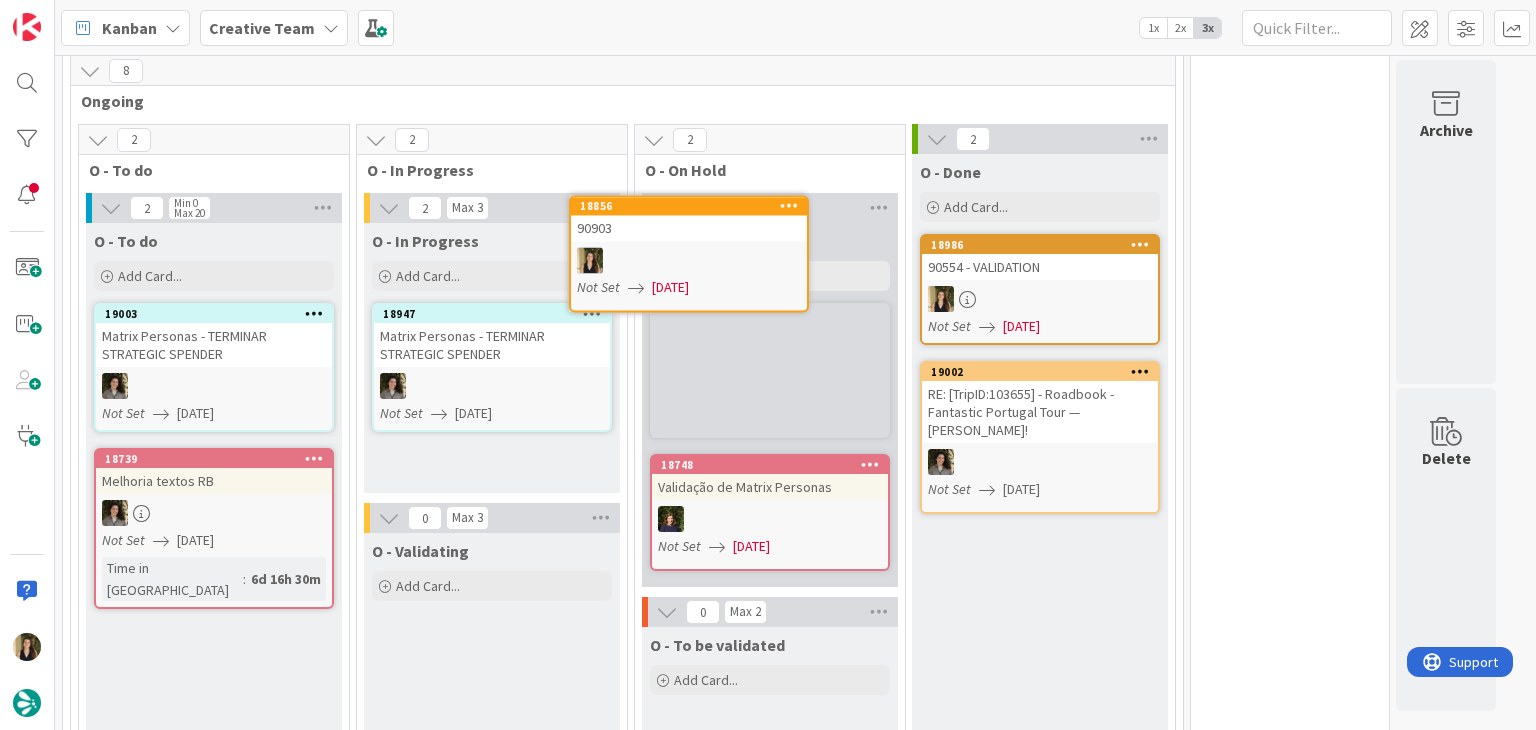 scroll, scrollTop: 482, scrollLeft: 0, axis: vertical 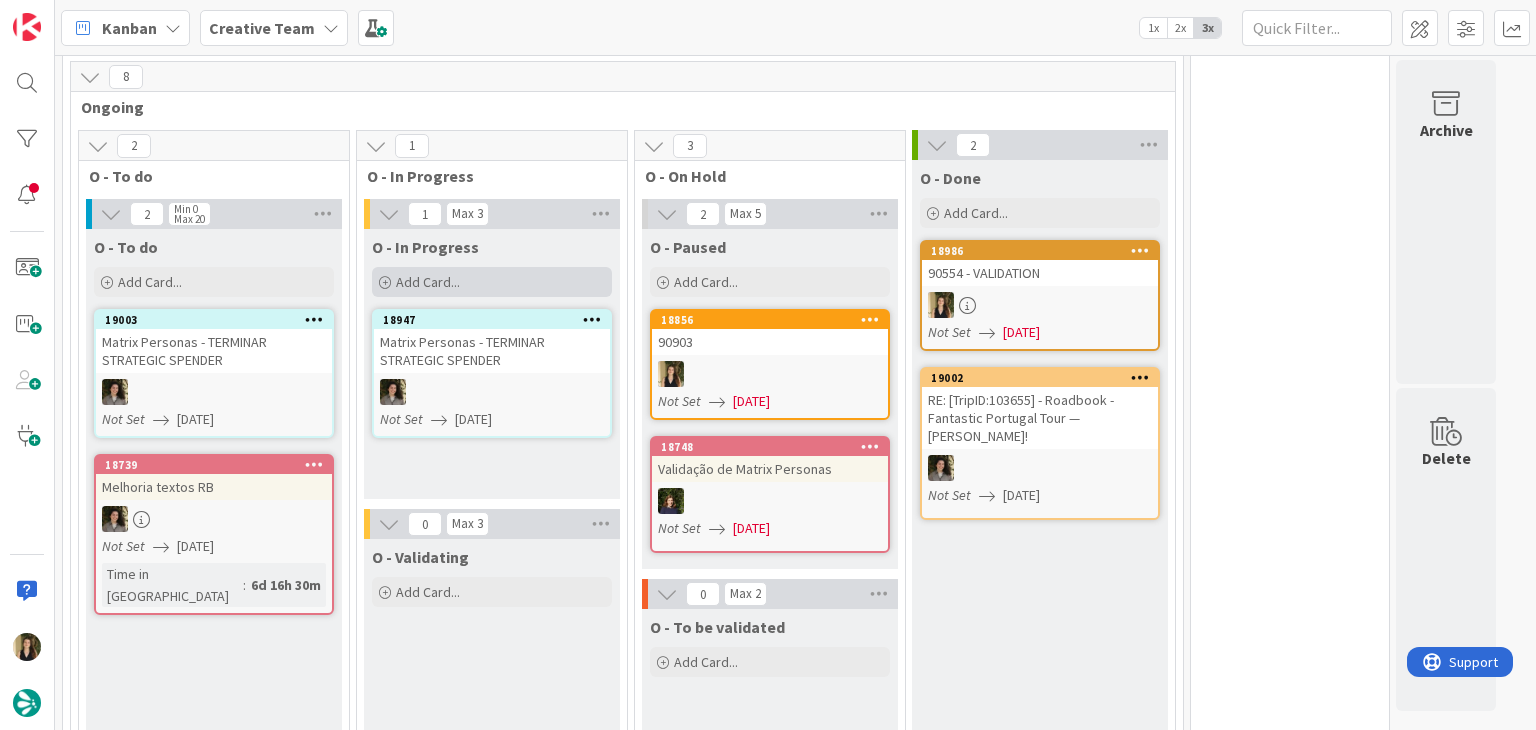 click on "Add Card..." at bounding box center [428, 282] 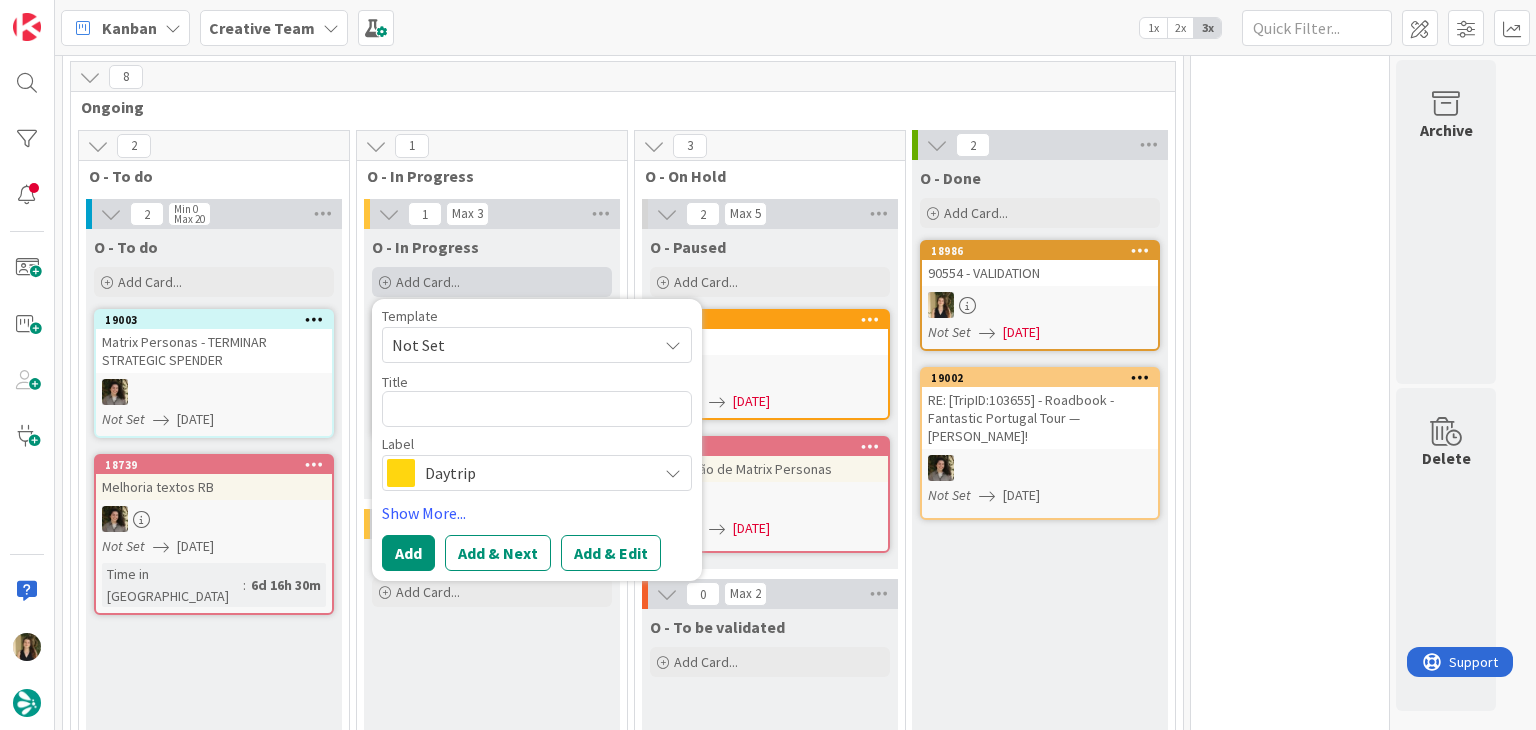 type on "x" 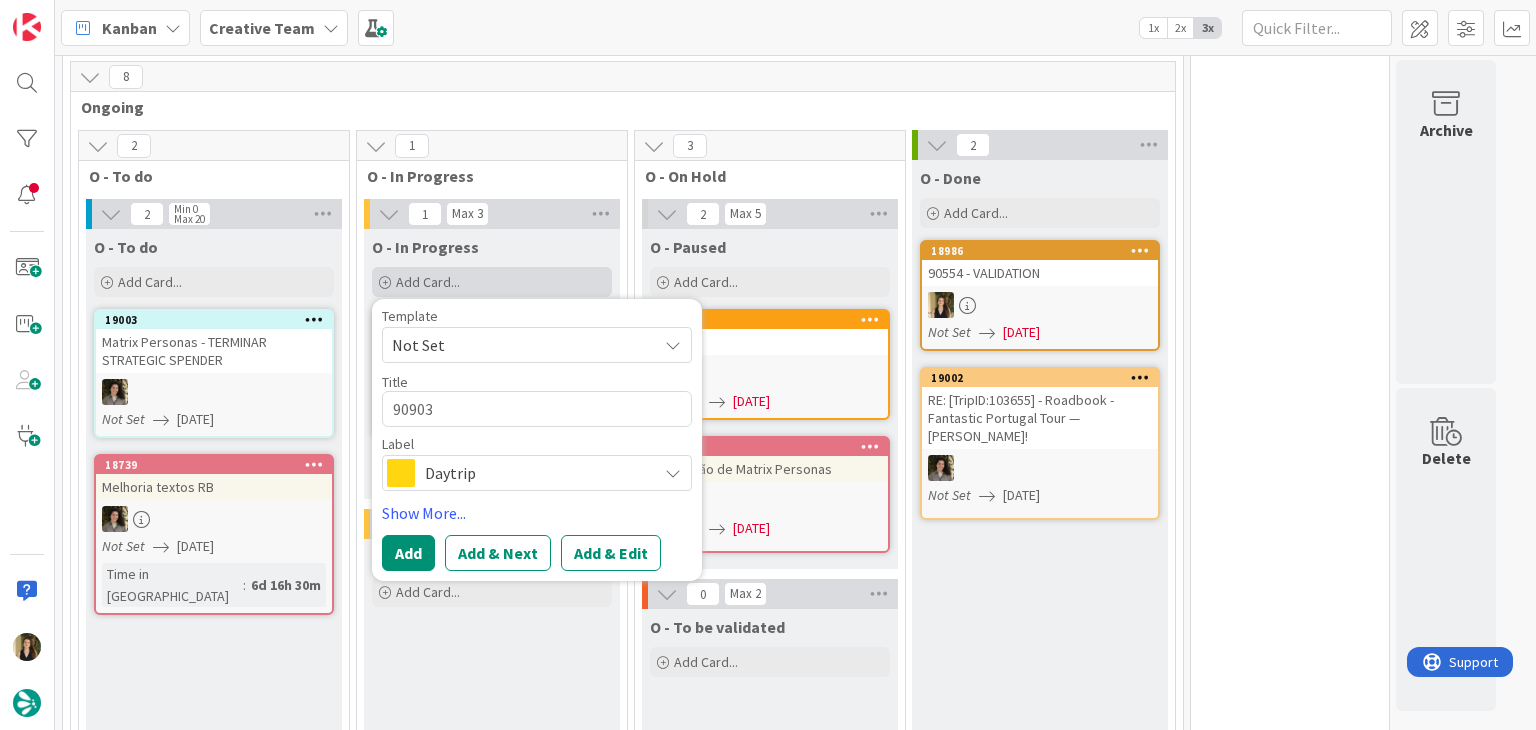 type on "x" 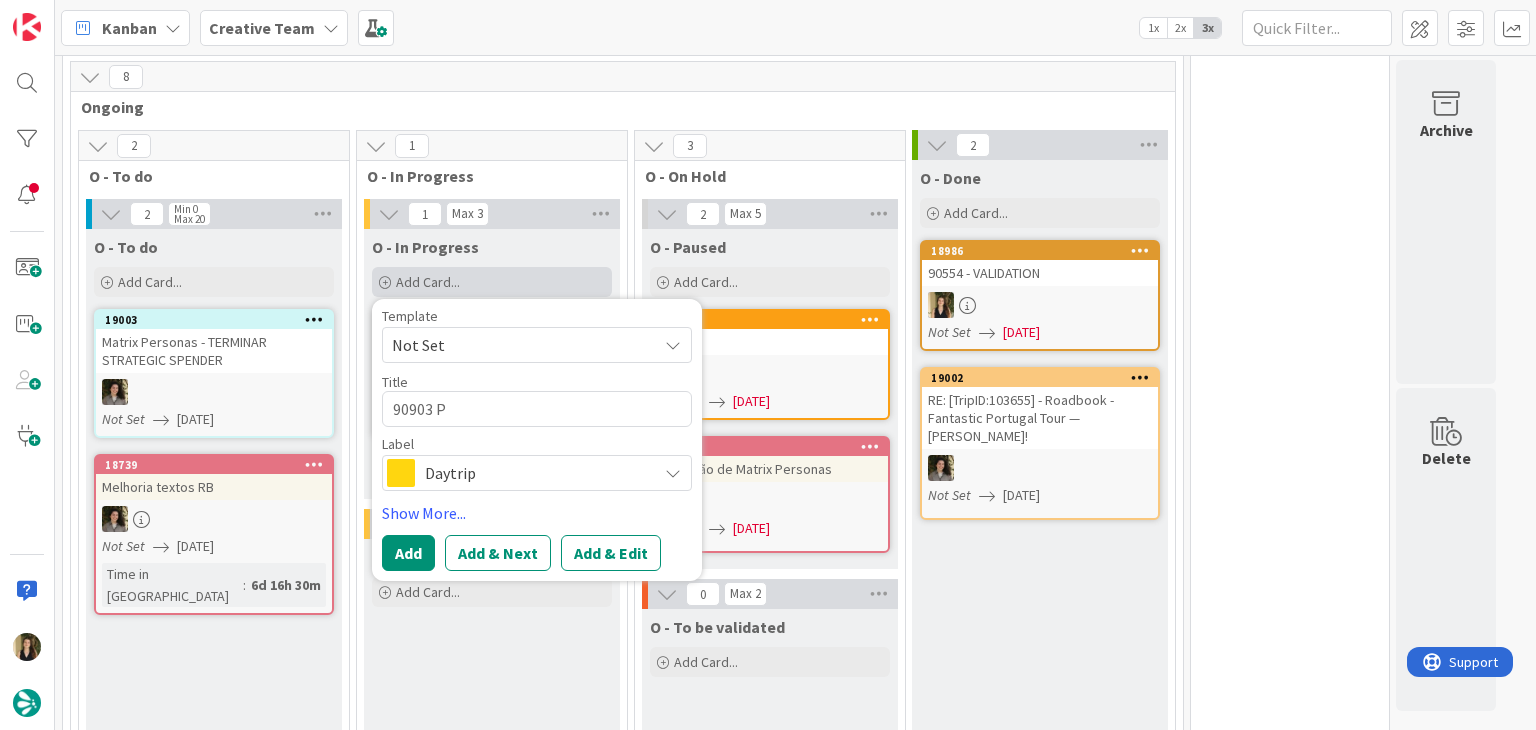 type on "x" 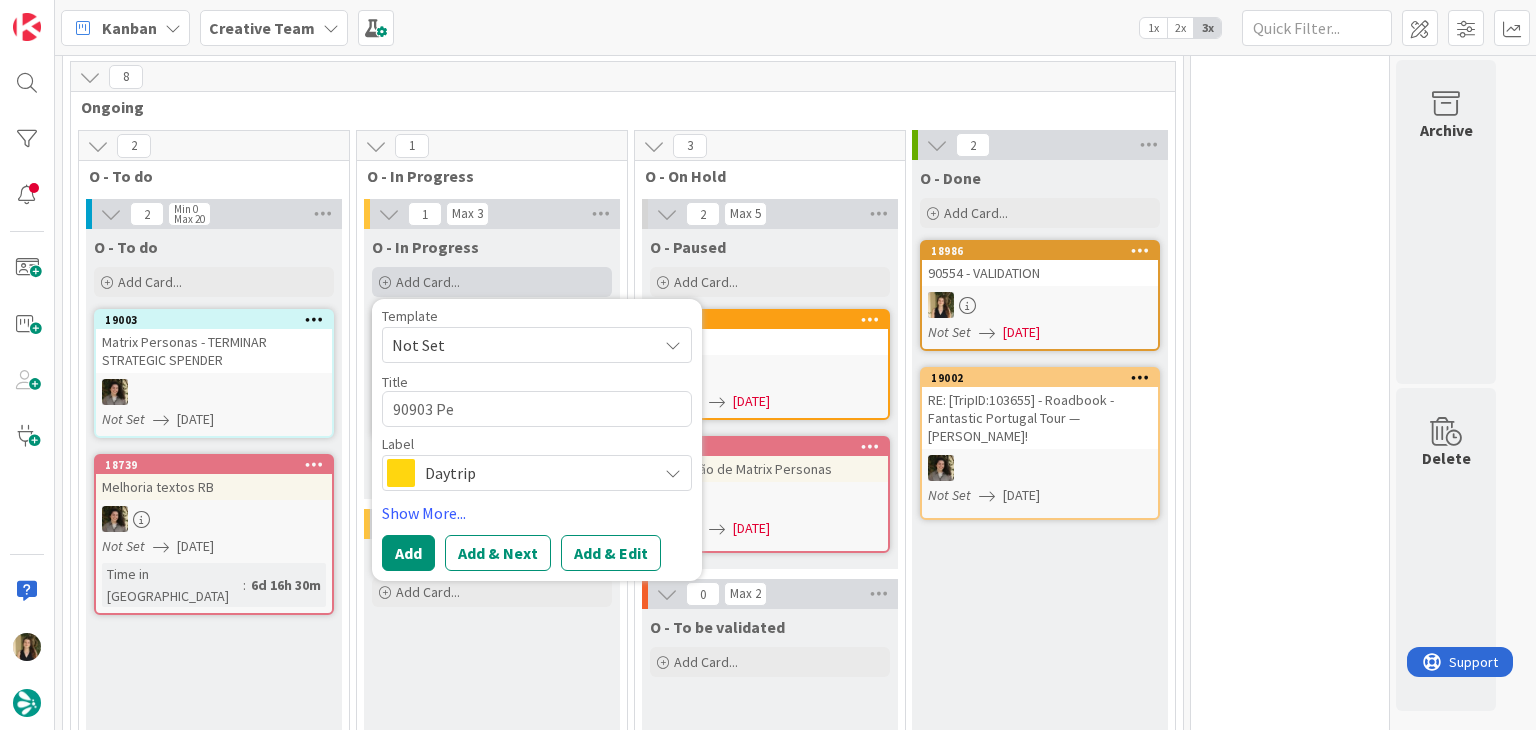 type on "x" 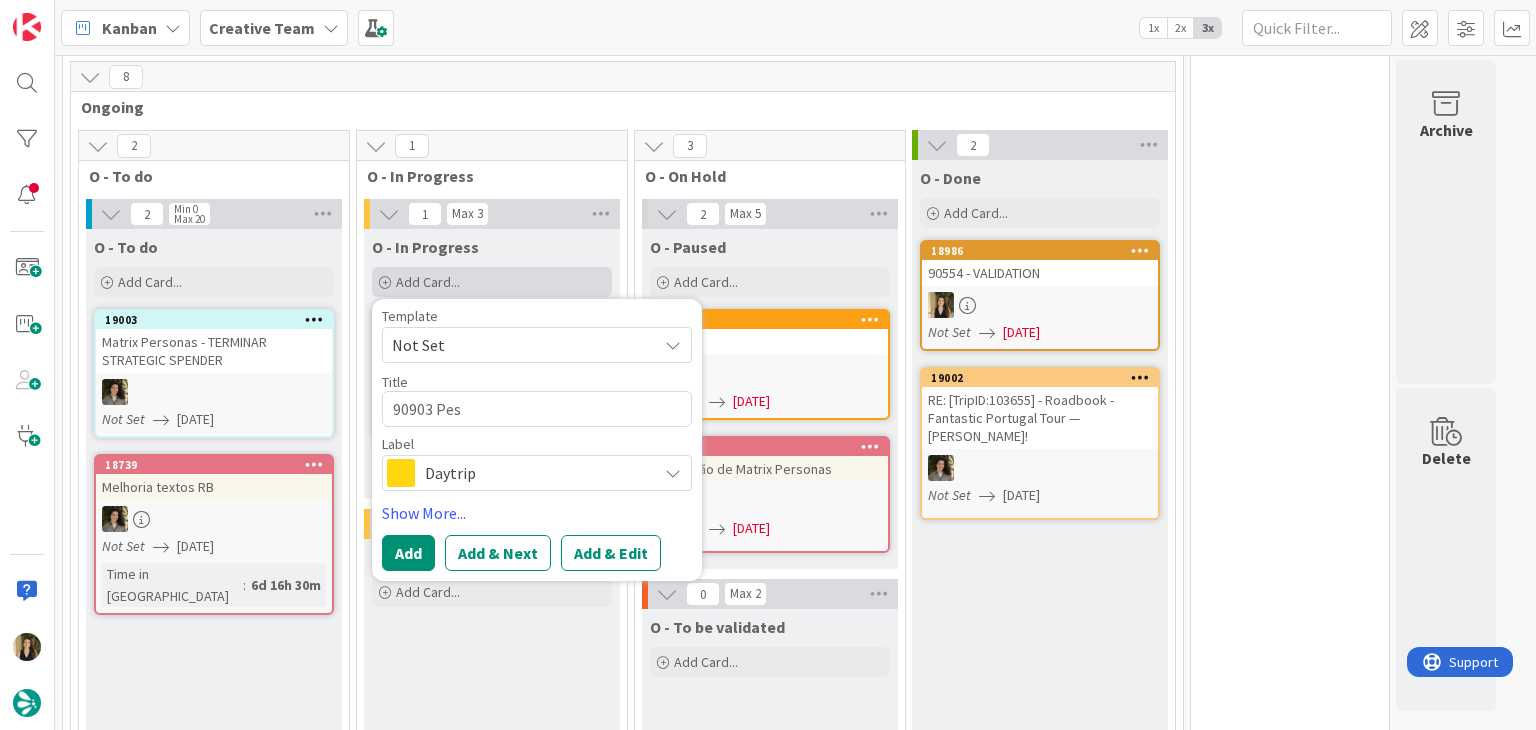 type on "x" 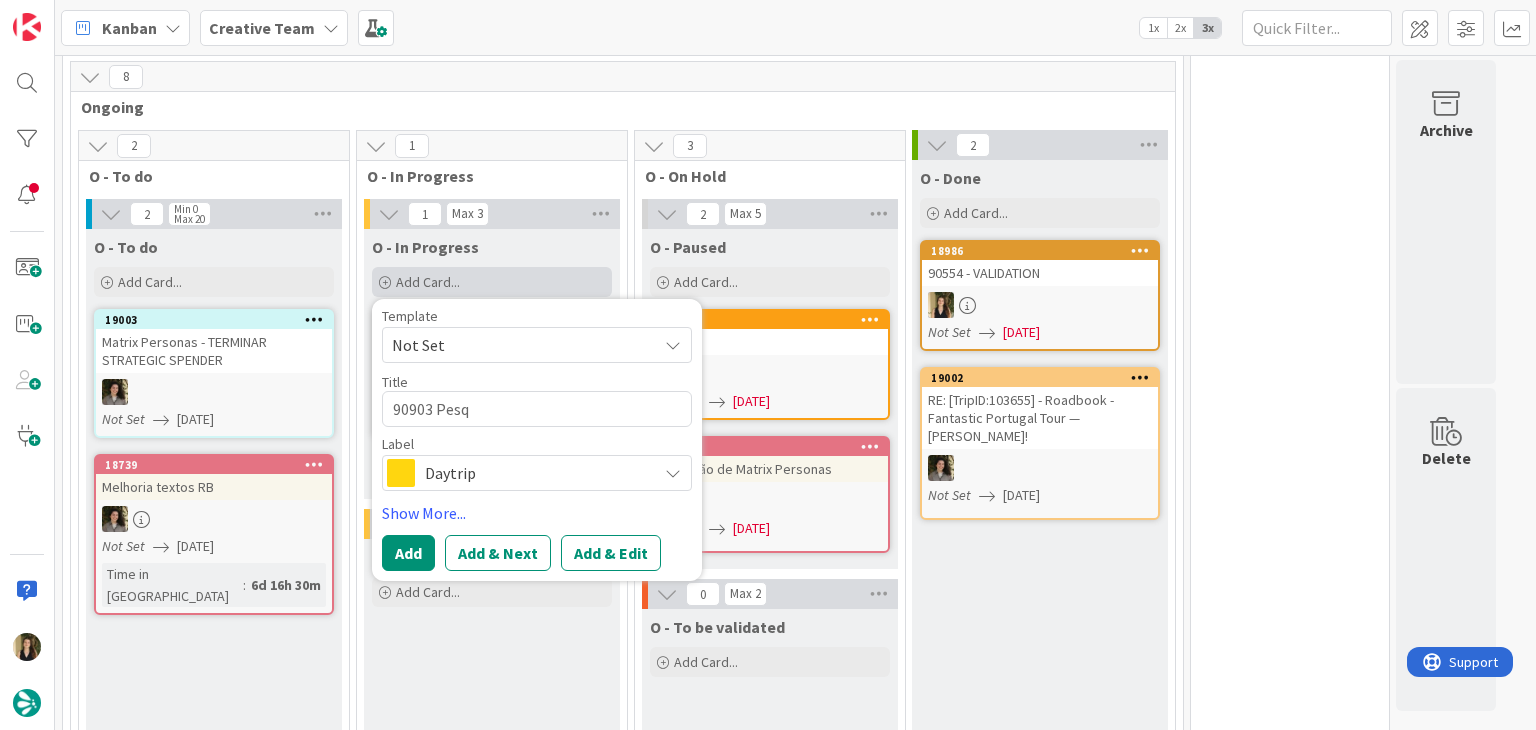 type on "x" 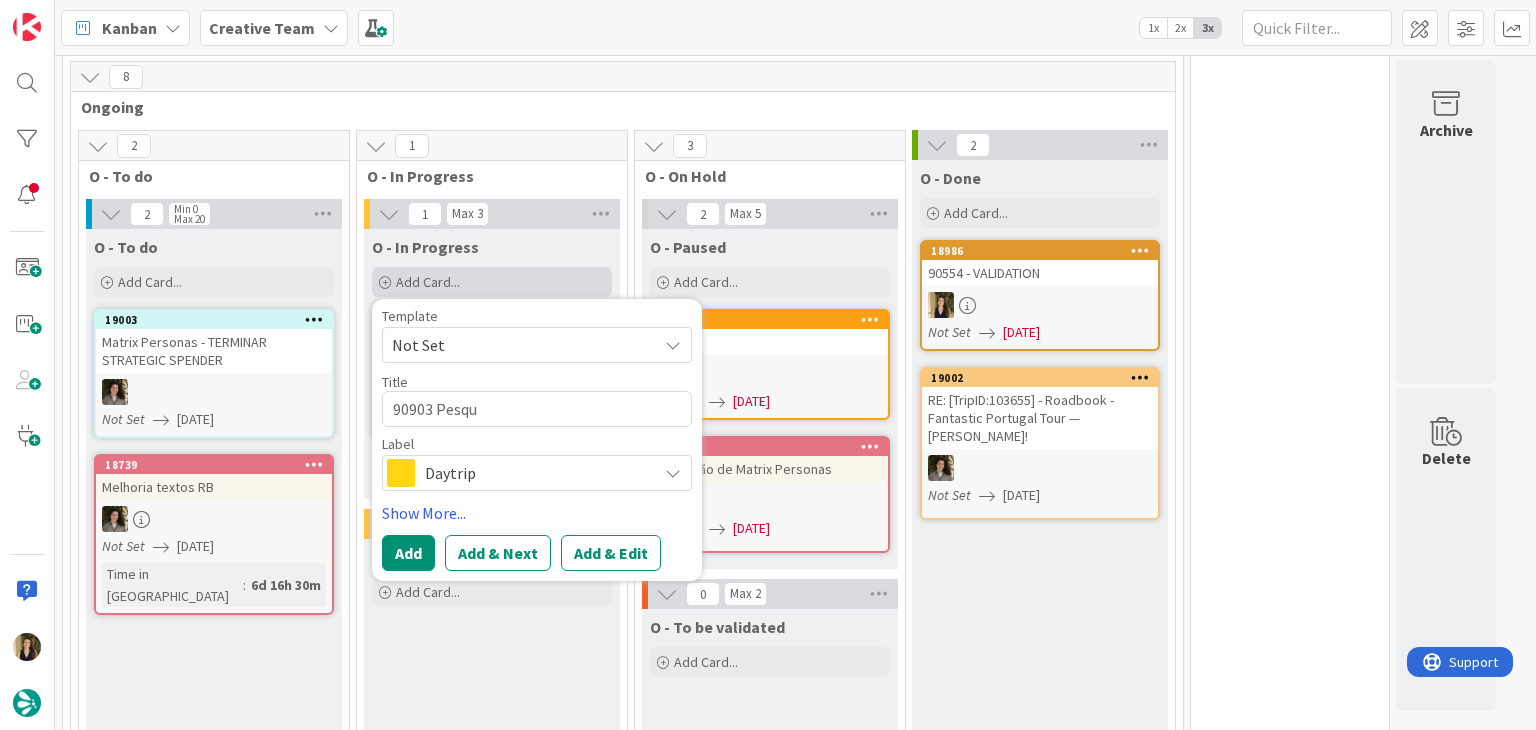type on "x" 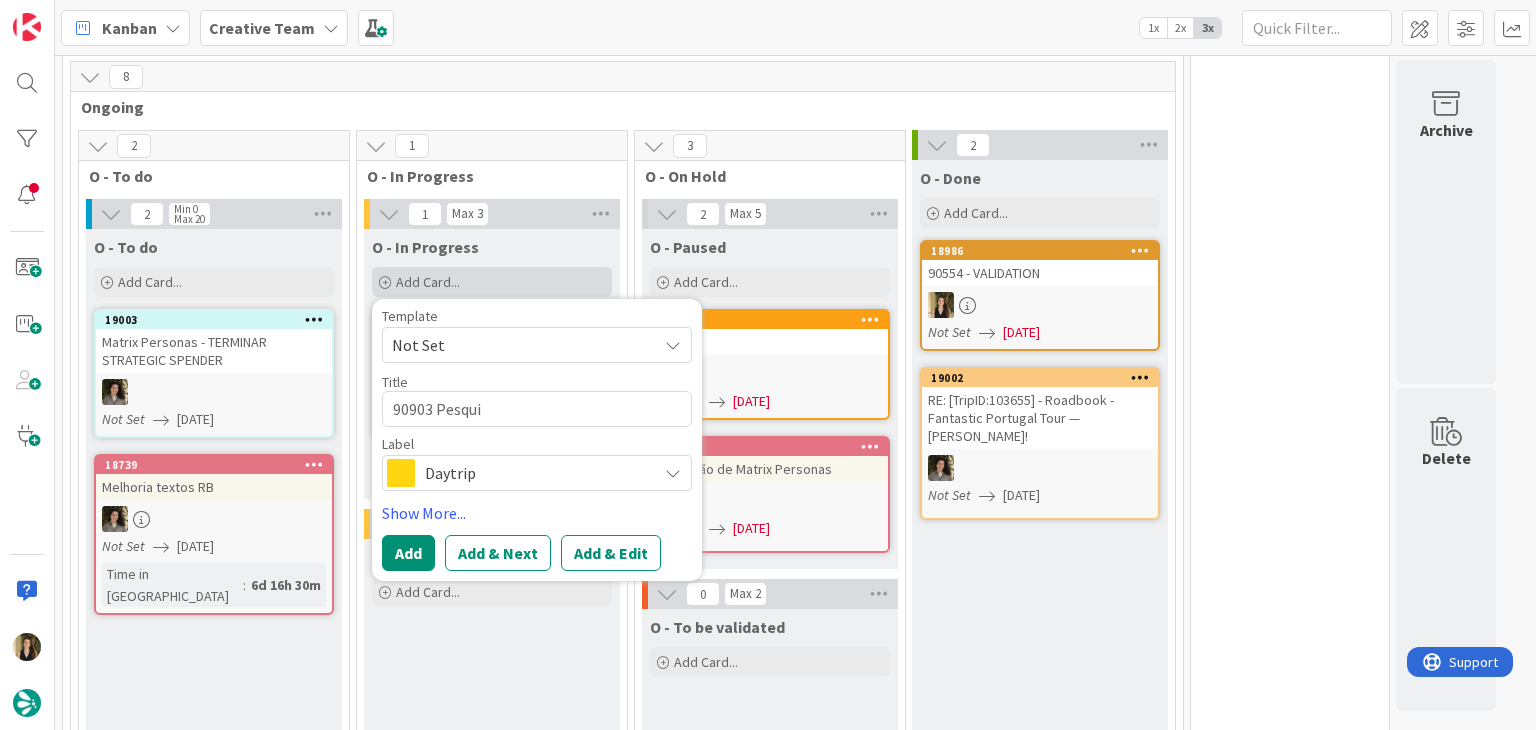 type on "x" 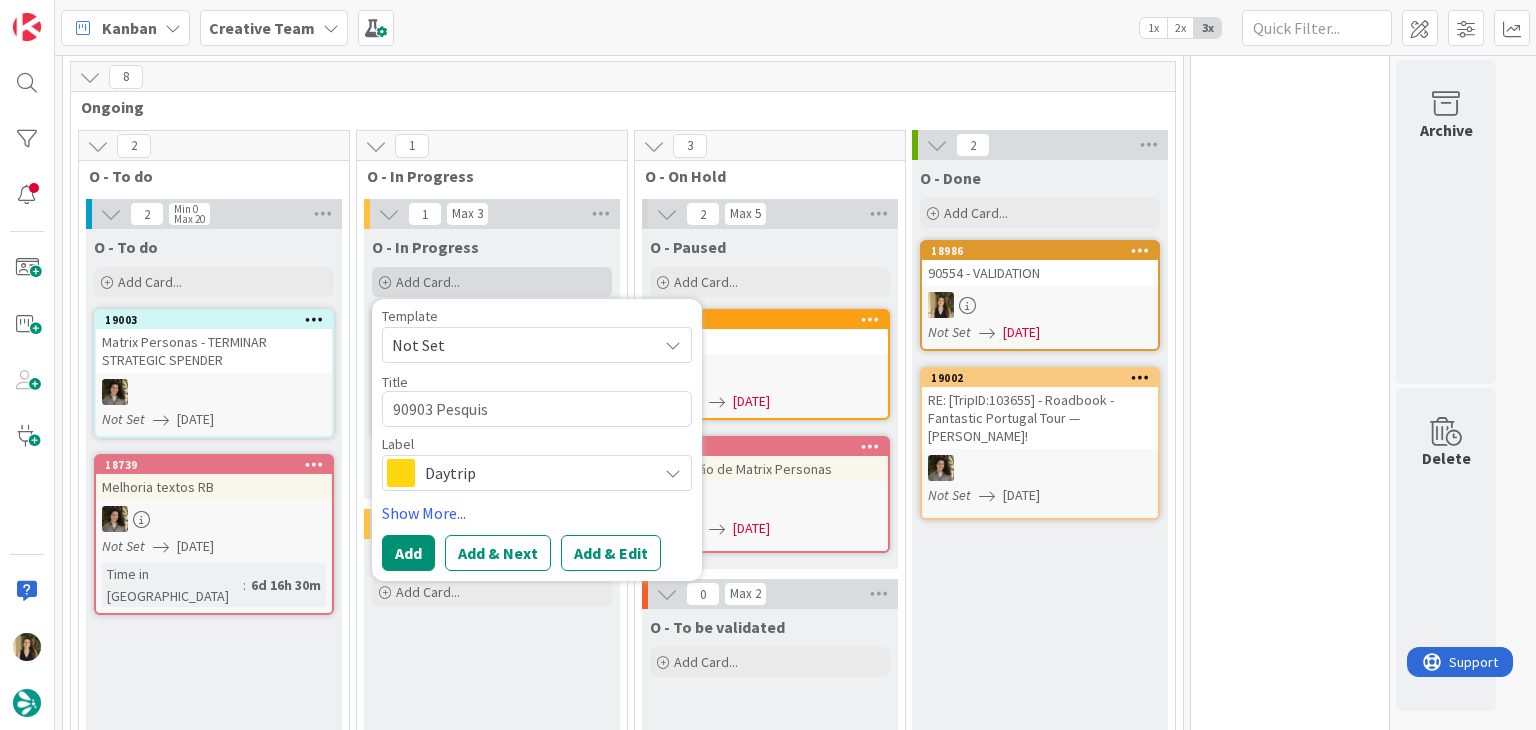 type on "x" 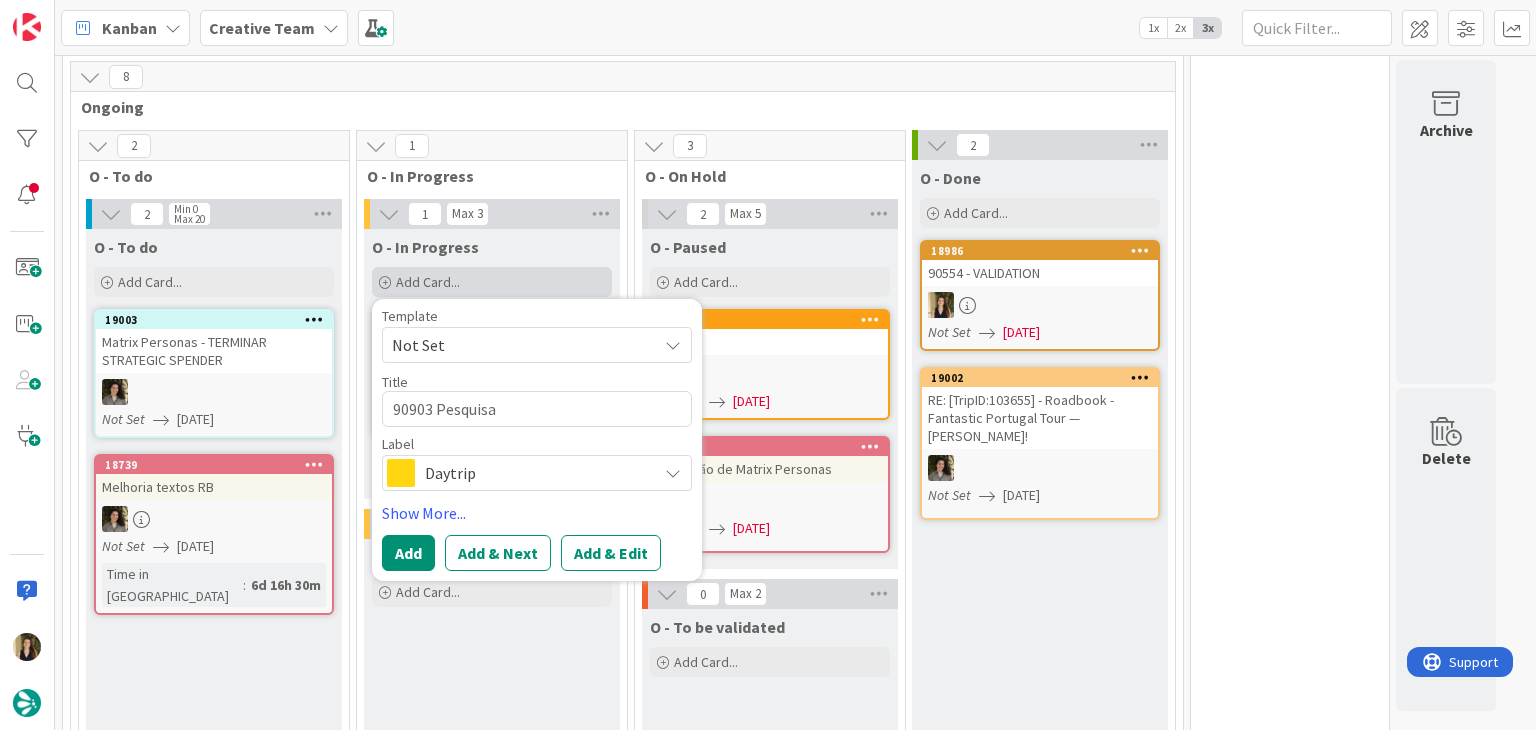 type on "x" 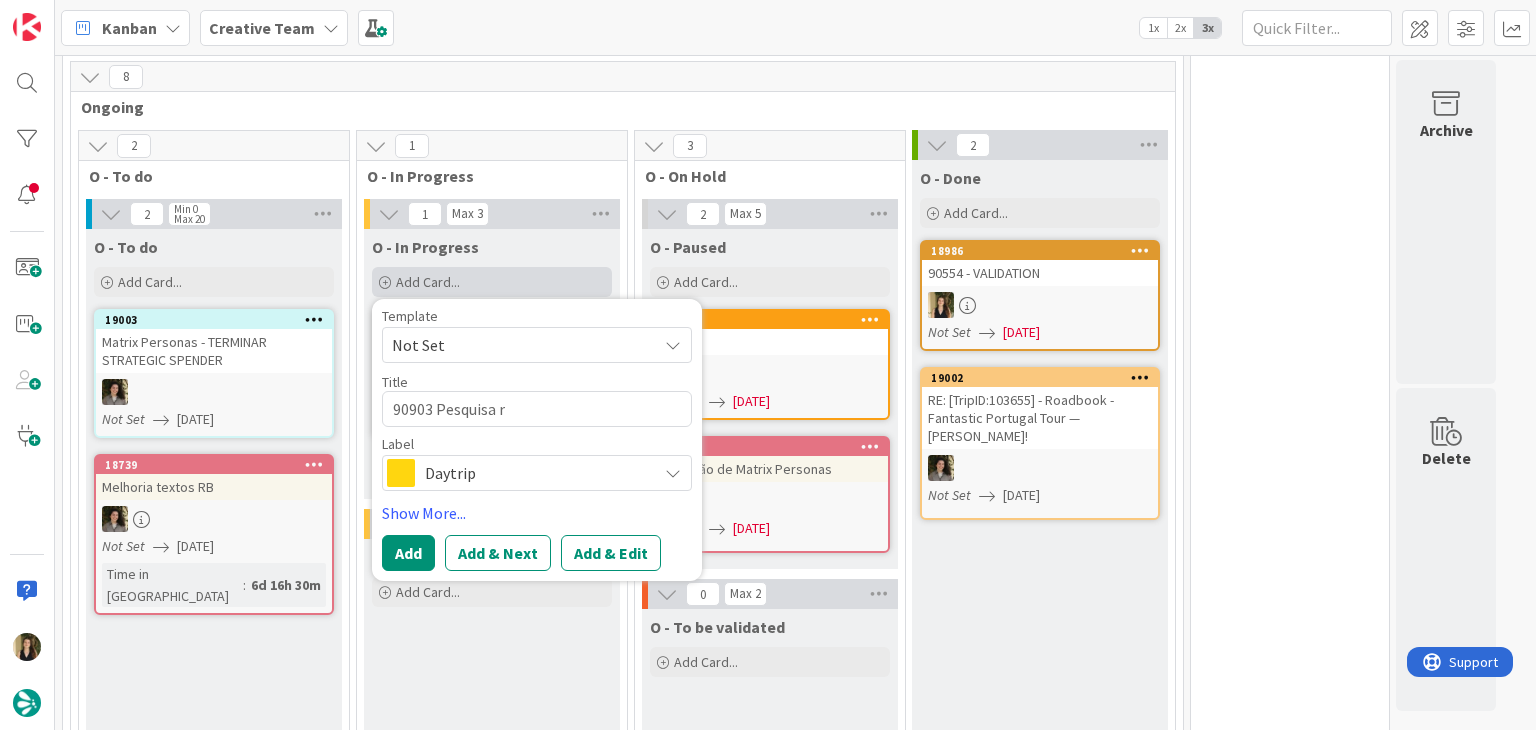 type on "x" 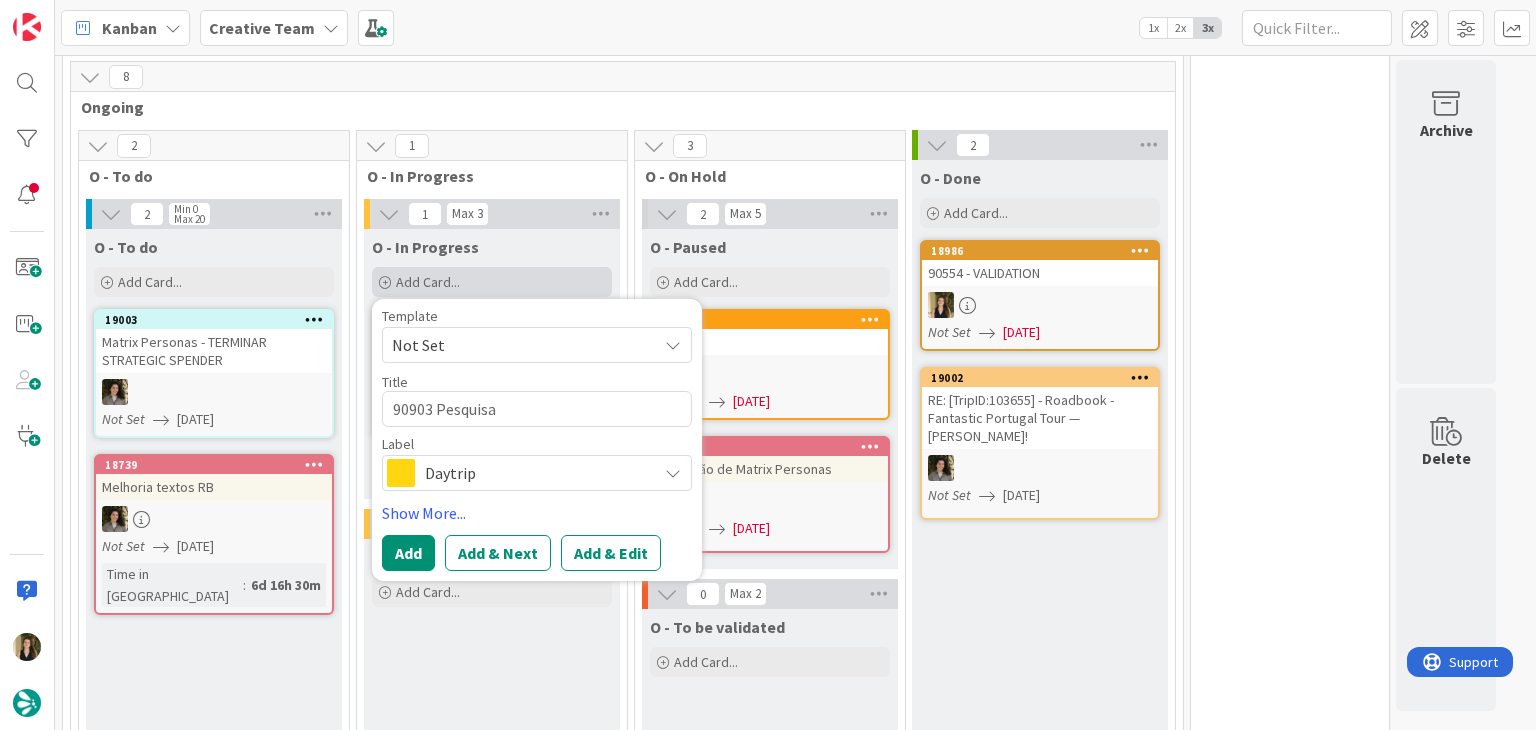 type on "x" 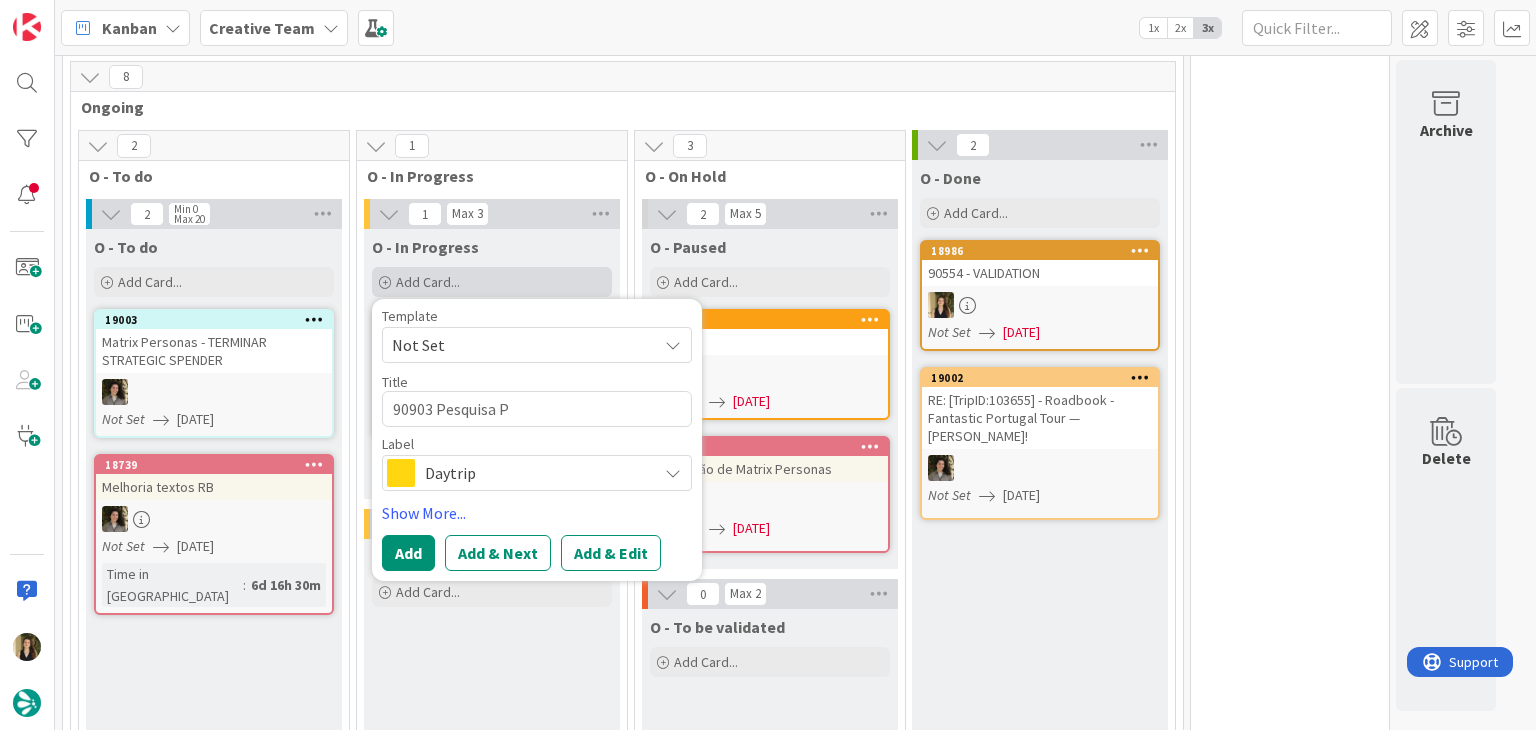 type on "x" 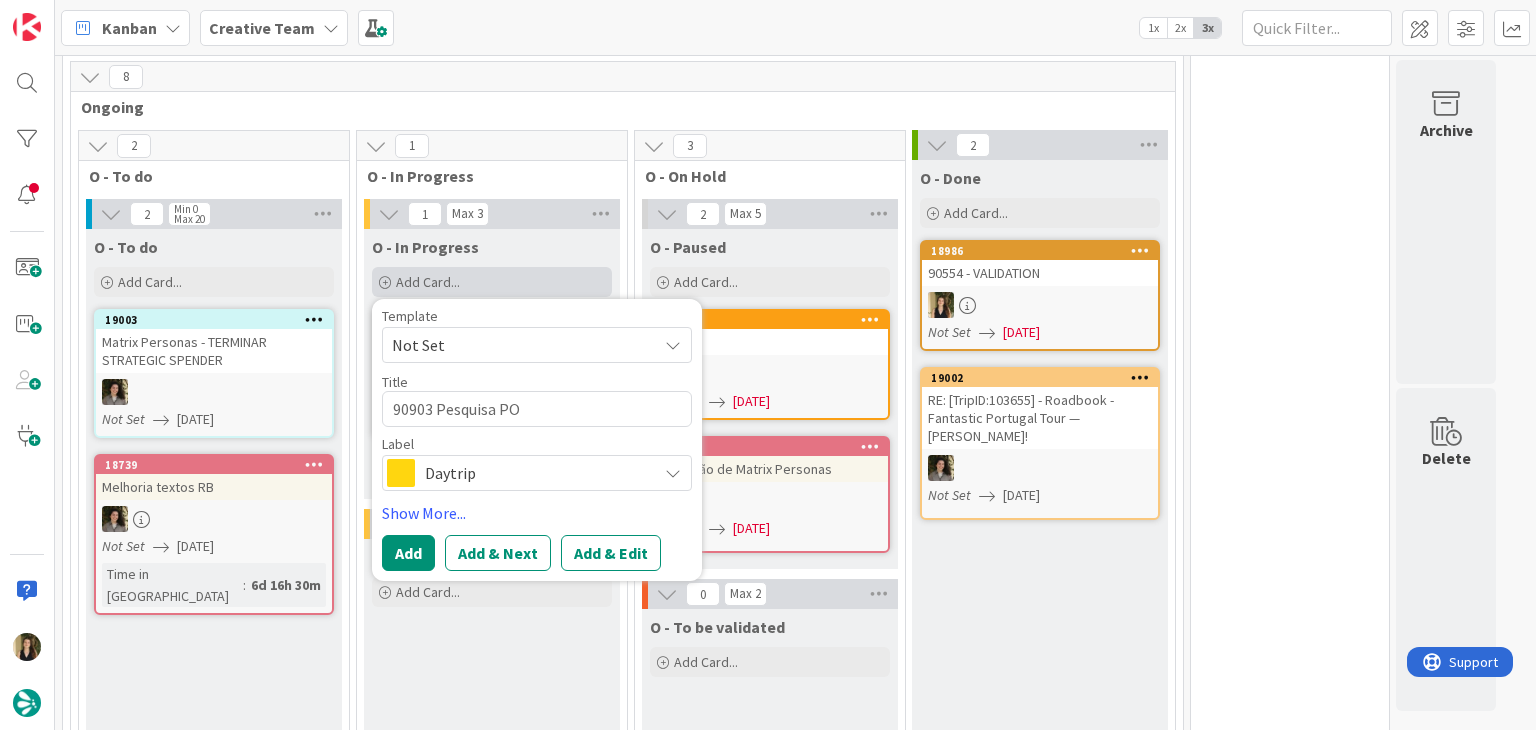 type on "x" 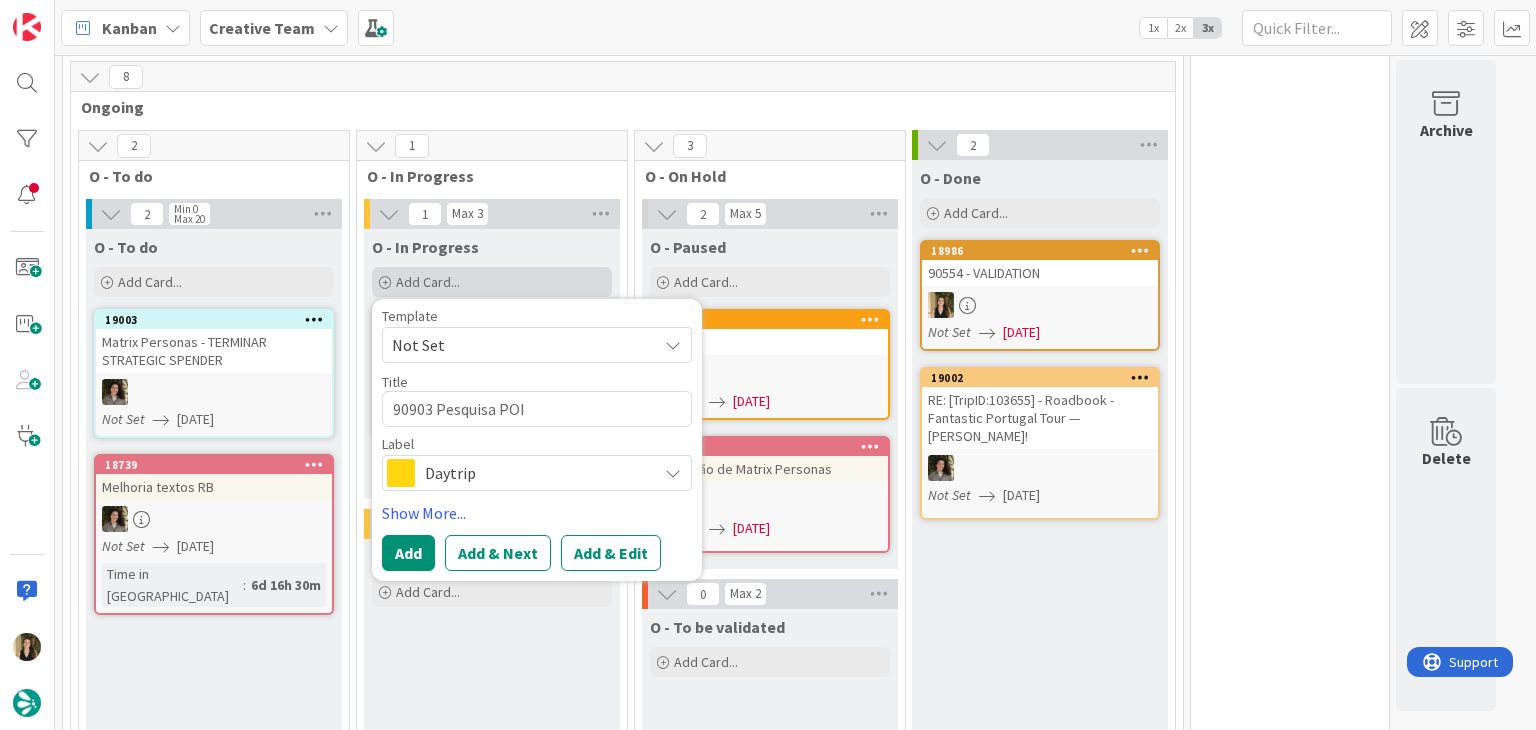 type on "x" 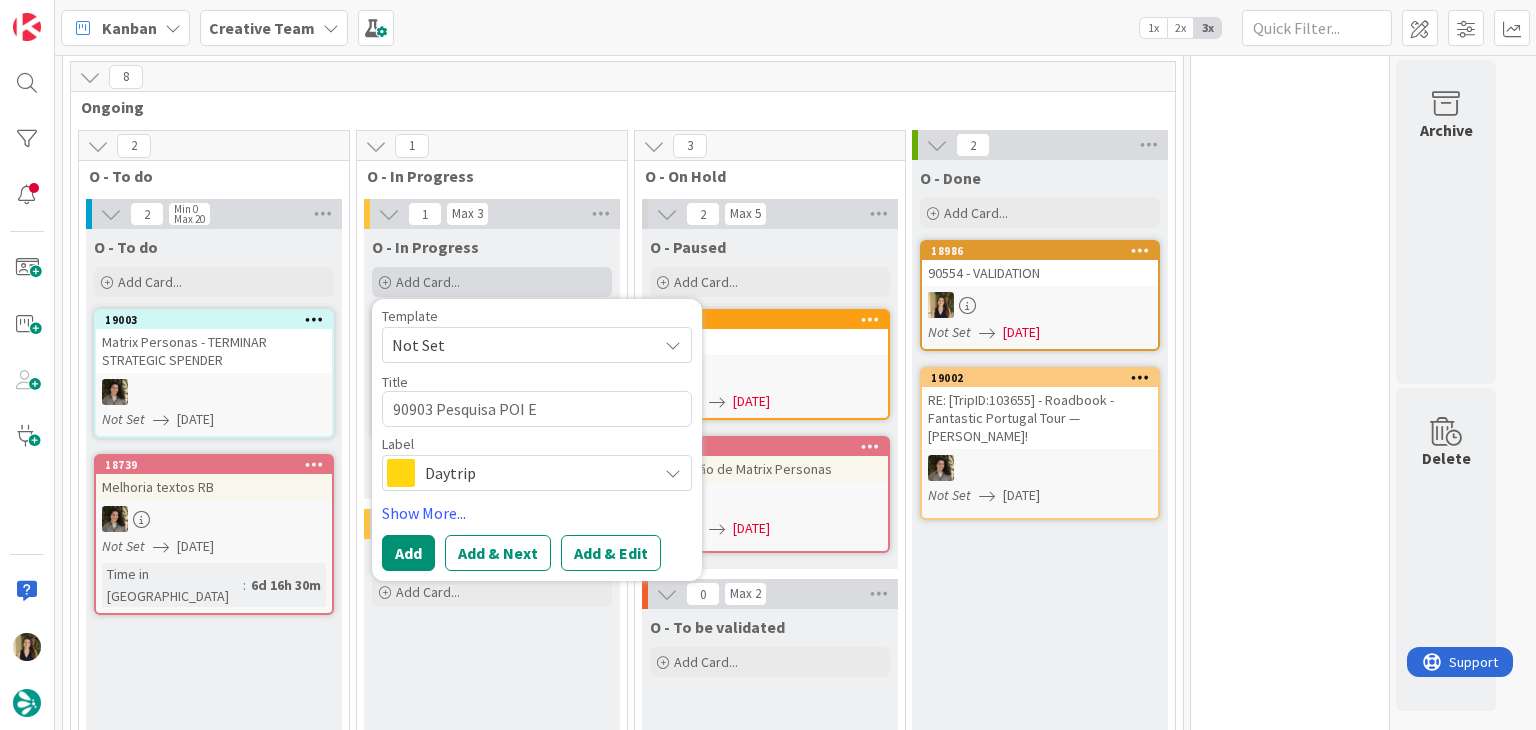 type on "x" 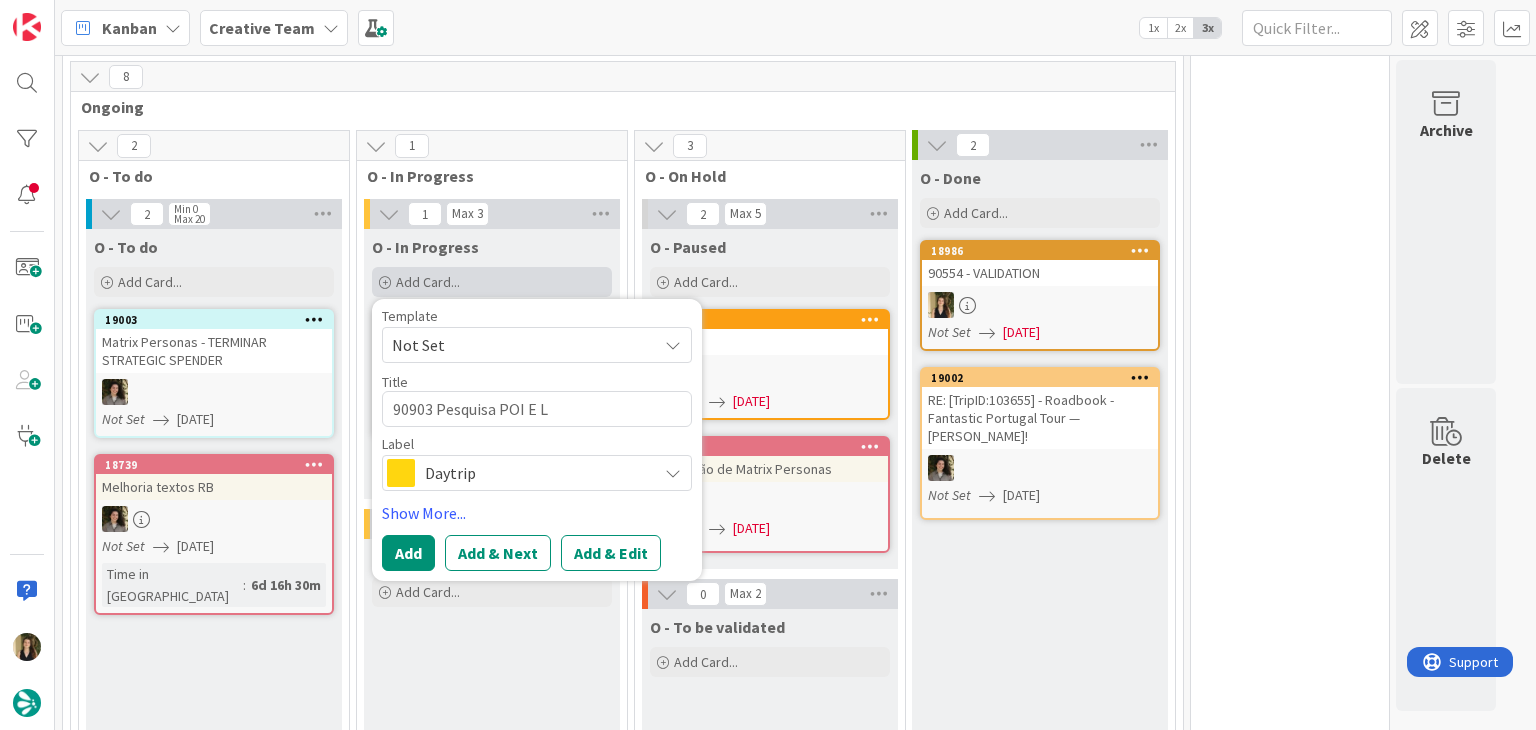 type on "x" 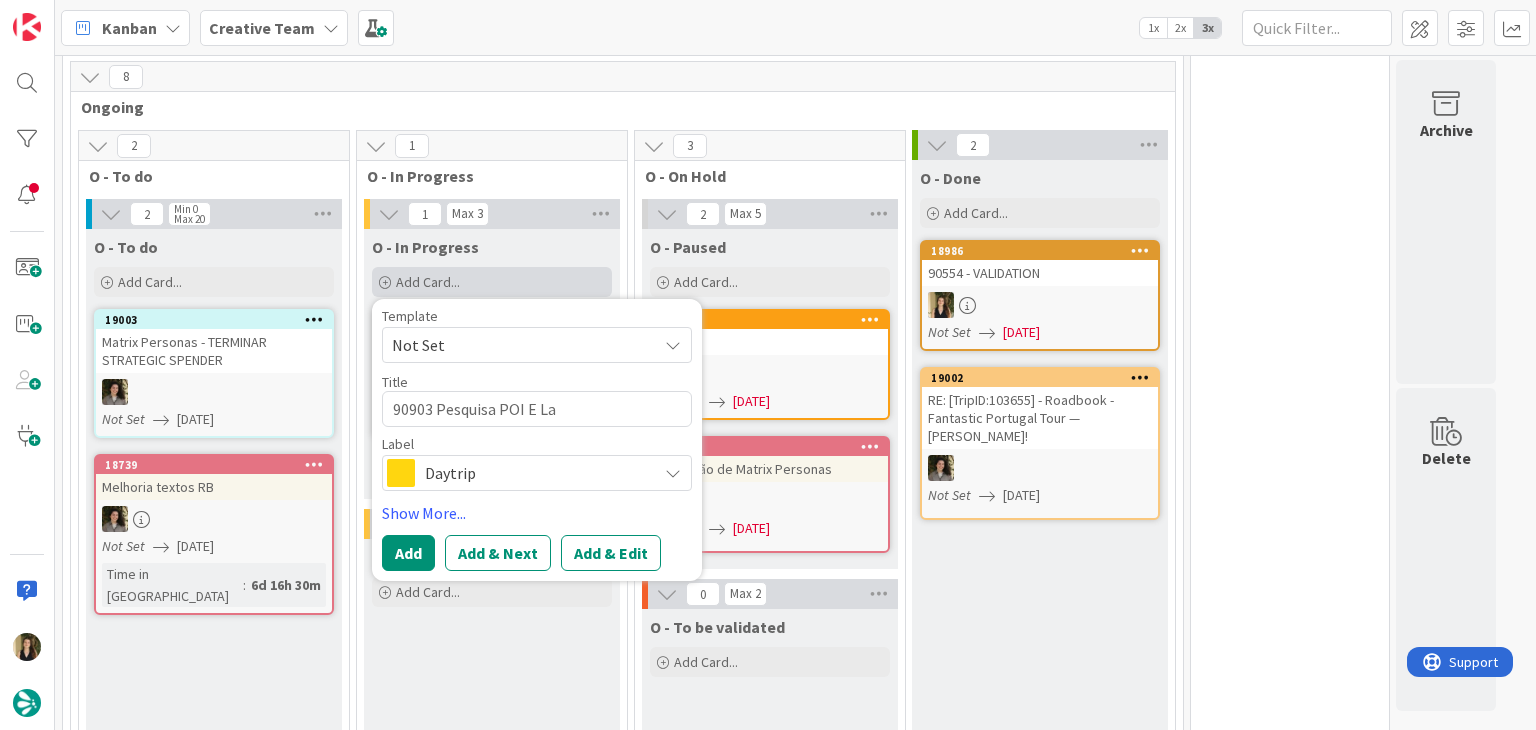 type on "x" 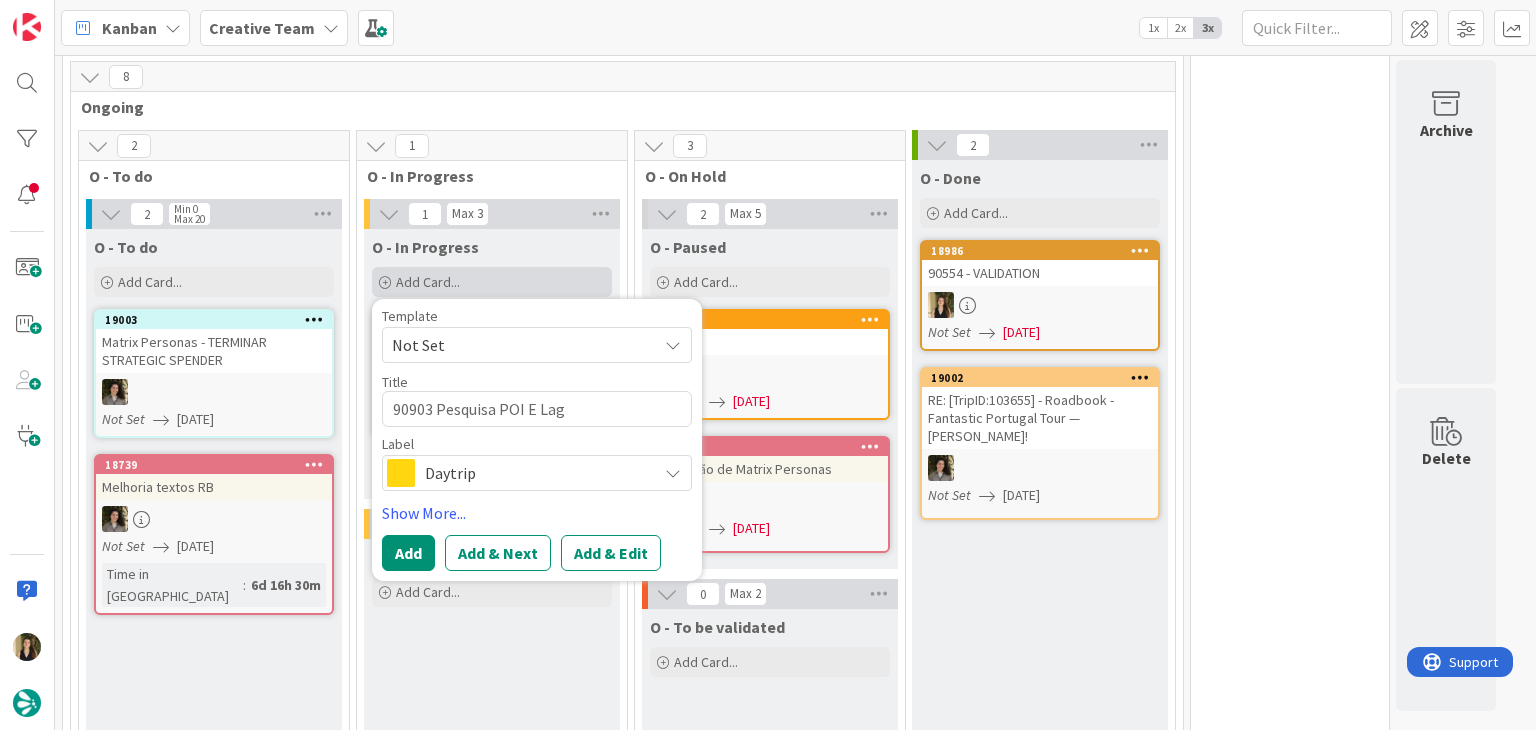 type on "x" 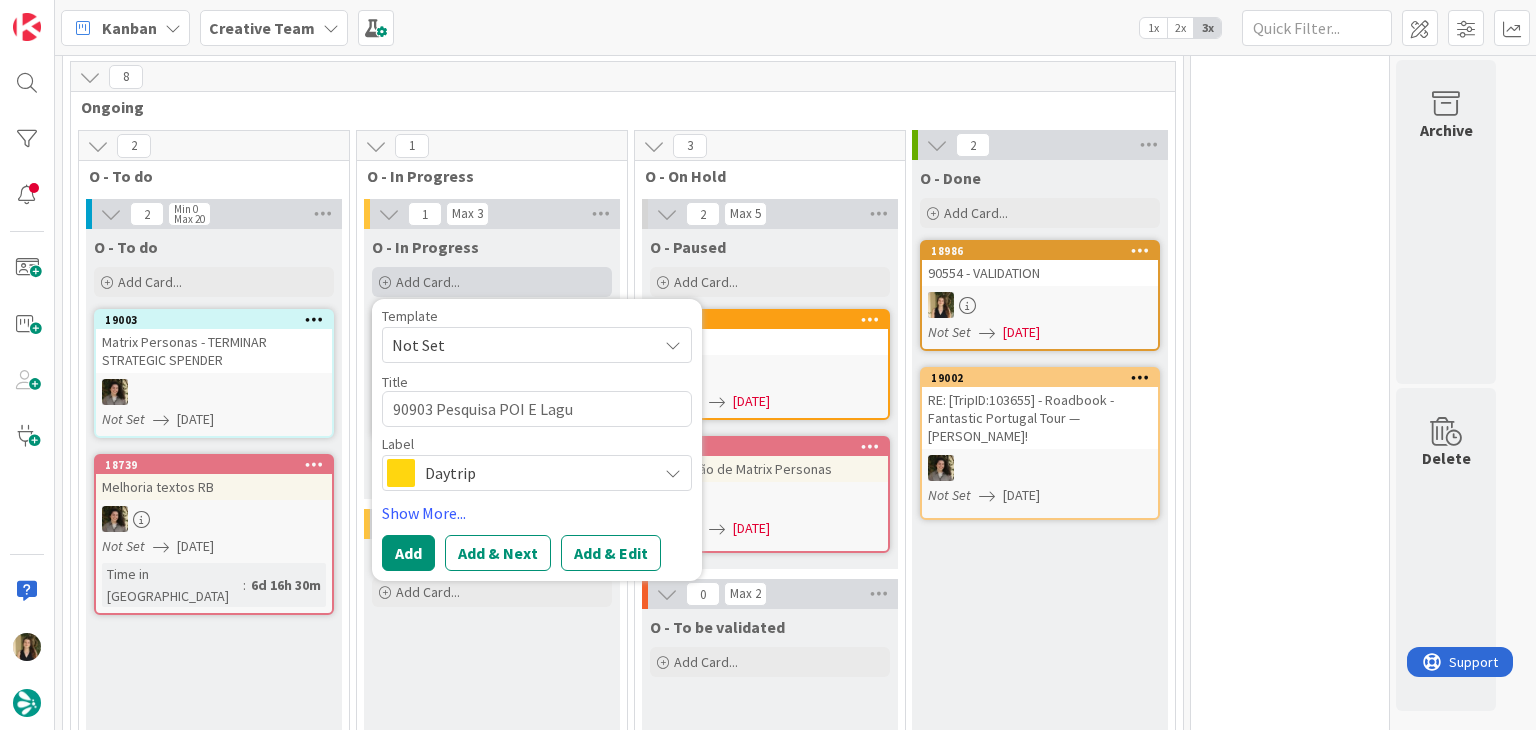 type on "x" 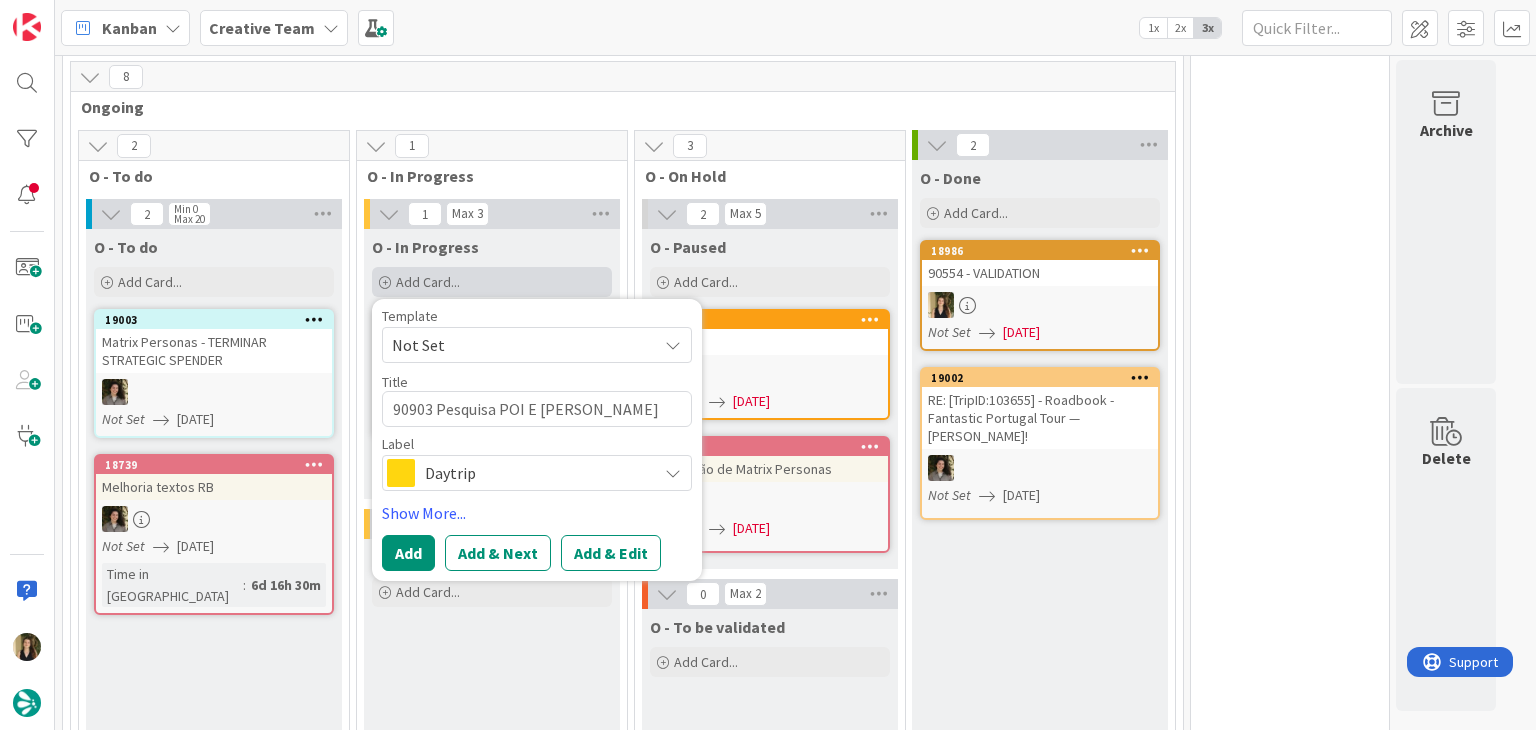 type on "x" 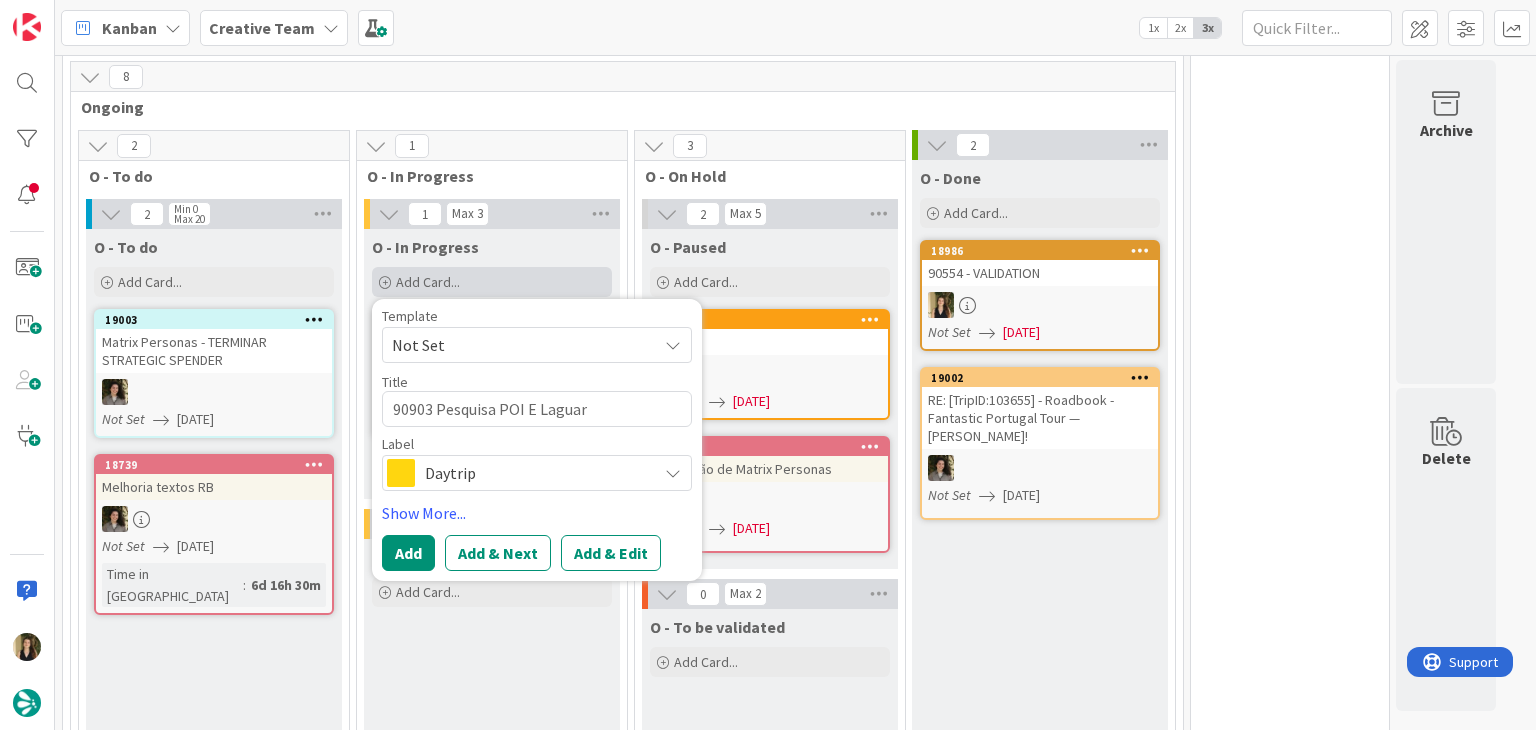type on "x" 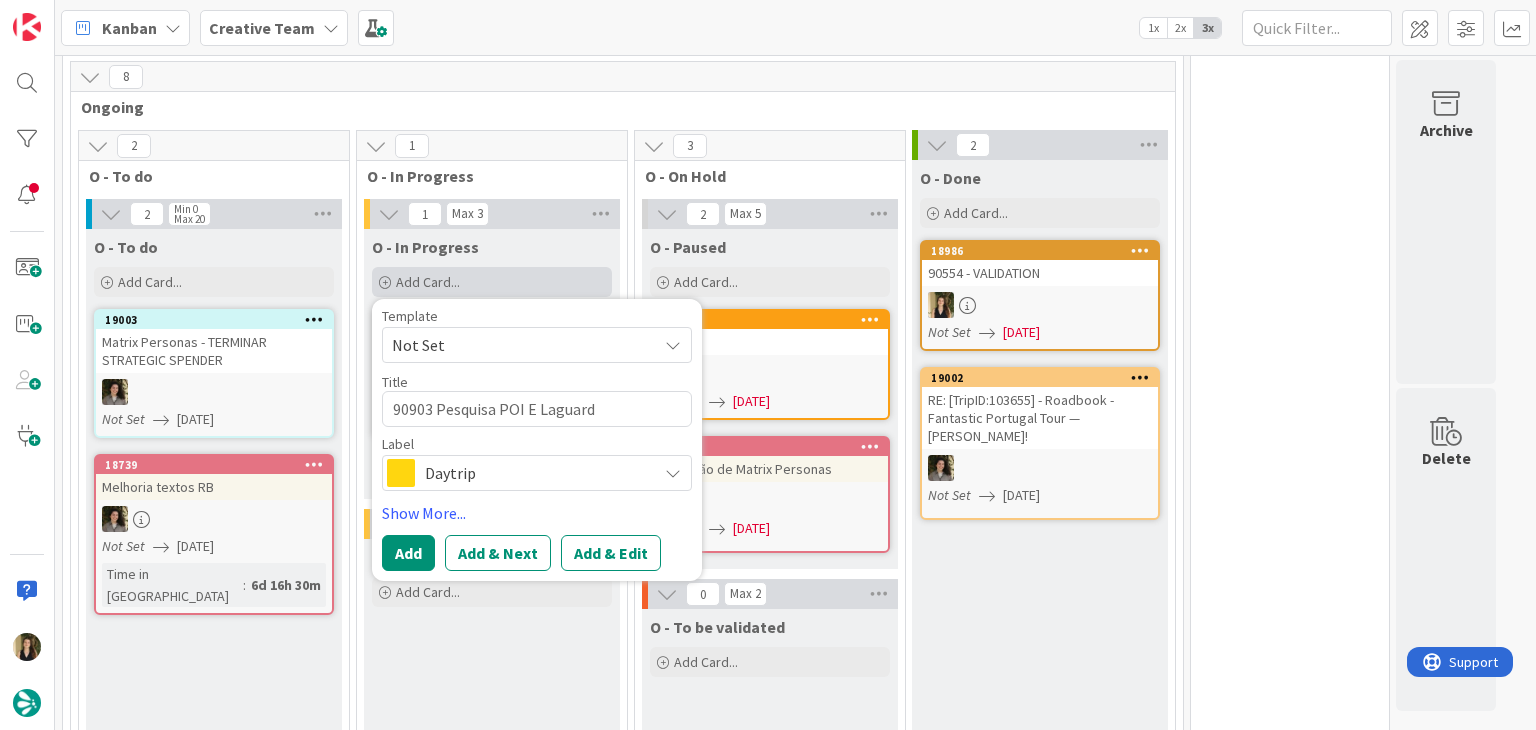 type on "x" 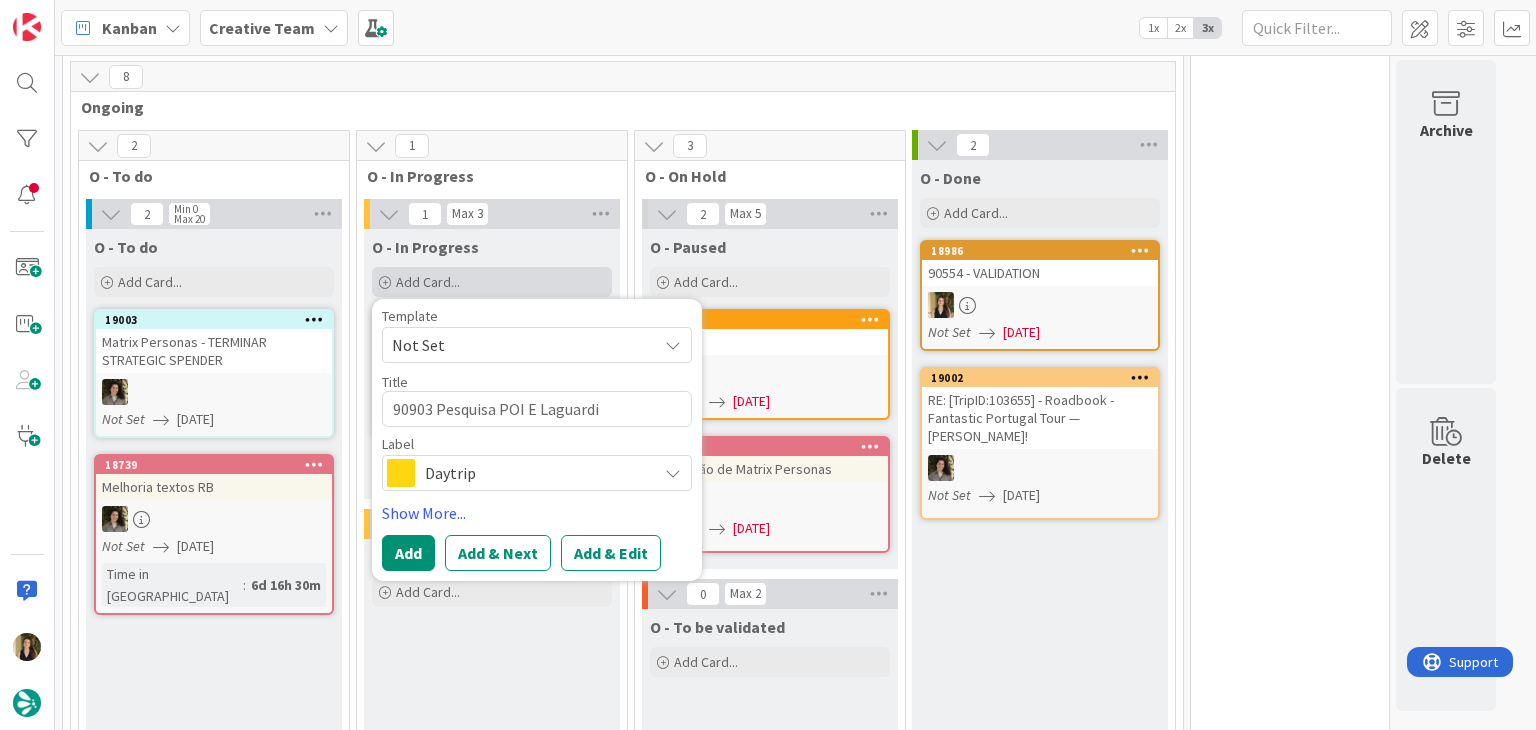 type on "x" 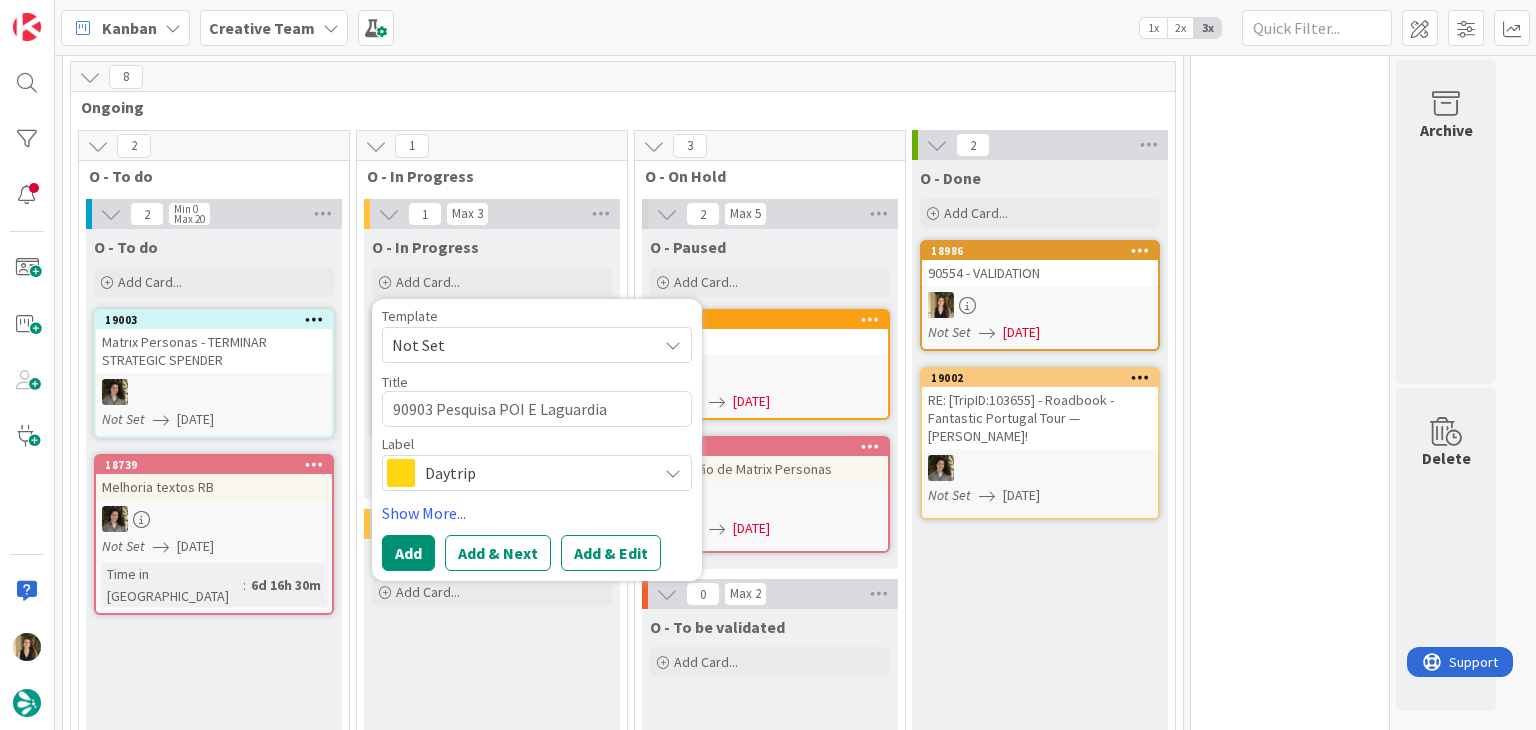 click on "90903 Pesquisa POI E Laguardia" at bounding box center [537, 409] 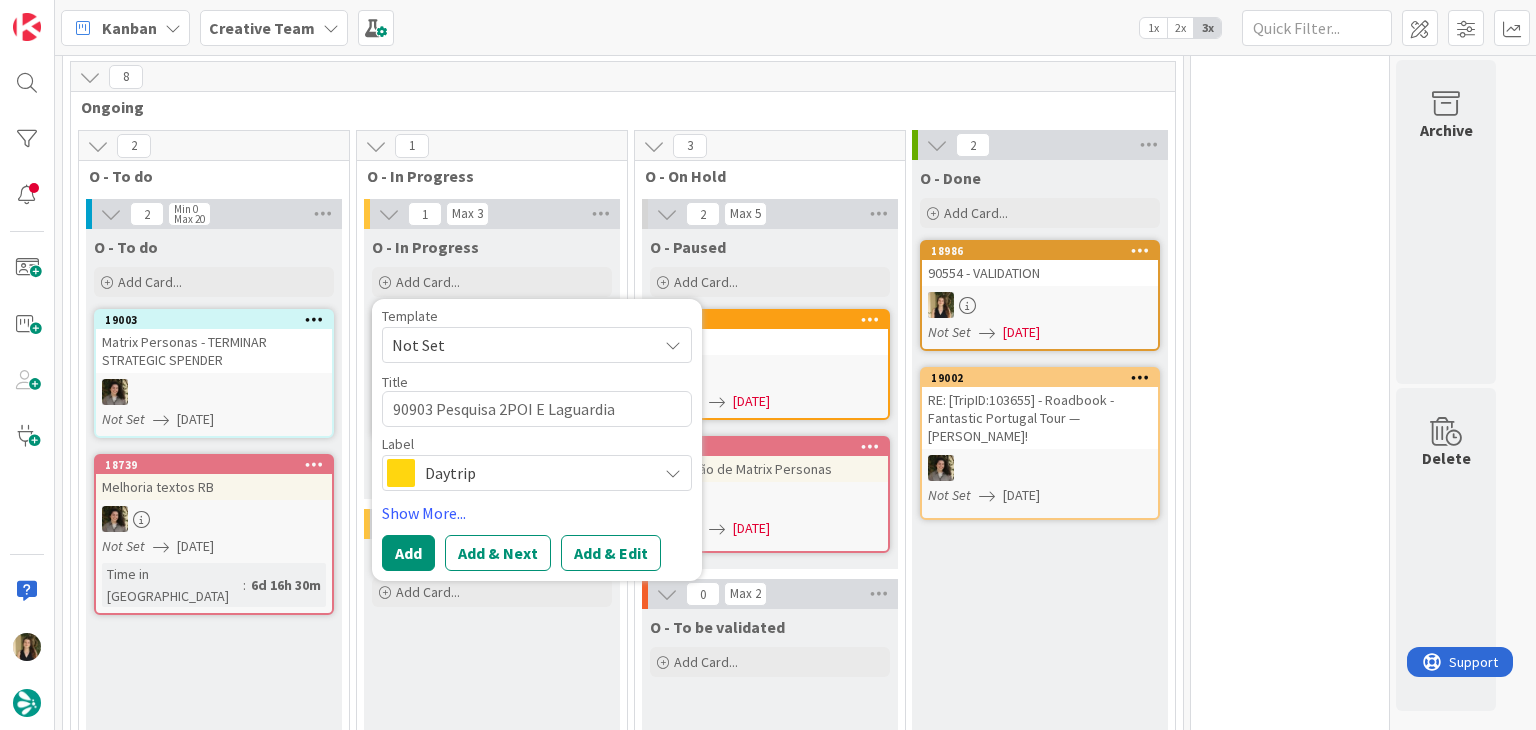 type on "x" 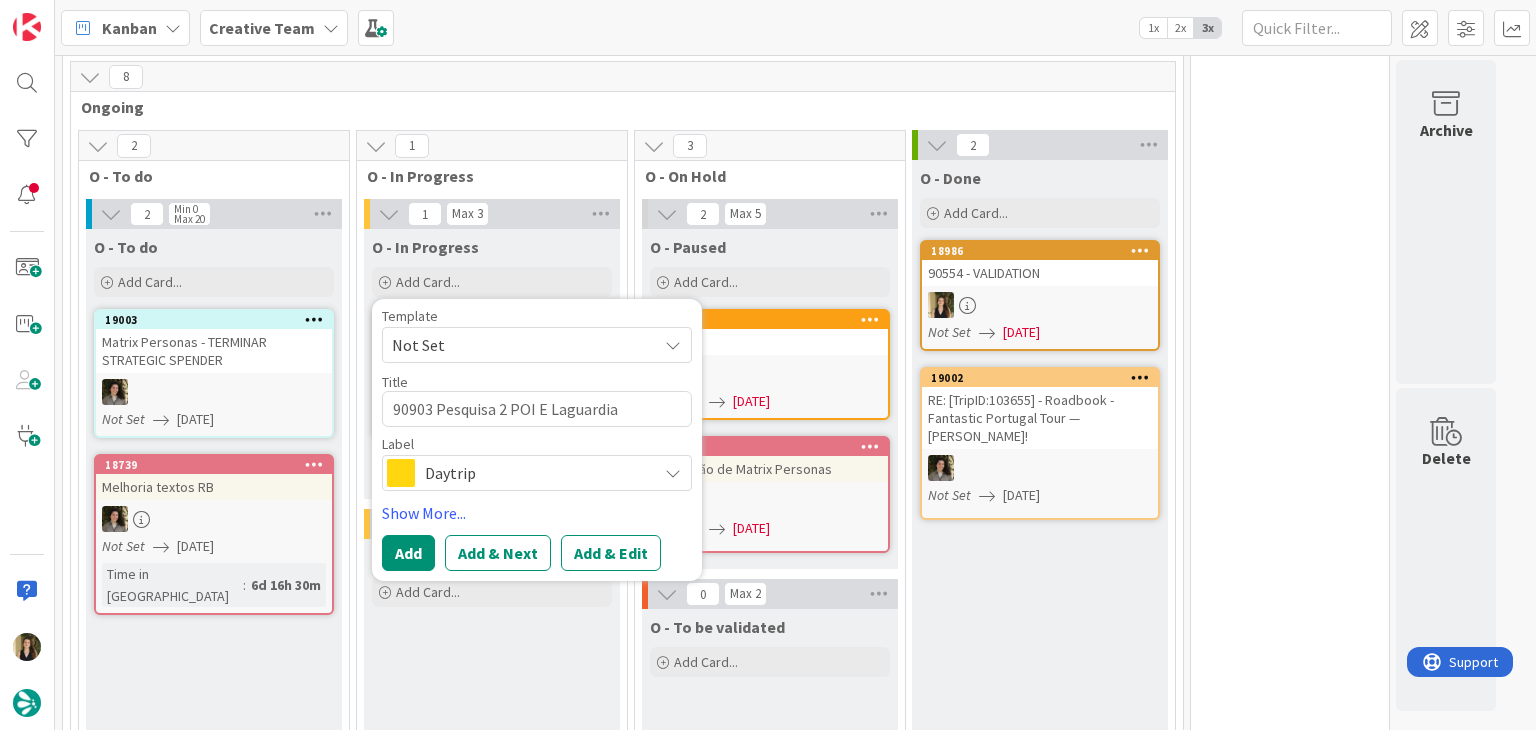type on "90903 Pesquisa 2 POI E Laguardia" 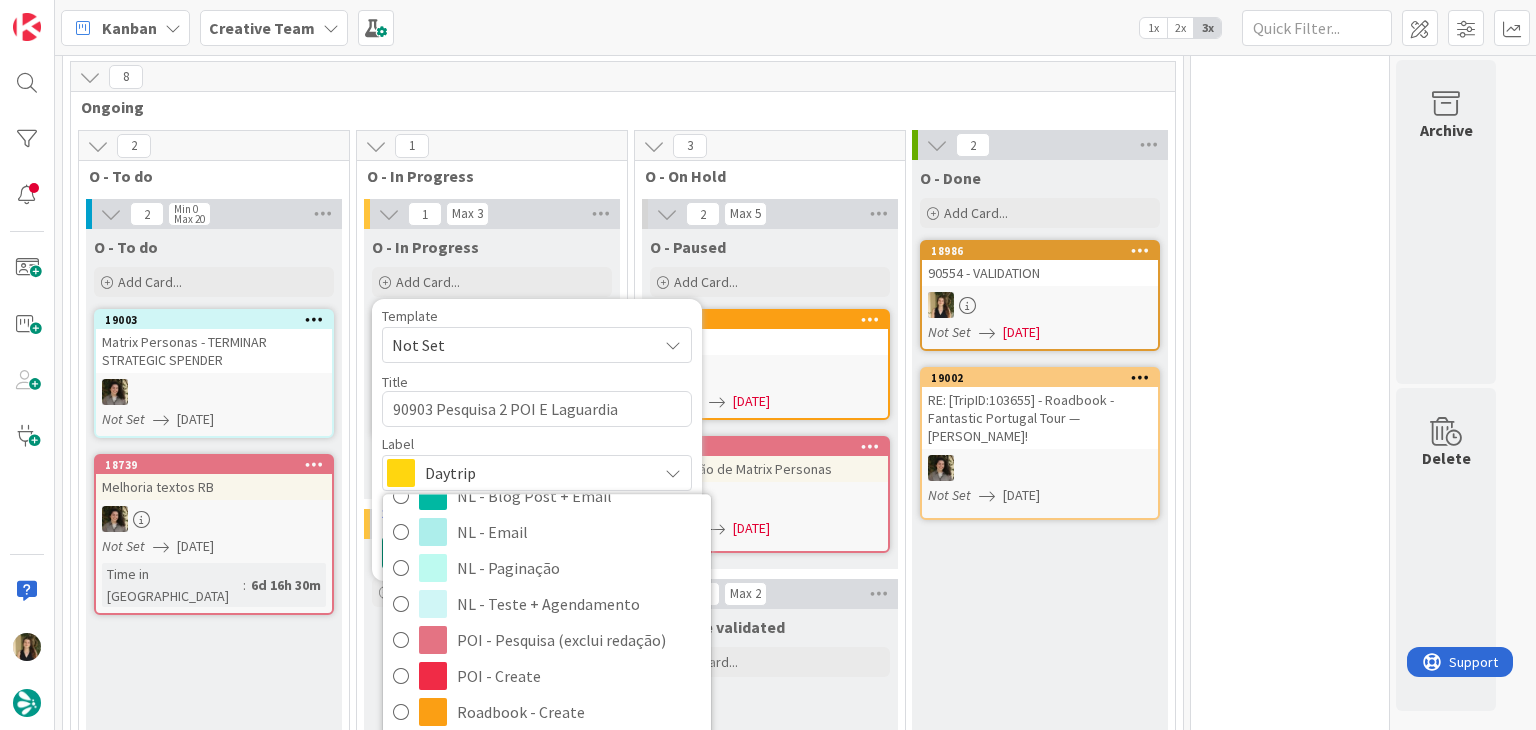 scroll, scrollTop: 276, scrollLeft: 0, axis: vertical 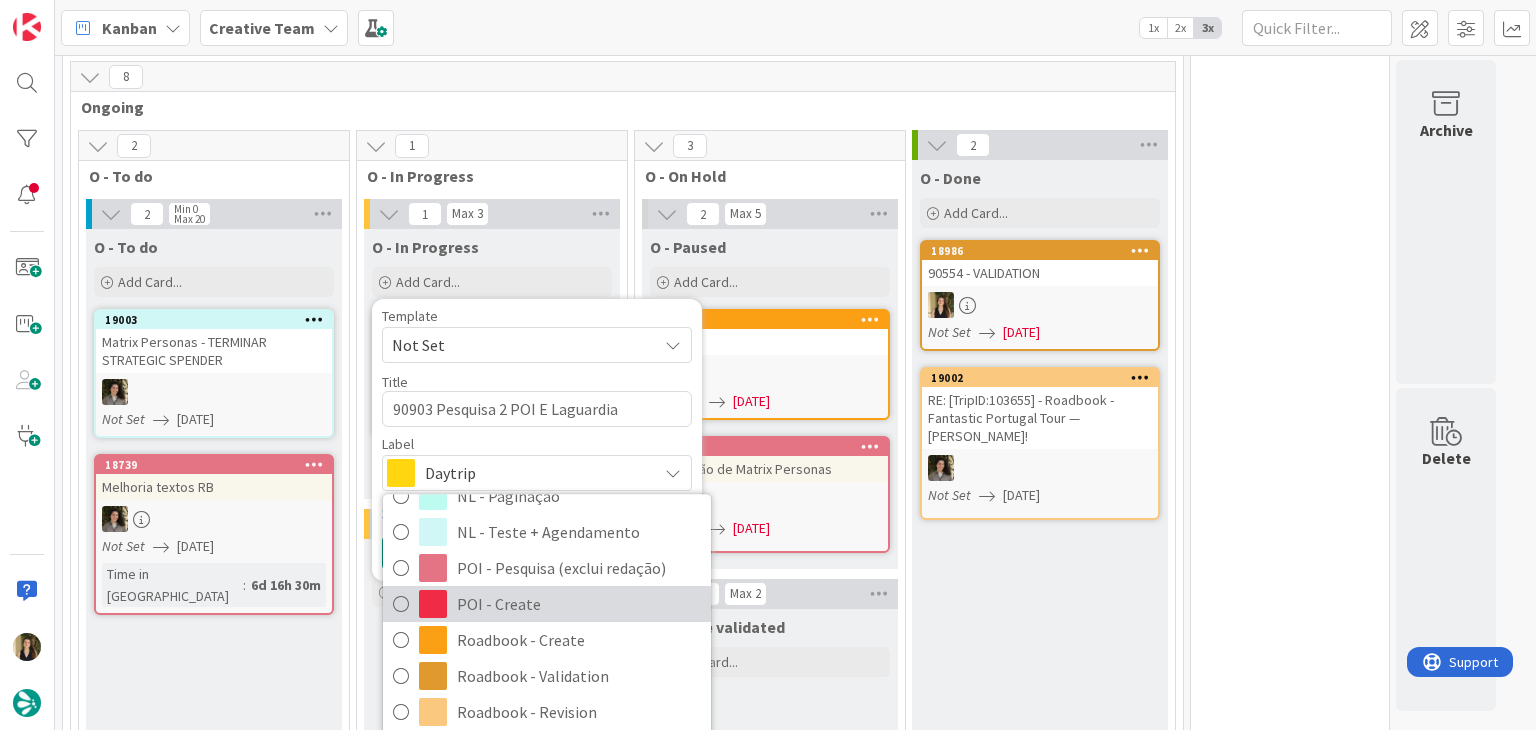 click on "POI - Create" at bounding box center (579, 605) 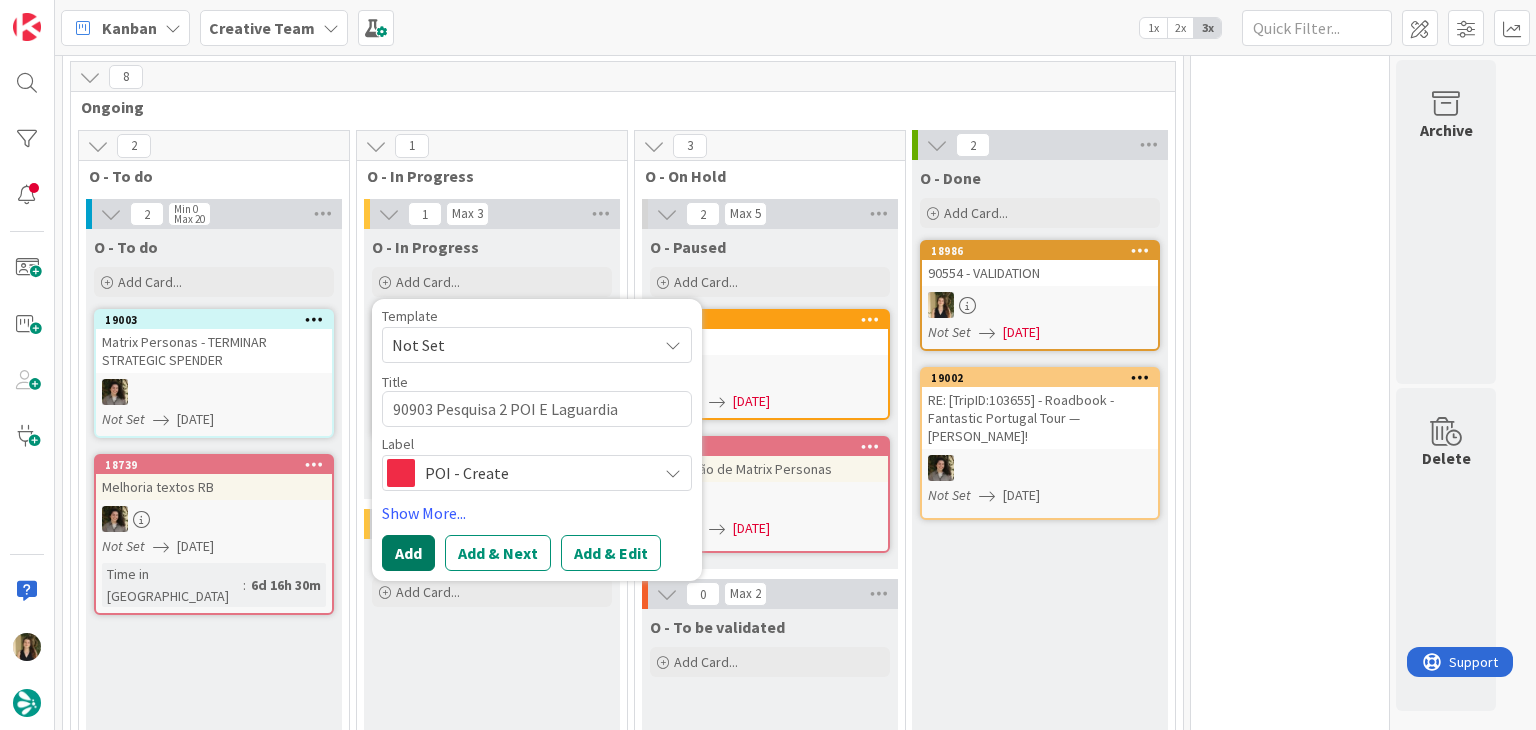 click on "Add" at bounding box center [408, 553] 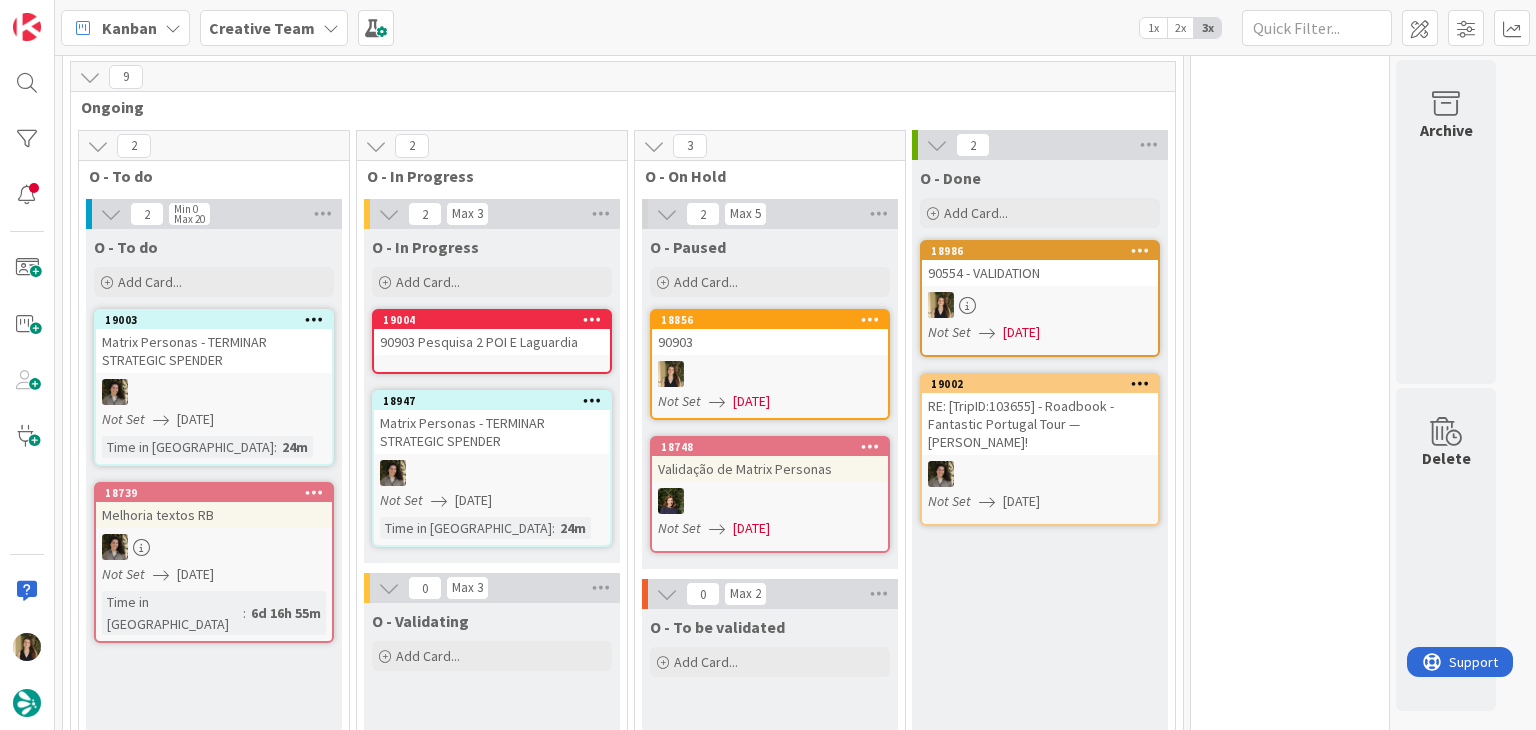 drag, startPoint x: 495, startPoint y: 389, endPoint x: 497, endPoint y: 337, distance: 52.03845 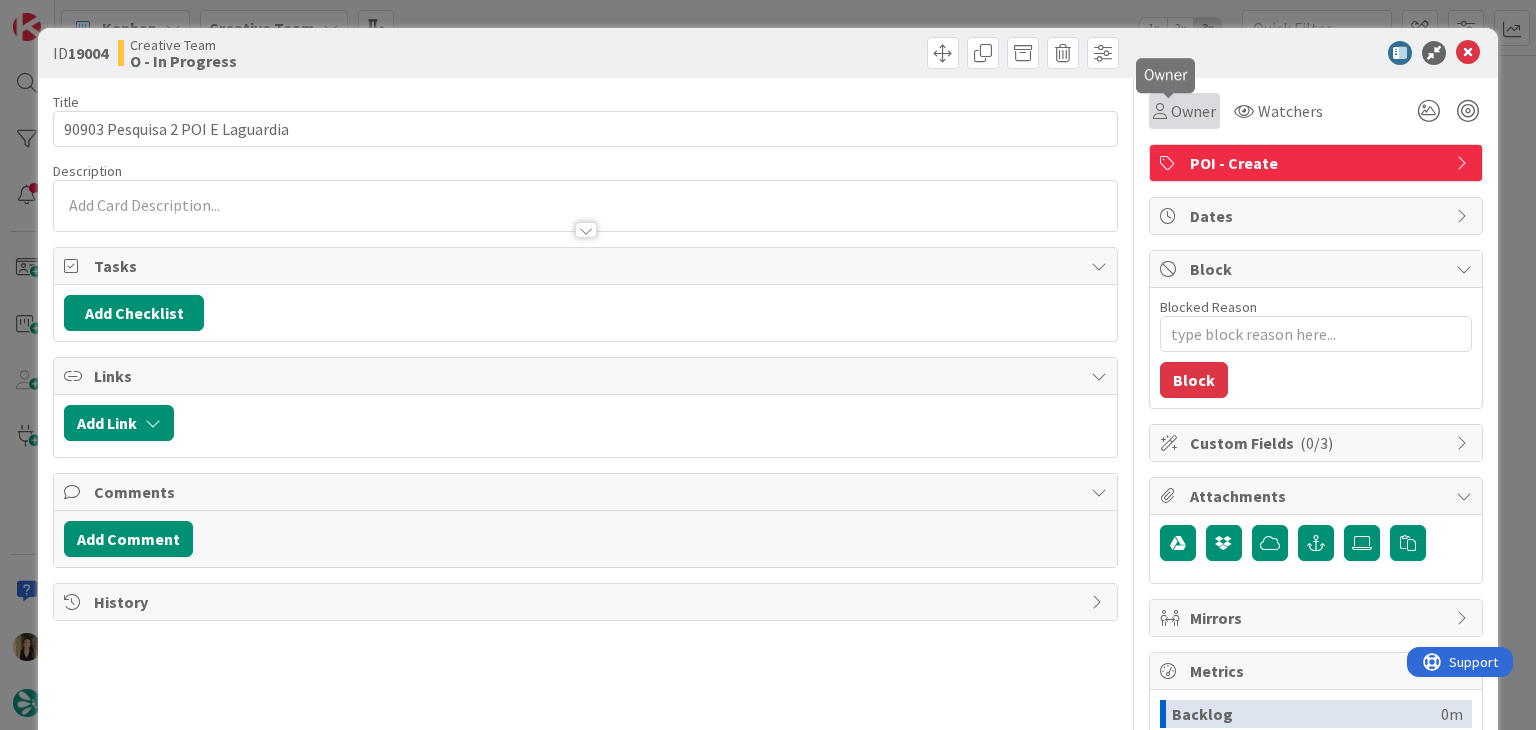 scroll, scrollTop: 0, scrollLeft: 0, axis: both 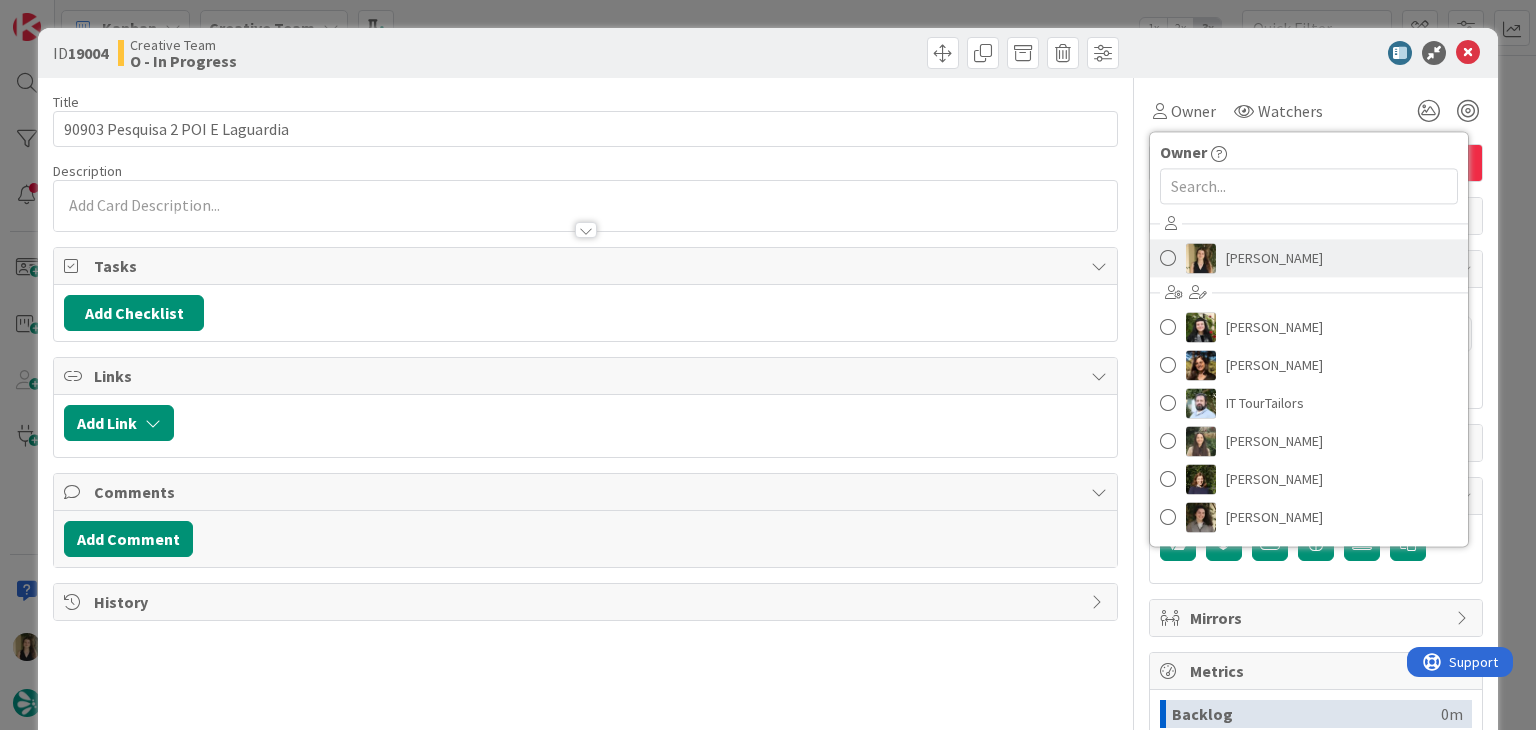 click on "[PERSON_NAME]" at bounding box center [1274, 258] 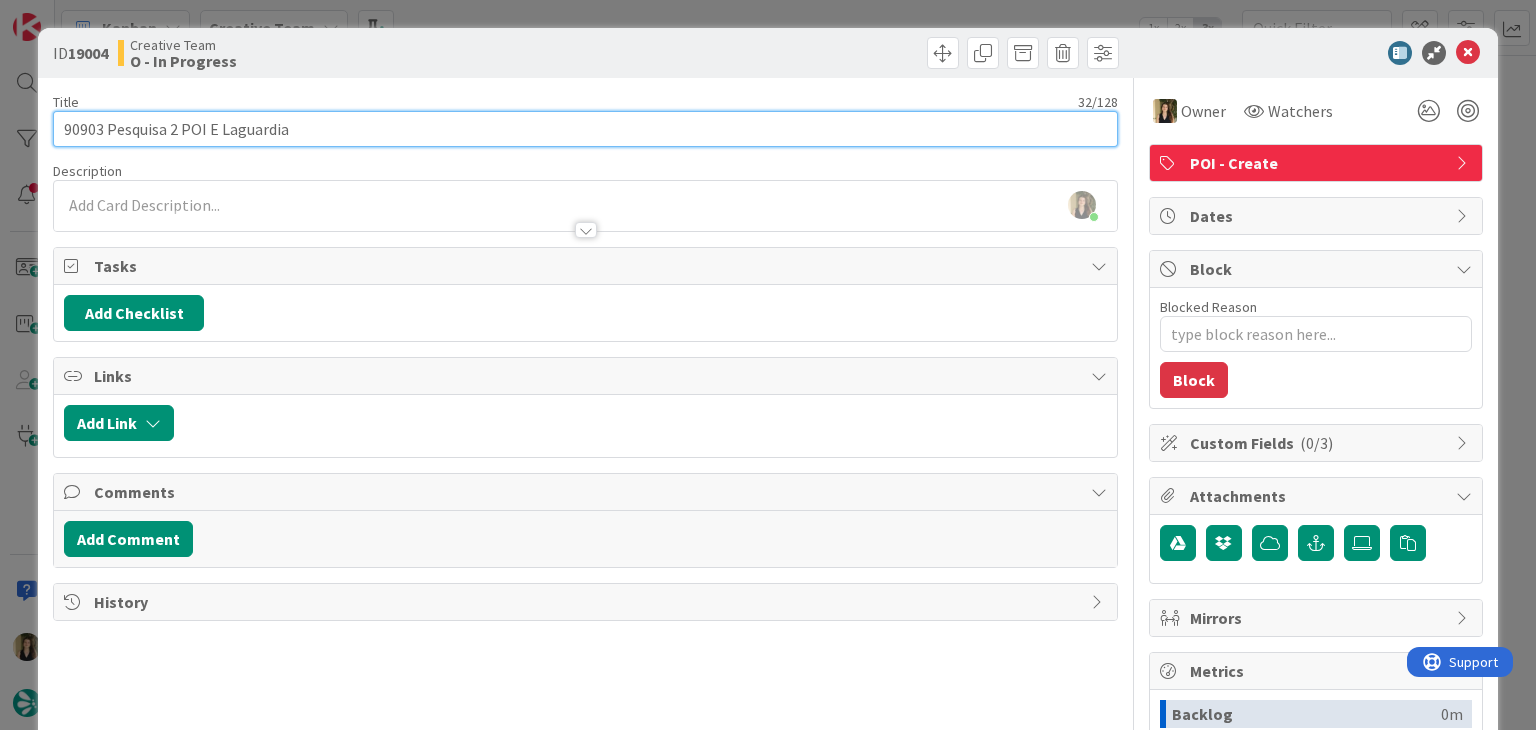 click on "90903 Pesquisa 2 POI E Laguardia" at bounding box center [585, 129] 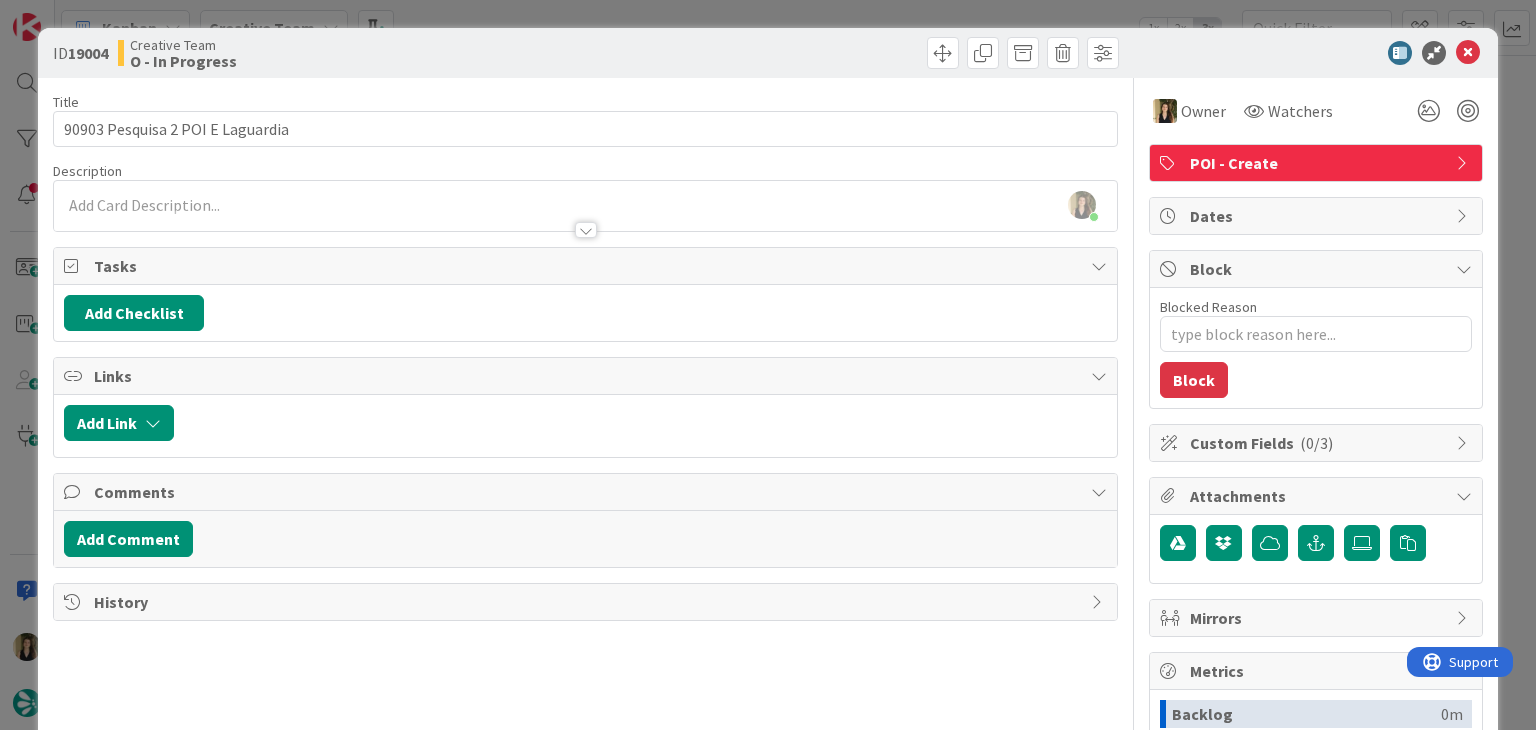 click on "ID  19004 Creative Team O - In Progress Title 32 / 128 90903 Pesquisa 2 POI E Laguardia Description [PERSON_NAME] joined  4 m ago Owner Watchers POI - Create  Tasks Add Checklist Links Add Link Comments Add Comment History Owner Owner Remove Set as Watcher [PERSON_NAME] [PERSON_NAME] [PERSON_NAME]  IT TourTailors [PERSON_NAME] [PERSON_NAME] [PERSON_NAME] [PERSON_NAME] Watchers POI - Create  Dates Block Blocked Reason 0 / 256 Block Custom Fields ( 0/3 ) Attachments Mirrors Metrics Backlog 0m To Do 0m Buffer 0m In Progress 0m Total Time 0m Lead Time 0m Cycle Time 0m Blocked Time 0m Show Details" at bounding box center [768, 365] 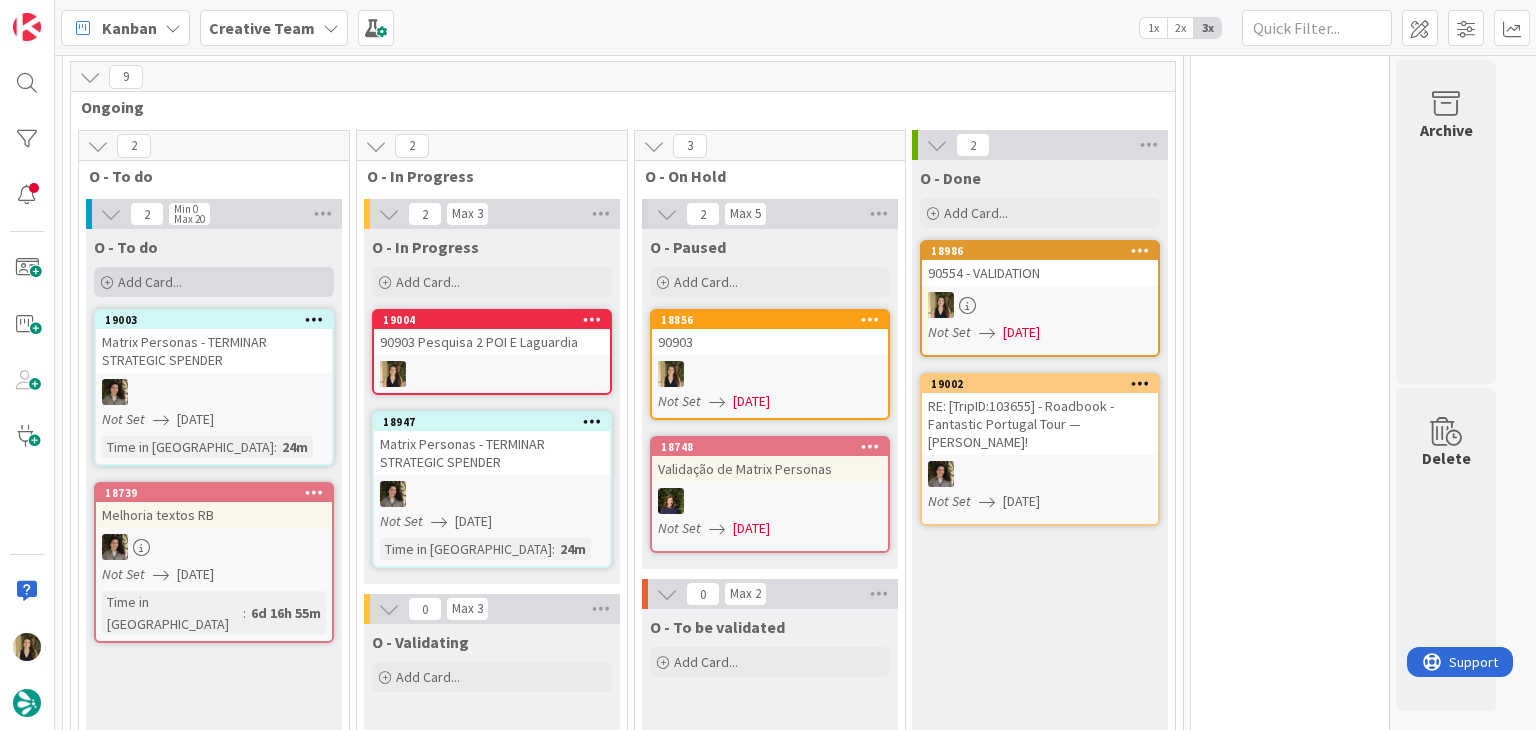 scroll, scrollTop: 0, scrollLeft: 0, axis: both 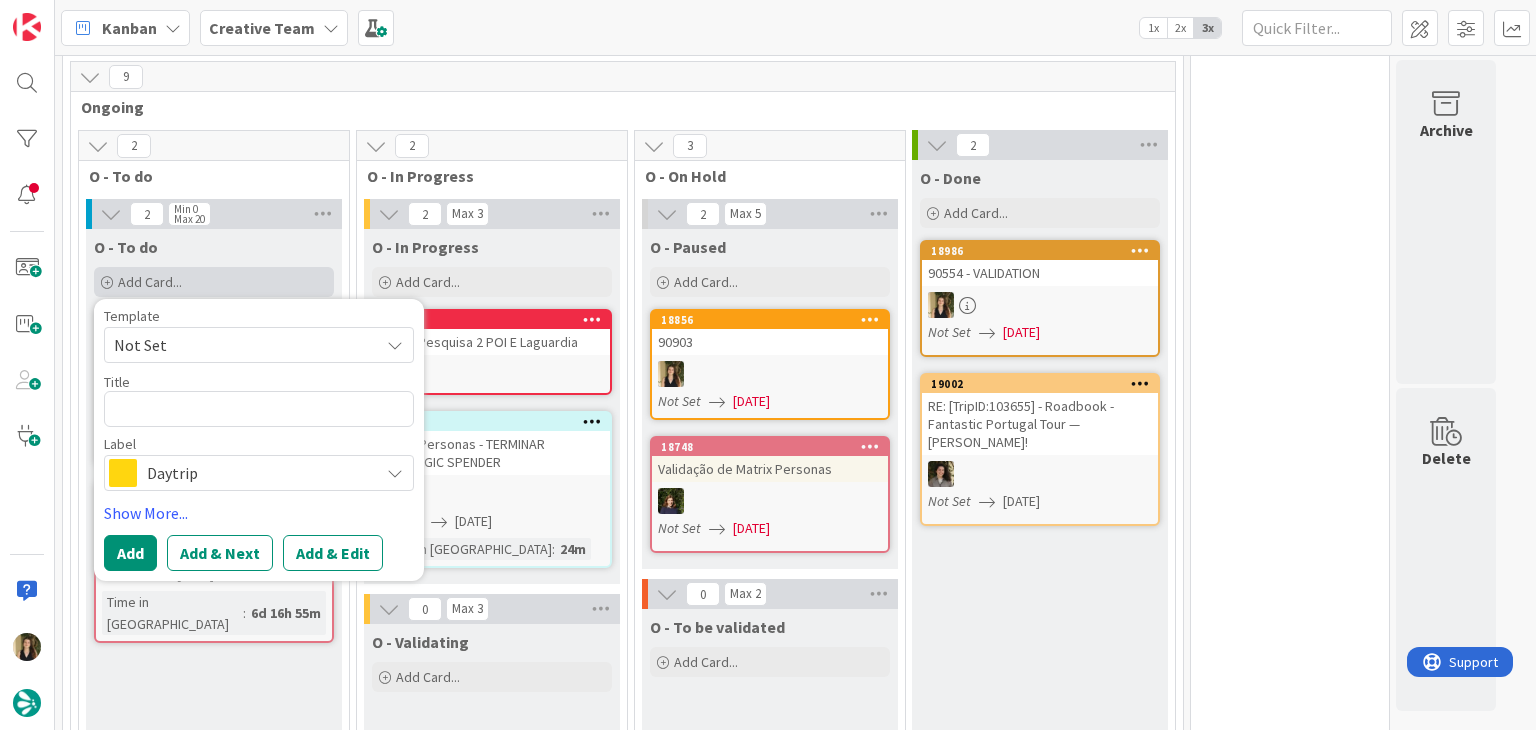 type on "x" 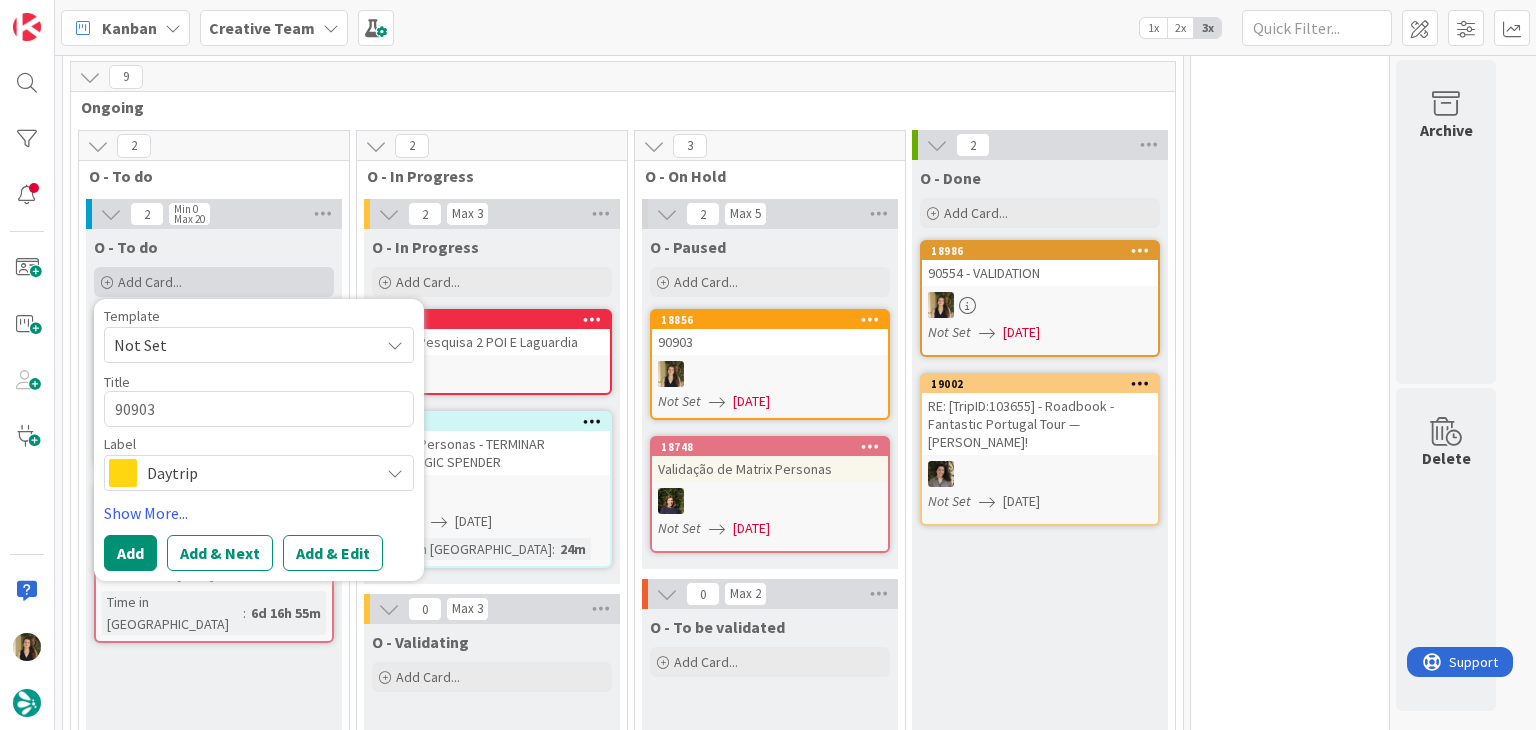 type on "x" 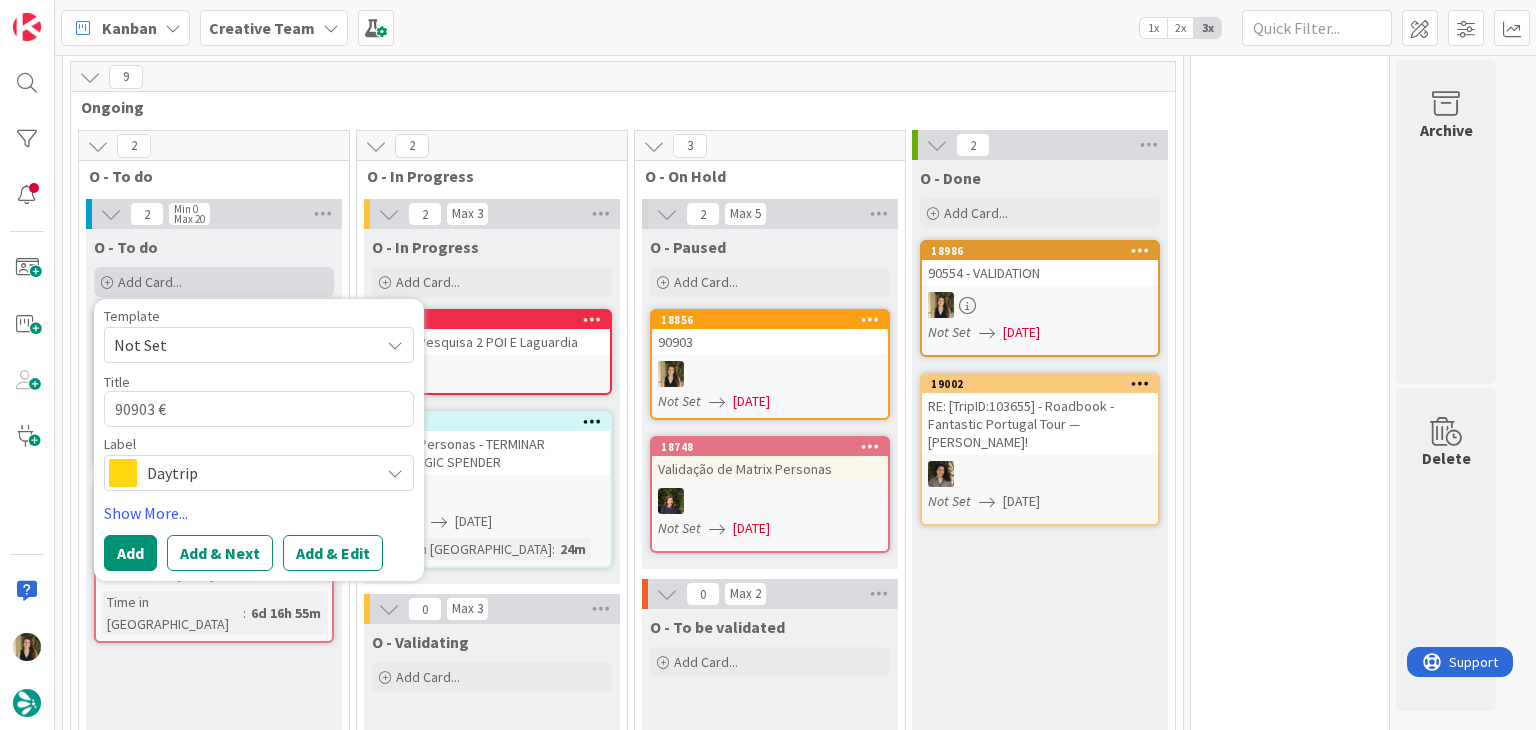 type on "x" 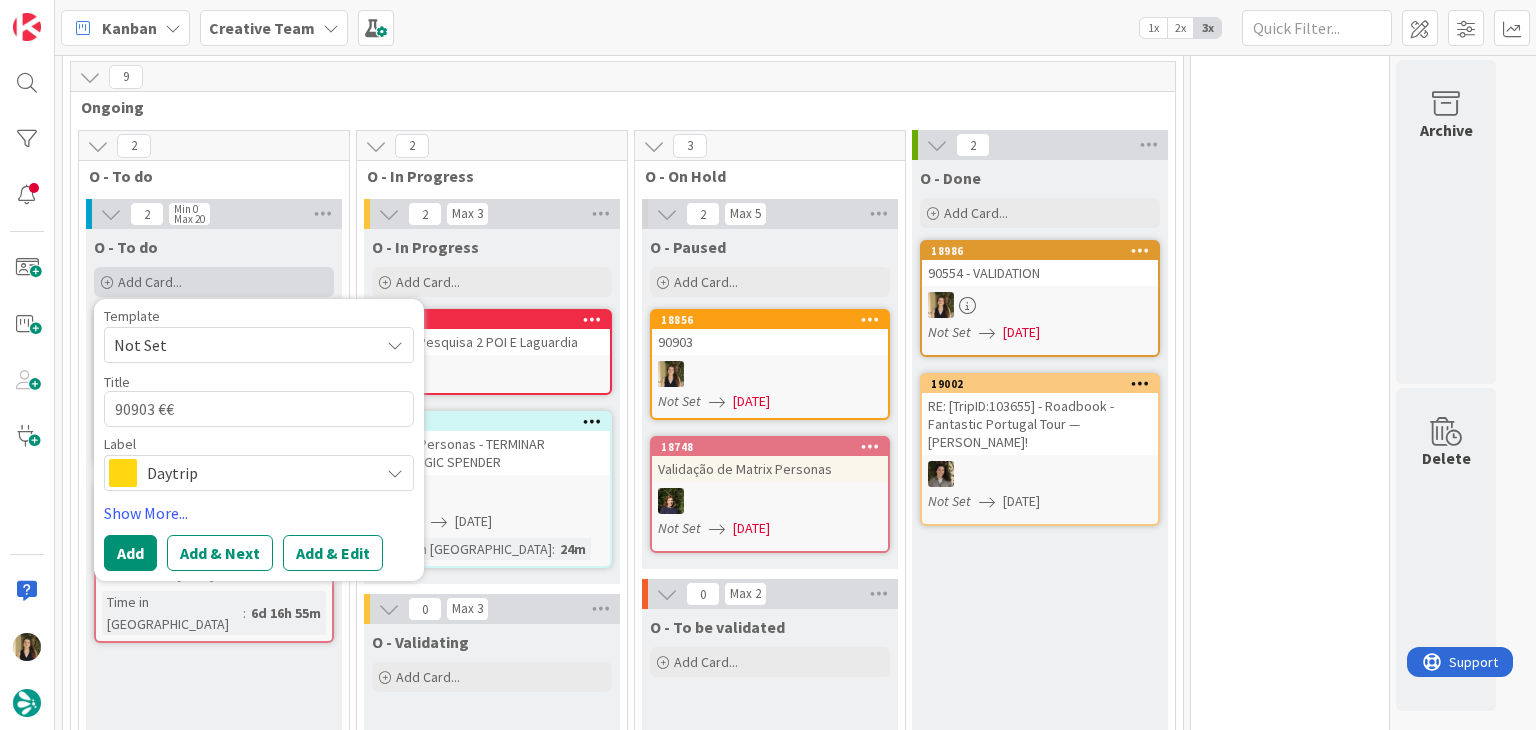 type on "x" 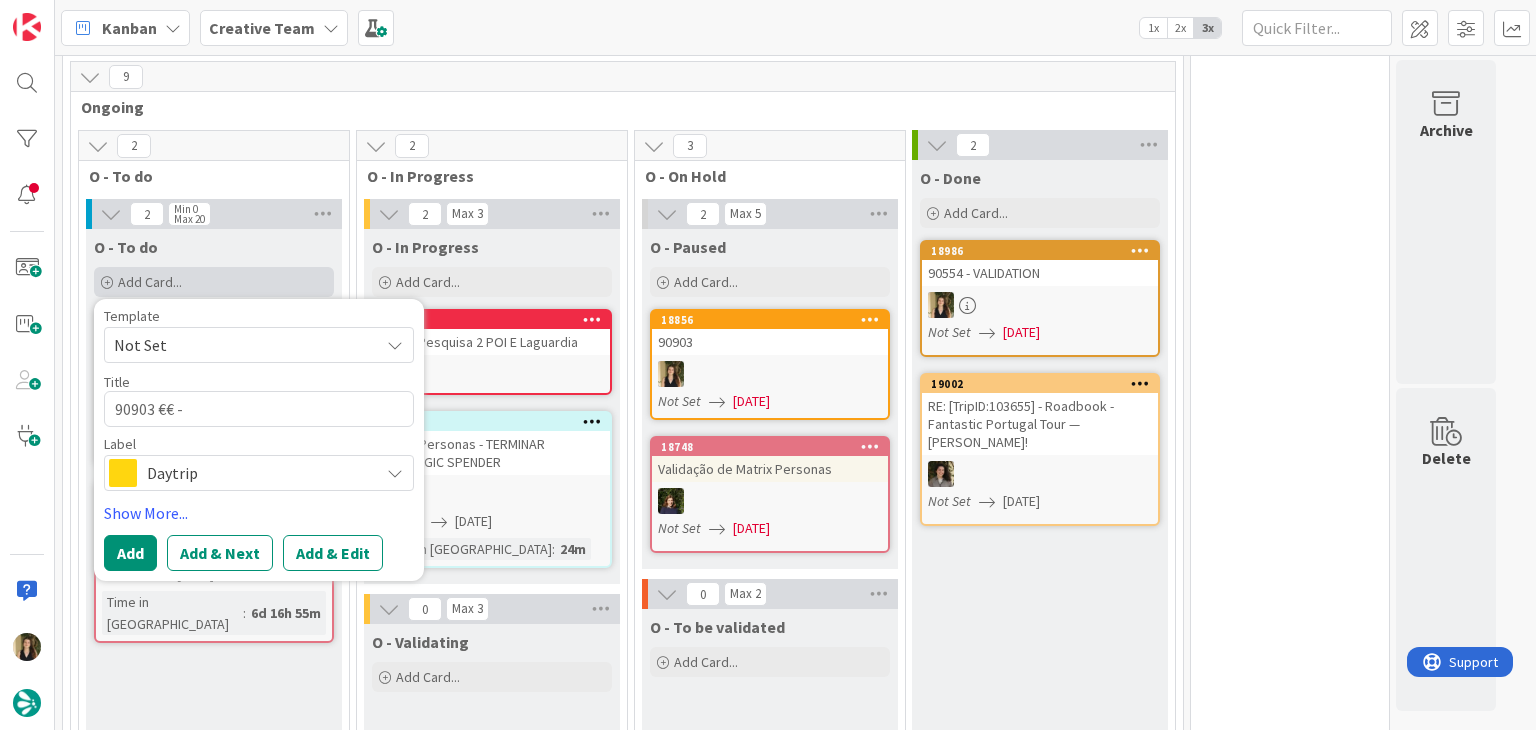 type on "x" 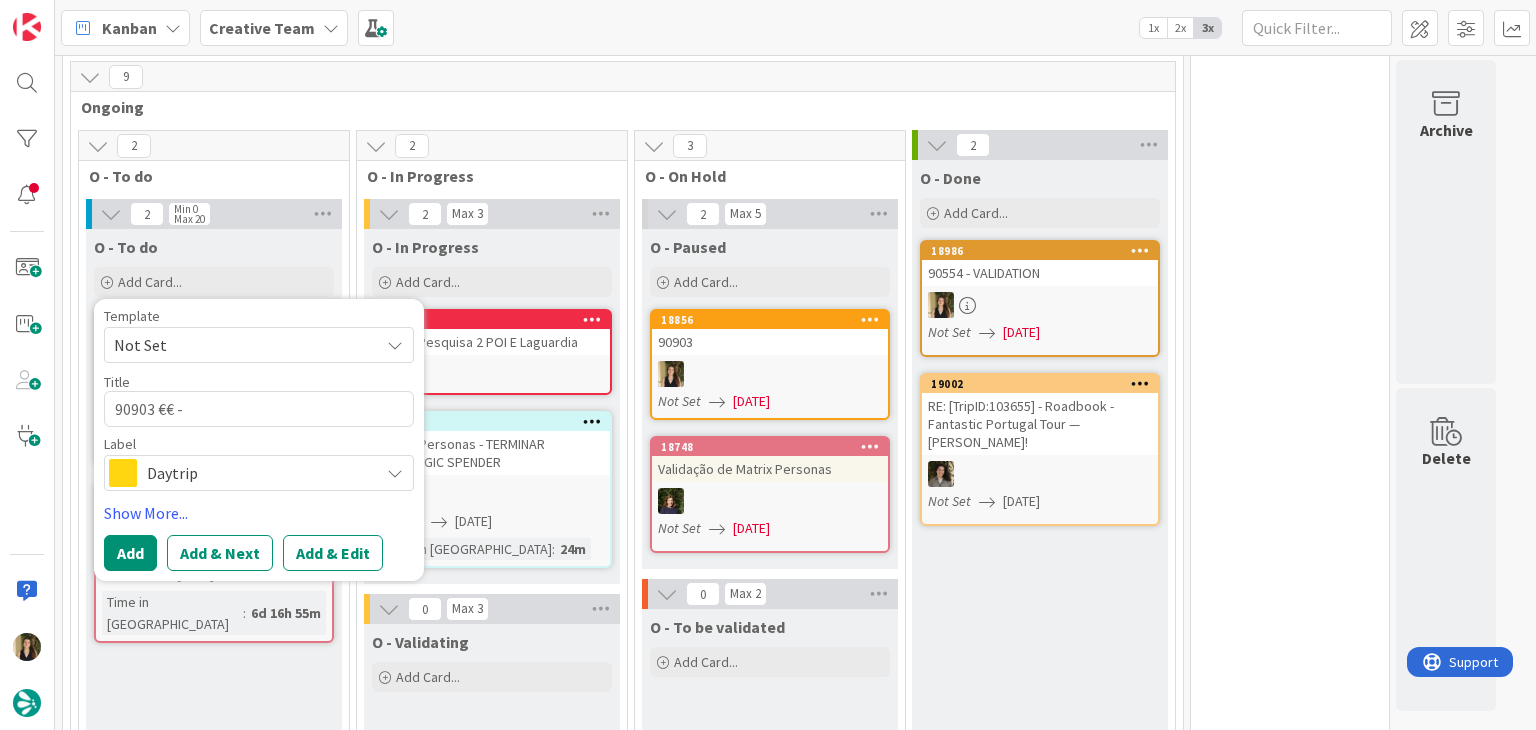 type on "90903 €€ -" 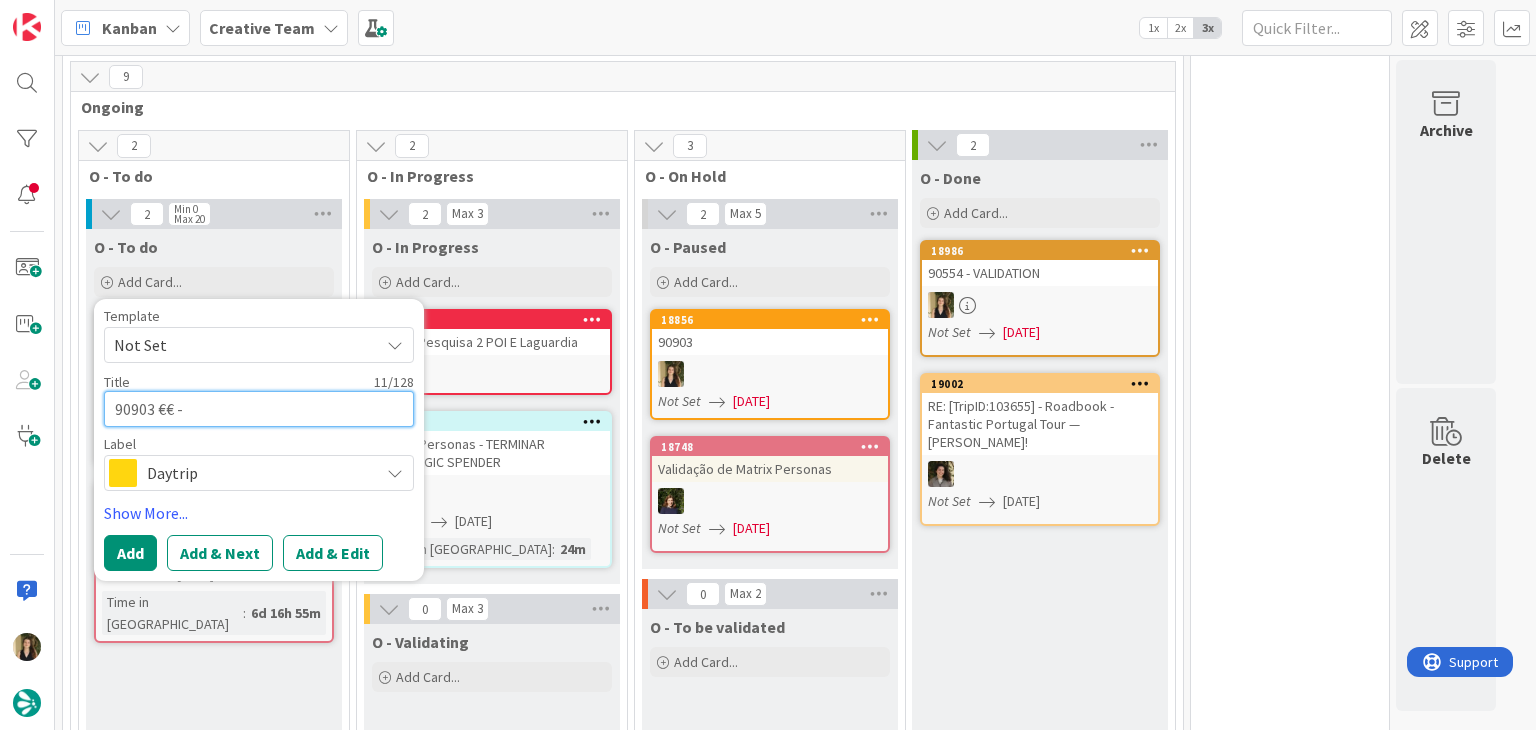 paste on "Taberna Gastronómica 1583 - Closed Tue" 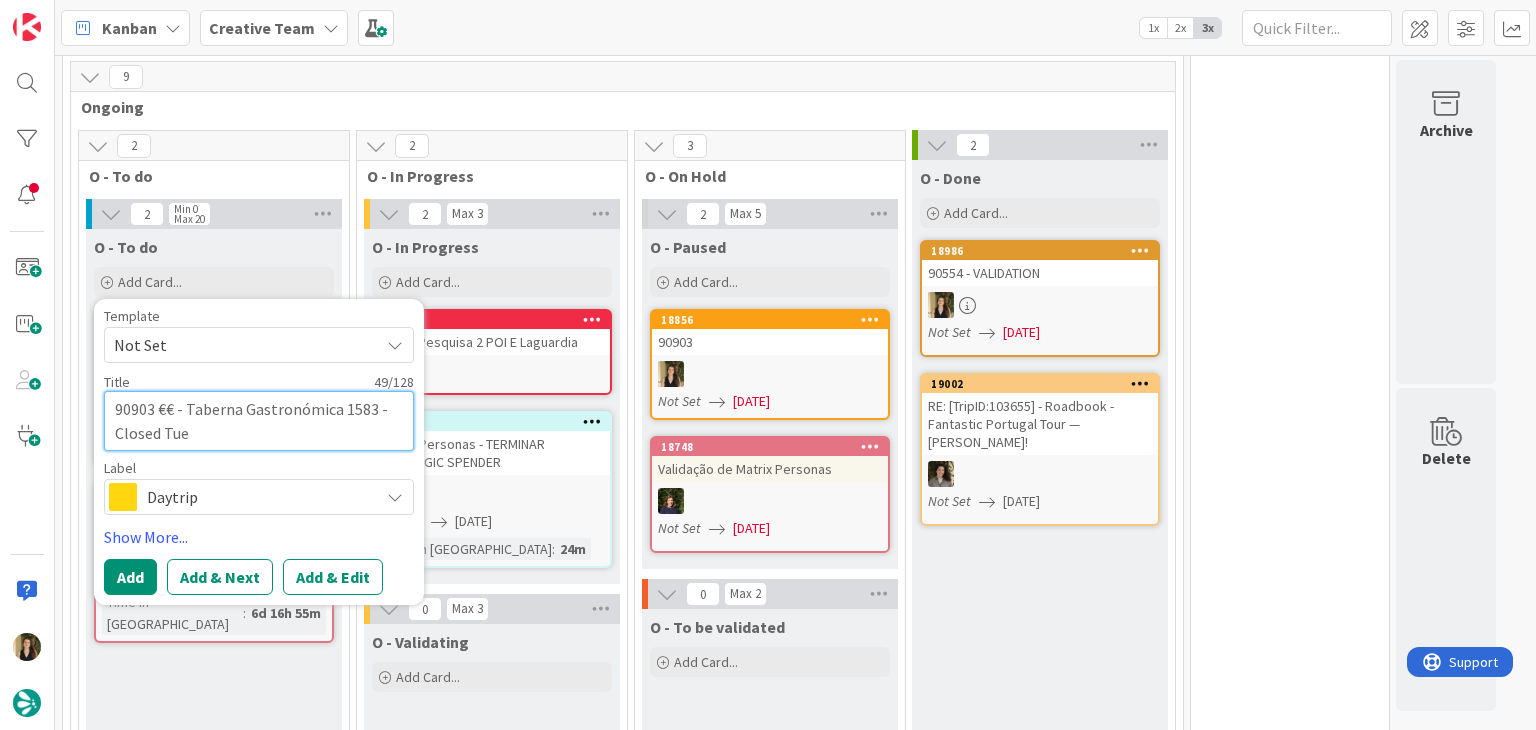 type on "90903 €€ - Taberna Gastronómica 1583 - Closed Tue" 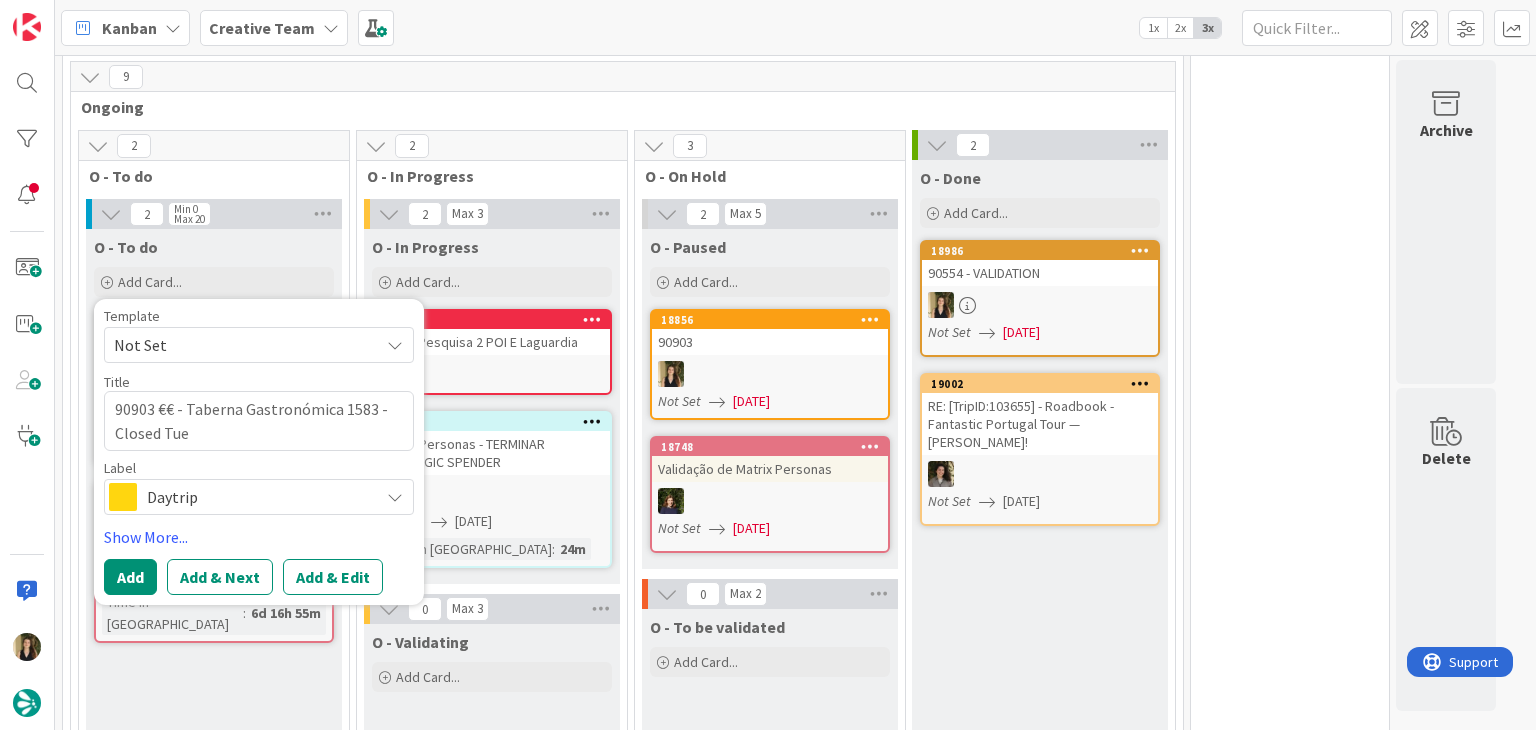 click on "Daytrip" at bounding box center [258, 497] 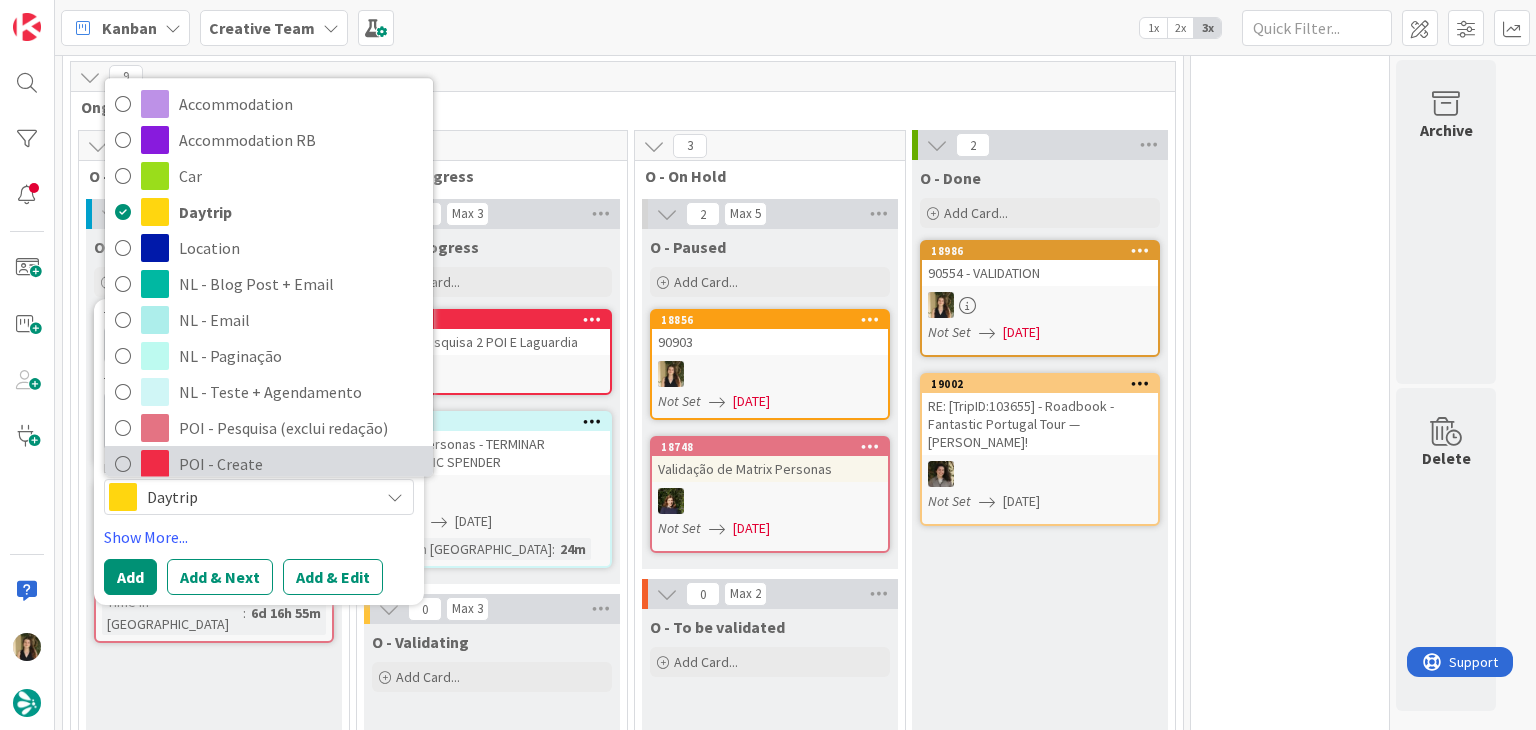 click on "POI - Create" at bounding box center [301, 464] 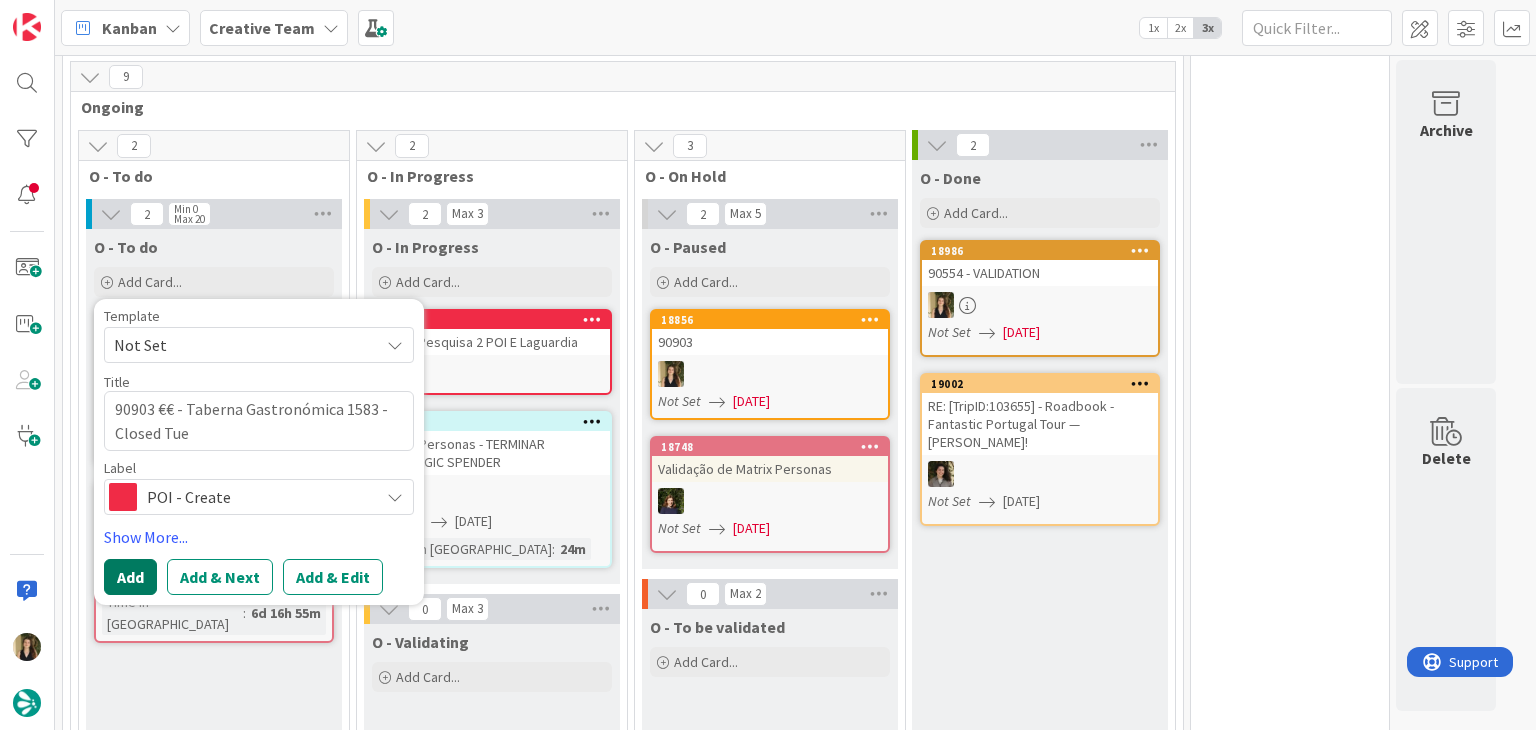 click on "Add" at bounding box center [130, 577] 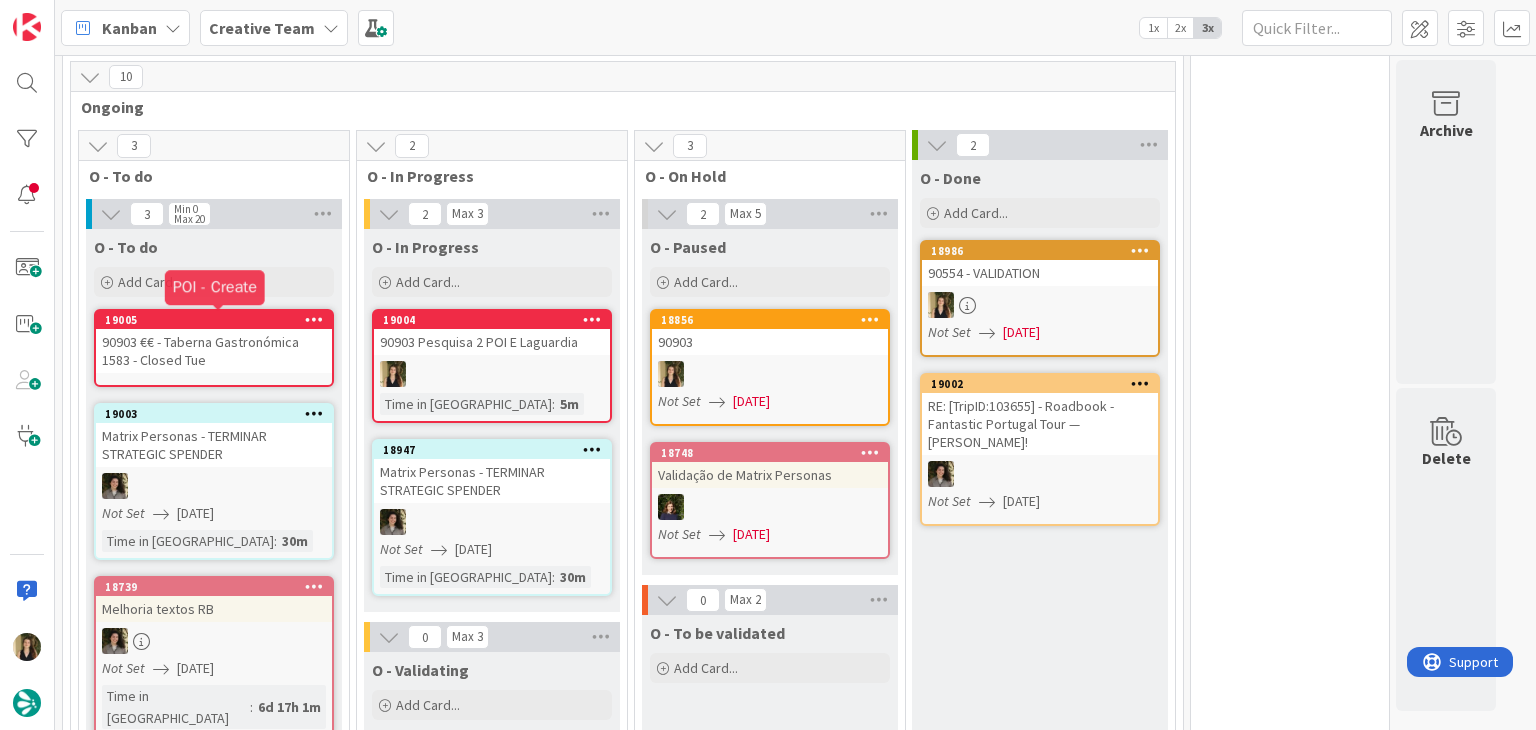 click on "90903 €€ - Taberna Gastronómica 1583 - Closed Tue" at bounding box center [214, 351] 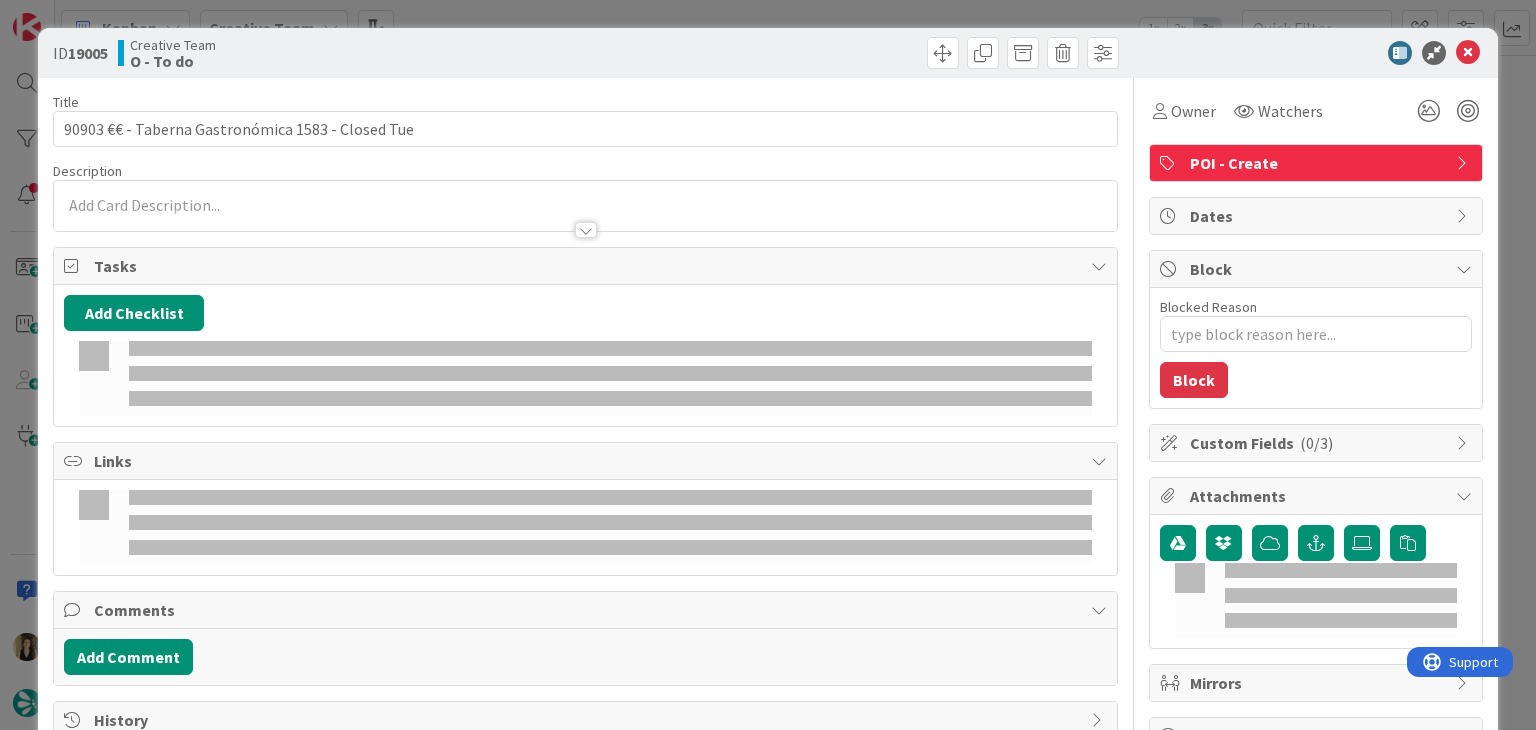 scroll, scrollTop: 0, scrollLeft: 0, axis: both 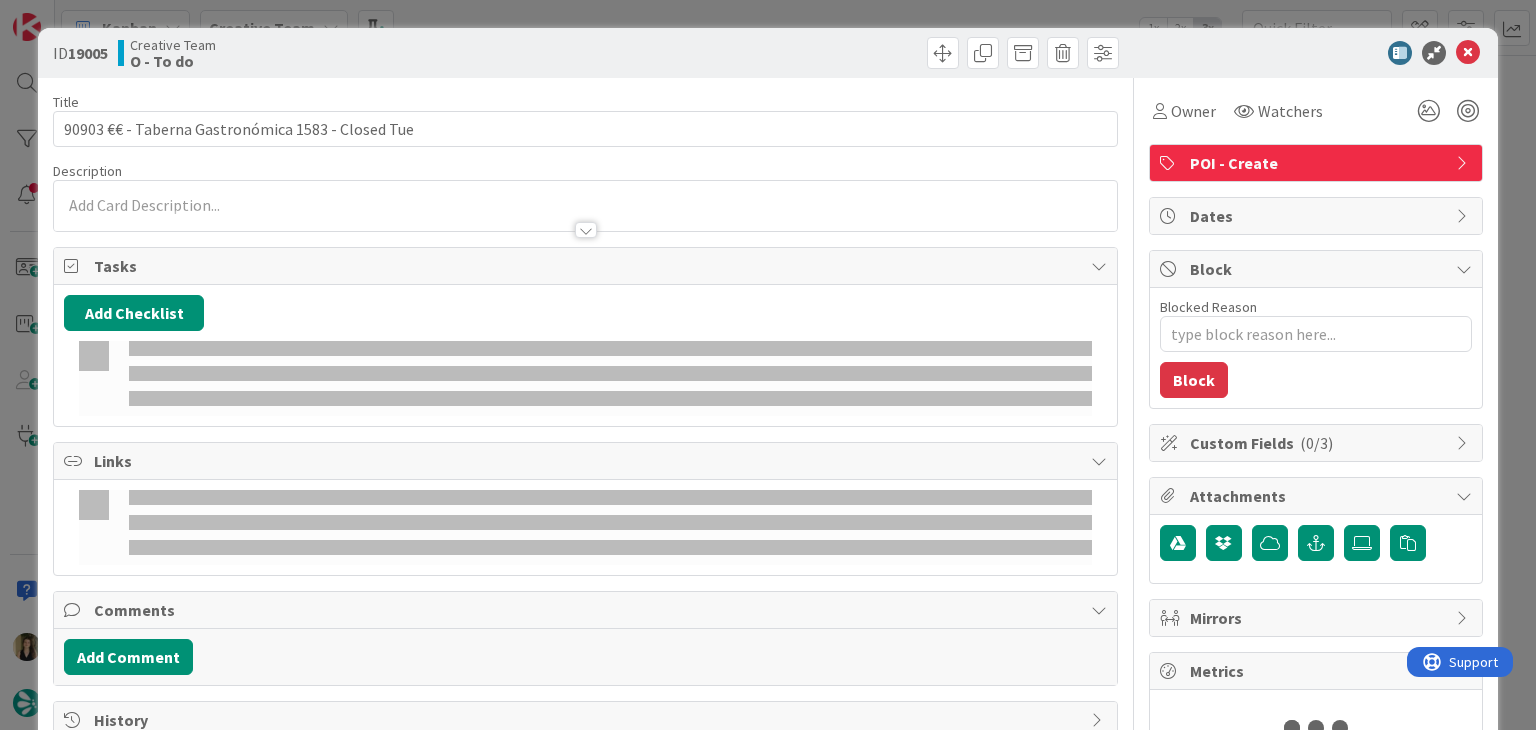 type on "x" 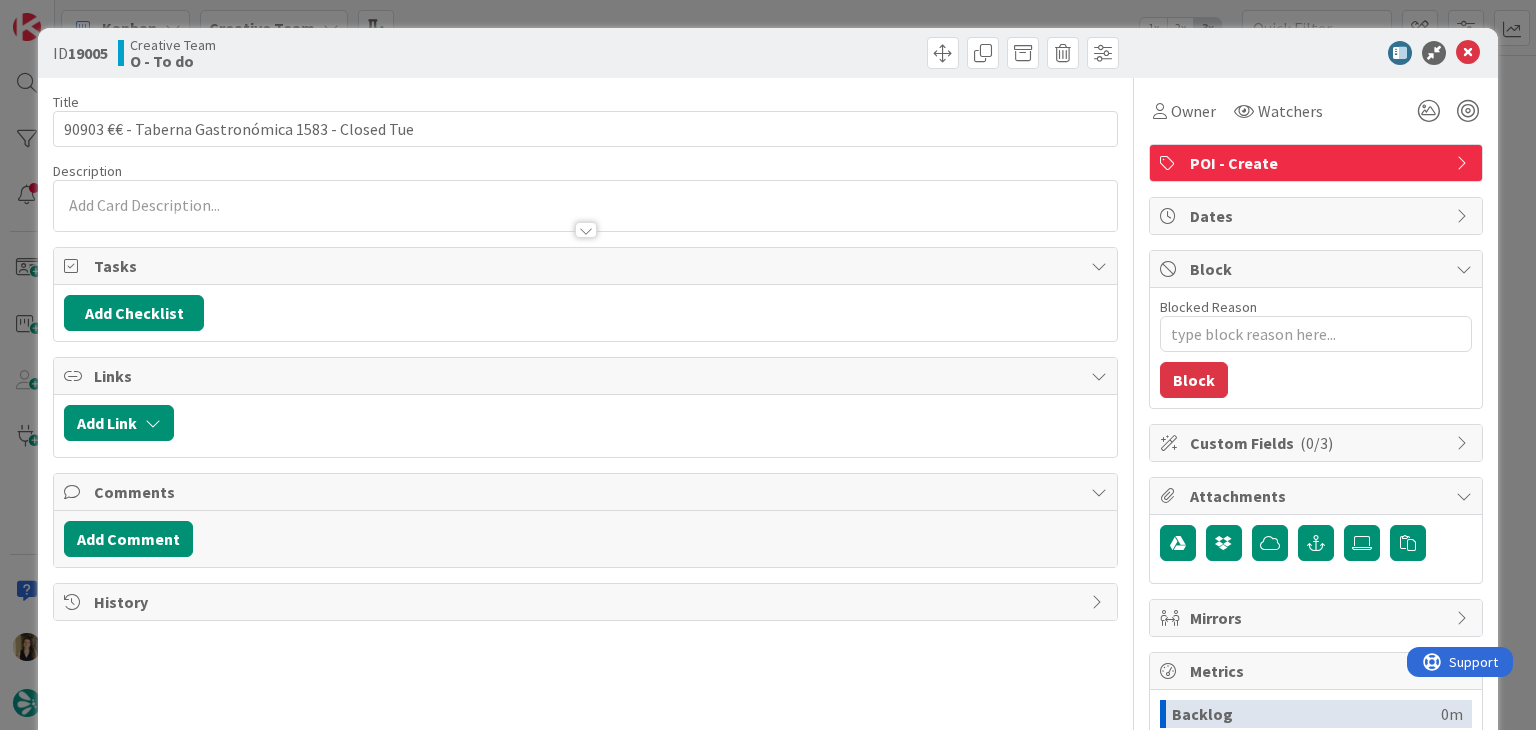 scroll, scrollTop: 0, scrollLeft: 0, axis: both 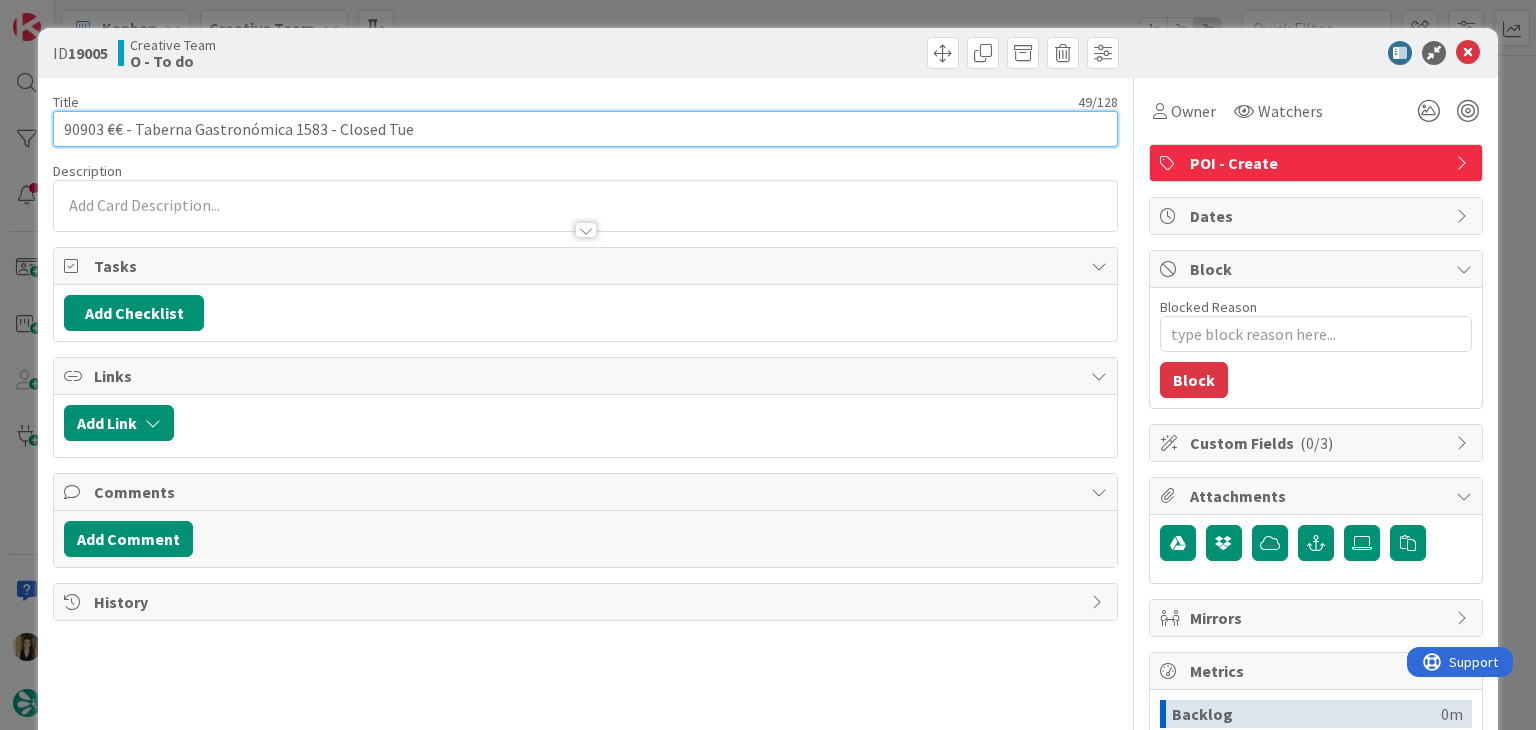 click on "90903 €€ - Taberna Gastronómica 1583 - Closed Tue" at bounding box center [585, 129] 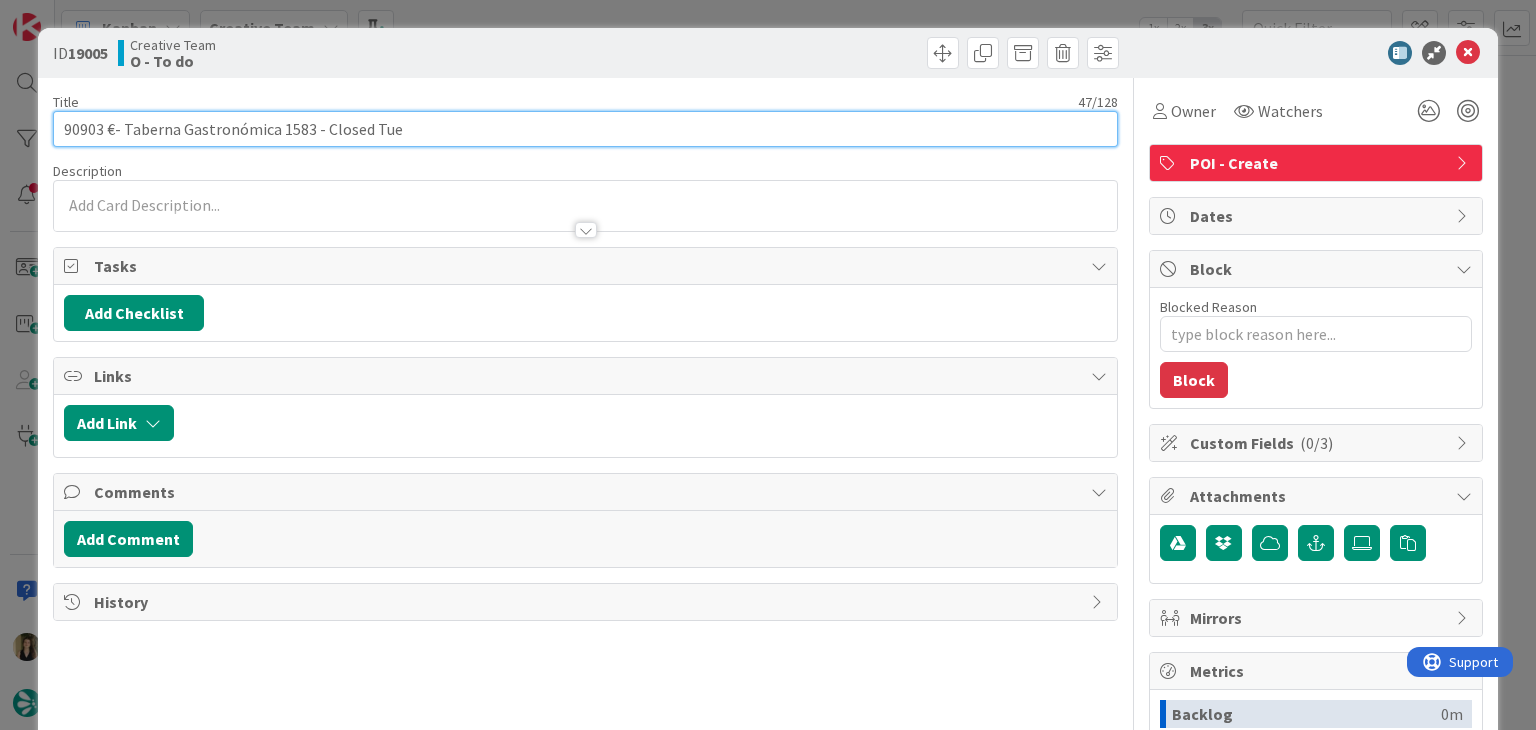 type on "90903 € - Taberna Gastronómica 1583 - Closed Tue" 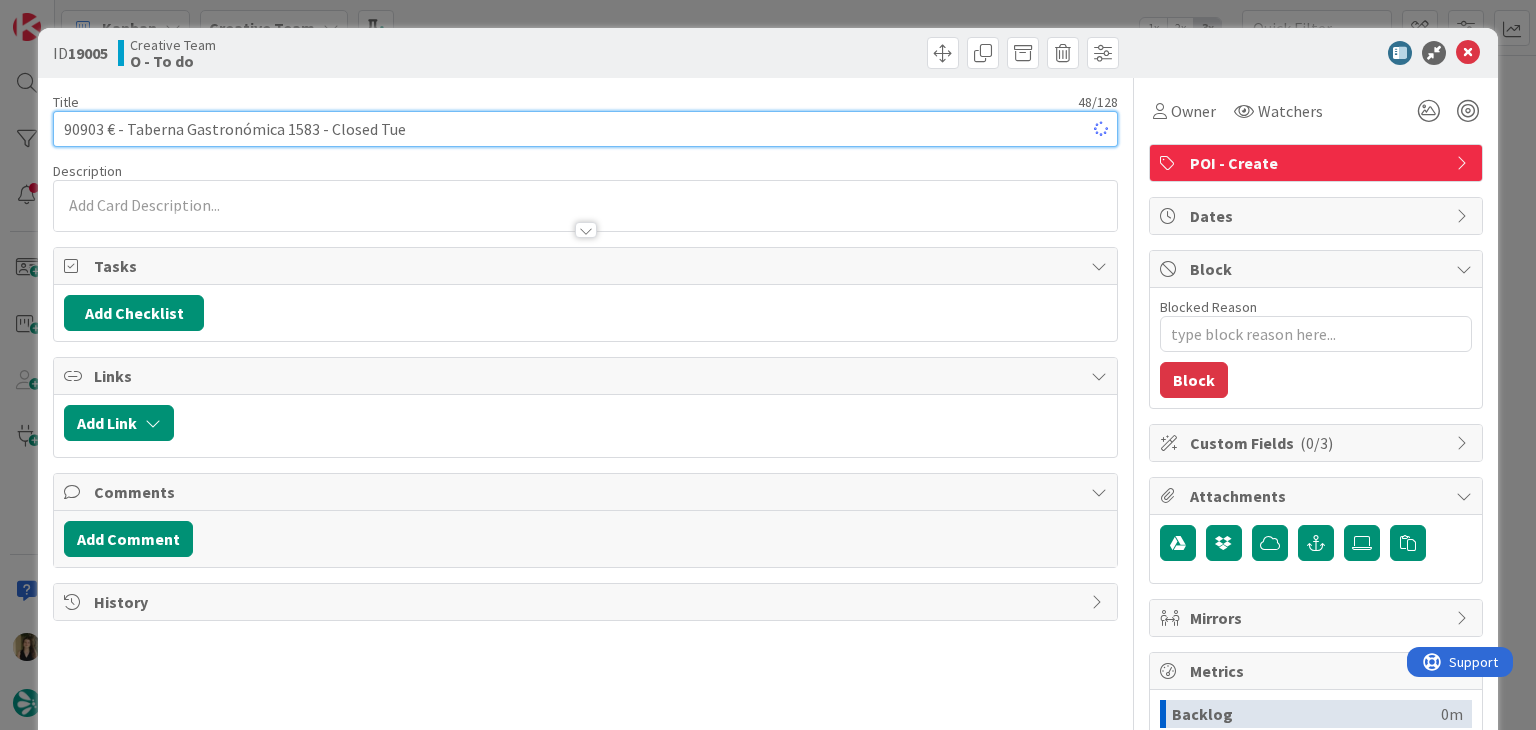 type on "x" 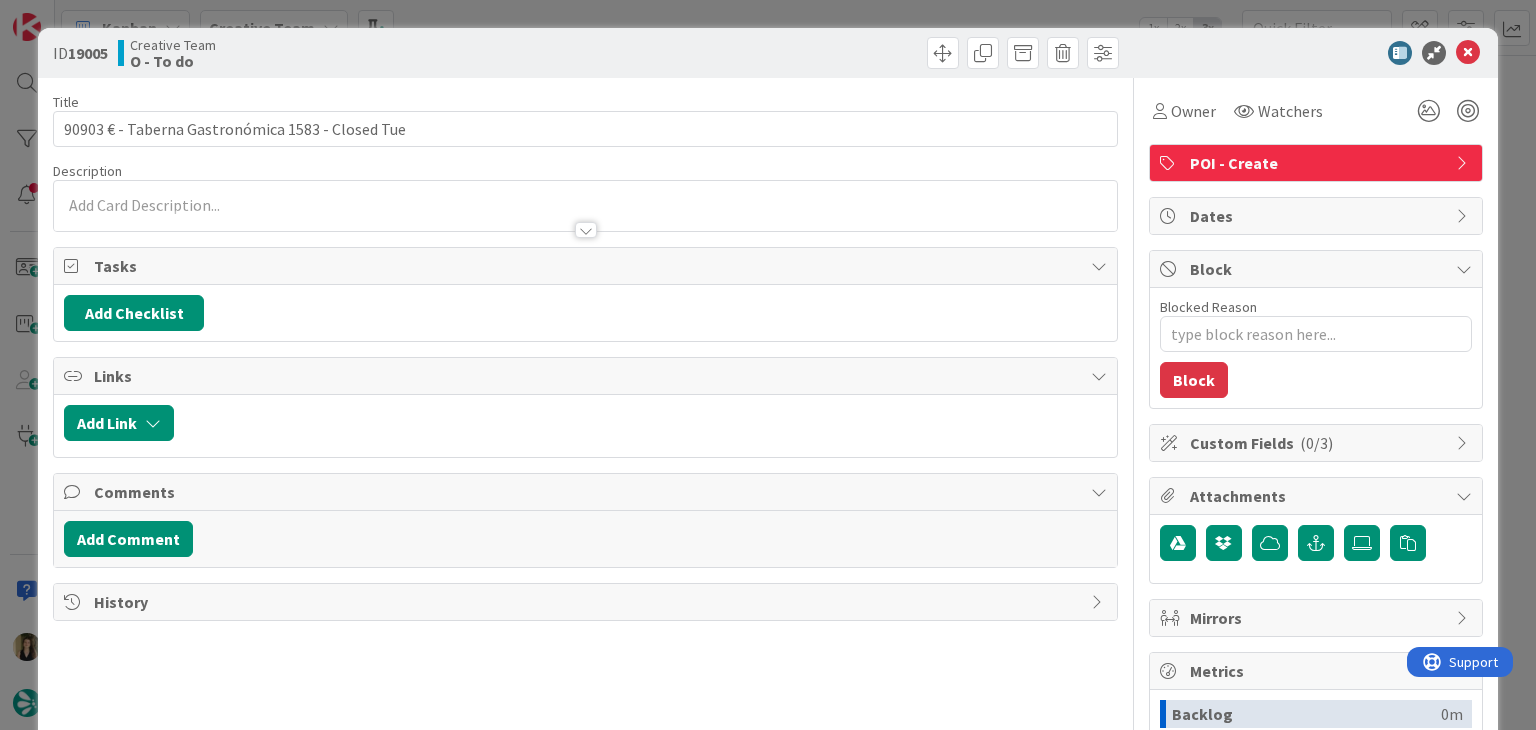 click on "Creative Team O - To do" at bounding box center [349, 53] 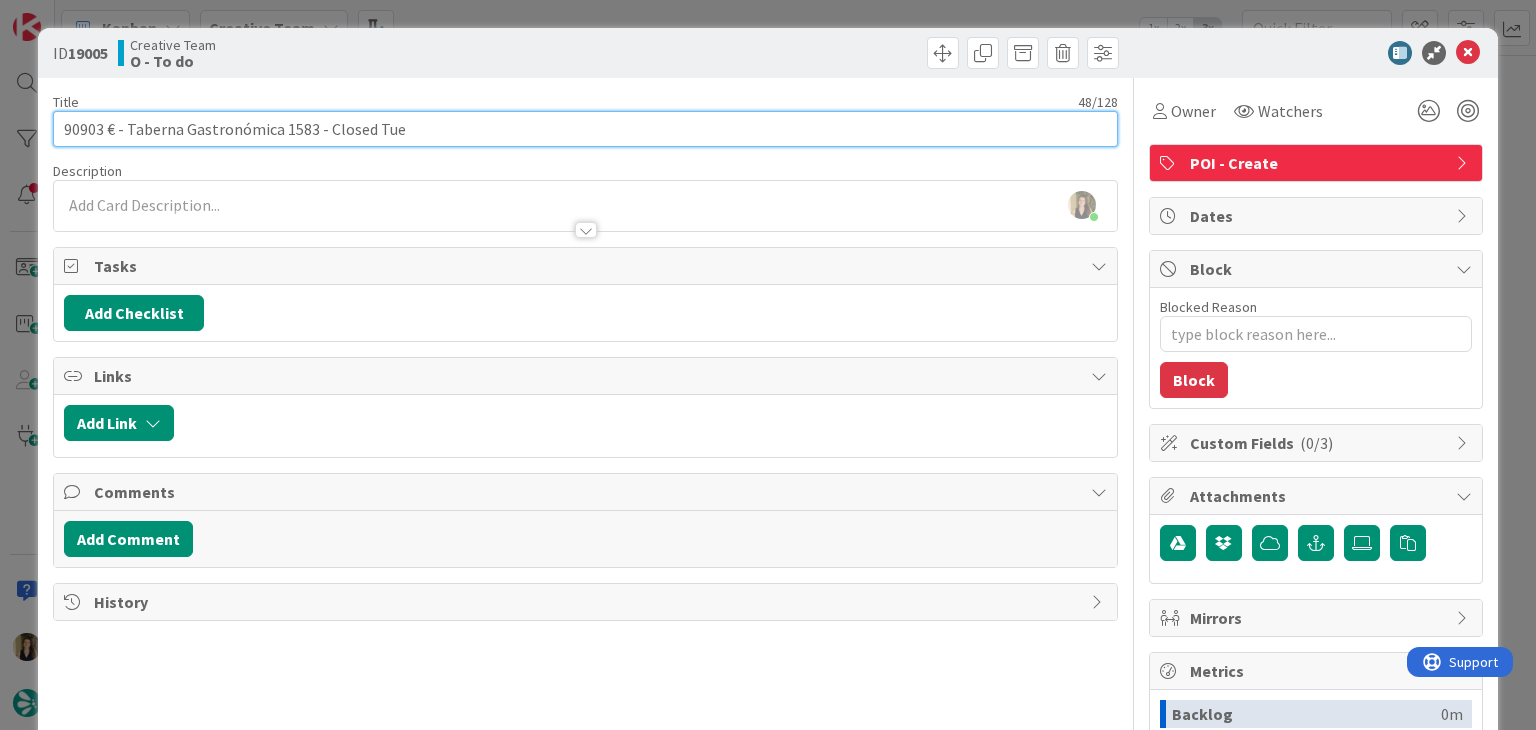 click on "90903 € - Taberna Gastronómica 1583 - Closed Tue" at bounding box center (585, 129) 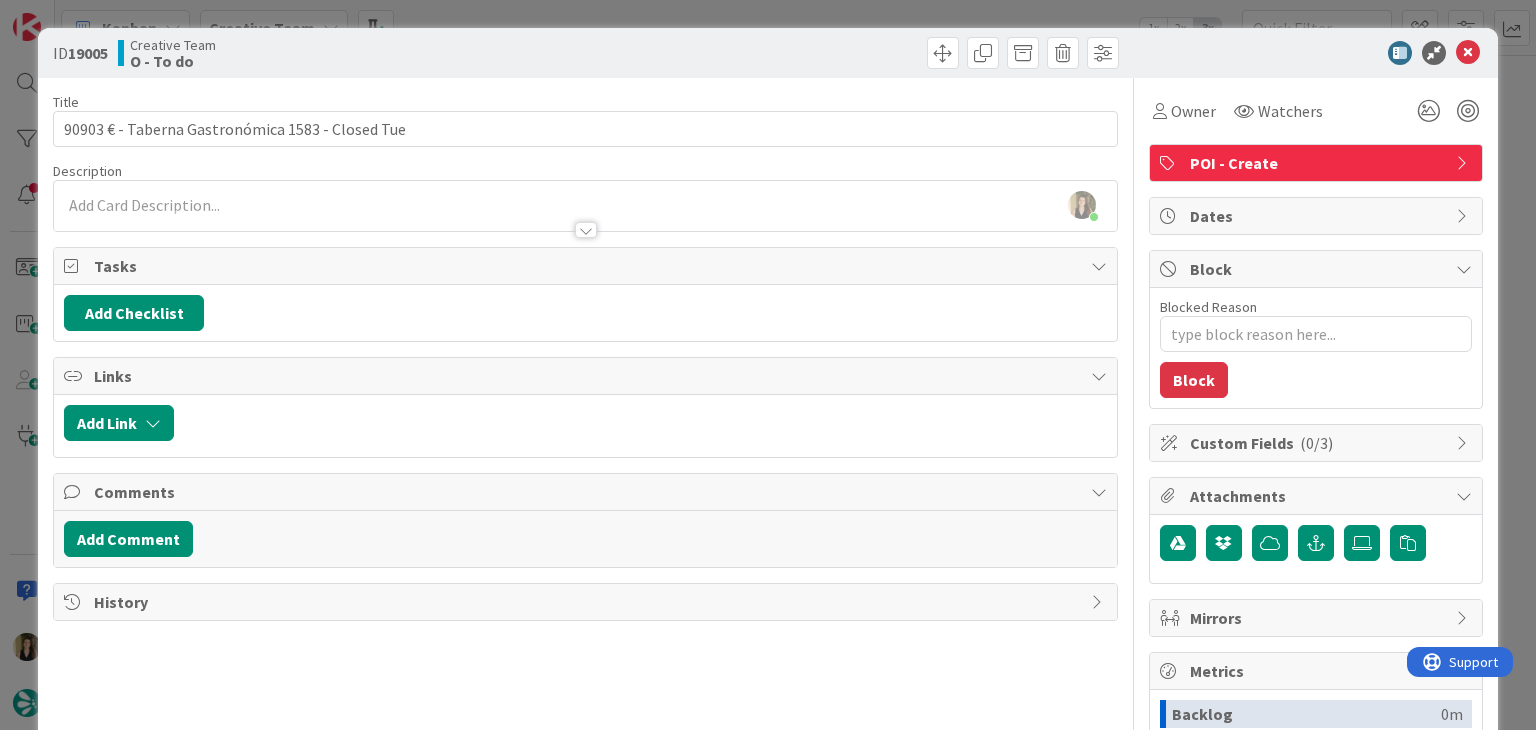 click on "Creative Team O - To do" at bounding box center (349, 53) 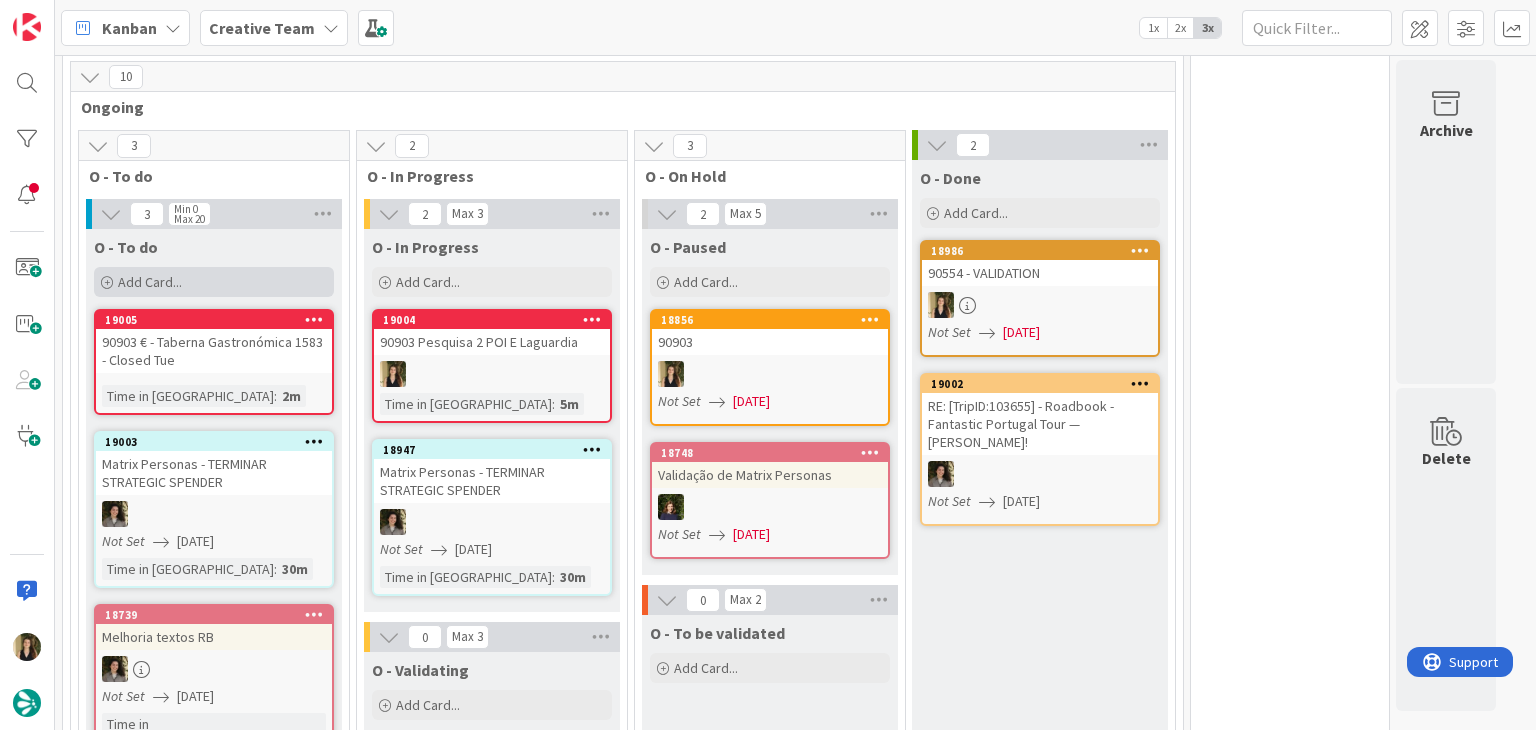 click on "Add Card..." at bounding box center (214, 282) 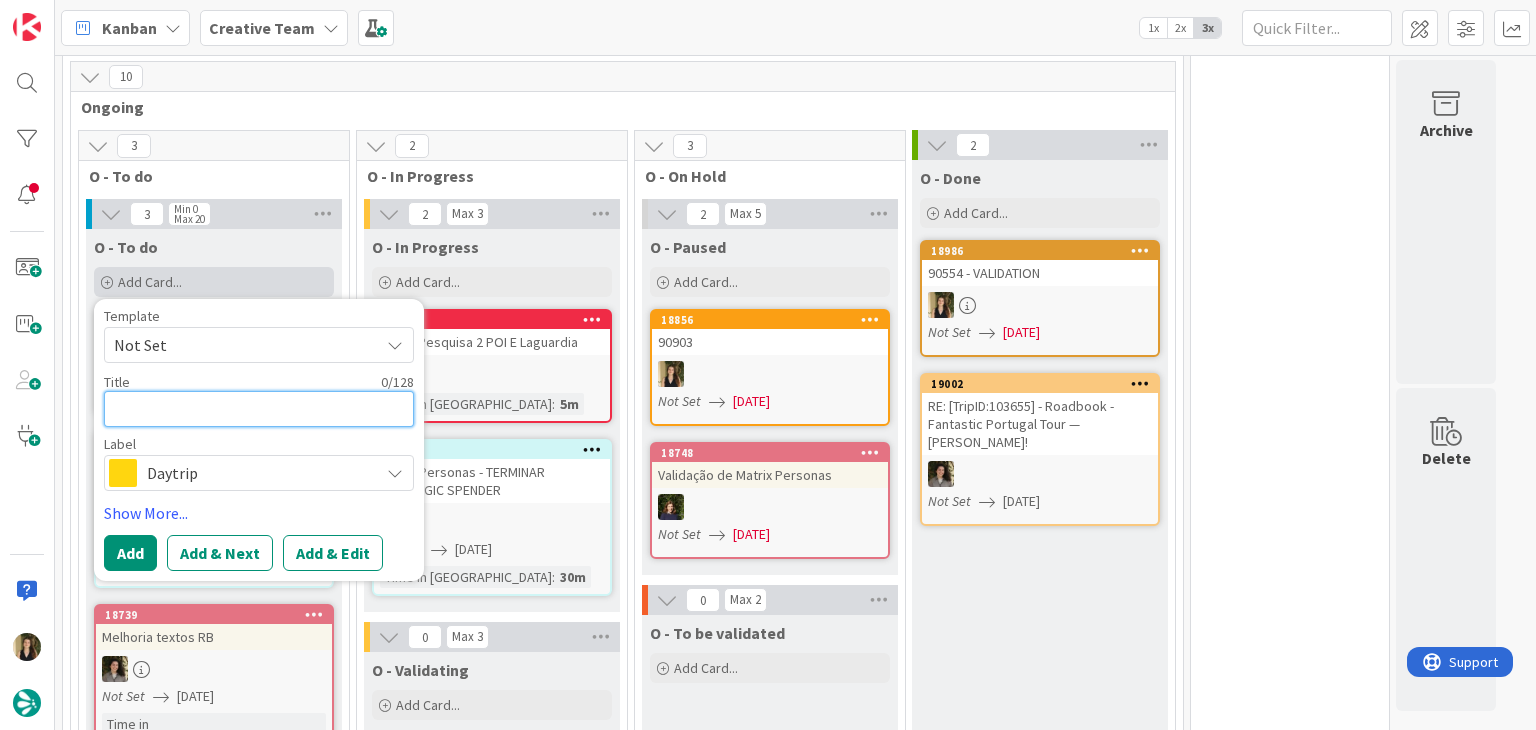scroll, scrollTop: 0, scrollLeft: 0, axis: both 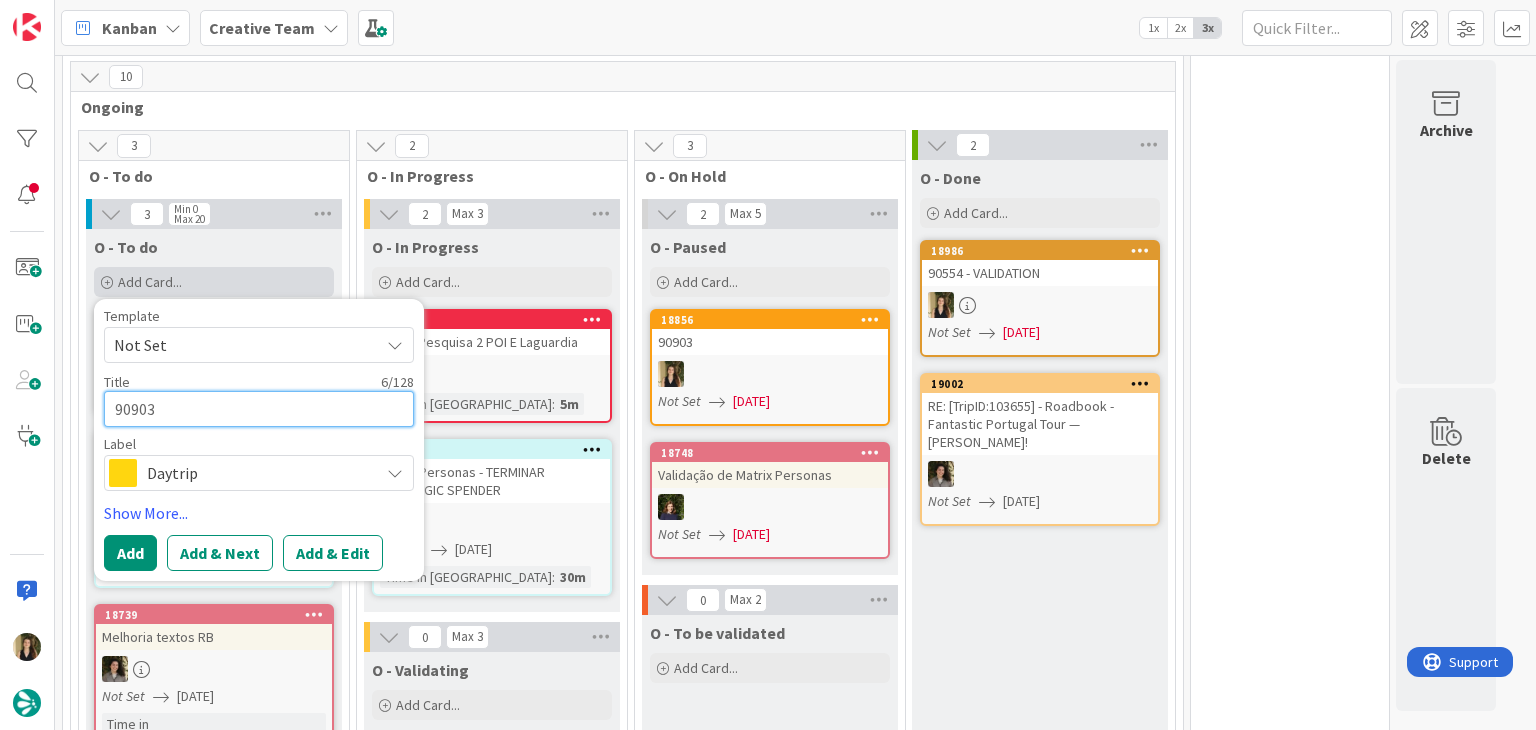 type on "x" 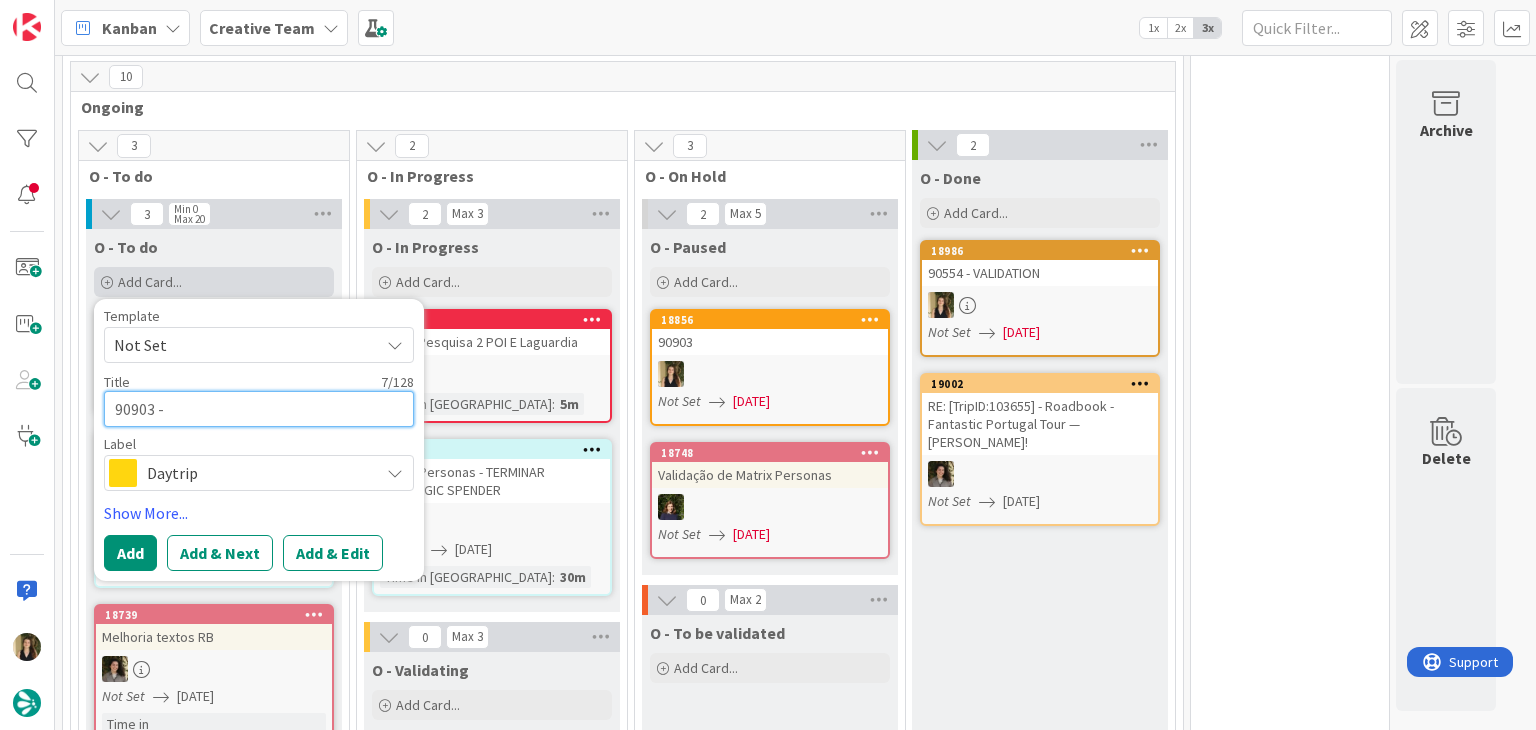 type on "x" 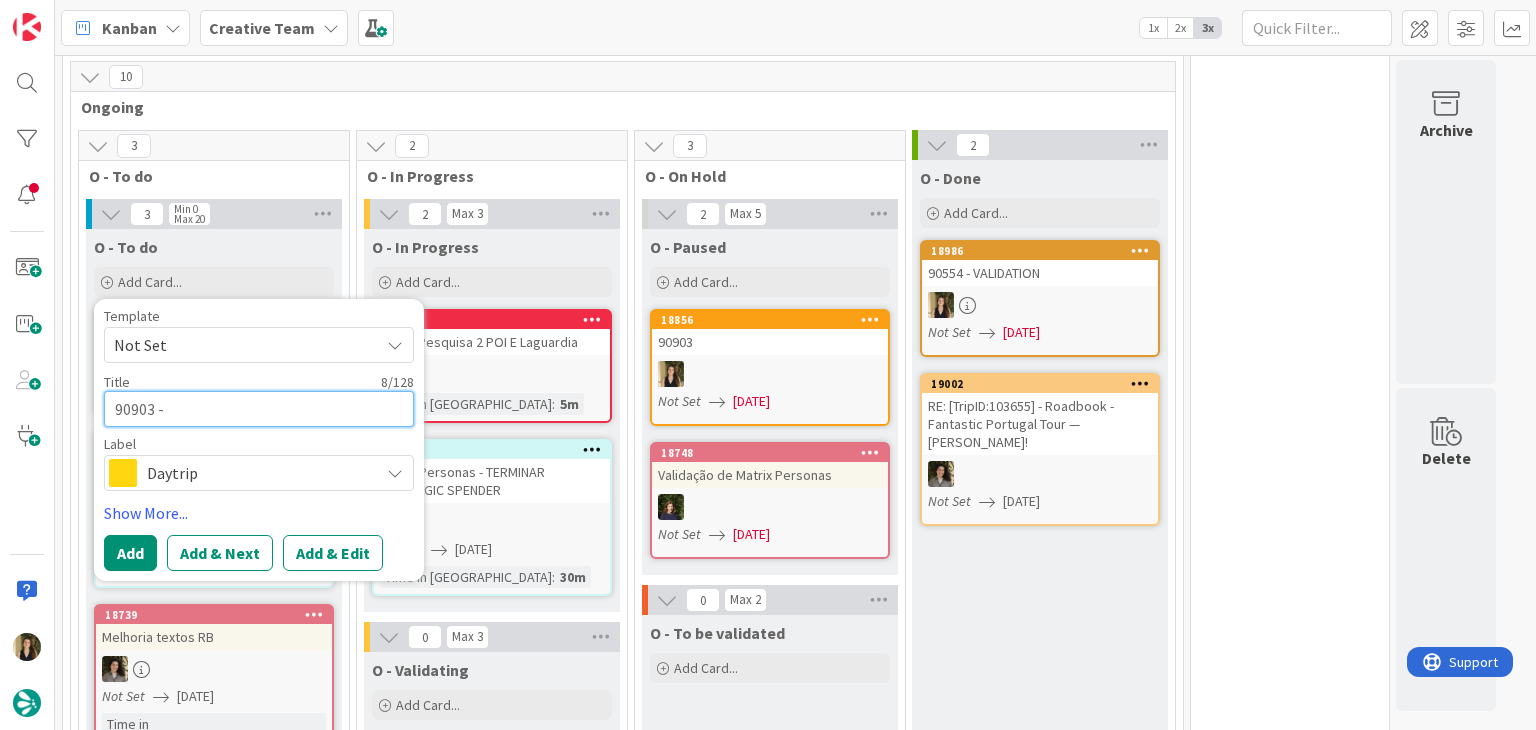 type on "90903 -" 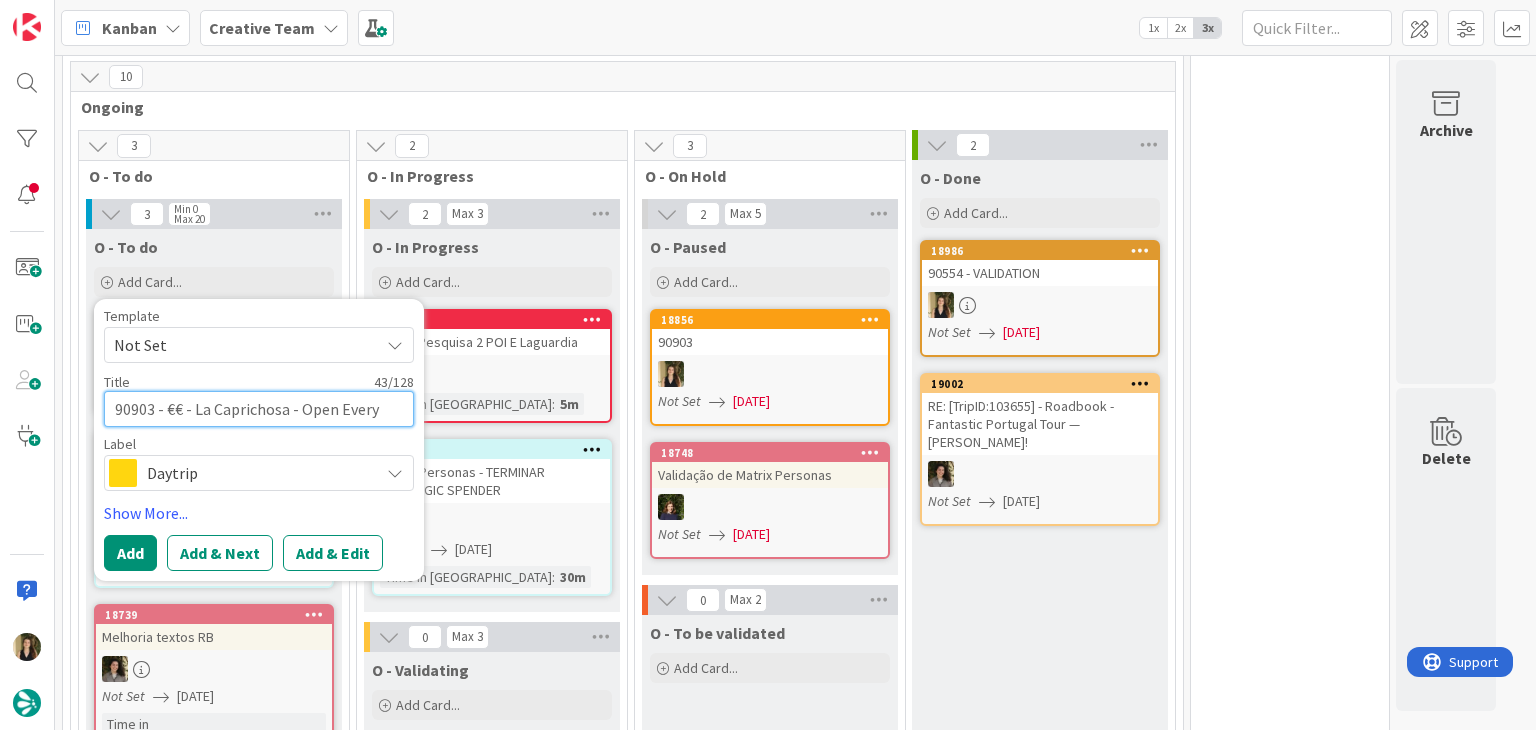 type on "90903 - €€ - La Caprichosa - Open Every day" 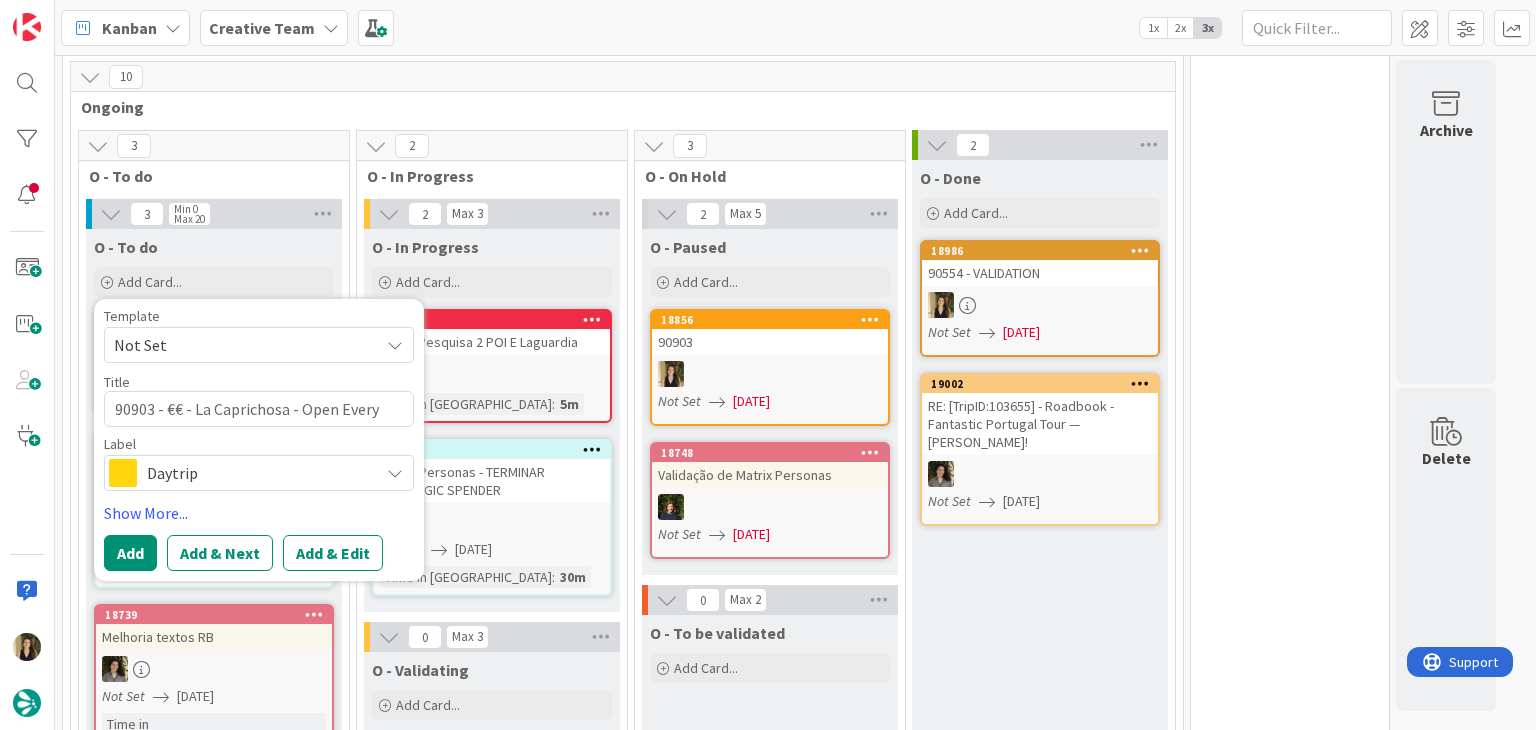 click on "Daytrip" at bounding box center (258, 473) 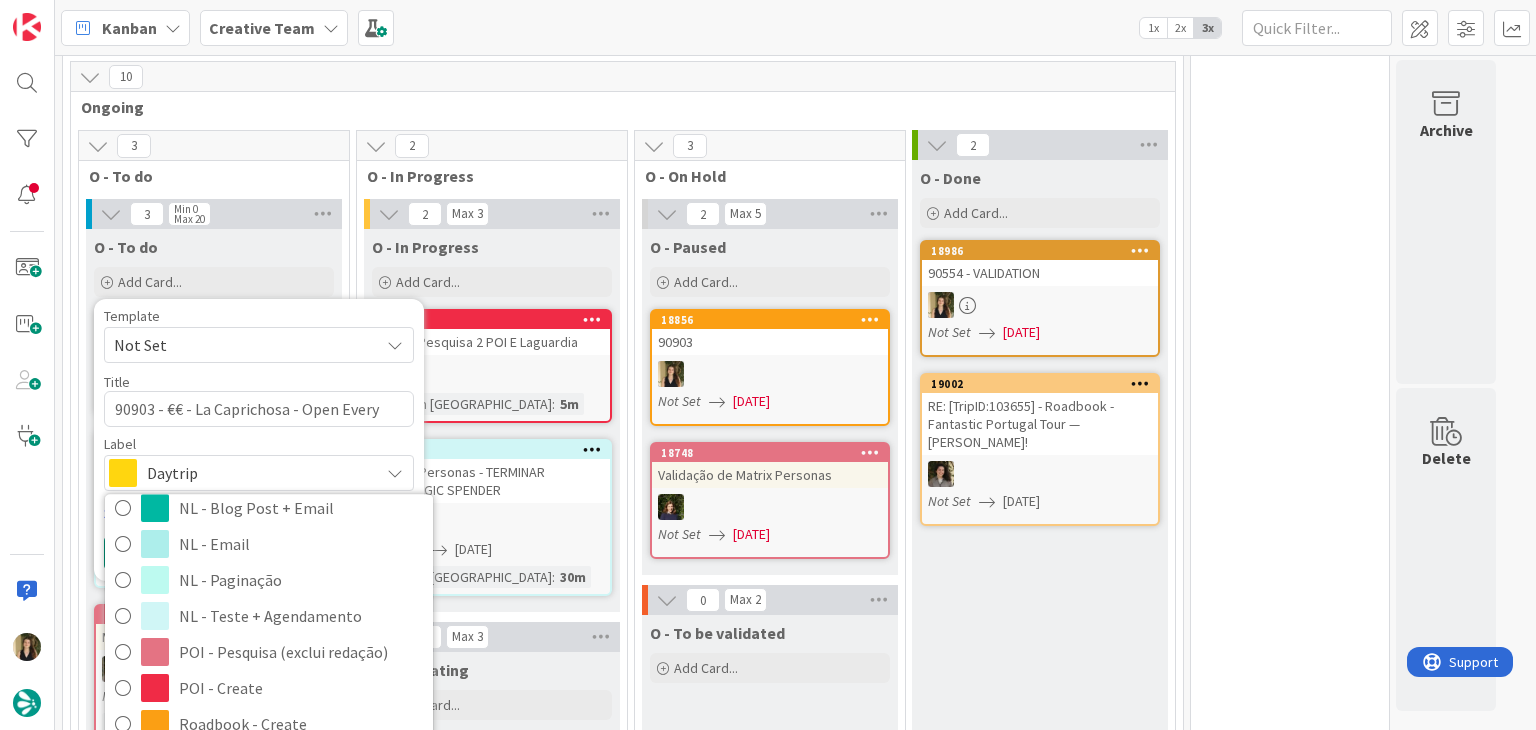scroll, scrollTop: 274, scrollLeft: 0, axis: vertical 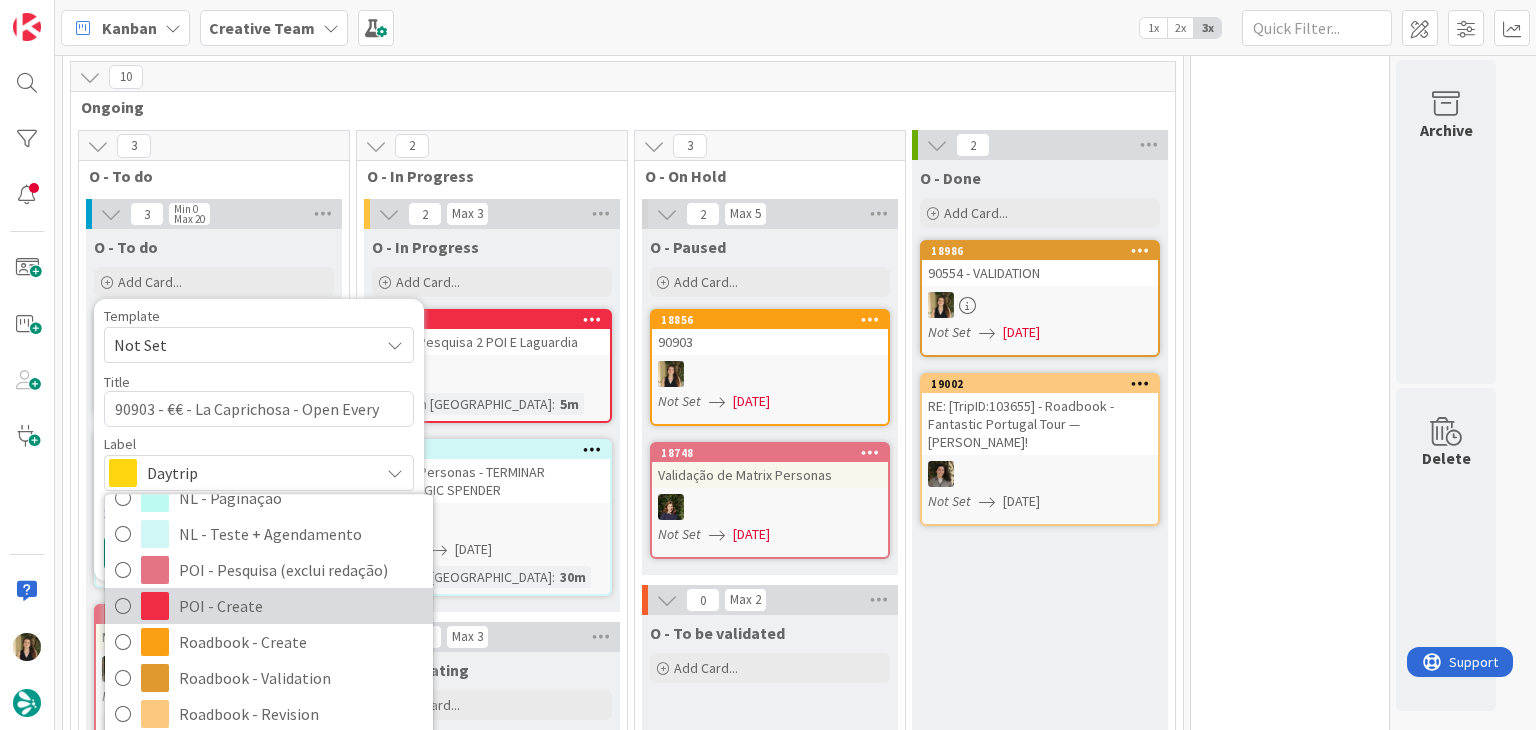 click on "POI - Create" at bounding box center [301, 607] 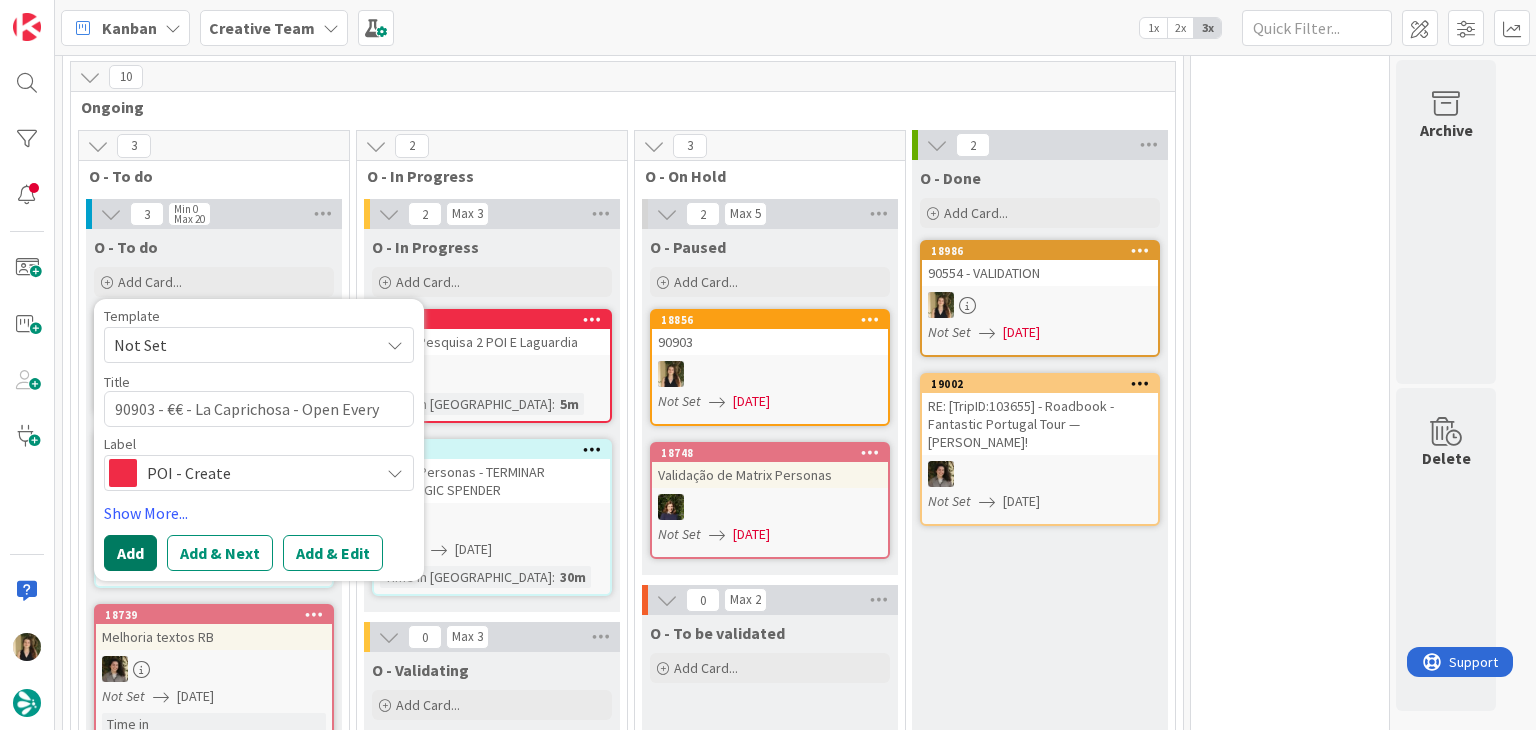 click on "Add" at bounding box center [130, 553] 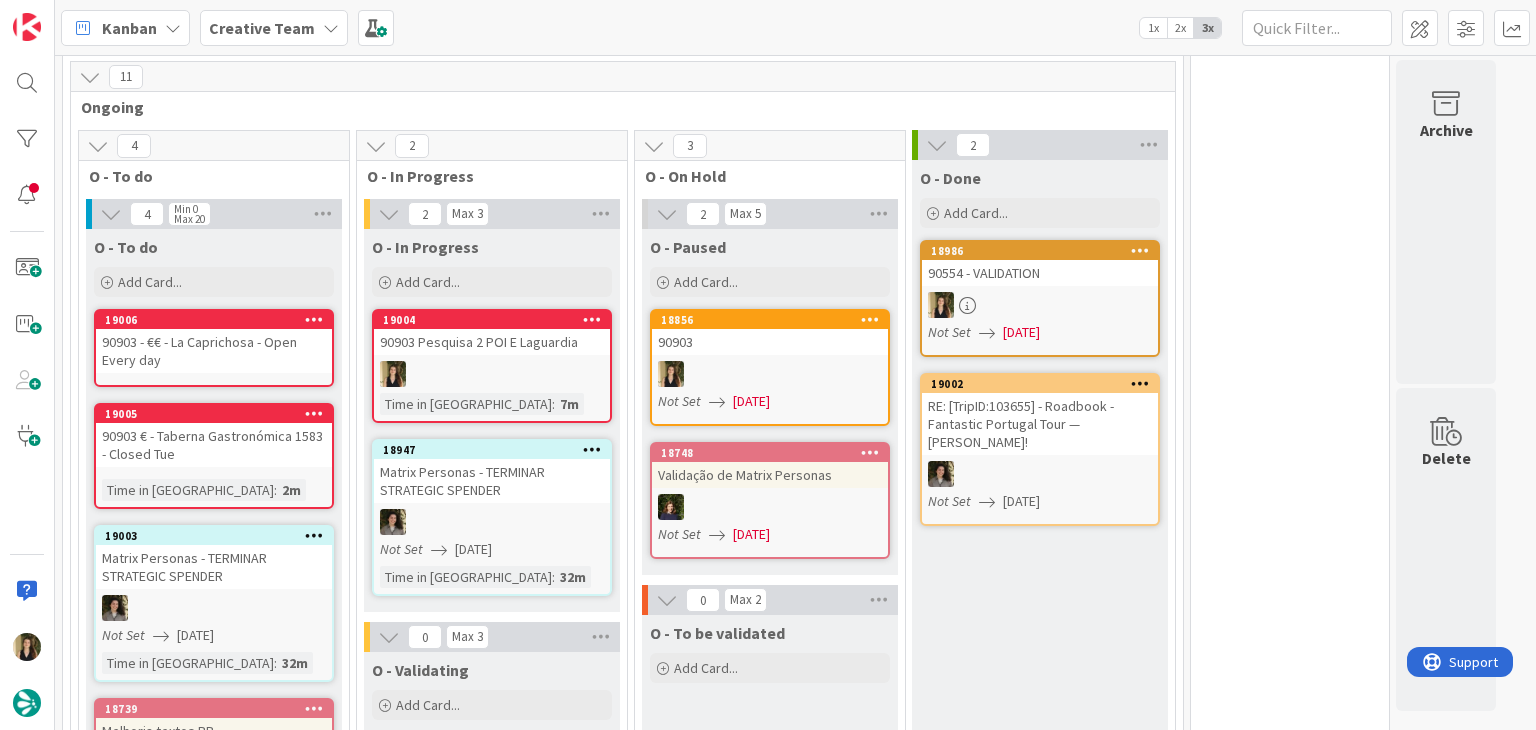 click on "90903 - €€ - La Caprichosa - Open Every day" at bounding box center [214, 351] 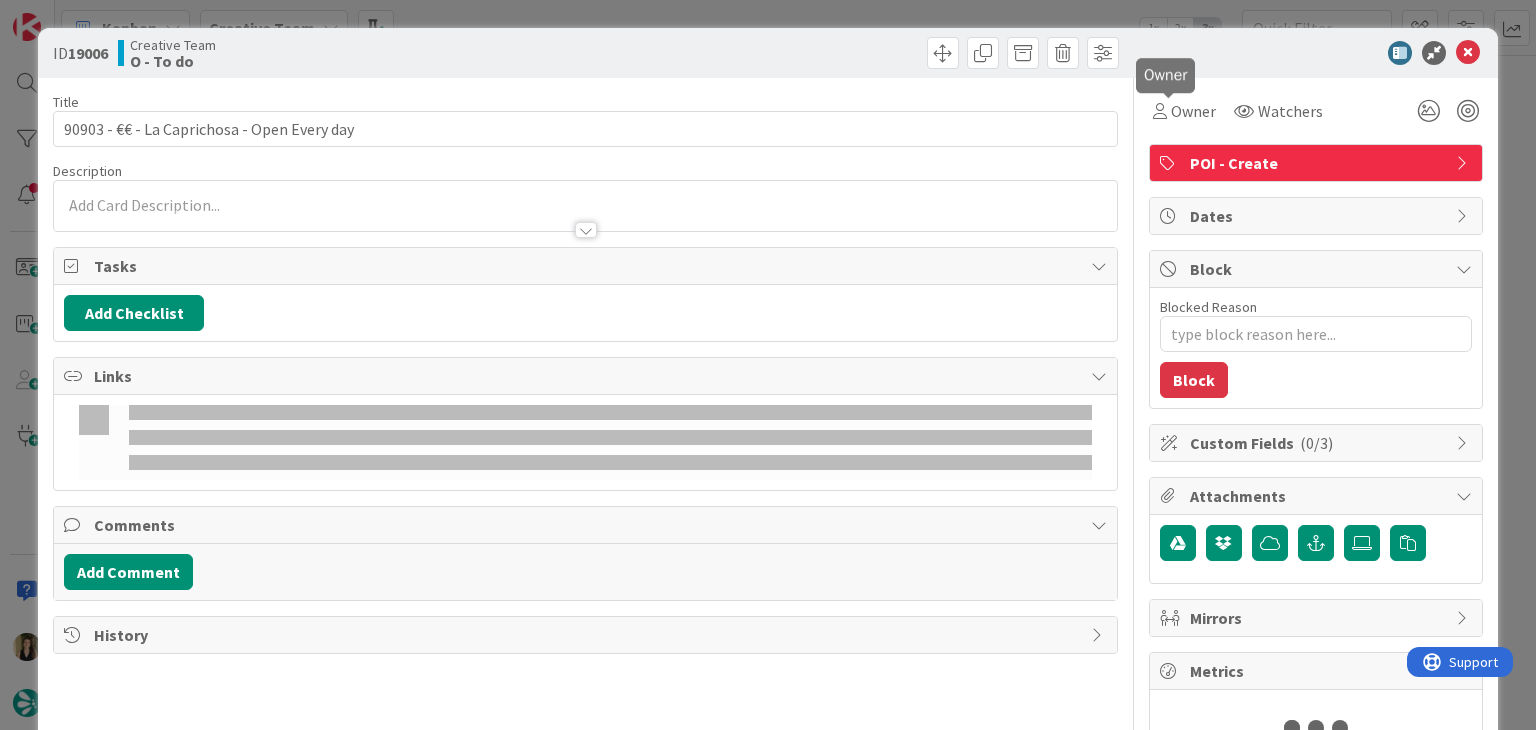 click on "Owner" at bounding box center [1184, 111] 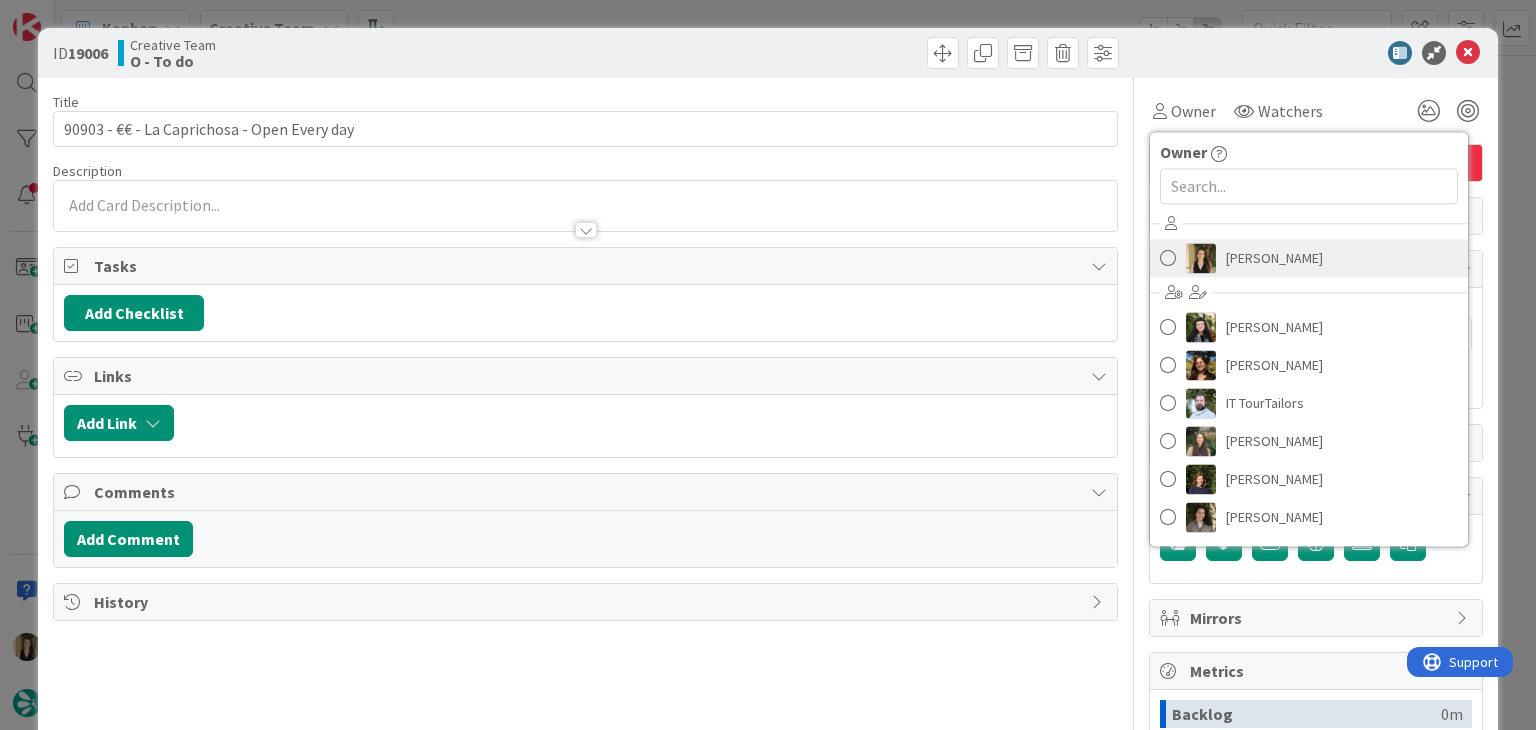scroll, scrollTop: 0, scrollLeft: 0, axis: both 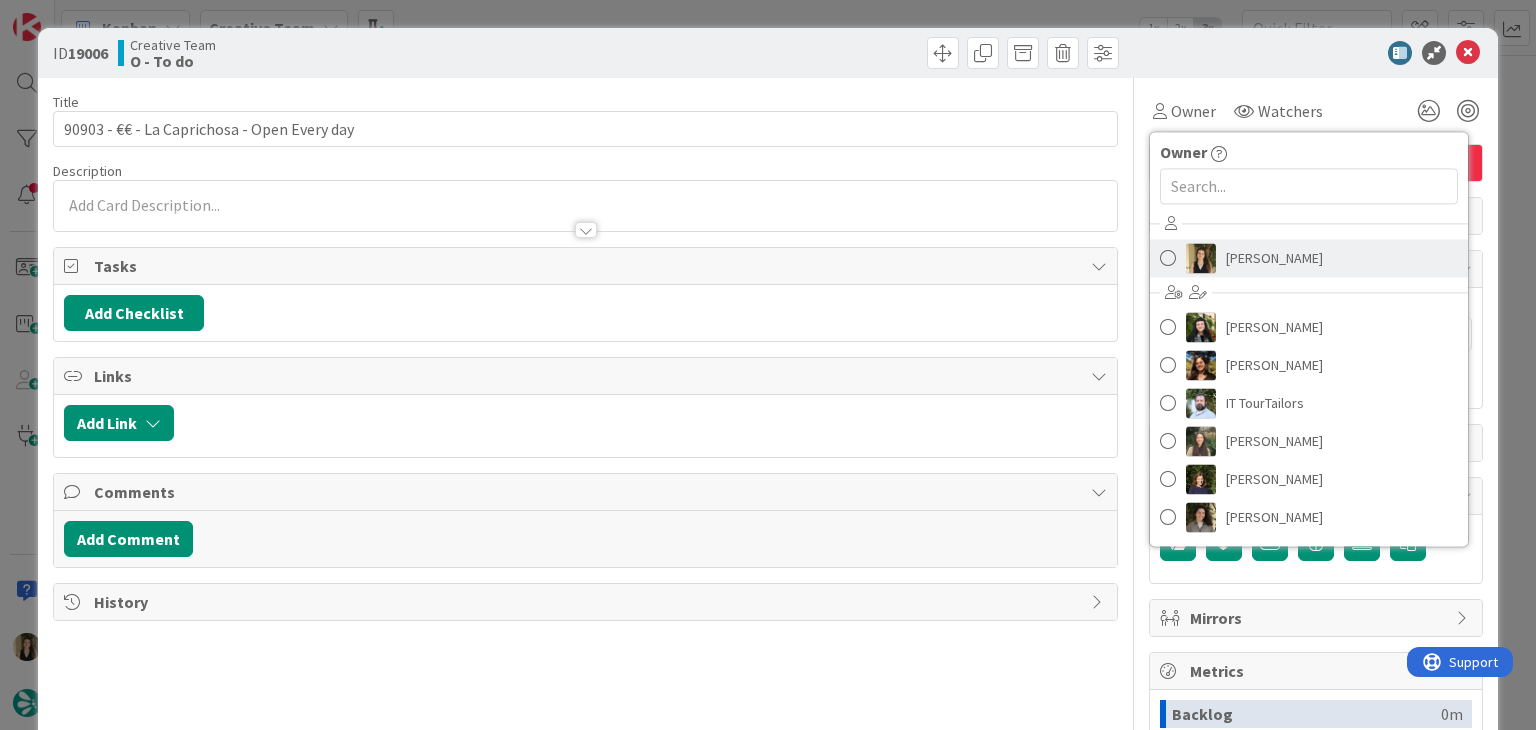 click on "[PERSON_NAME]" at bounding box center (1274, 258) 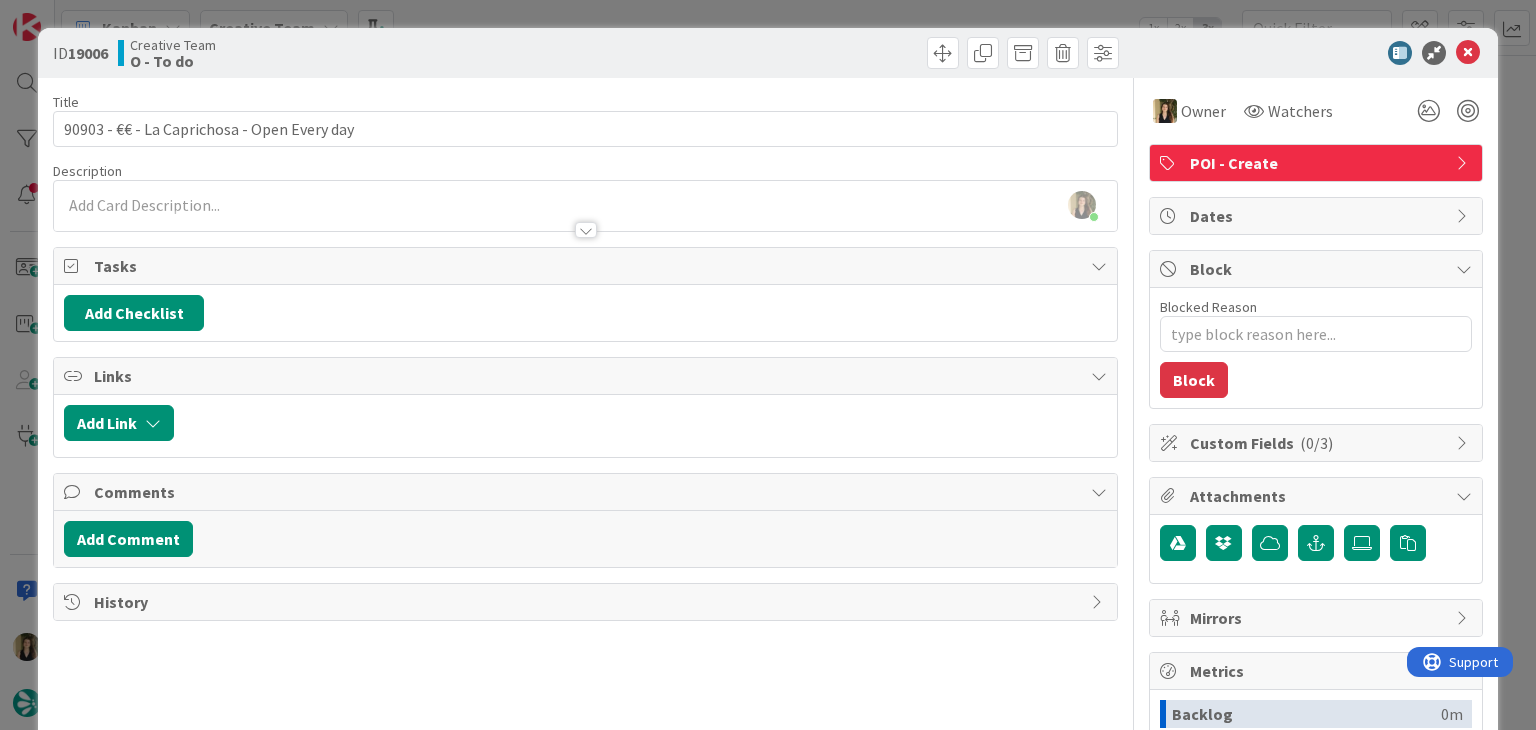 click on "ID  19006 Creative Team O - To do" at bounding box center (767, 53) 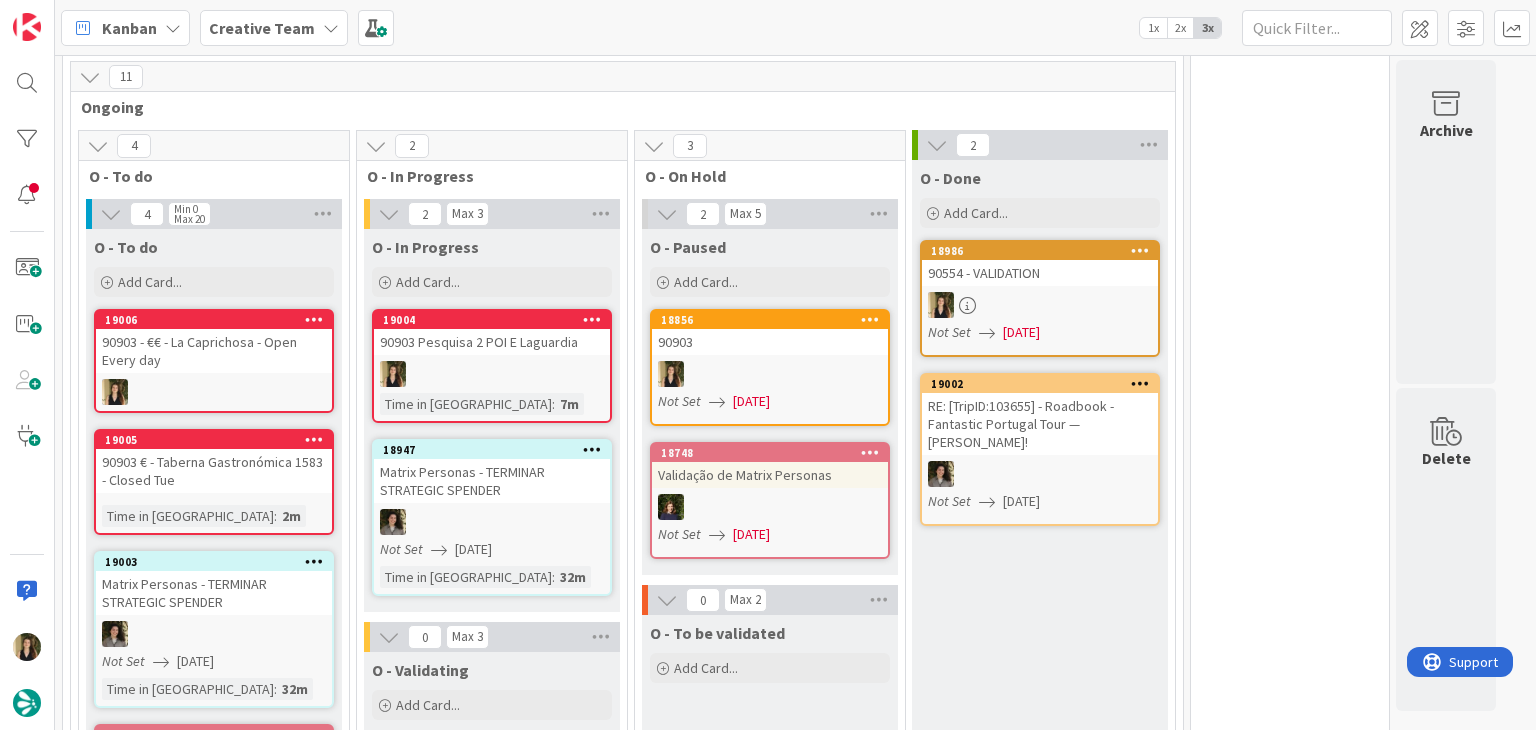 scroll, scrollTop: 0, scrollLeft: 0, axis: both 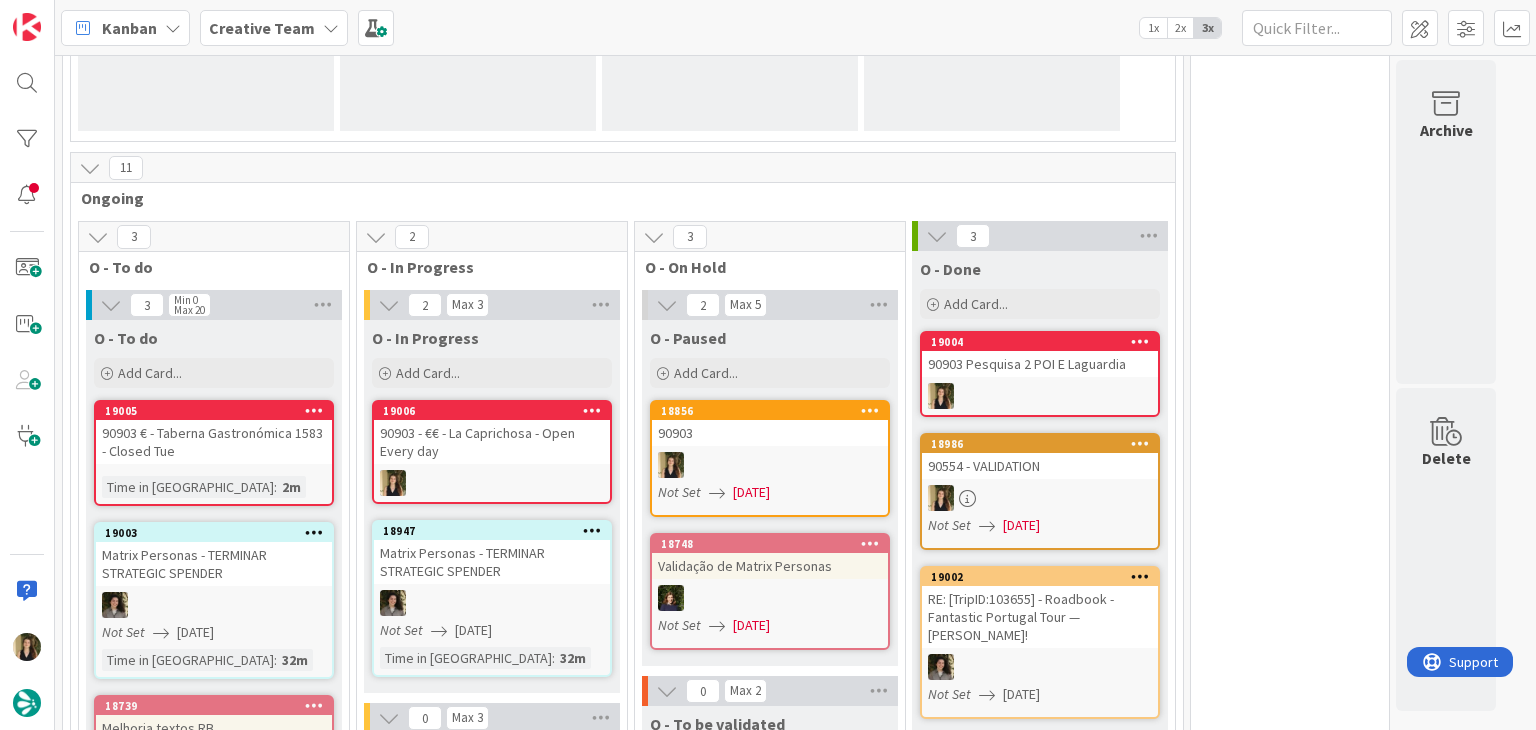 click on "19006 90903 - €€ - La Caprichosa - Open Every day" at bounding box center (492, 452) 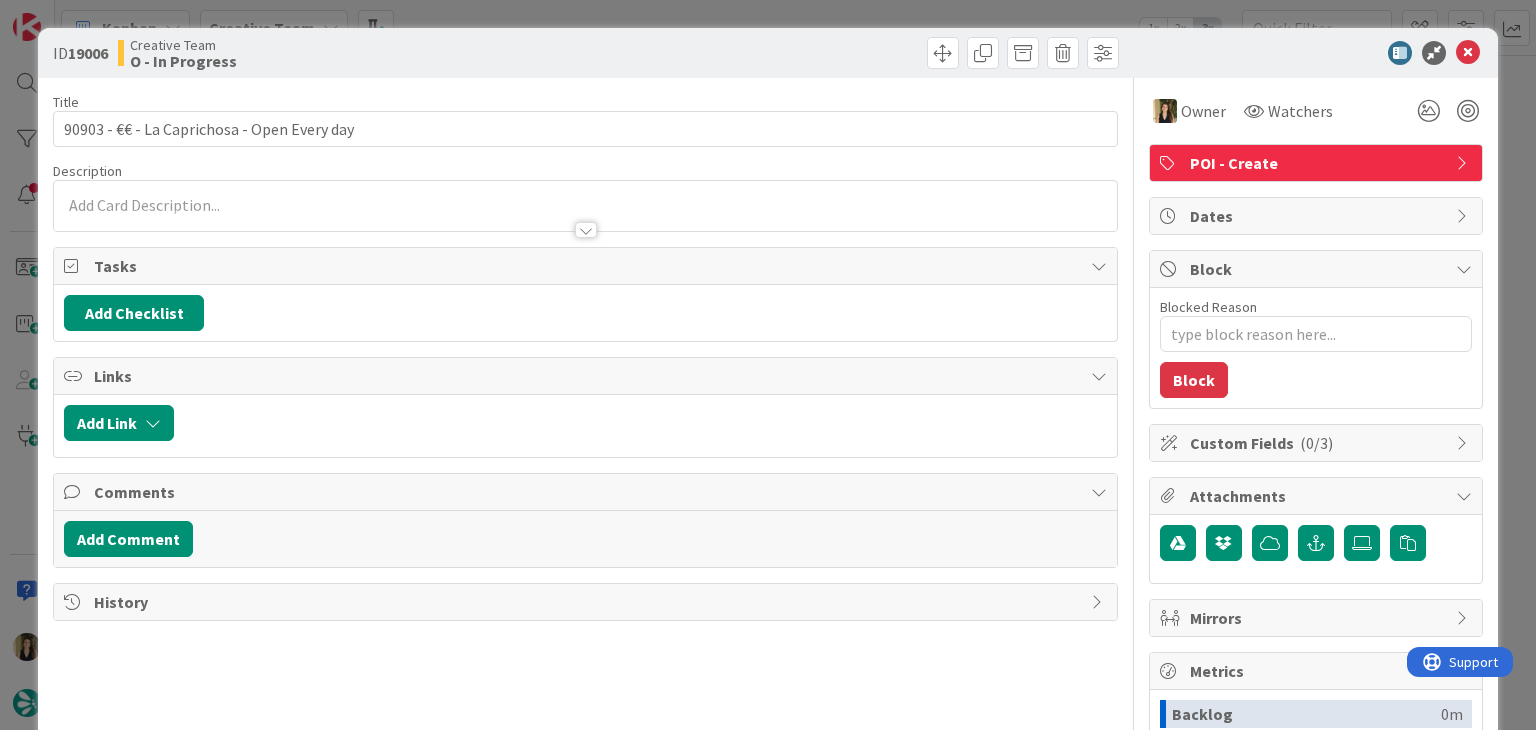 scroll, scrollTop: 0, scrollLeft: 0, axis: both 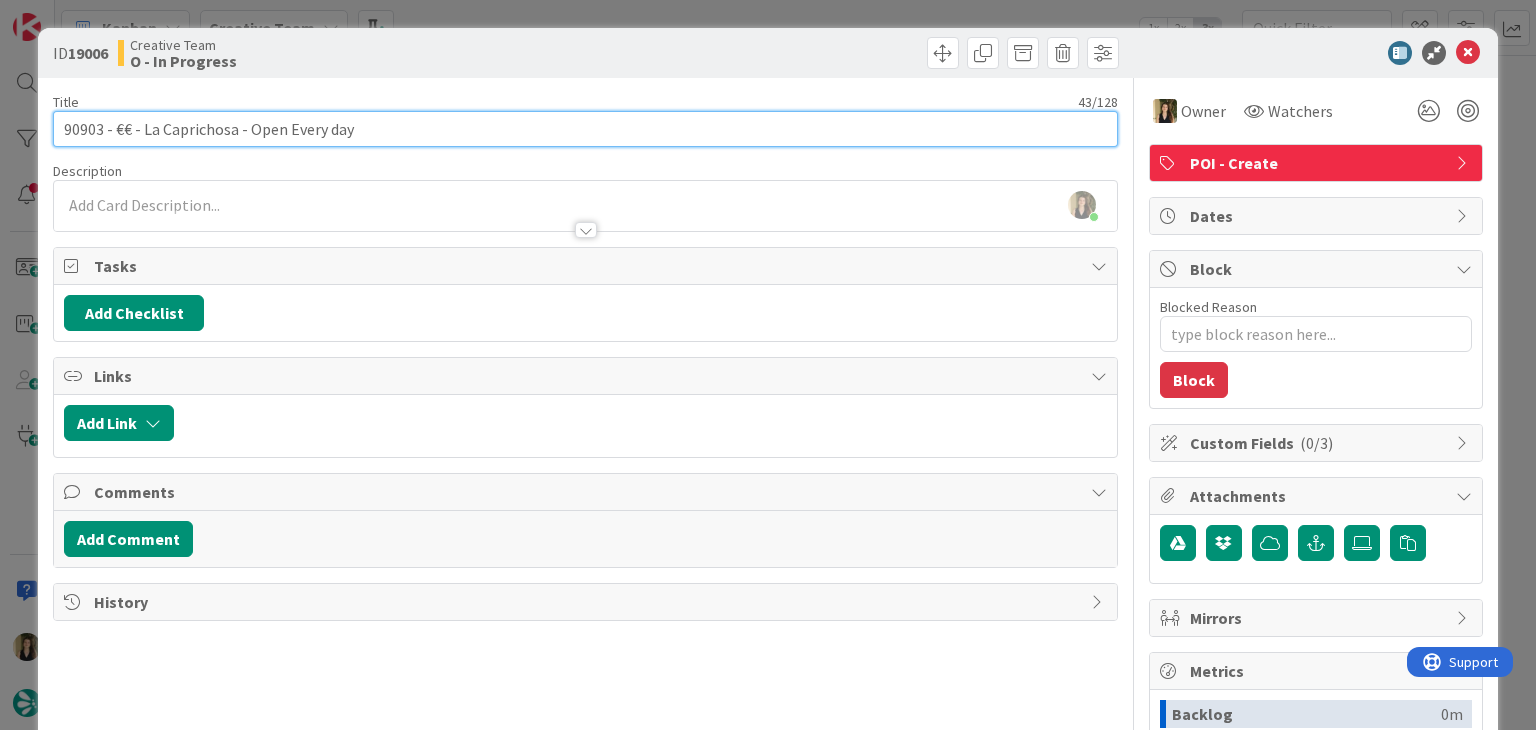 drag, startPoint x: 392, startPoint y: 119, endPoint x: 116, endPoint y: 129, distance: 276.1811 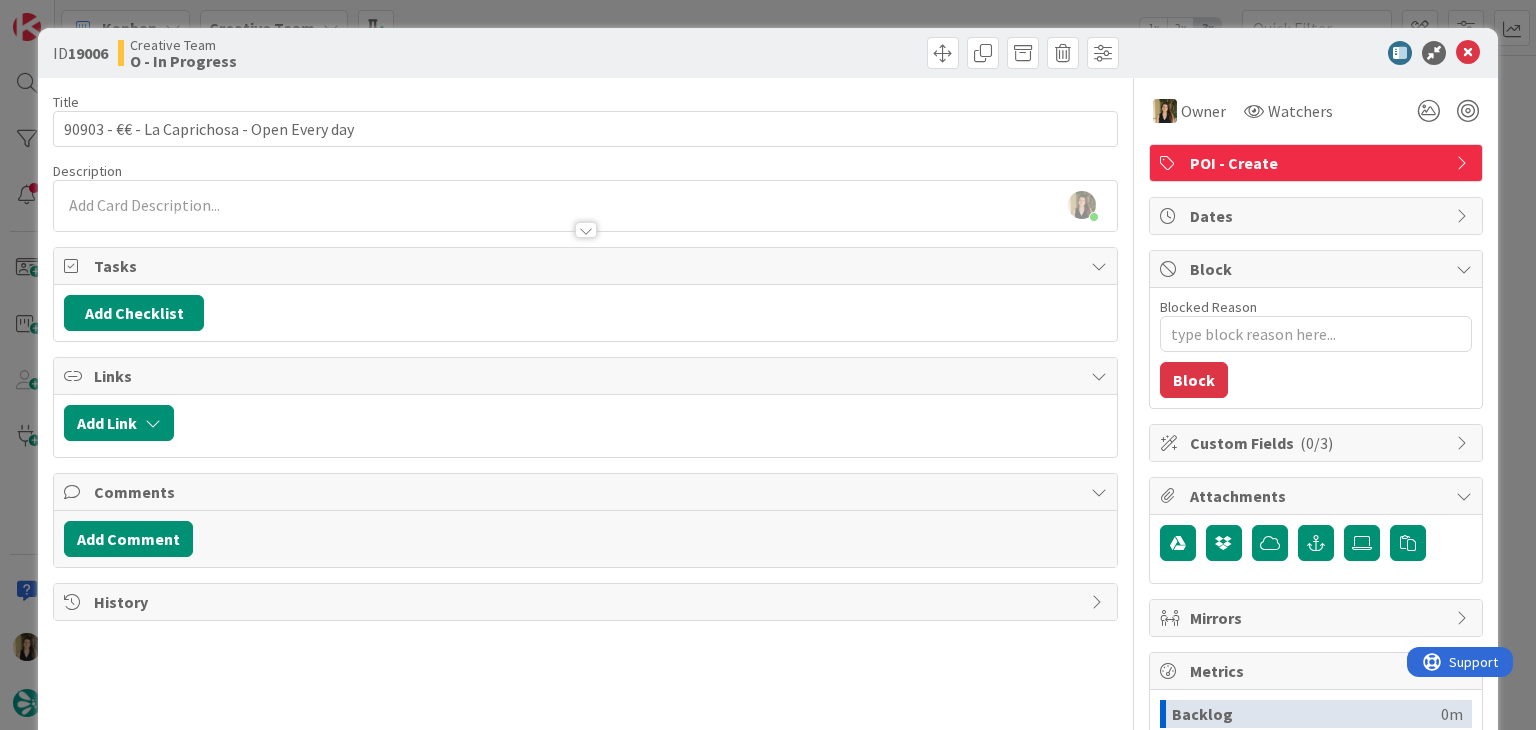 click on "[PERSON_NAME] just joined" at bounding box center [585, 206] 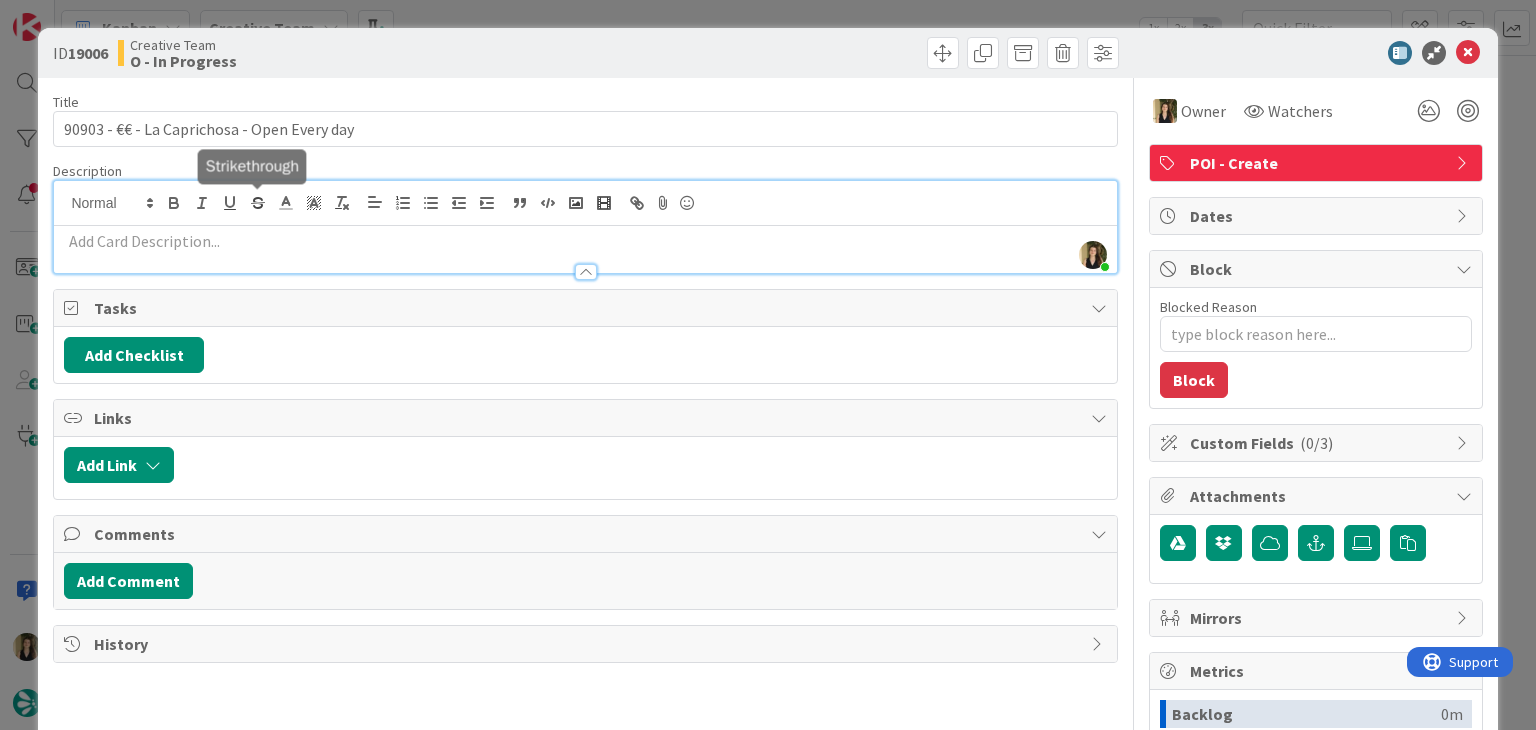 type 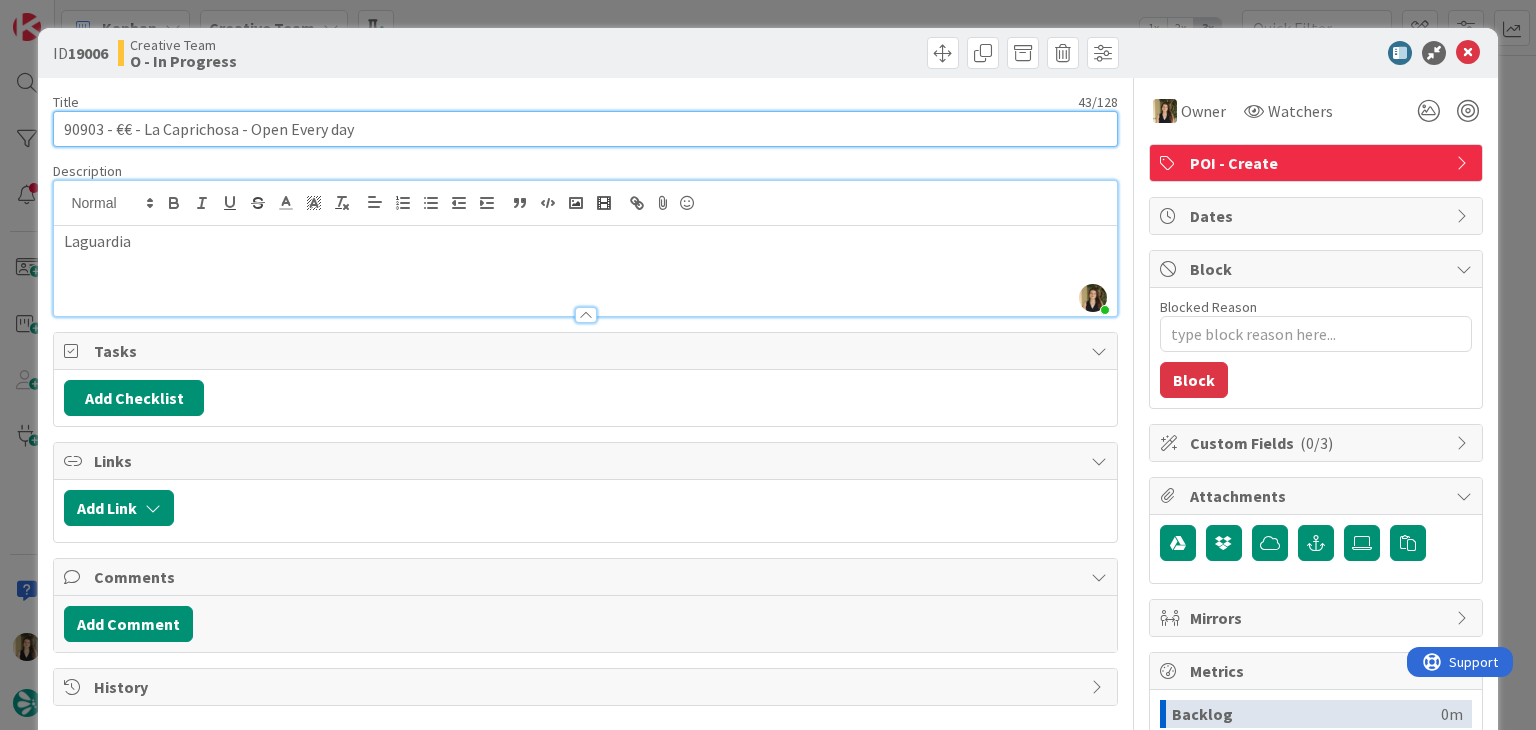 drag, startPoint x: 376, startPoint y: 128, endPoint x: 114, endPoint y: 131, distance: 262.01718 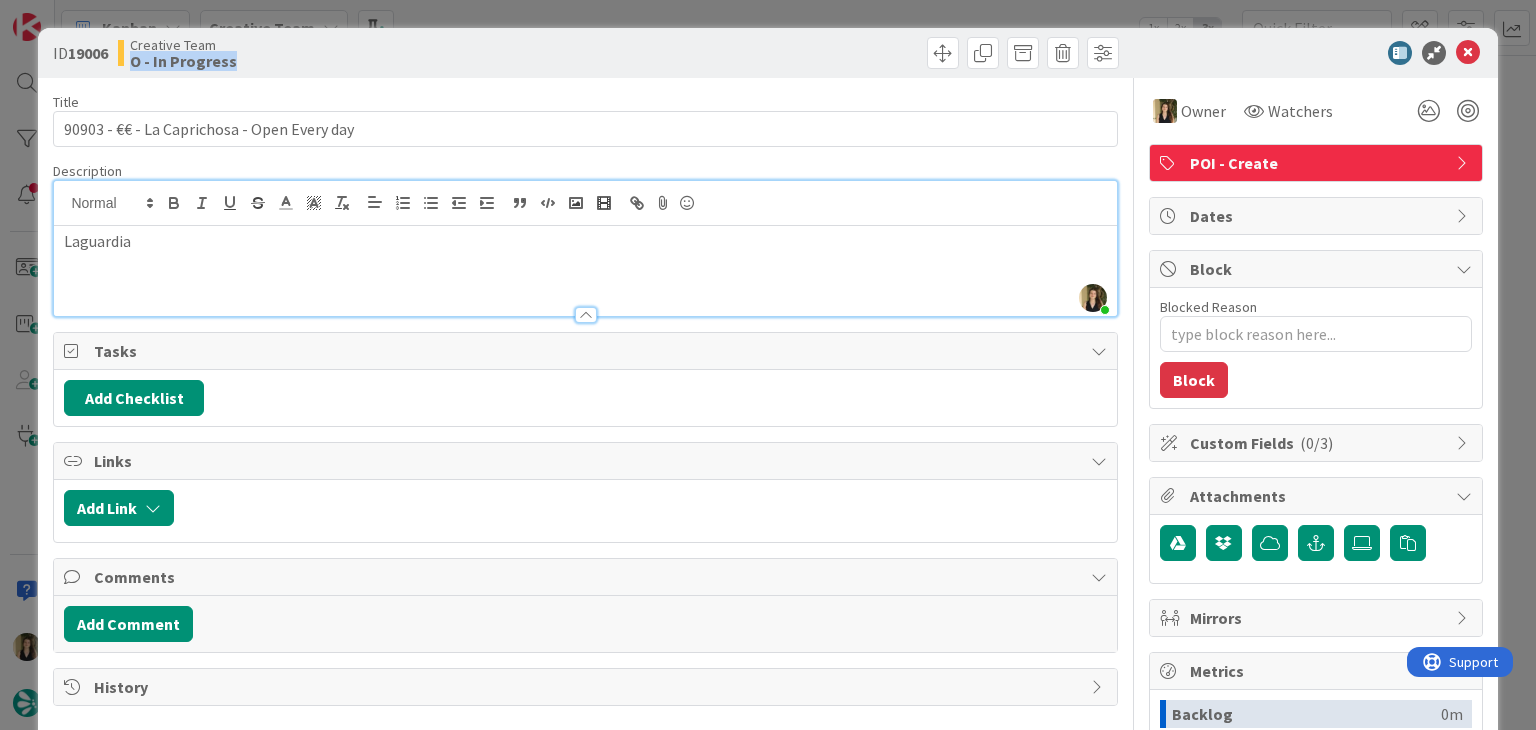 click on "Creative Team O - In Progress" at bounding box center [349, 53] 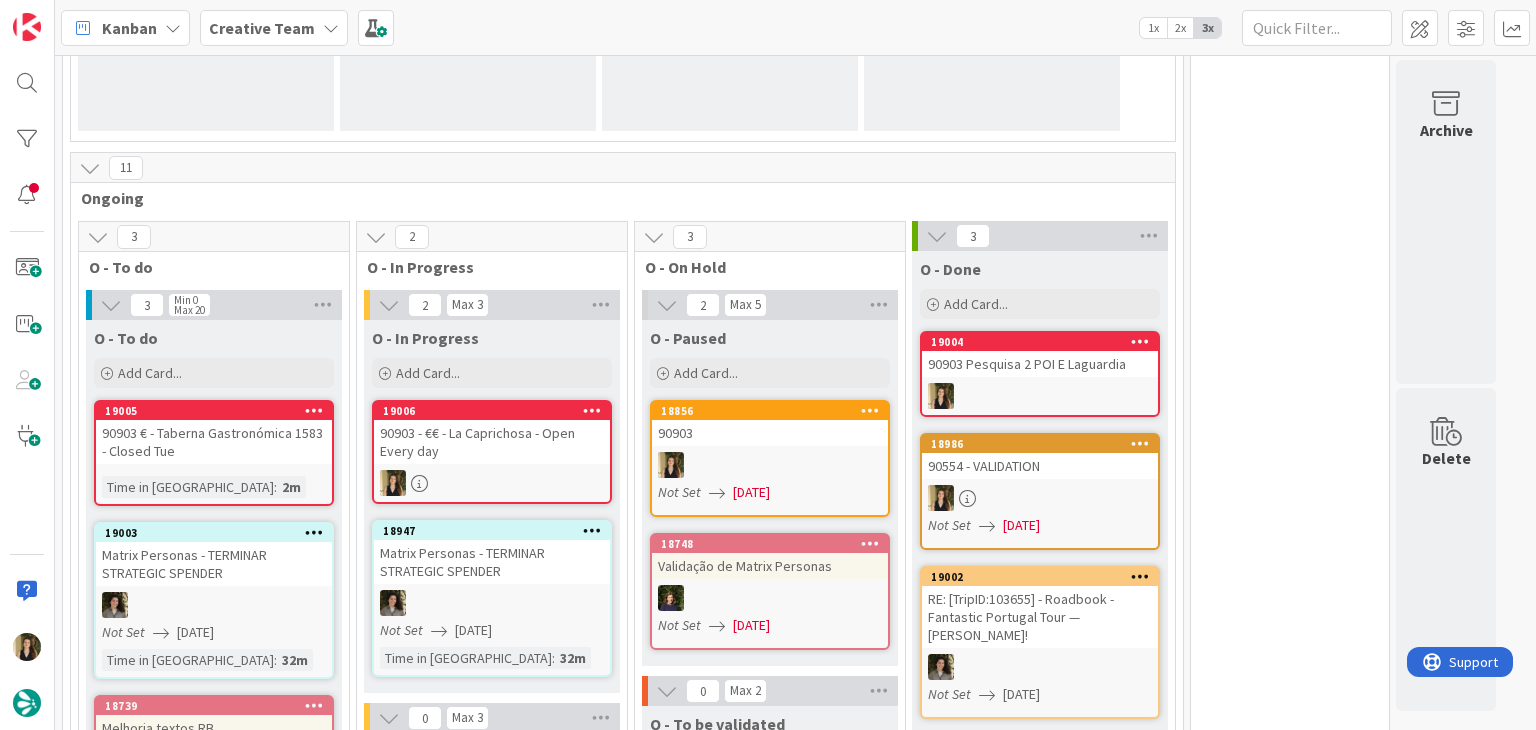 scroll, scrollTop: 0, scrollLeft: 0, axis: both 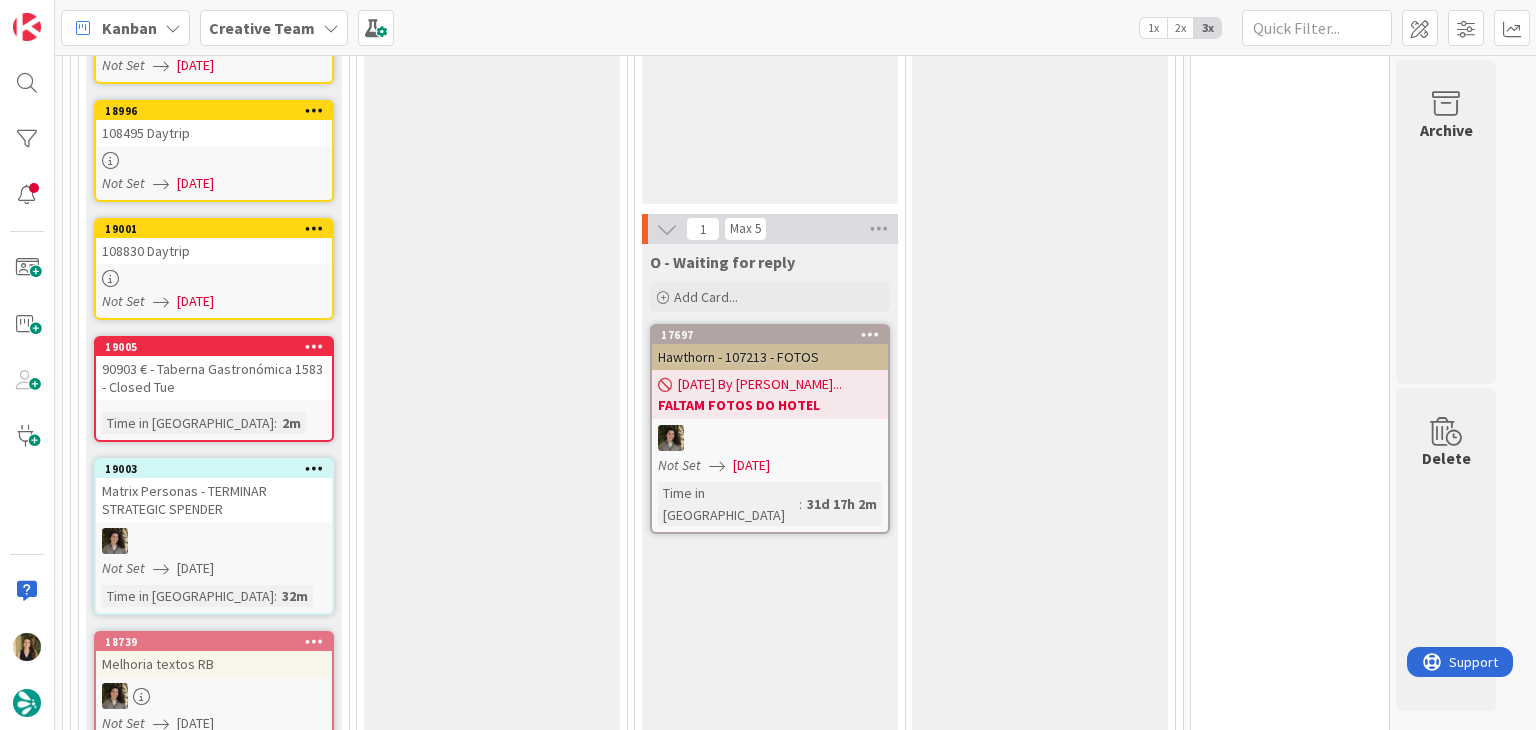 click on "90903 € - Taberna Gastronómica 1583 - Closed Tue" at bounding box center (214, 378) 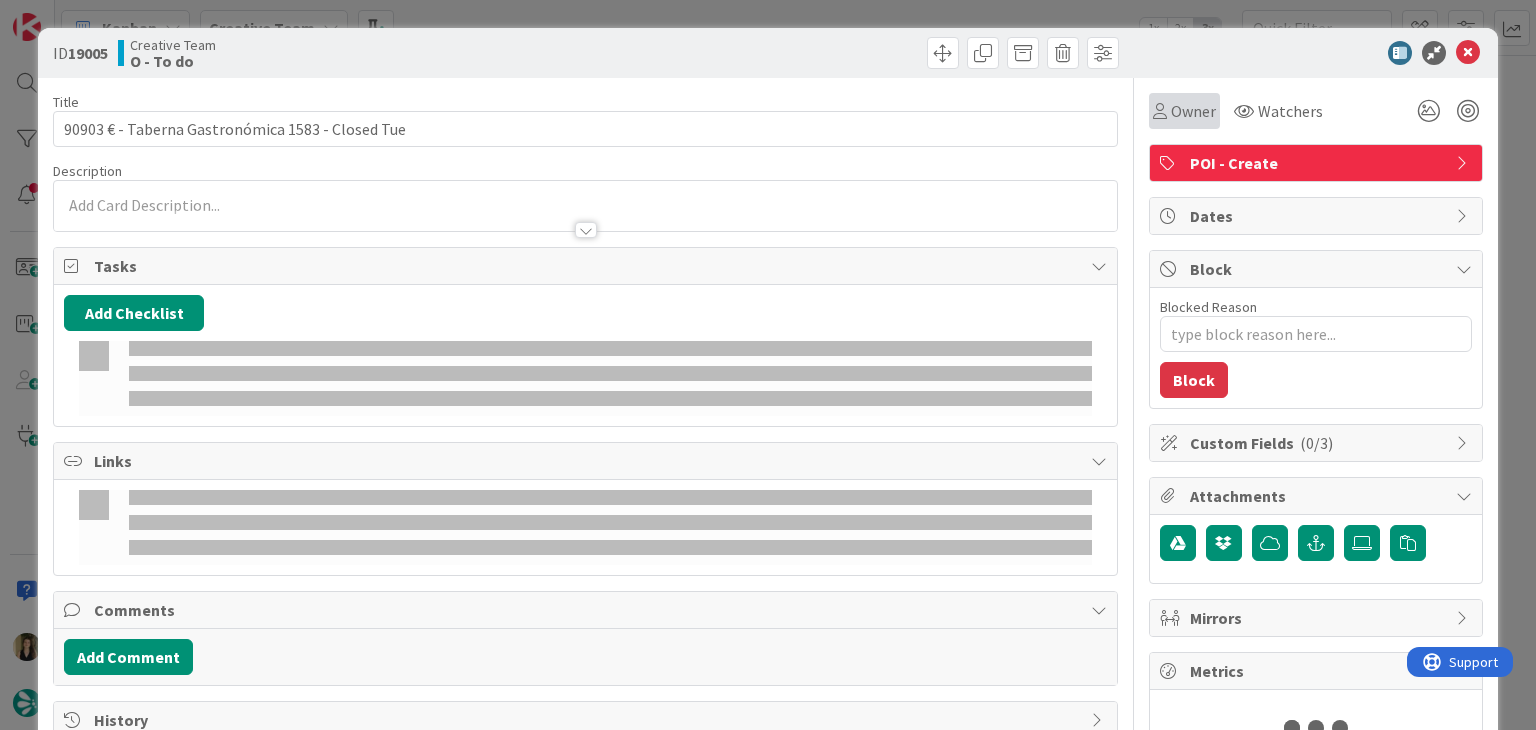 scroll, scrollTop: 0, scrollLeft: 0, axis: both 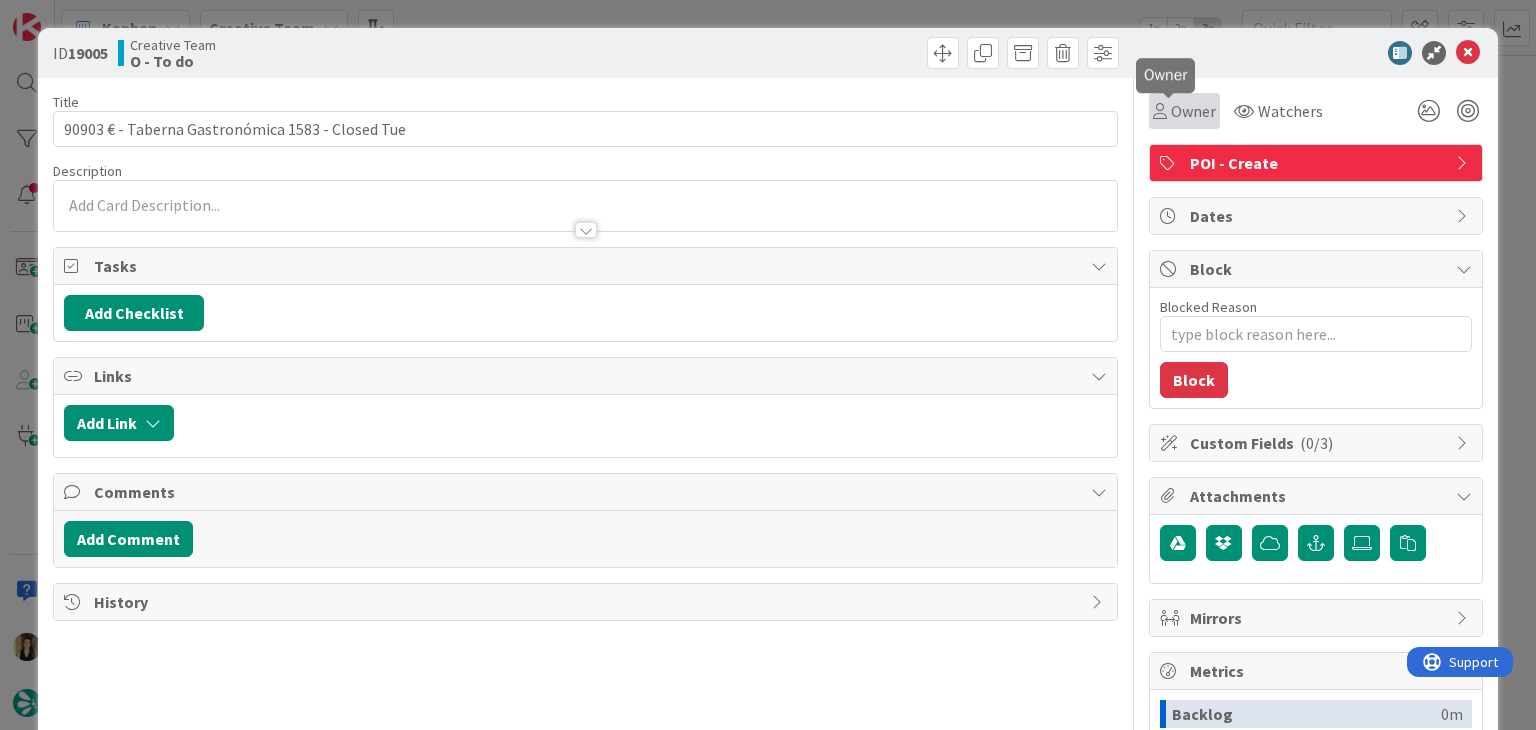 click on "Owner" at bounding box center [1193, 111] 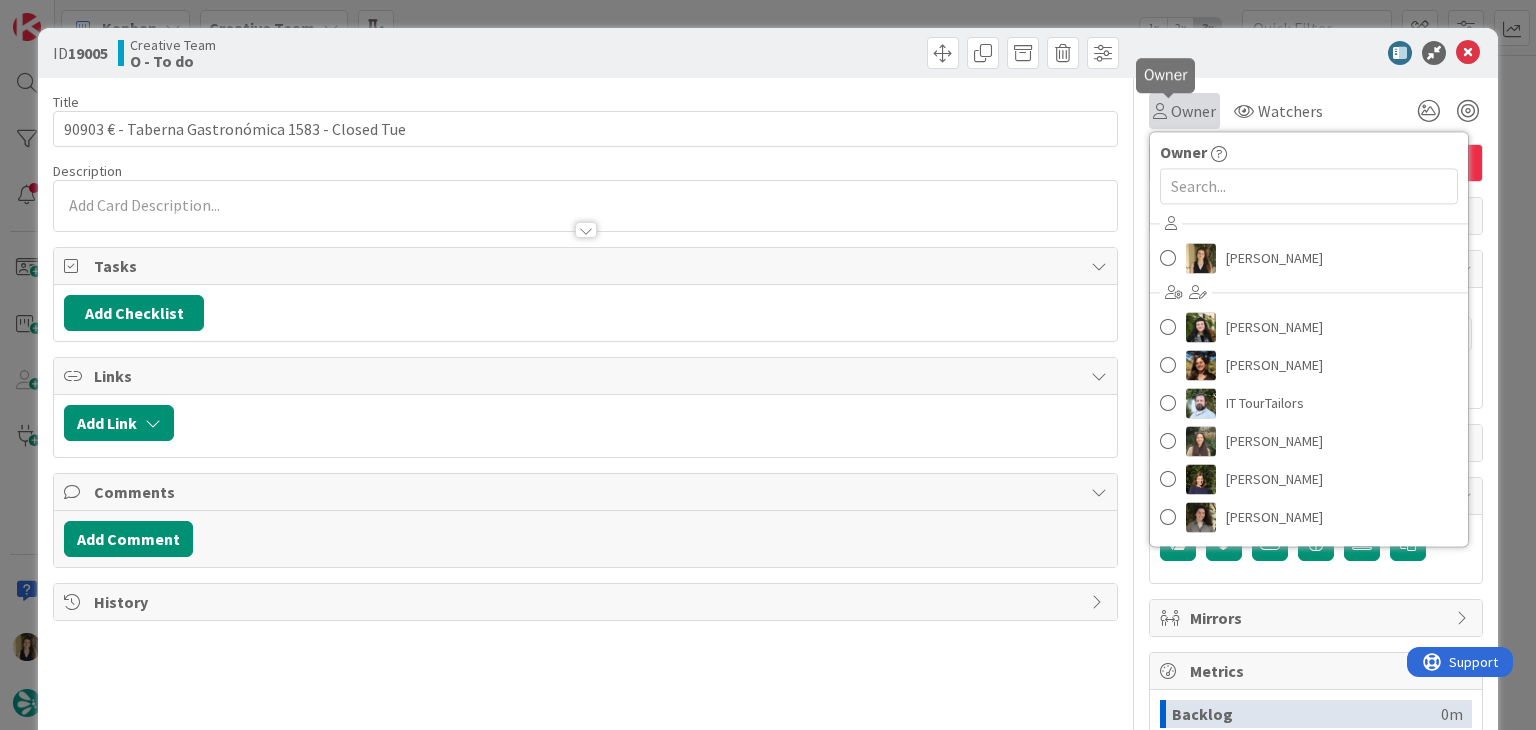 scroll, scrollTop: 0, scrollLeft: 0, axis: both 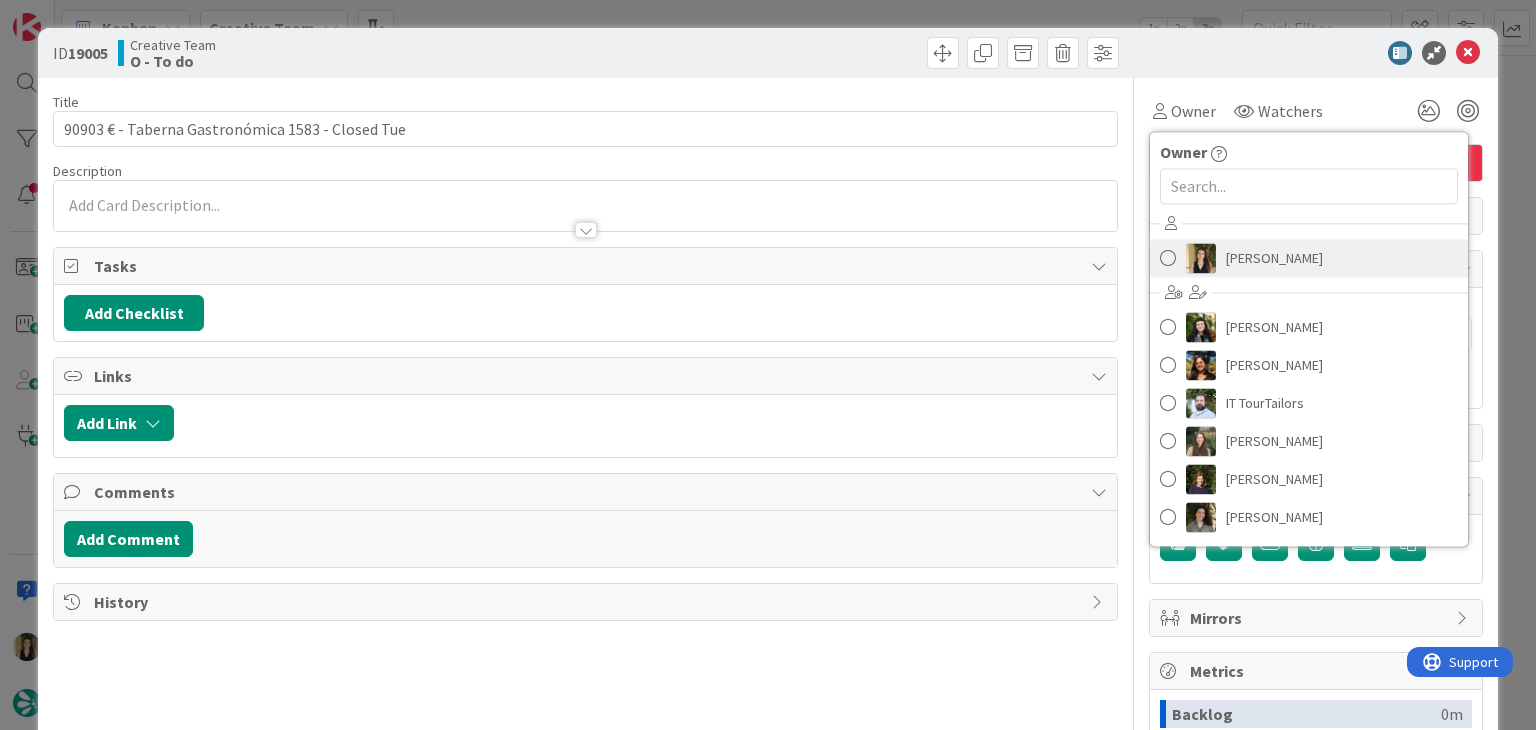 click on "[PERSON_NAME]" at bounding box center (1274, 258) 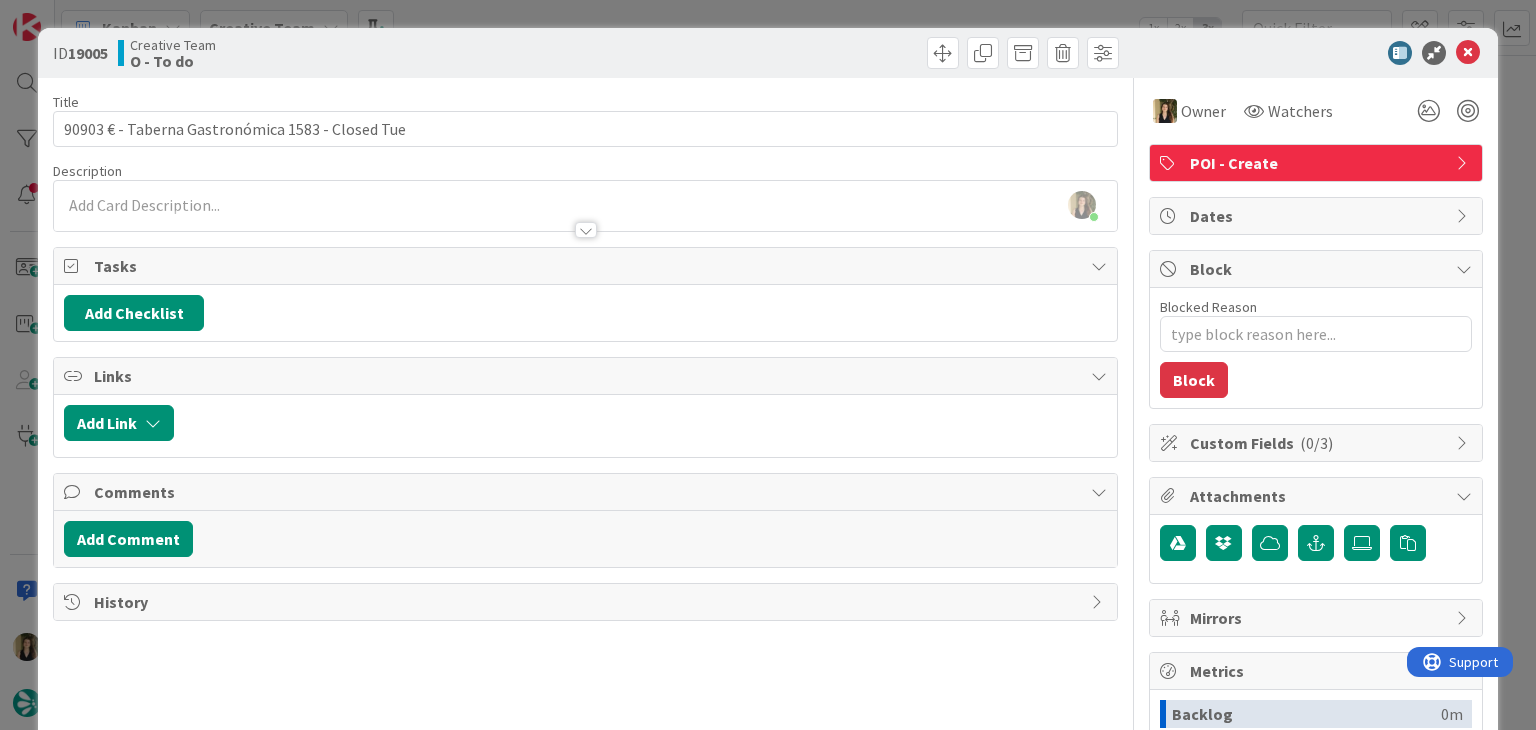 scroll, scrollTop: 1632, scrollLeft: 0, axis: vertical 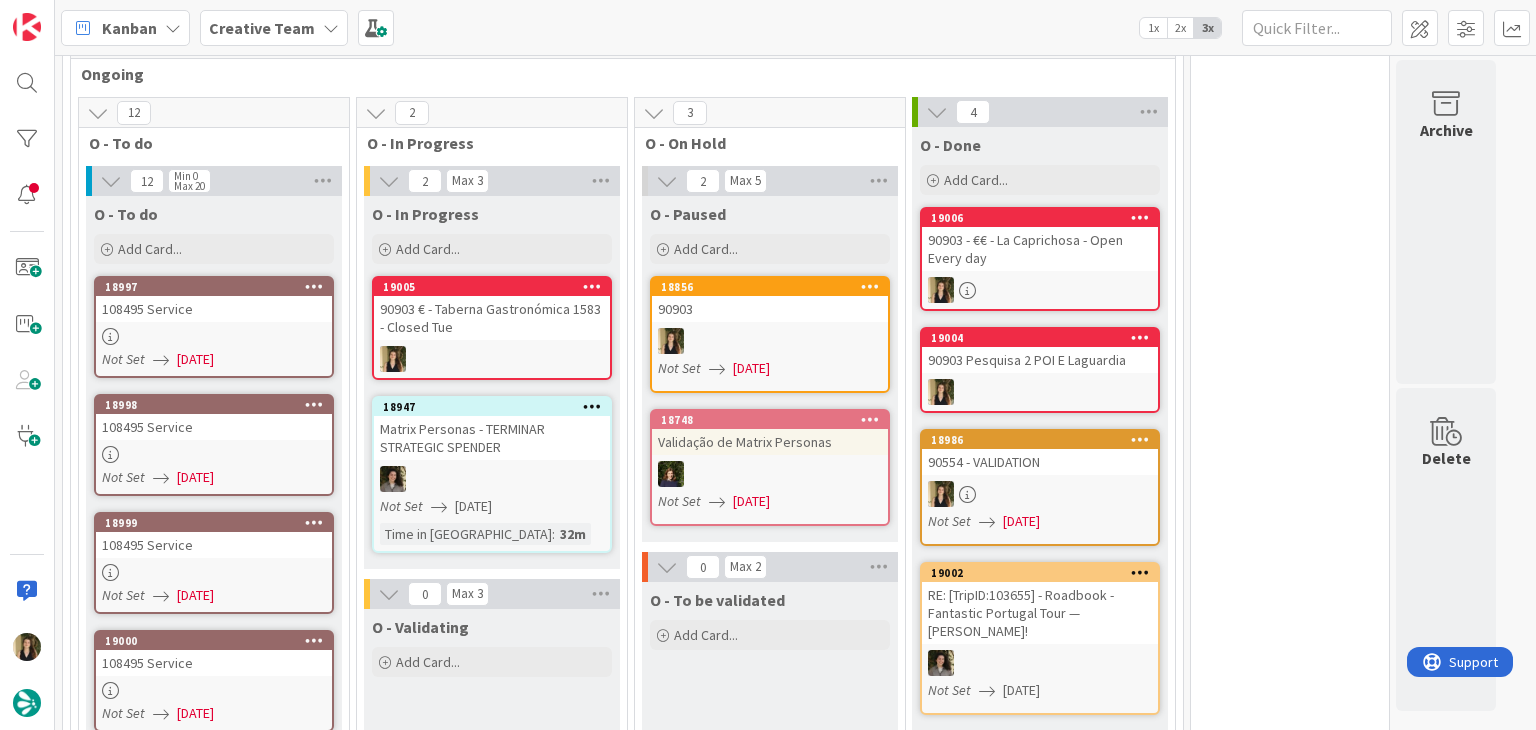 click at bounding box center [492, 359] 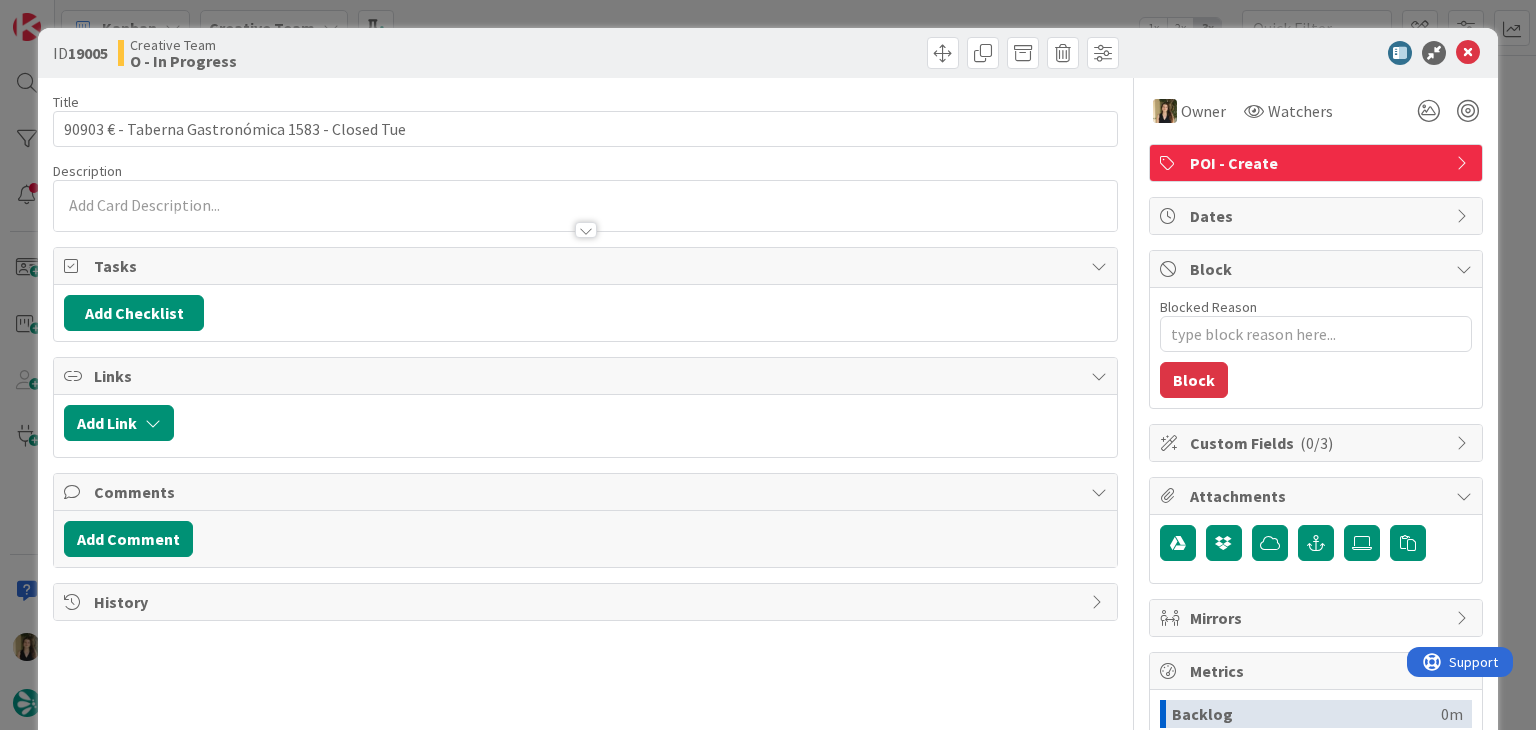 scroll, scrollTop: 0, scrollLeft: 0, axis: both 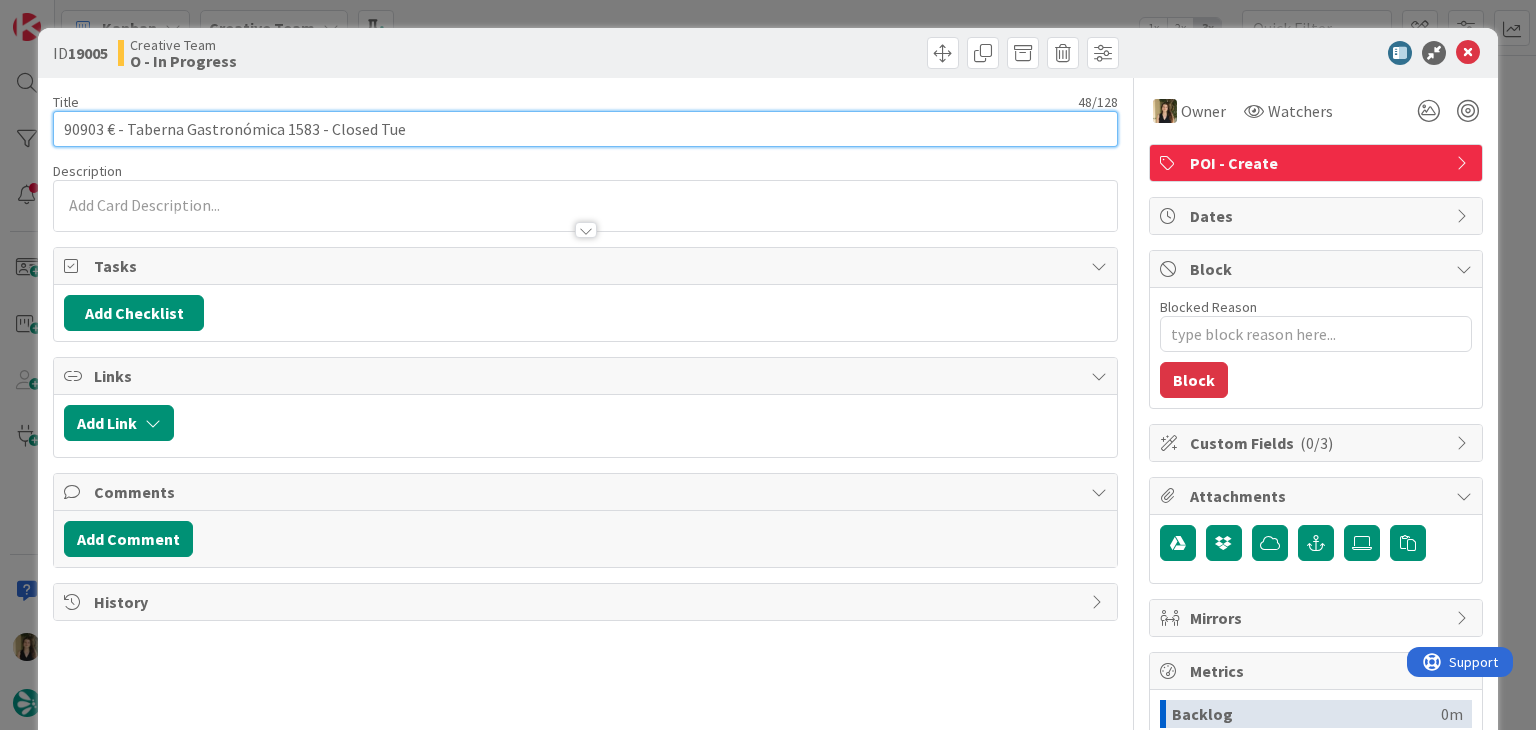drag, startPoint x: 420, startPoint y: 133, endPoint x: 109, endPoint y: 129, distance: 311.02573 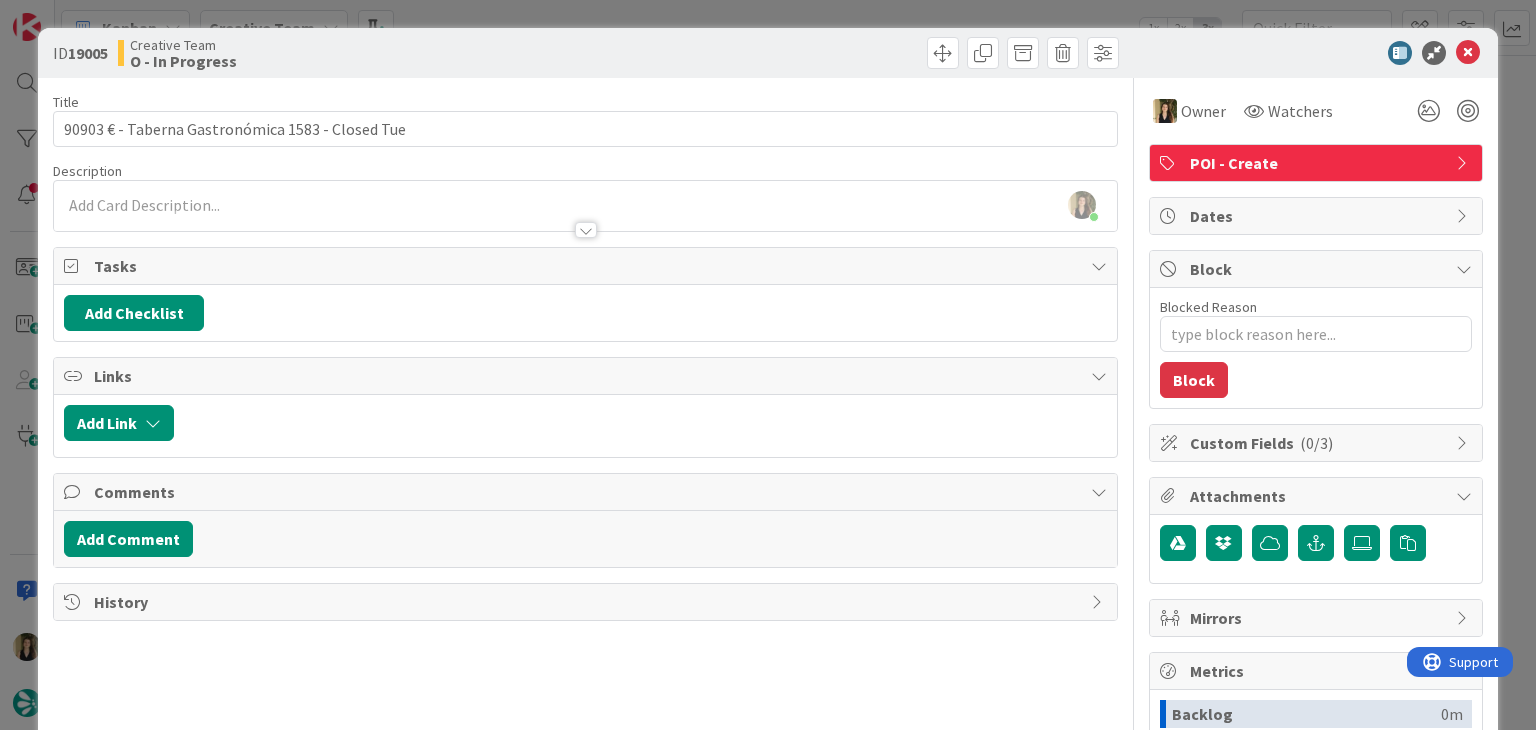click on "[PERSON_NAME] joined  3 m ago" at bounding box center (585, 206) 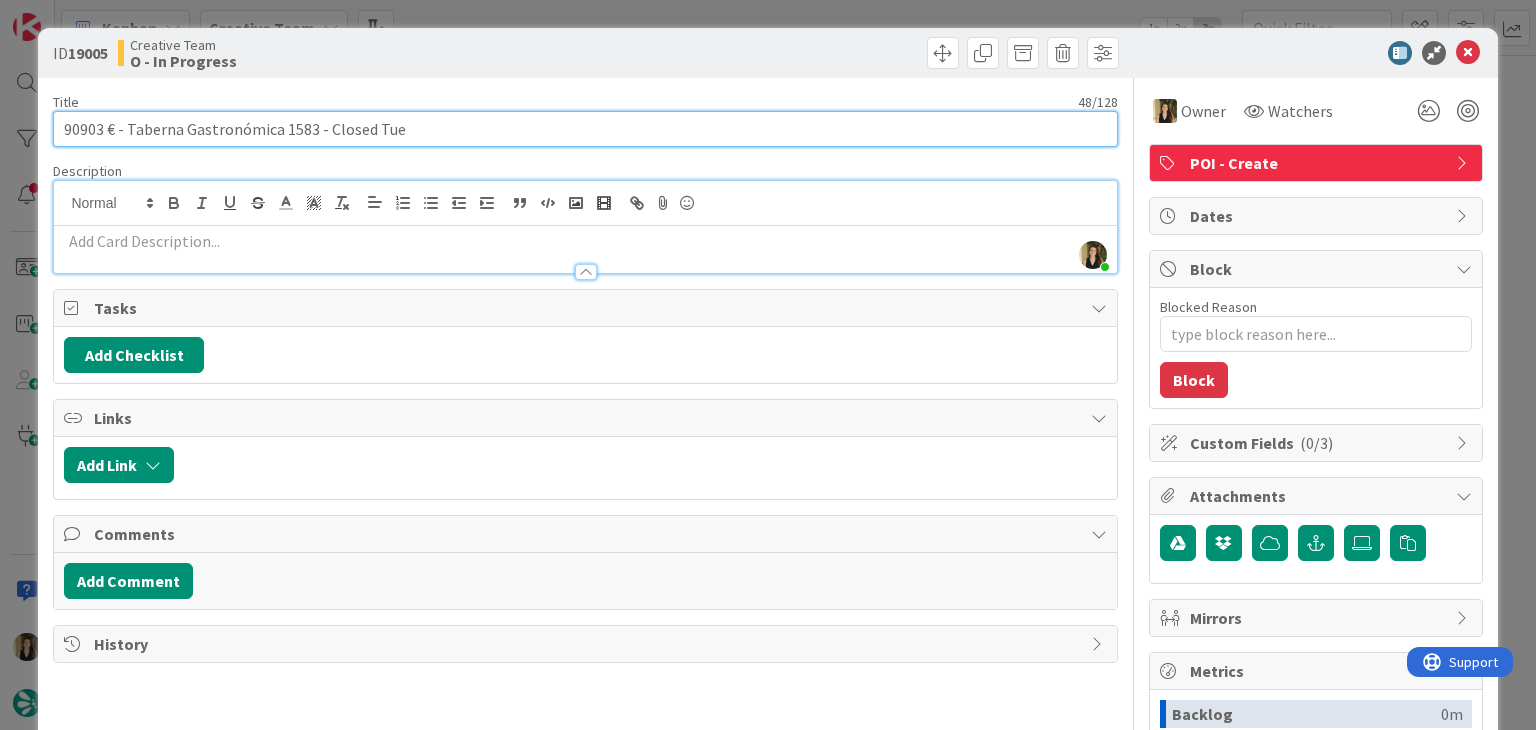 drag, startPoint x: 312, startPoint y: 131, endPoint x: 124, endPoint y: 128, distance: 188.02394 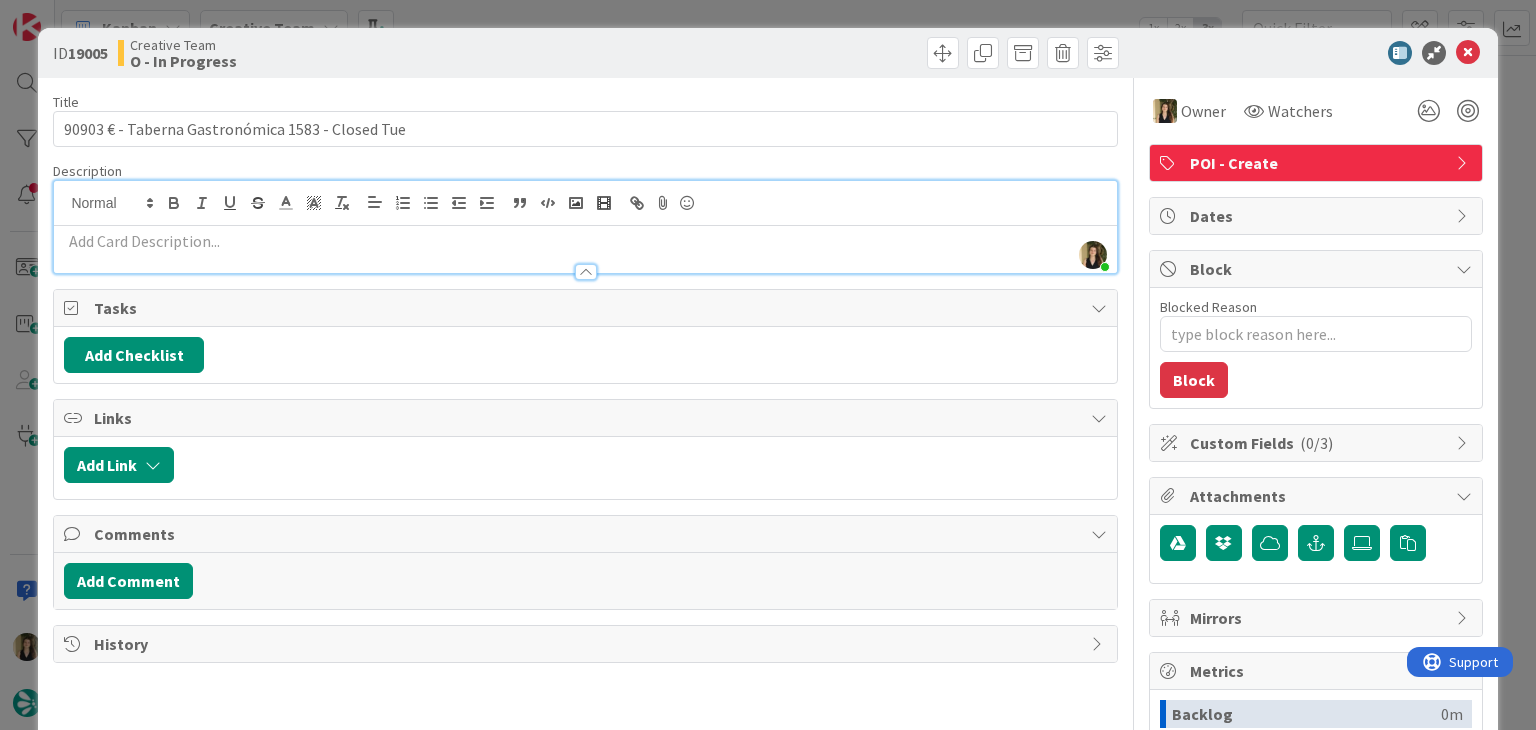 click on "Creative Team O - In Progress" at bounding box center [349, 53] 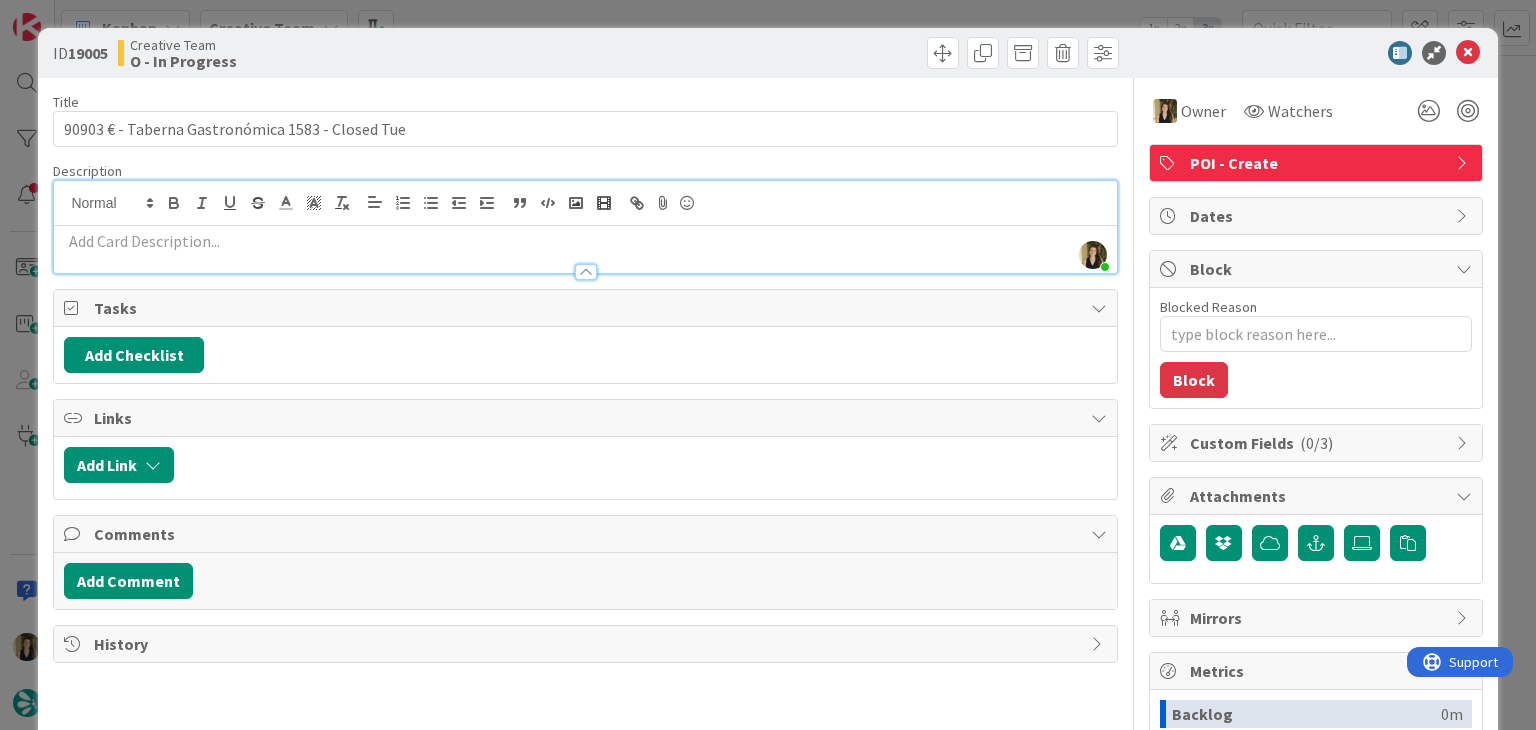 click on "ID  19005 Creative Team O - In Progress" at bounding box center (767, 53) 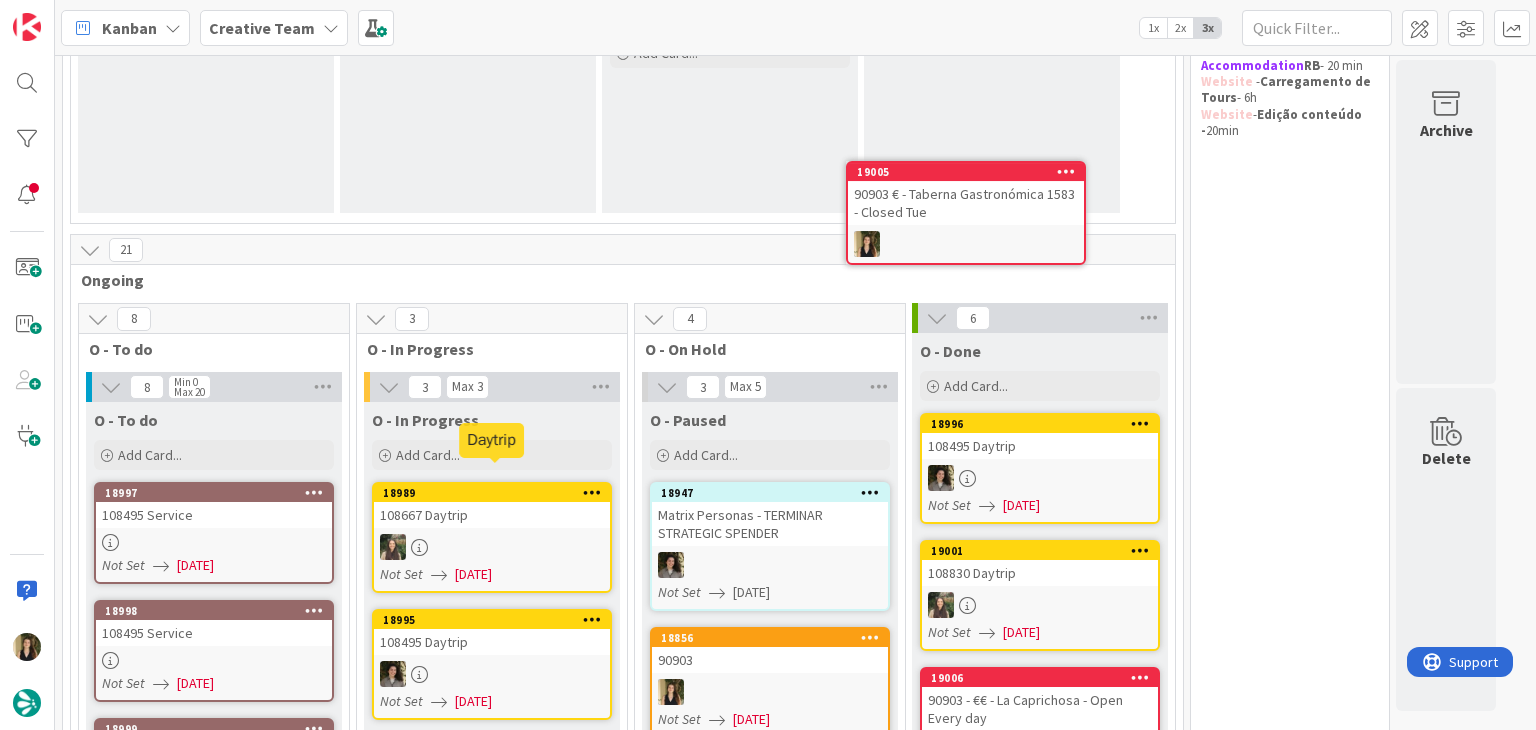 scroll, scrollTop: 0, scrollLeft: 0, axis: both 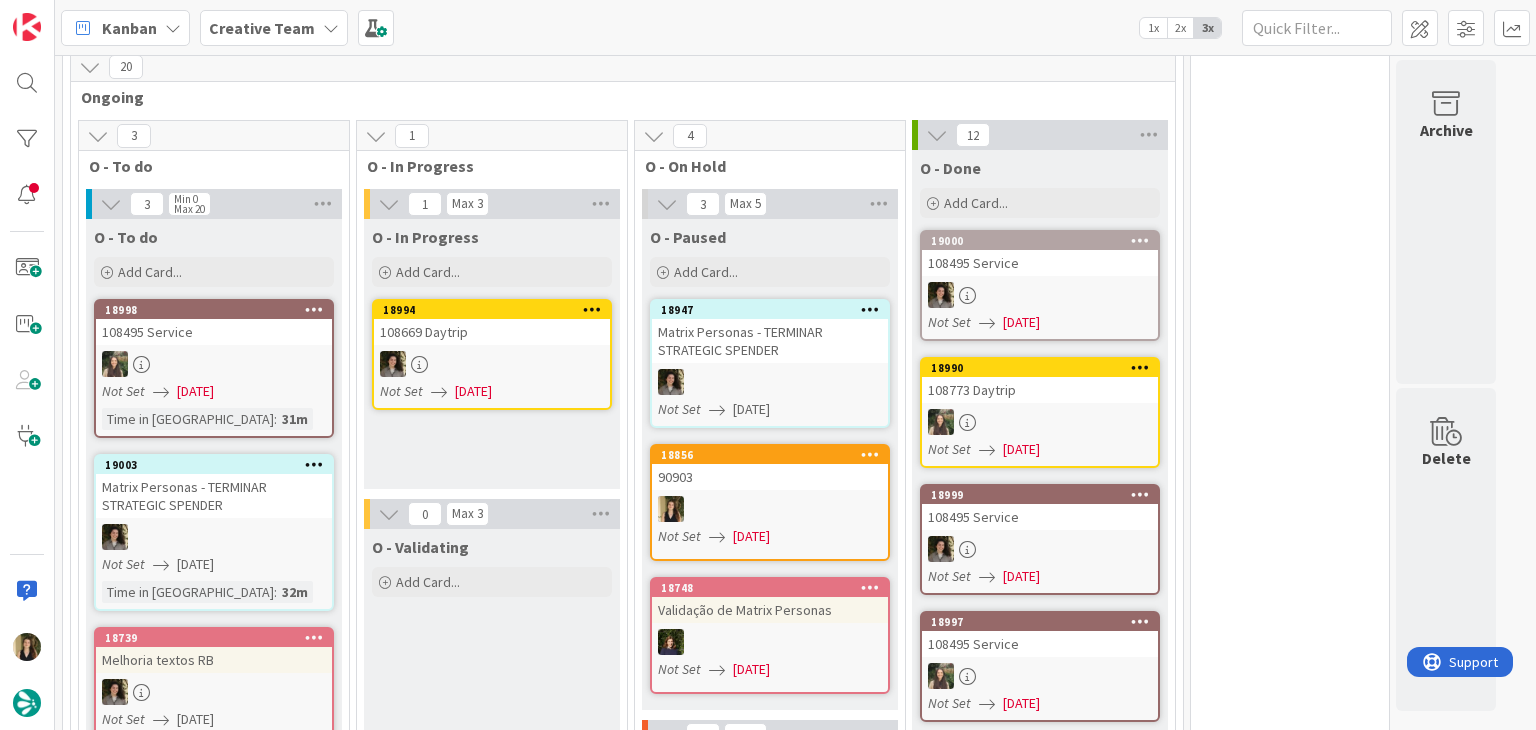 click on "O - Validating Add Card..." at bounding box center [492, 1013] 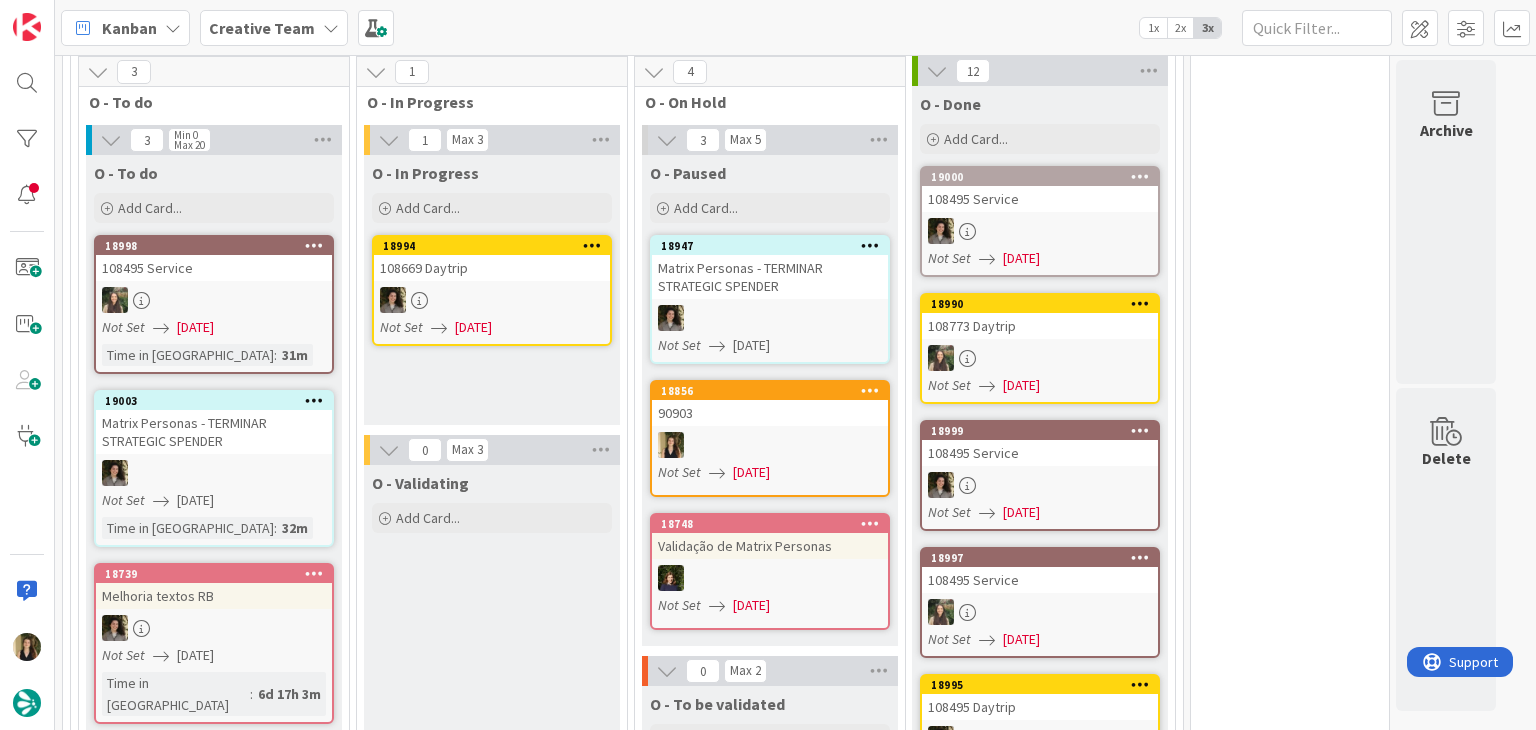 scroll, scrollTop: 561, scrollLeft: 0, axis: vertical 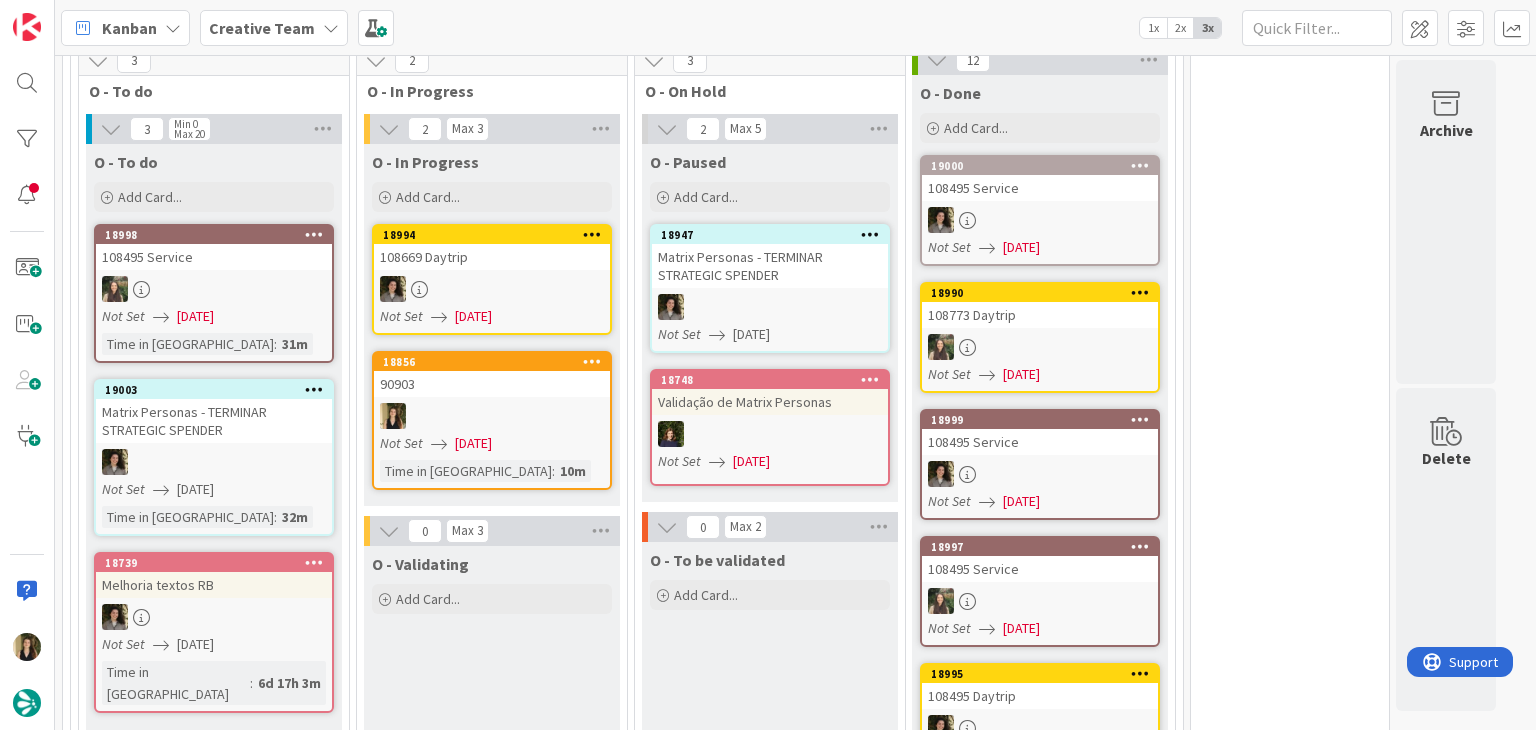 click on "O - Validating Add Card..." at bounding box center [492, 984] 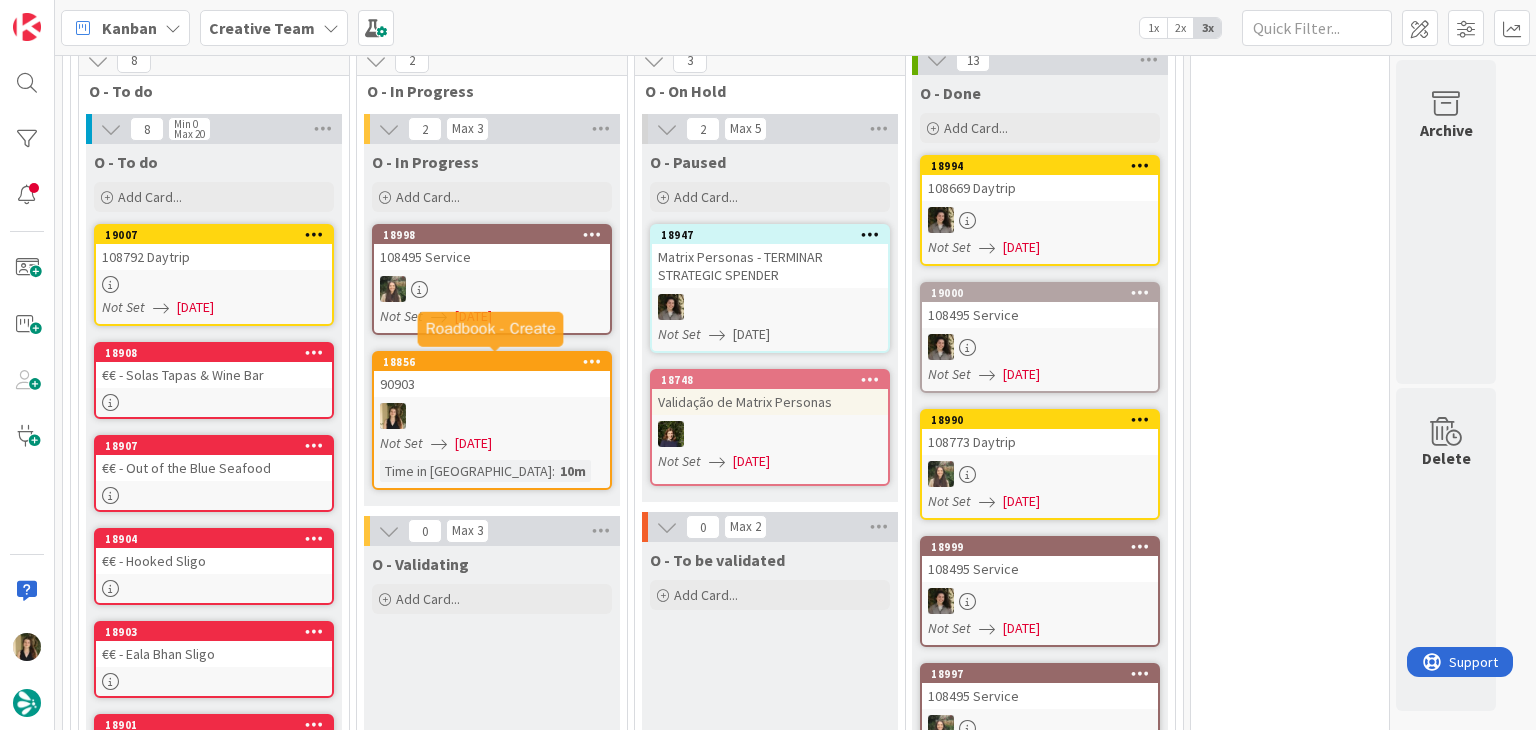 click at bounding box center (492, 416) 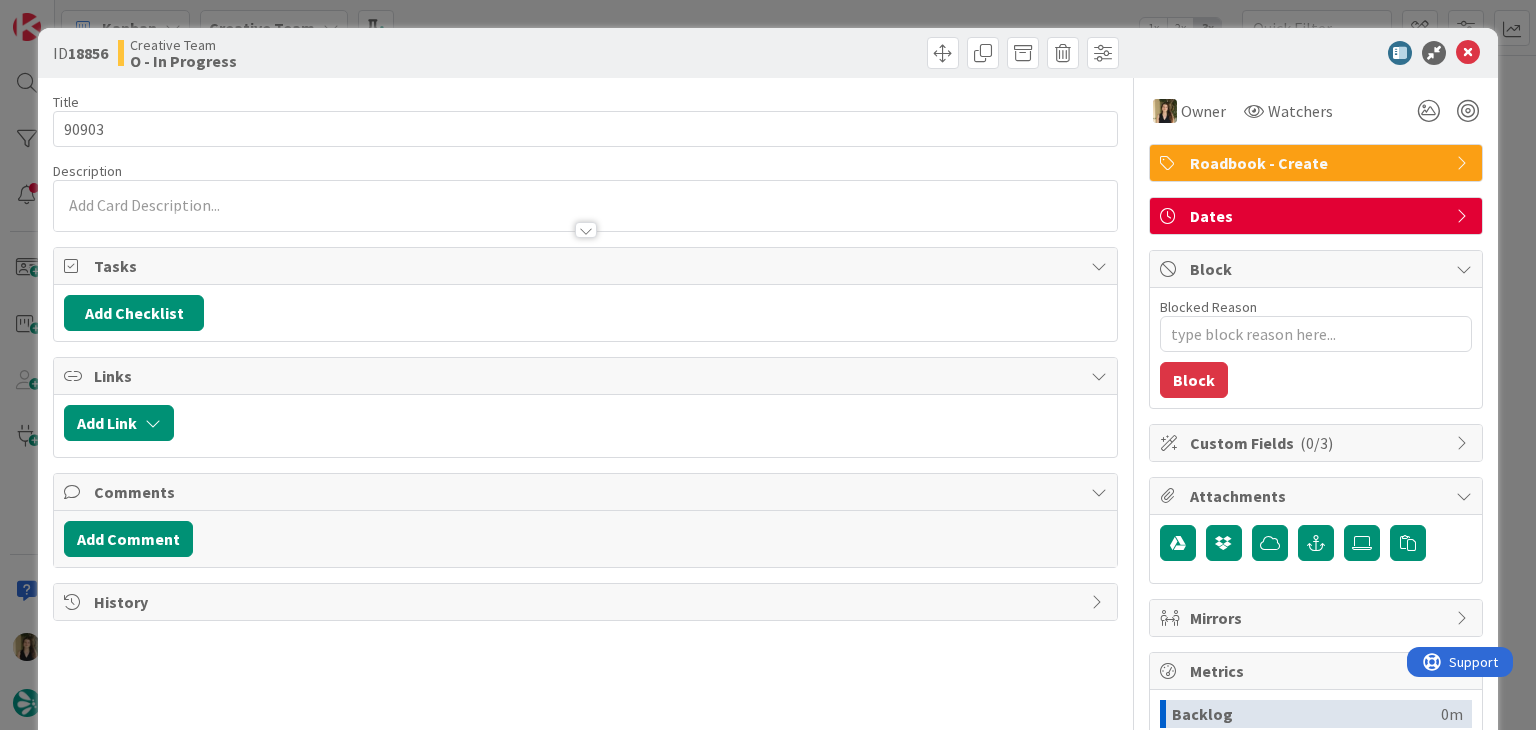 type on "x" 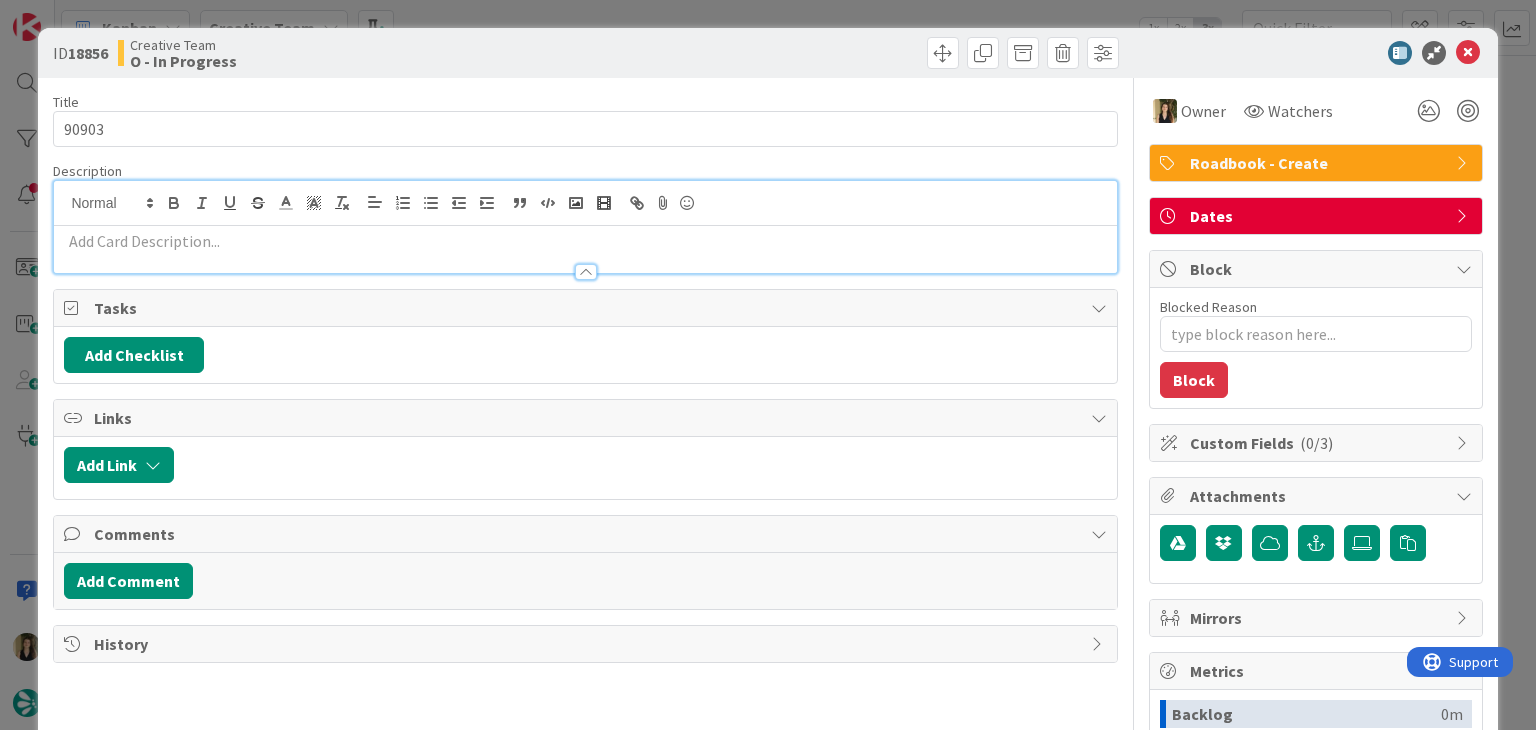 click at bounding box center [585, 241] 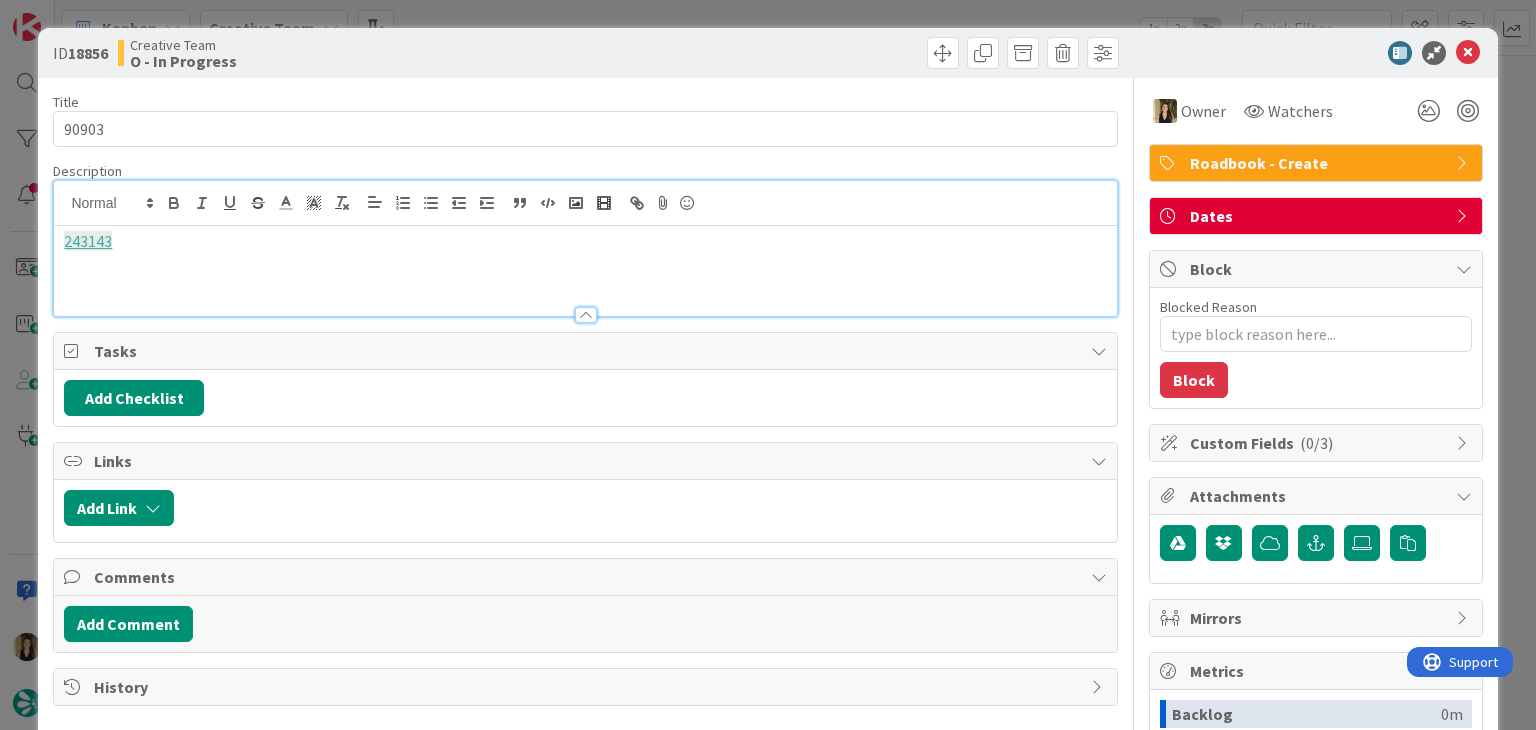 type 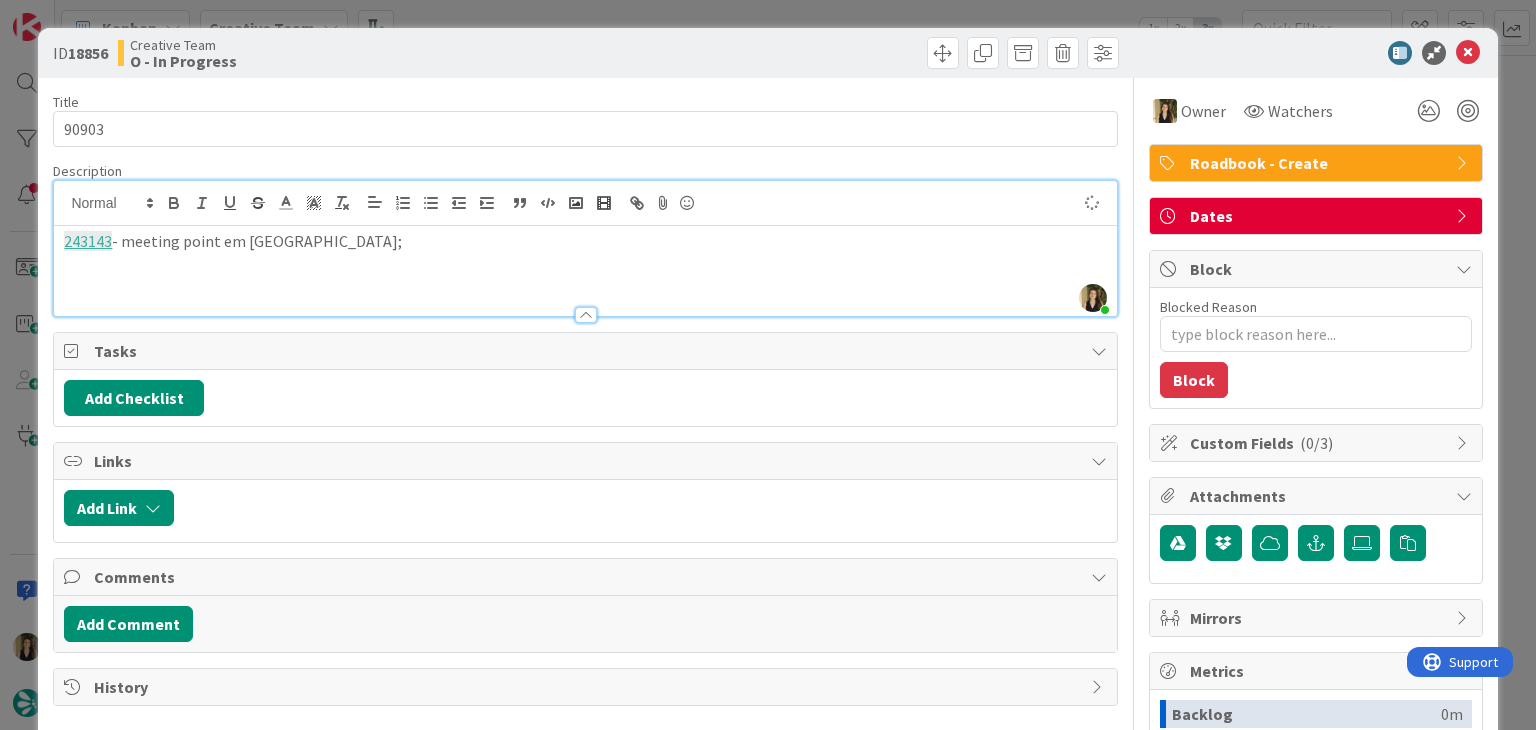 click on "Creative Team O - In Progress" at bounding box center (349, 53) 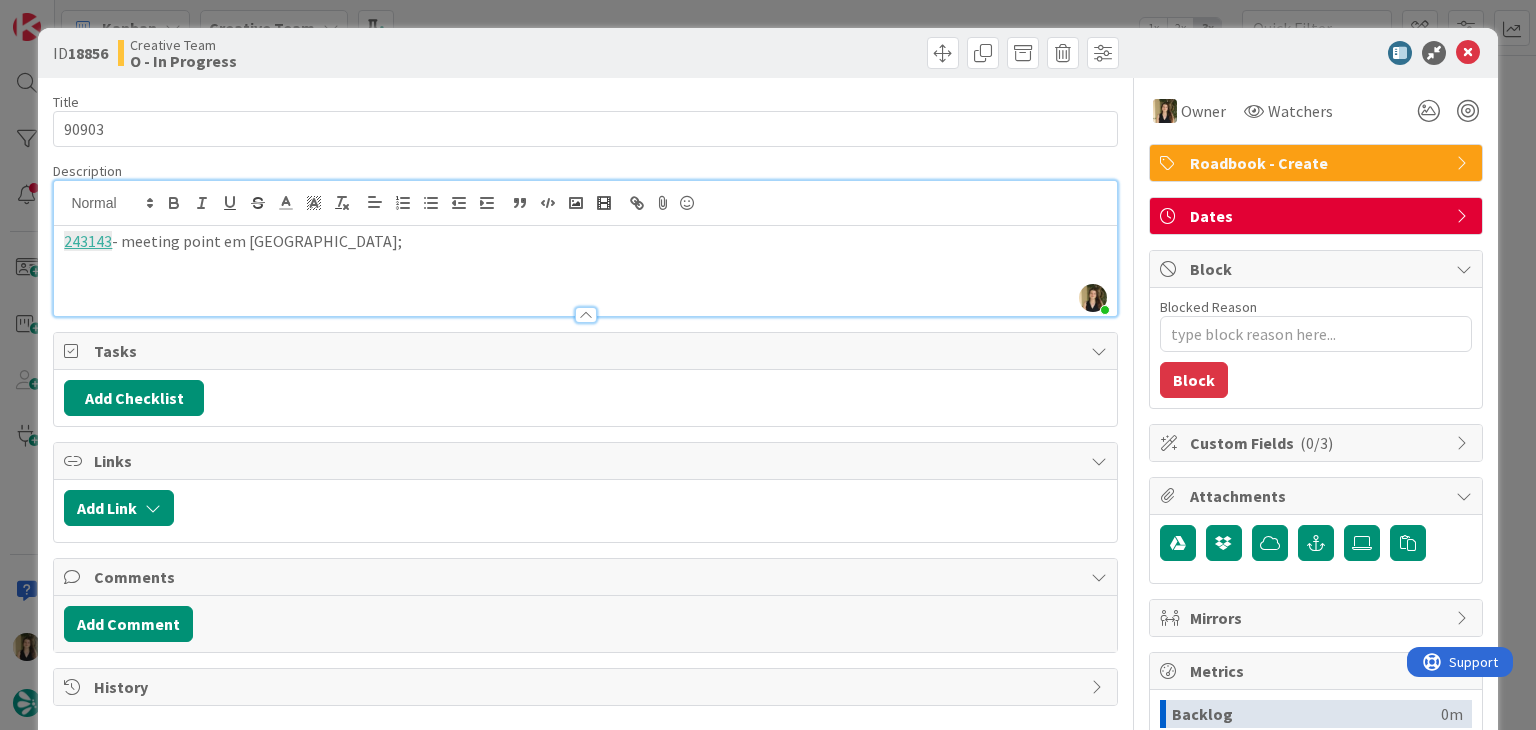 click on "243143  - meeting point em [GEOGRAPHIC_DATA];" at bounding box center [585, 271] 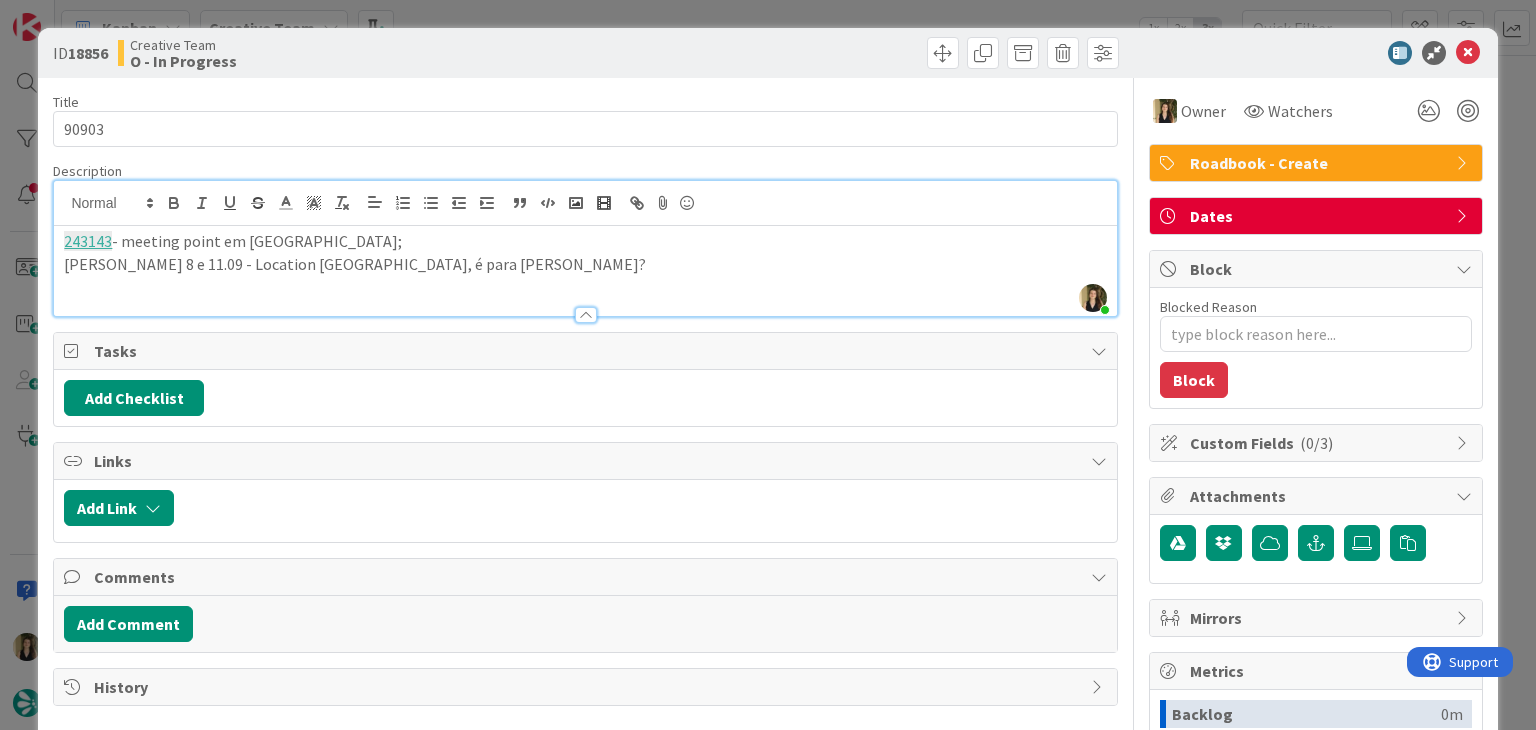 click on "[PERSON_NAME] 8 e 11.09 - Location [GEOGRAPHIC_DATA], é para [PERSON_NAME]?" at bounding box center [585, 264] 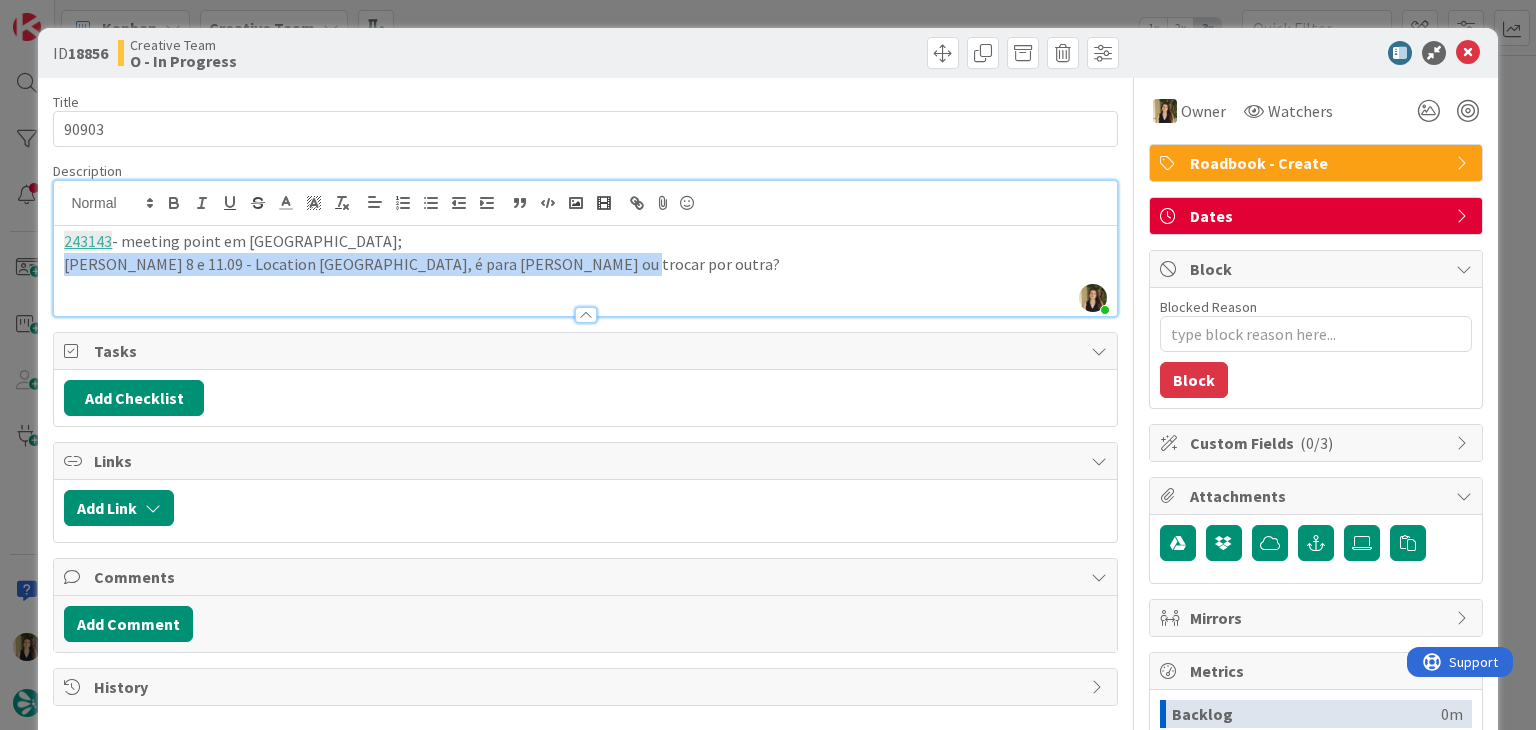 drag, startPoint x: 596, startPoint y: 261, endPoint x: 32, endPoint y: 273, distance: 564.1276 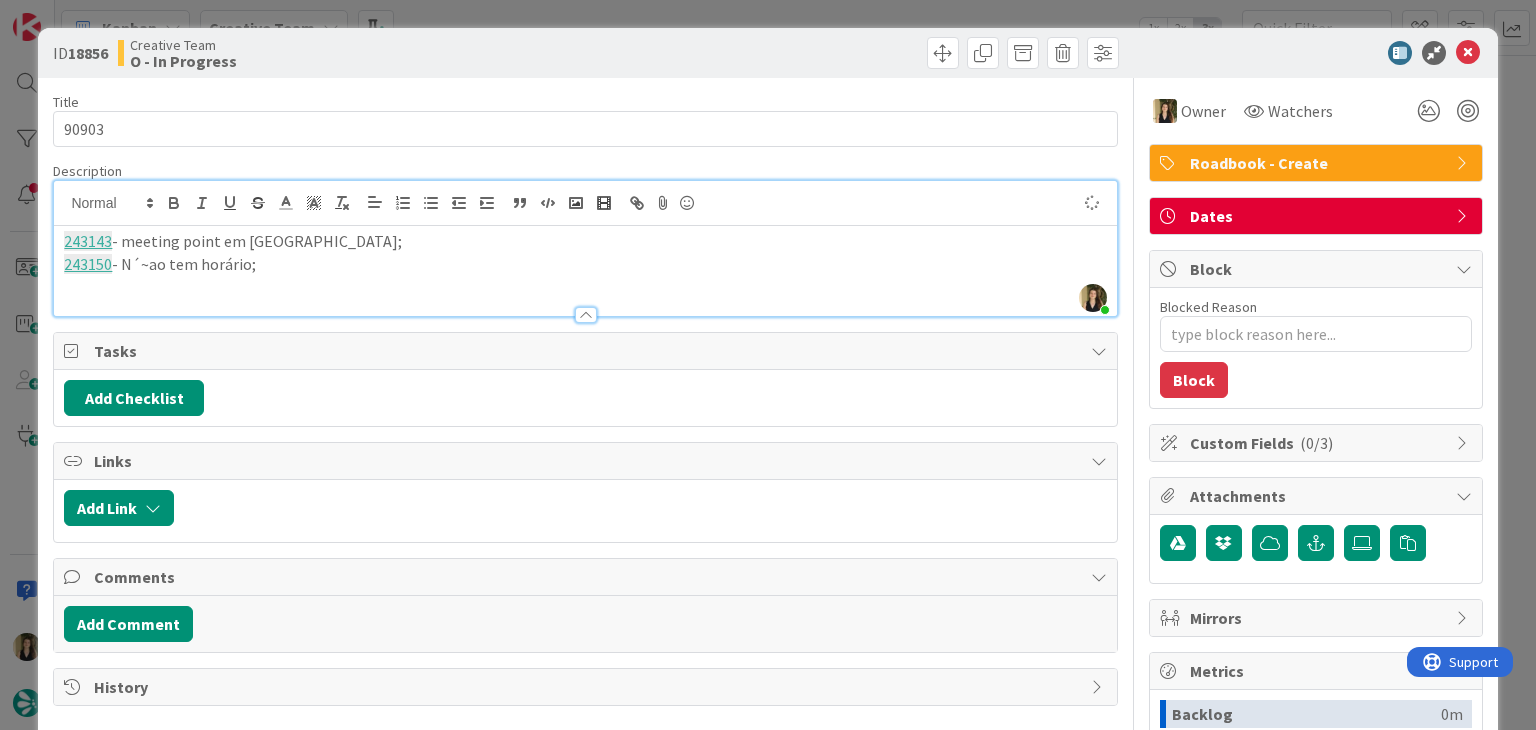 click on "243150  - N´~ao tem horário;" at bounding box center (585, 264) 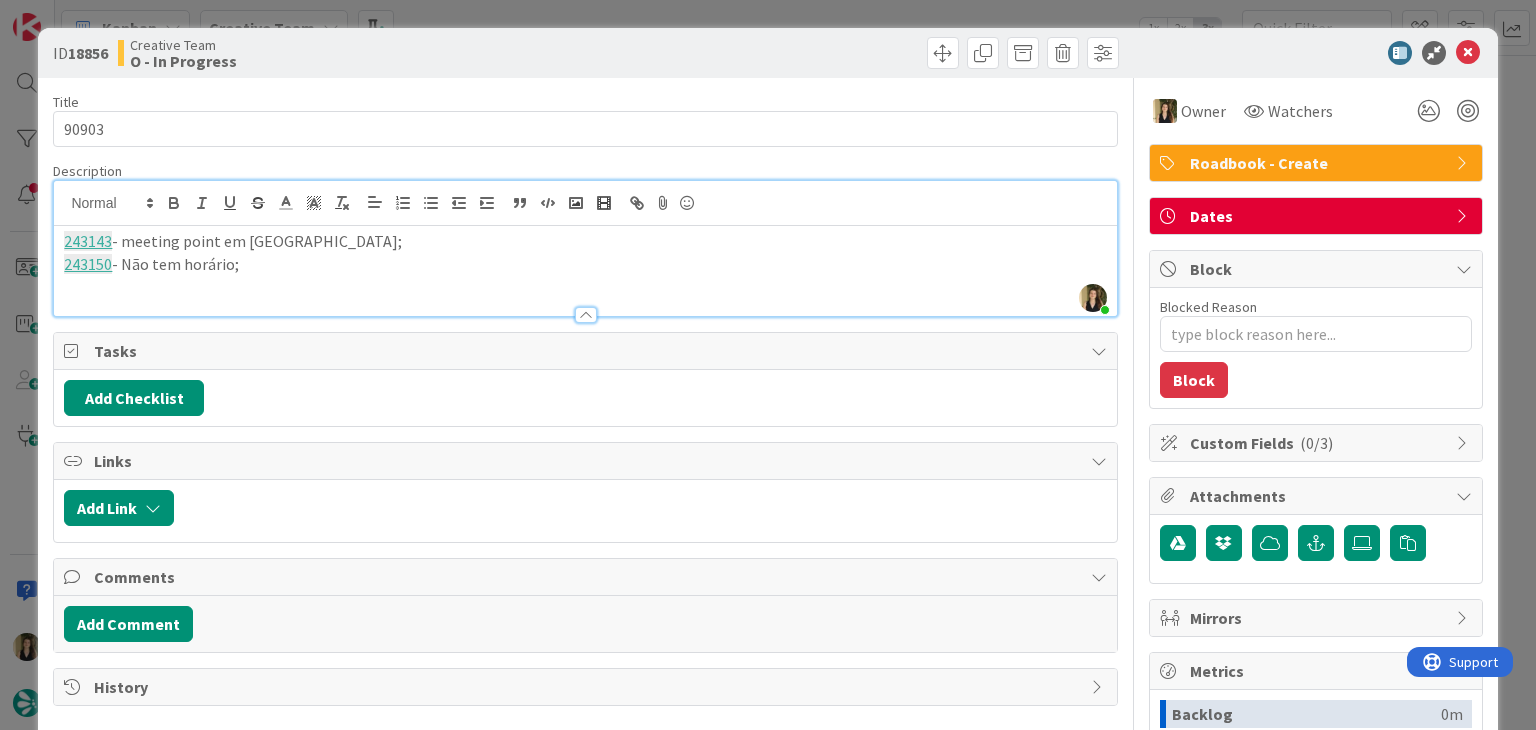 click on "243150  - Não tem horário;" at bounding box center [585, 264] 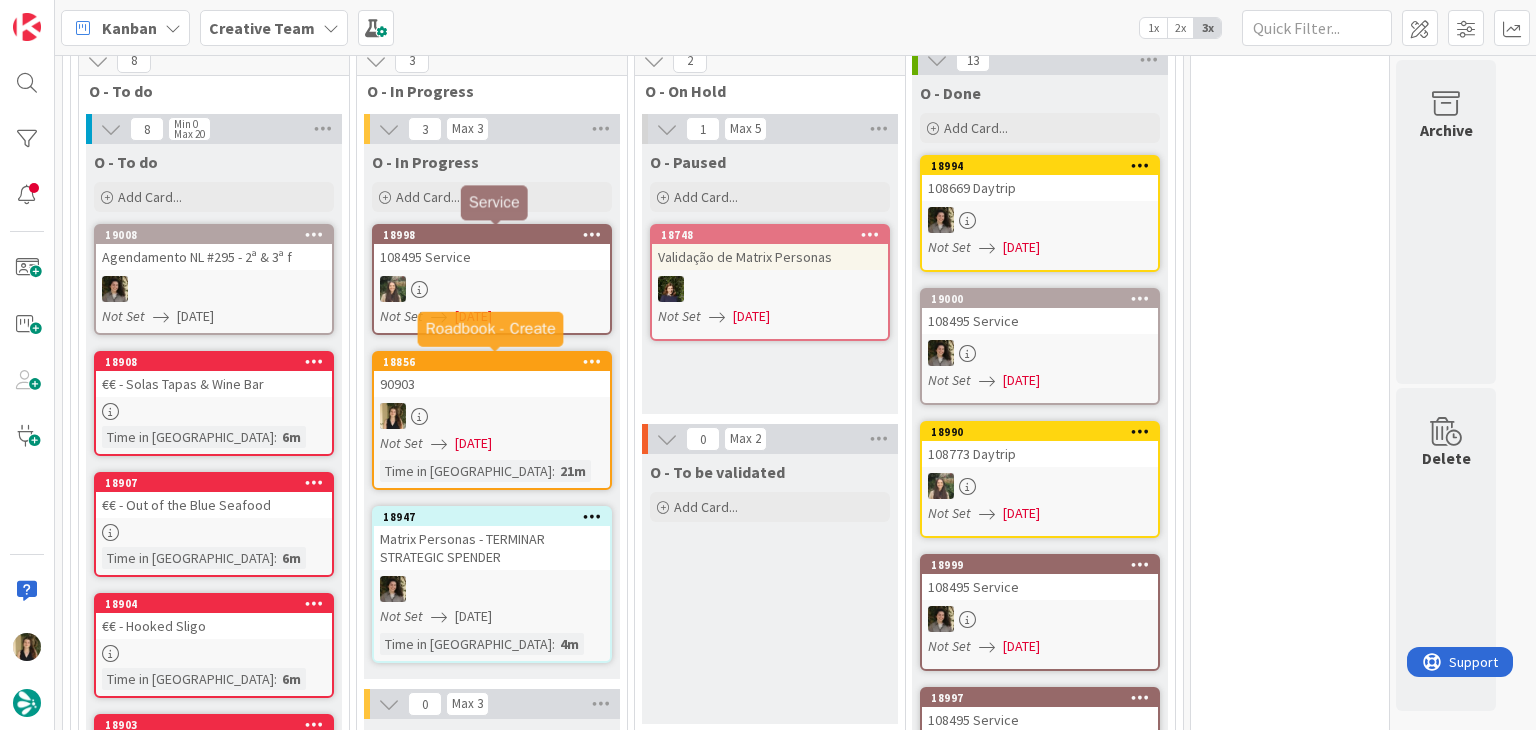 scroll, scrollTop: 0, scrollLeft: 0, axis: both 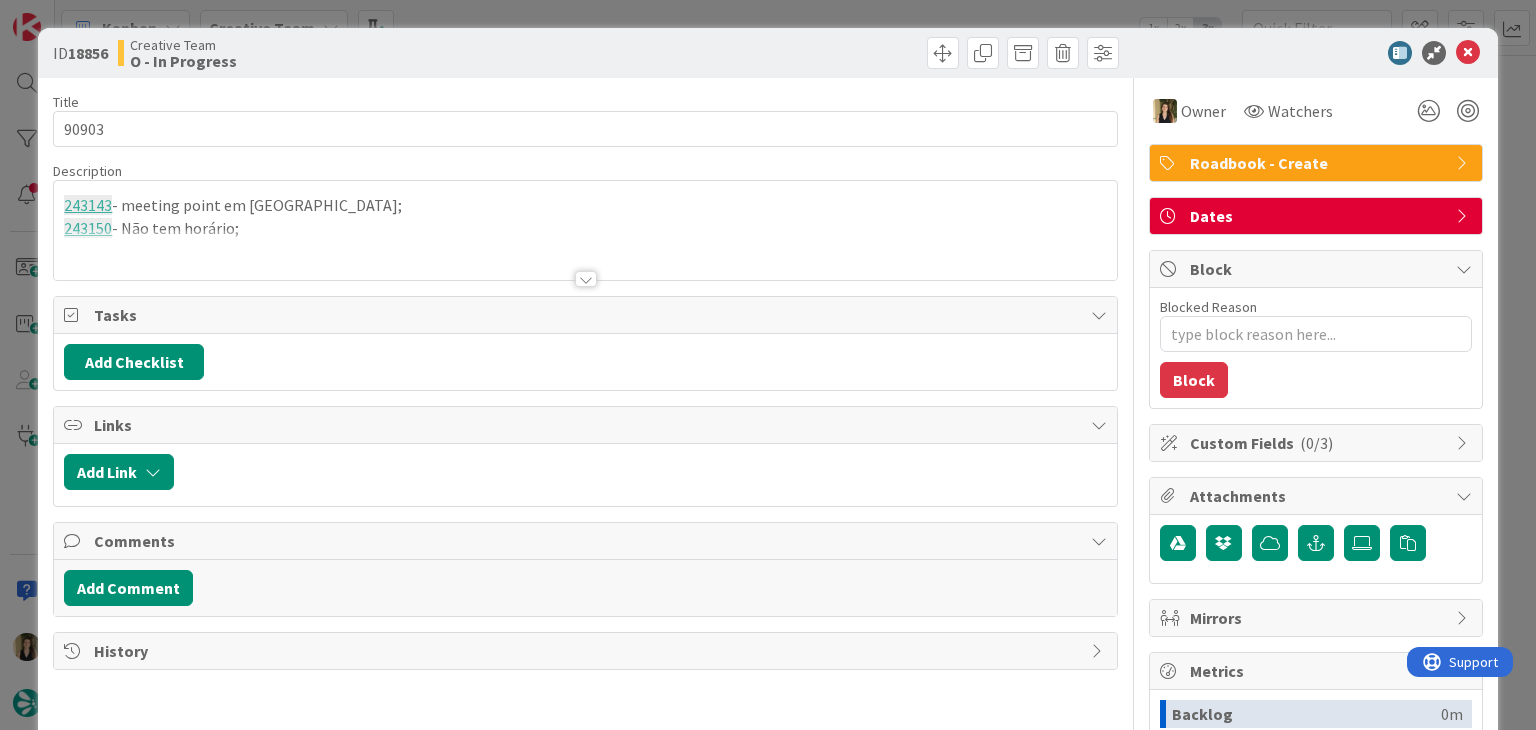 click on "ID  18856 Creative Team O - In Progress Title 5 / 128 90903 Description 243143  - meeting point em TBC; 243150  - Não tem horário; Owner Watchers Roadbook - Create Tasks Add Checklist Links Add Link Comments Add Comment History Owner Watchers Roadbook - Create Dates Block Blocked Reason 0 / 256 Block Custom Fields ( 0/3 ) Attachments Mirrors Metrics Backlog 0m To Do 4d 23h 19m Buffer 0m In Progress 26m Total Time 4d 23h 45m Lead Time 4d 23h 45m Cycle Time 26m Blocked Time 0m Show Details" at bounding box center (768, 365) 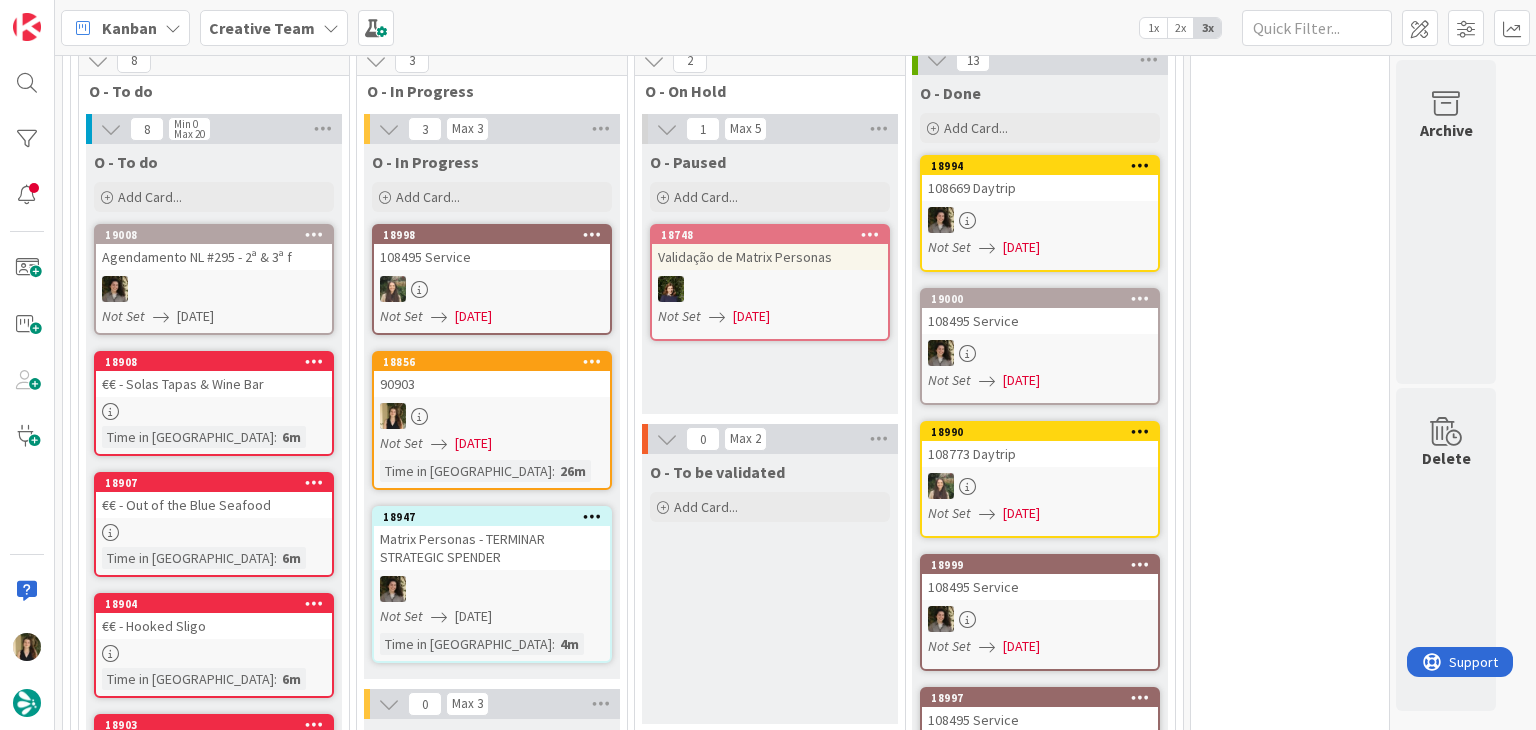 scroll, scrollTop: 0, scrollLeft: 0, axis: both 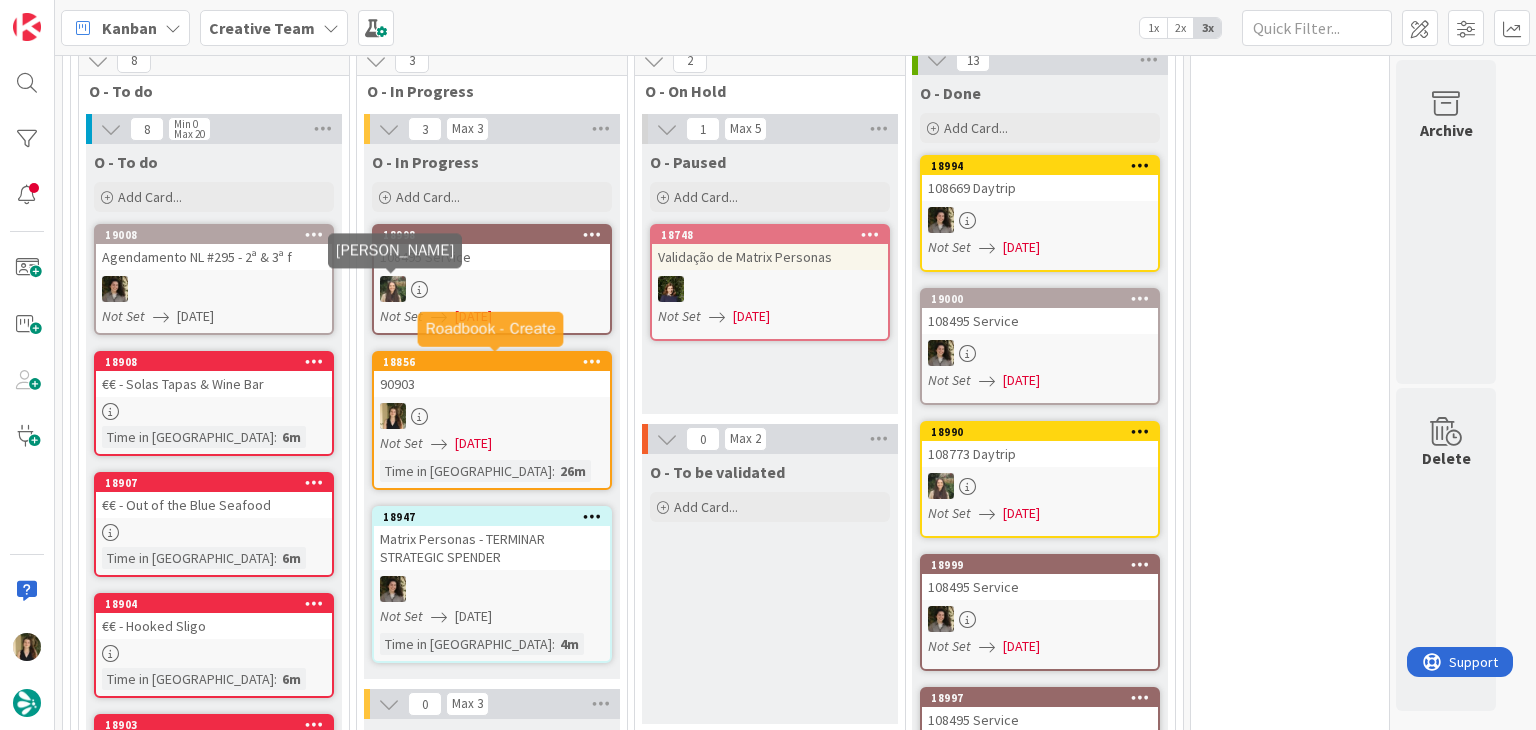 click at bounding box center (492, 416) 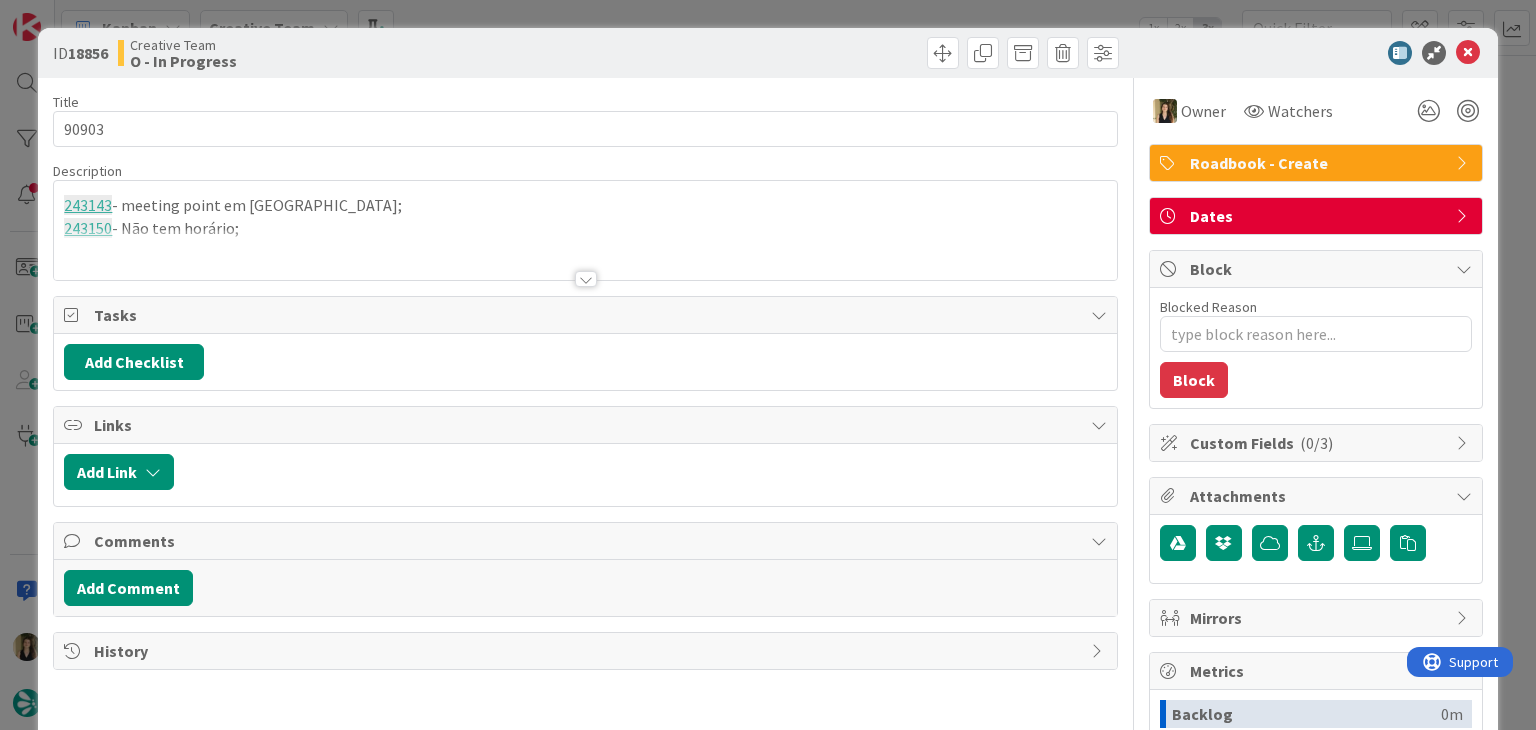 scroll, scrollTop: 0, scrollLeft: 0, axis: both 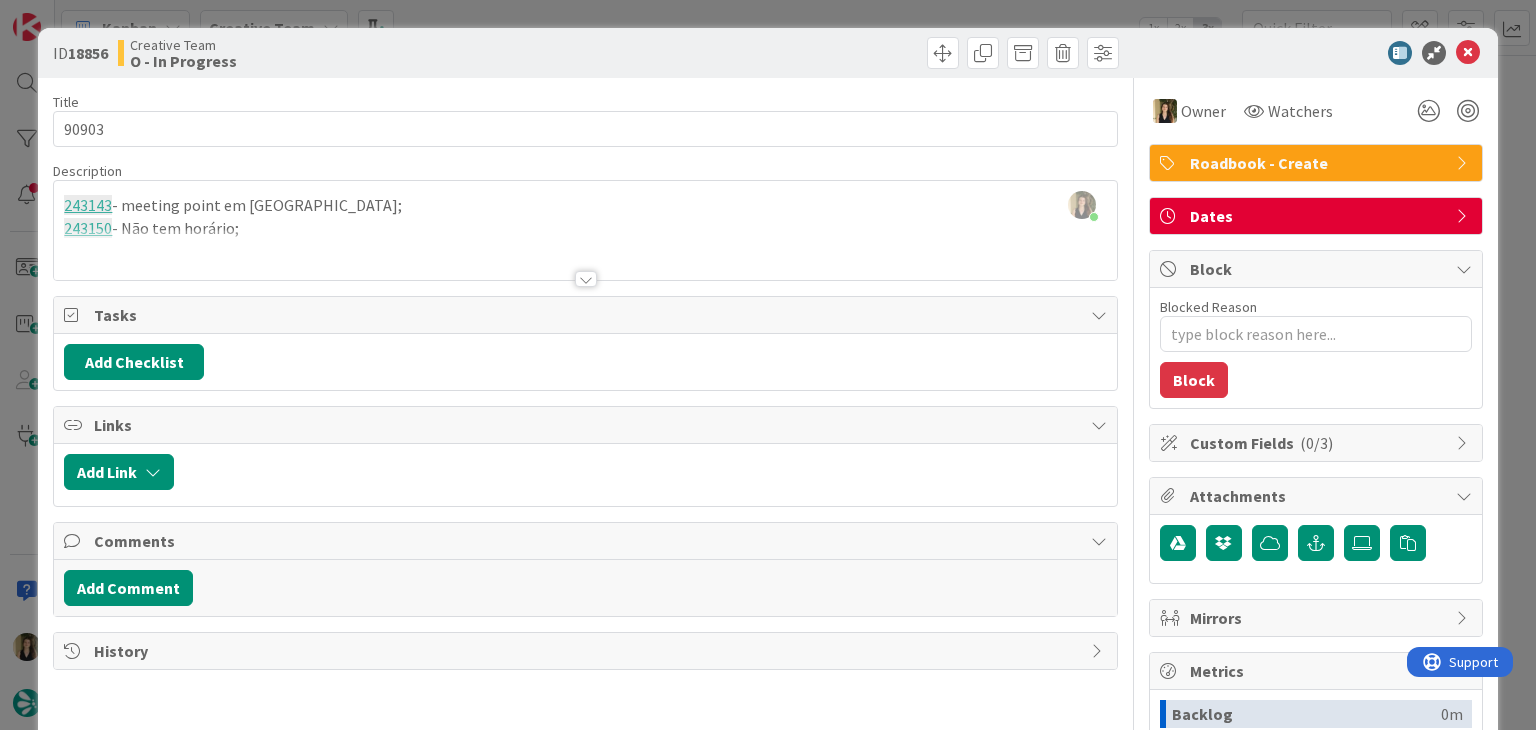 click on "Creative Team O - In Progress" at bounding box center (349, 53) 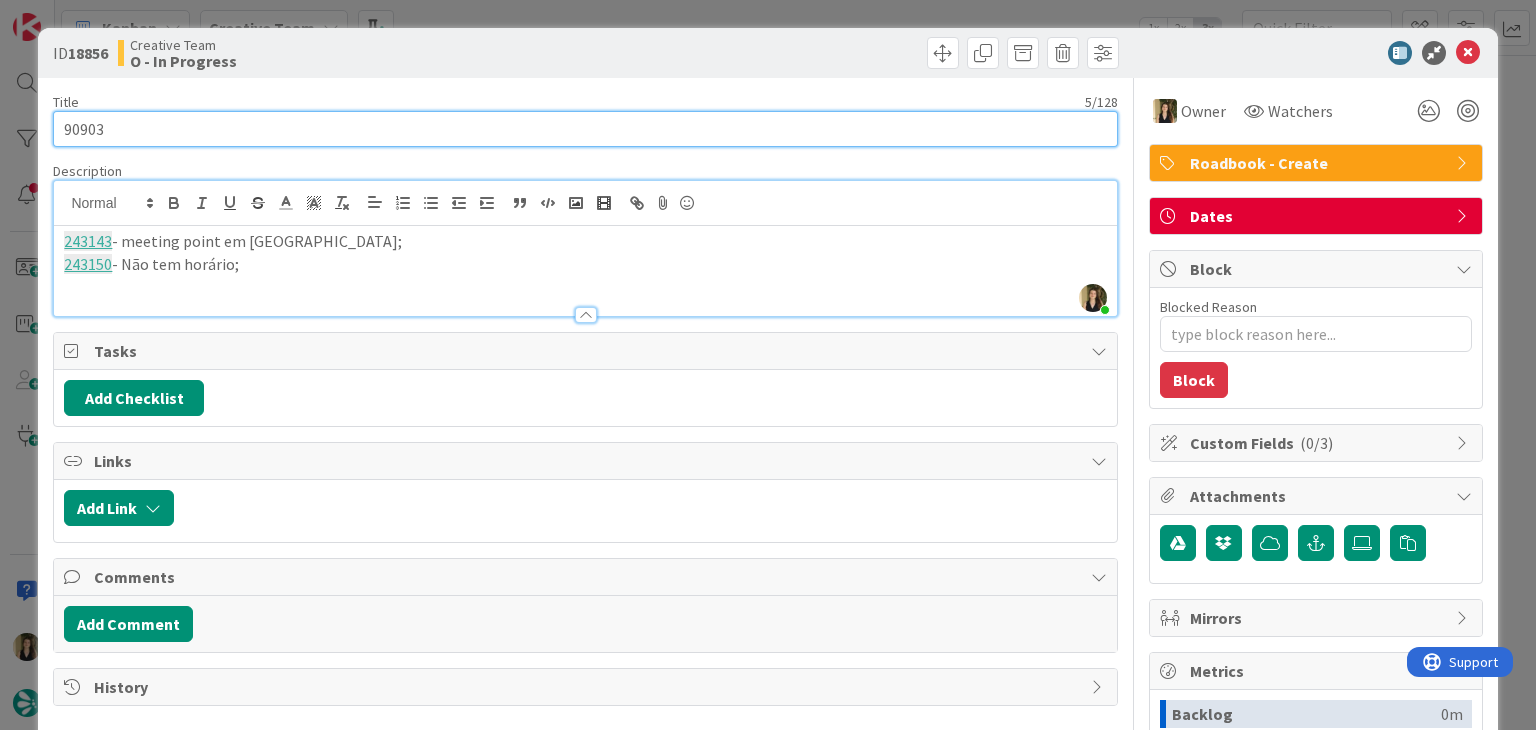 click on "90903" at bounding box center [585, 129] 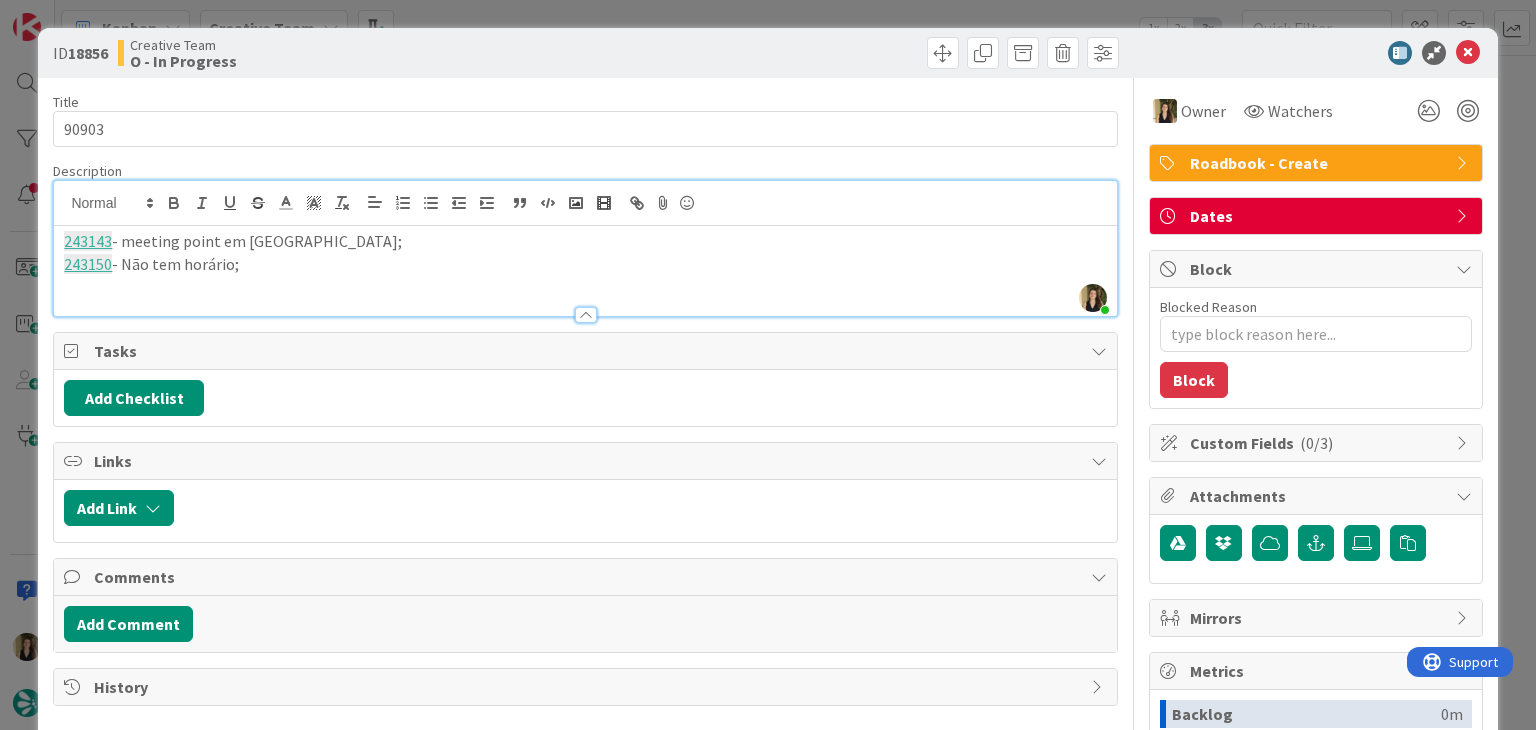 click on "Creative Team O - In Progress" at bounding box center [349, 53] 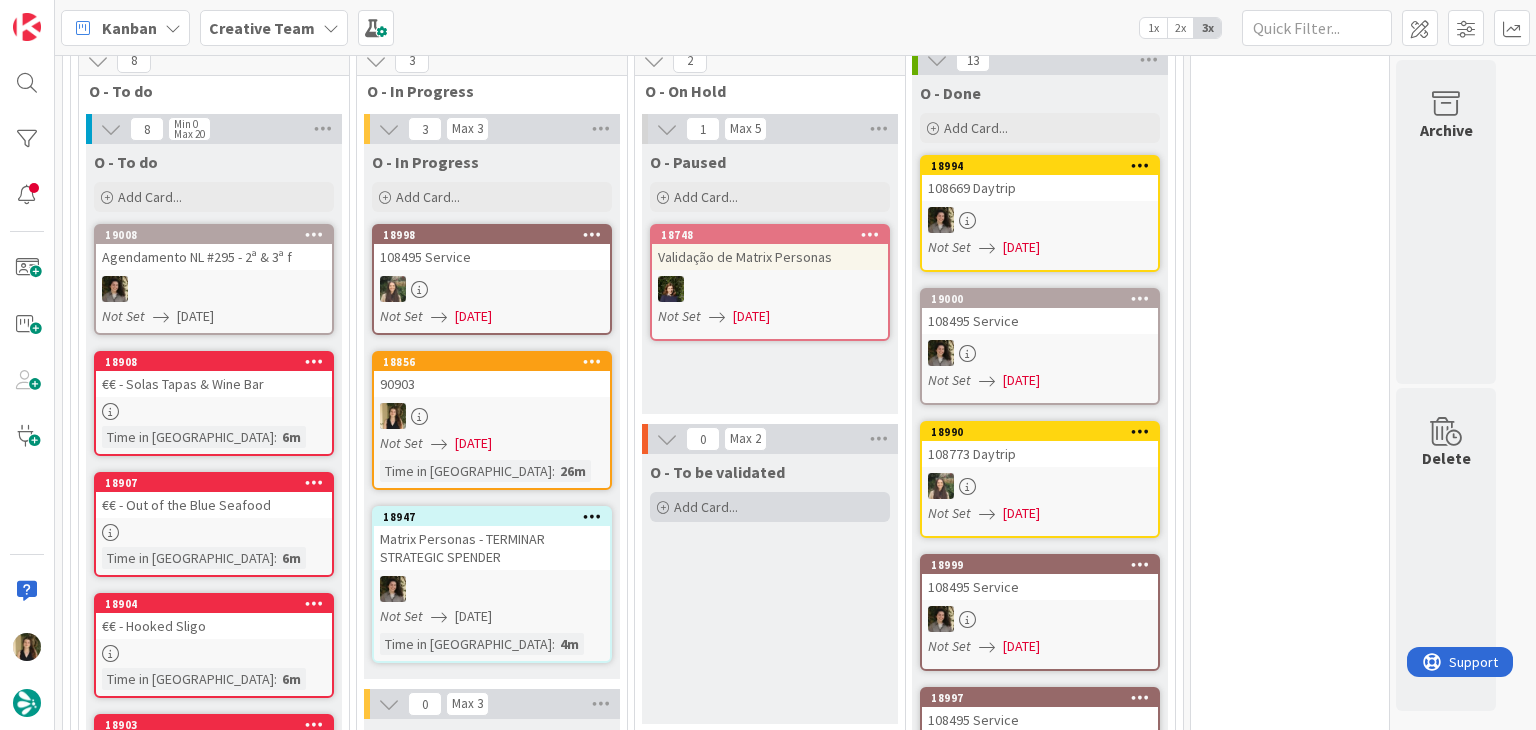 click on "Add Card..." at bounding box center (706, 507) 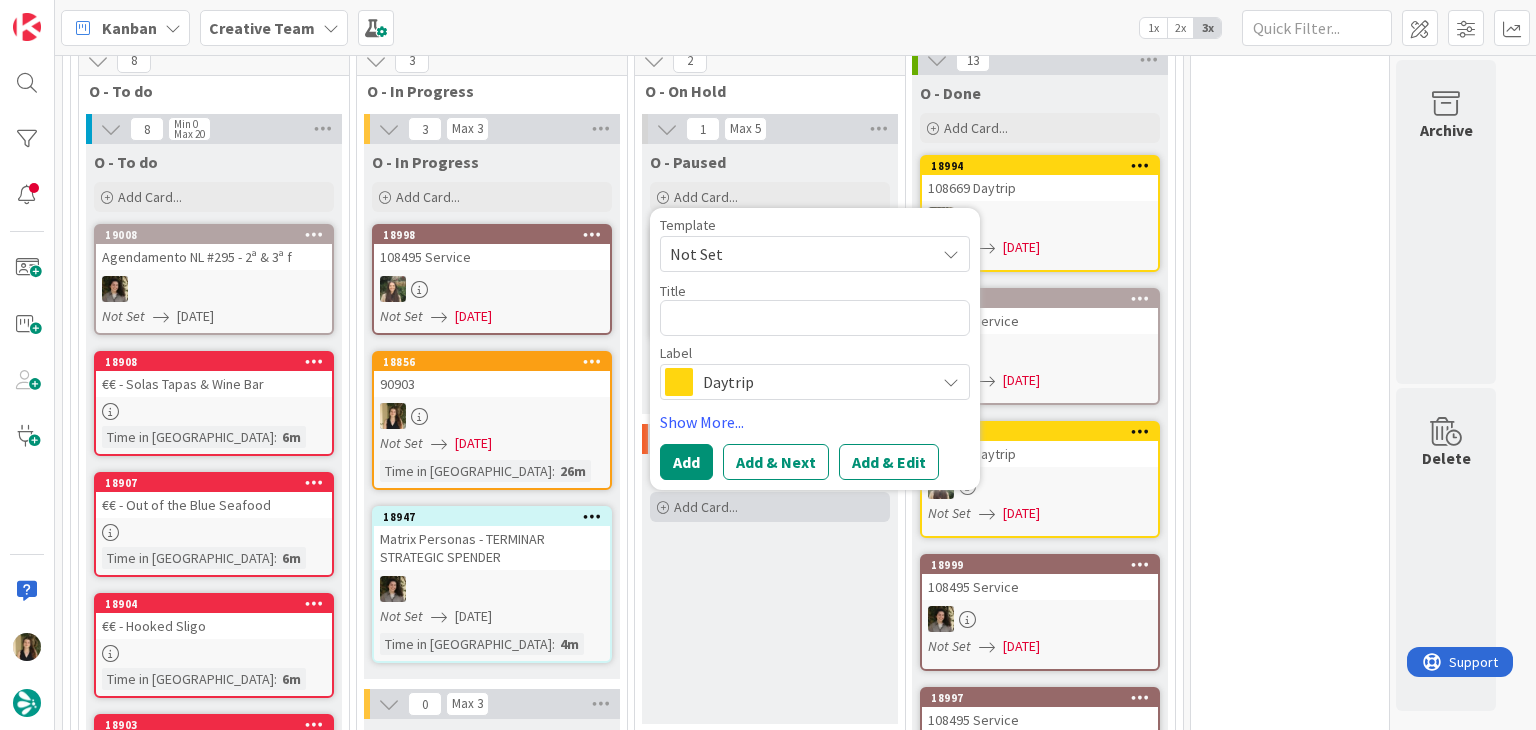 scroll, scrollTop: 0, scrollLeft: 0, axis: both 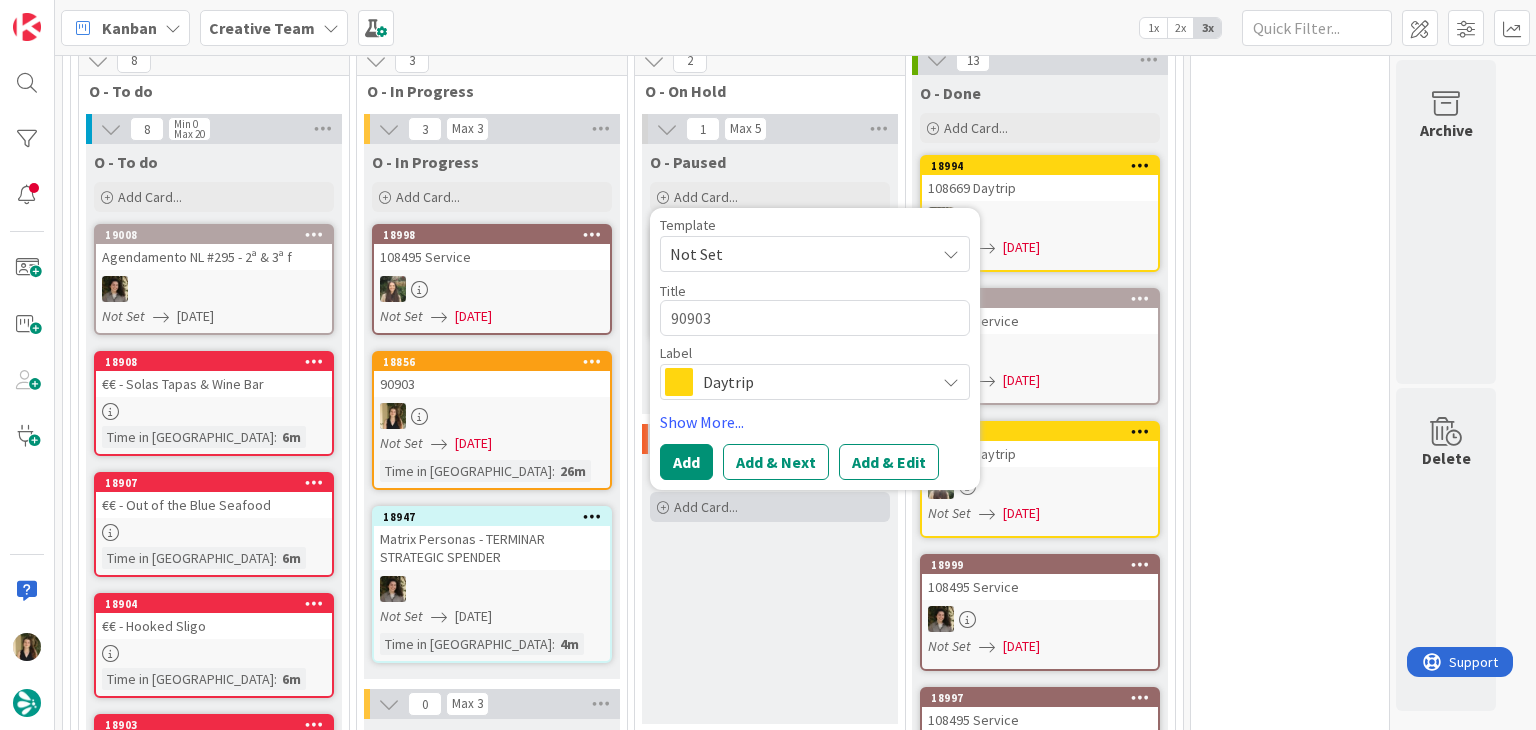 type on "x" 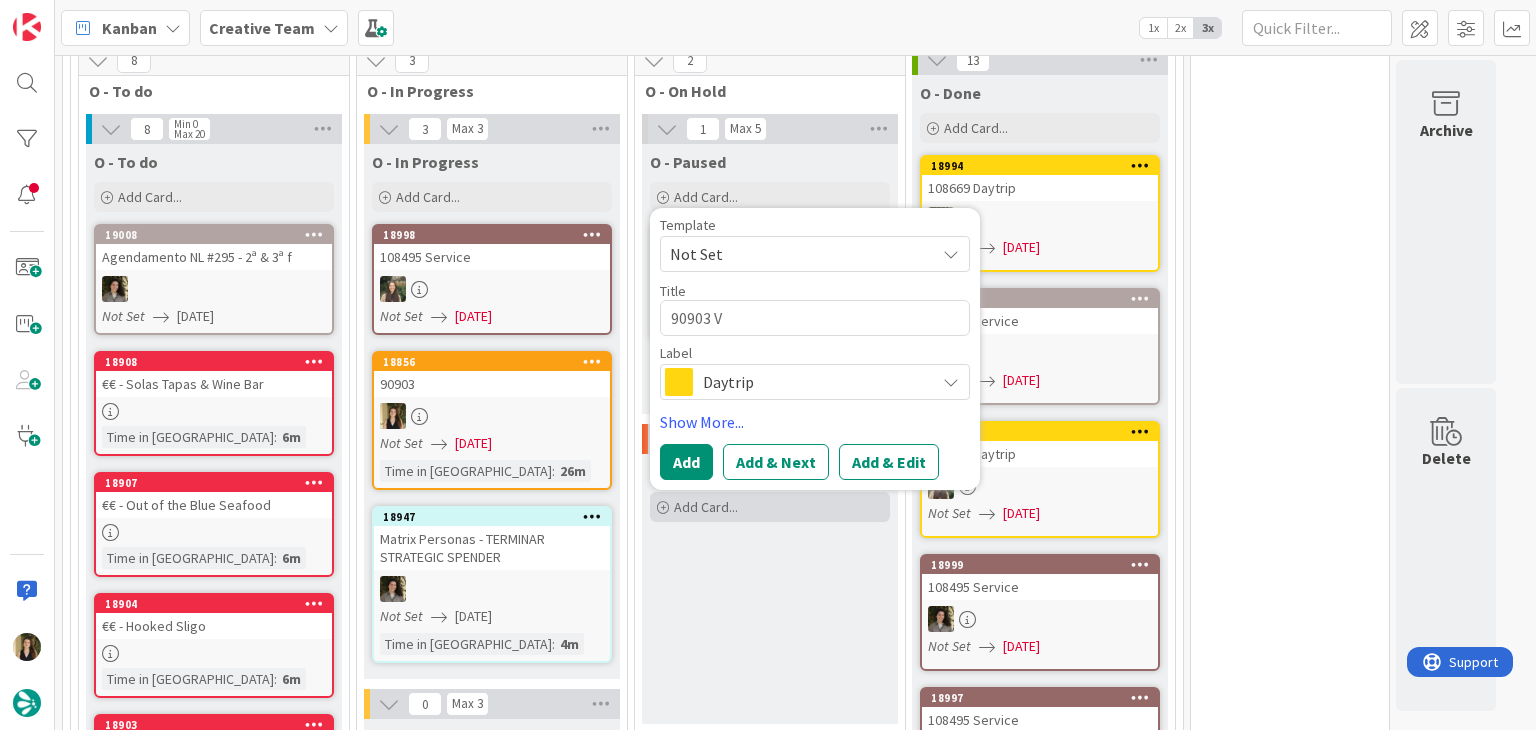 type on "x" 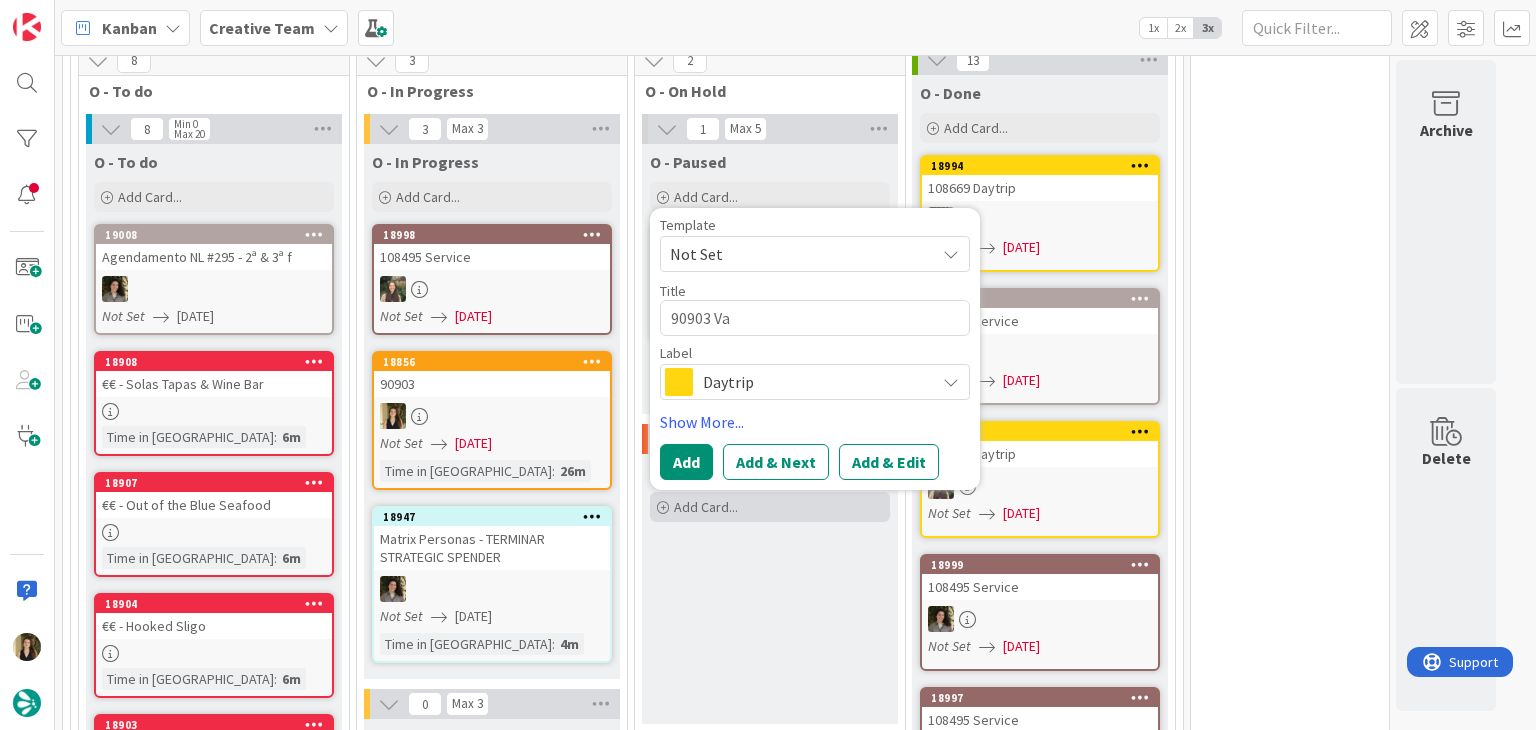 type on "x" 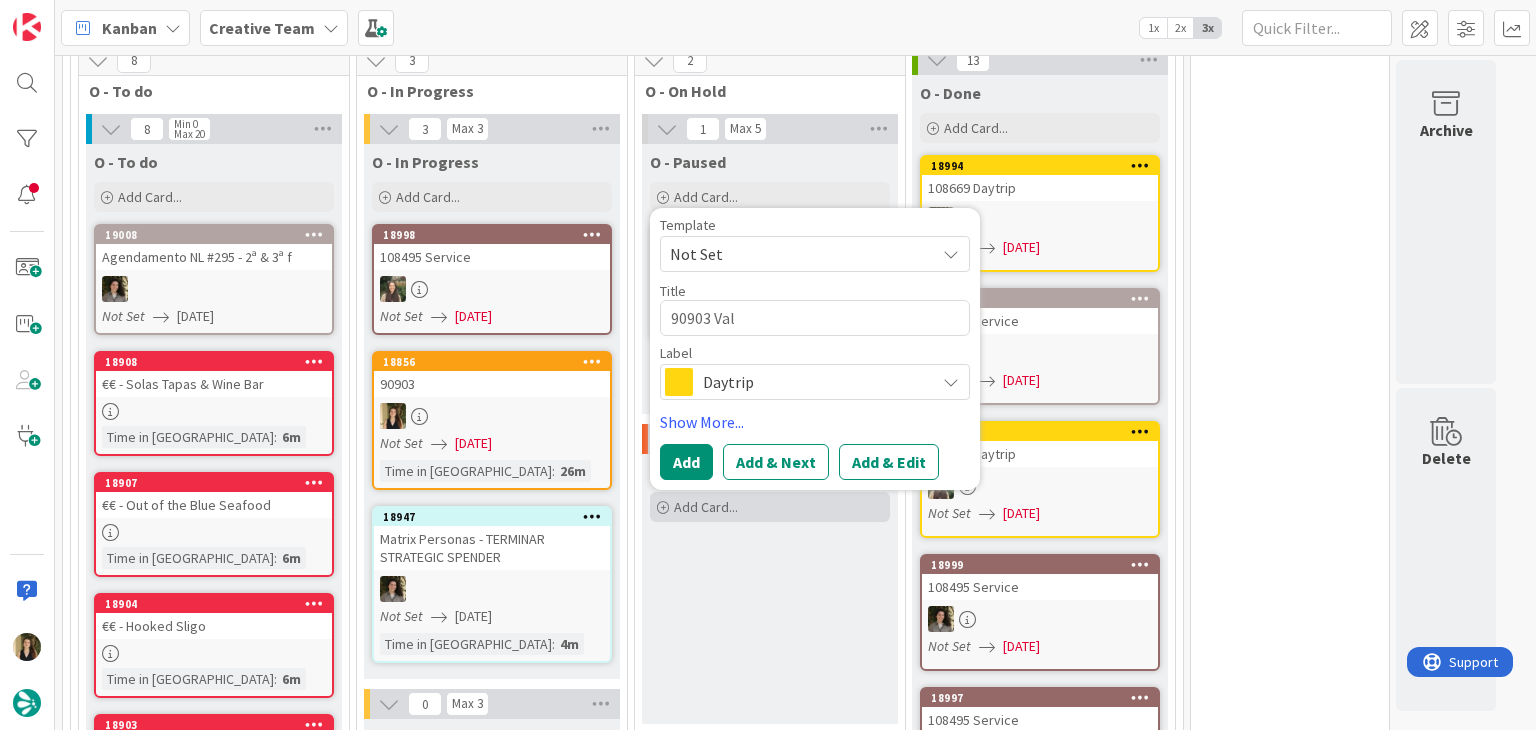 type on "x" 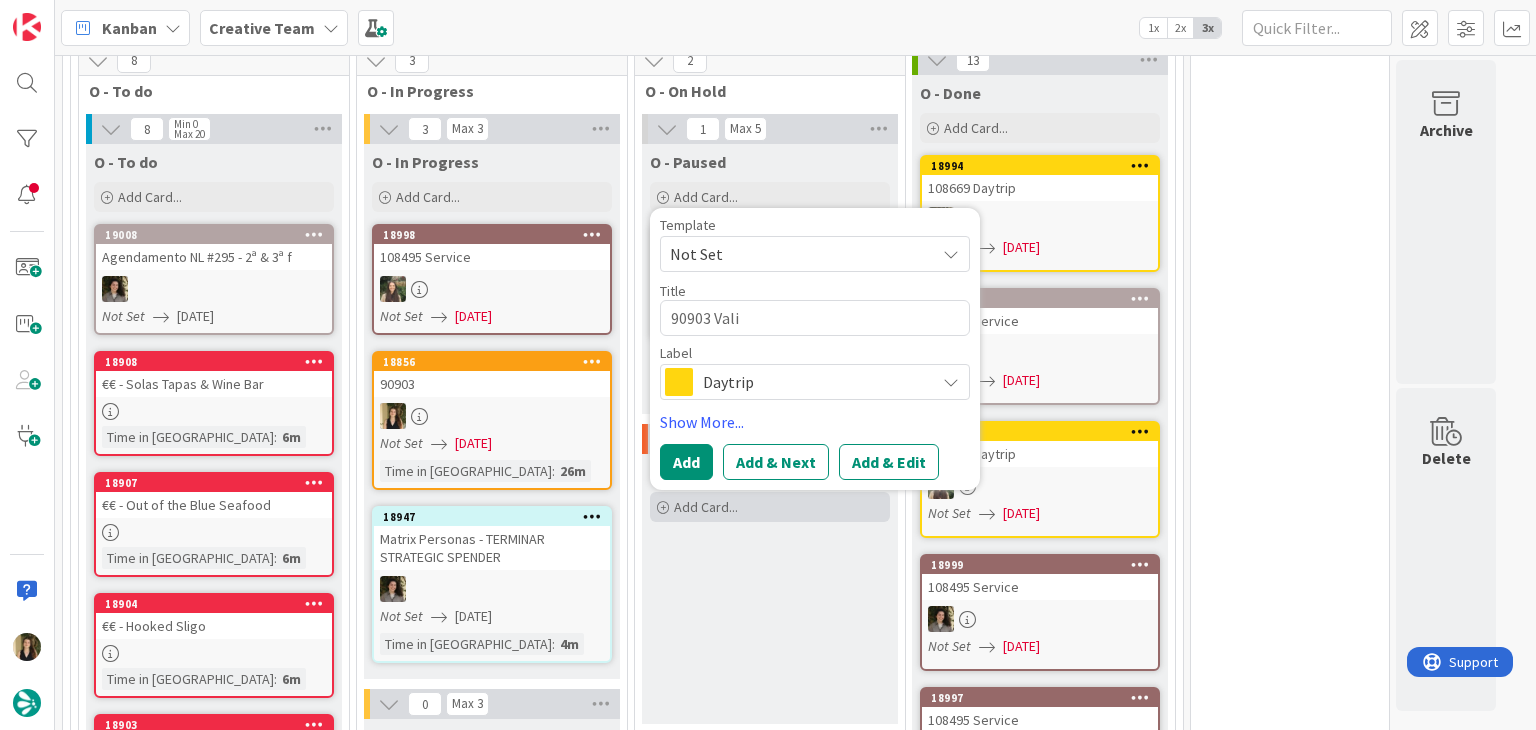 type on "x" 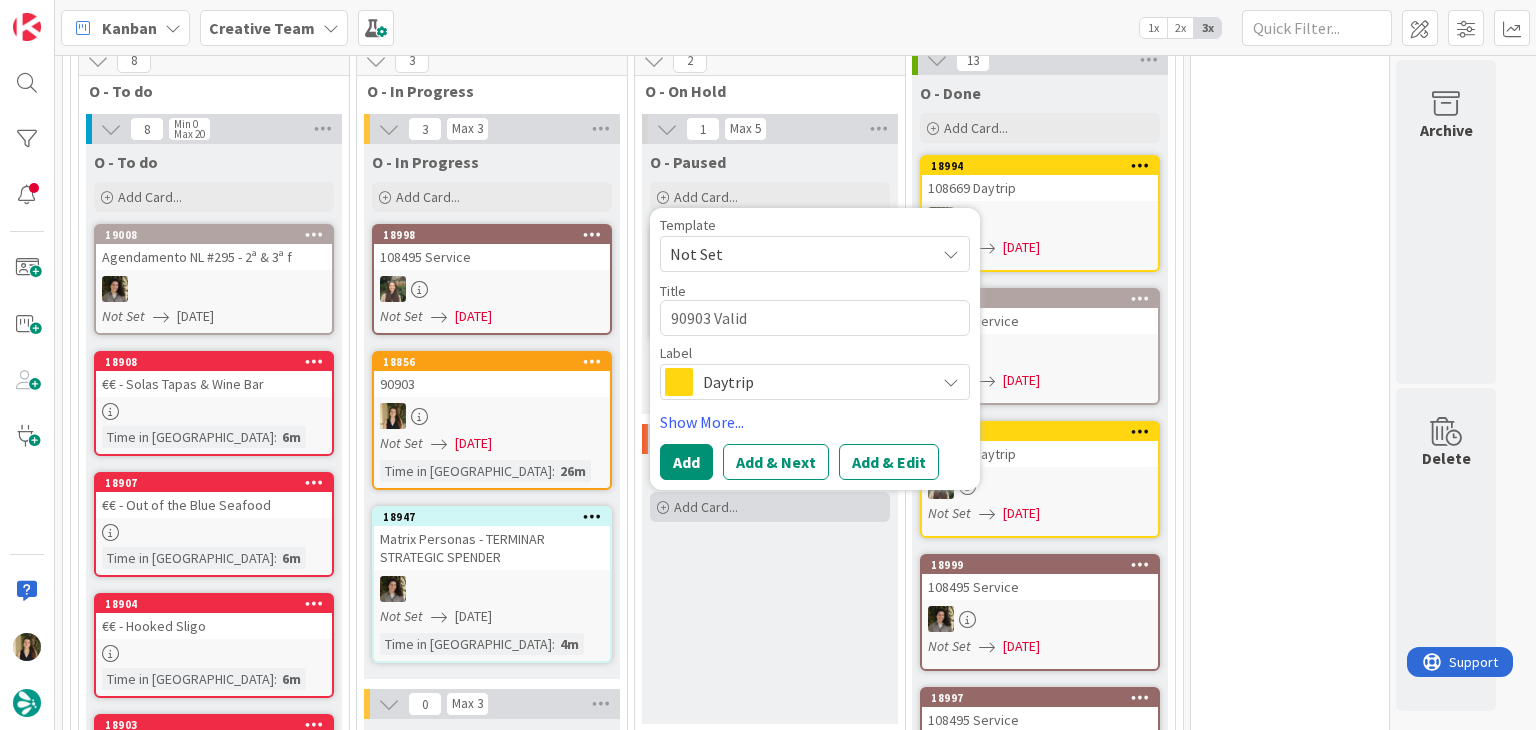 type on "x" 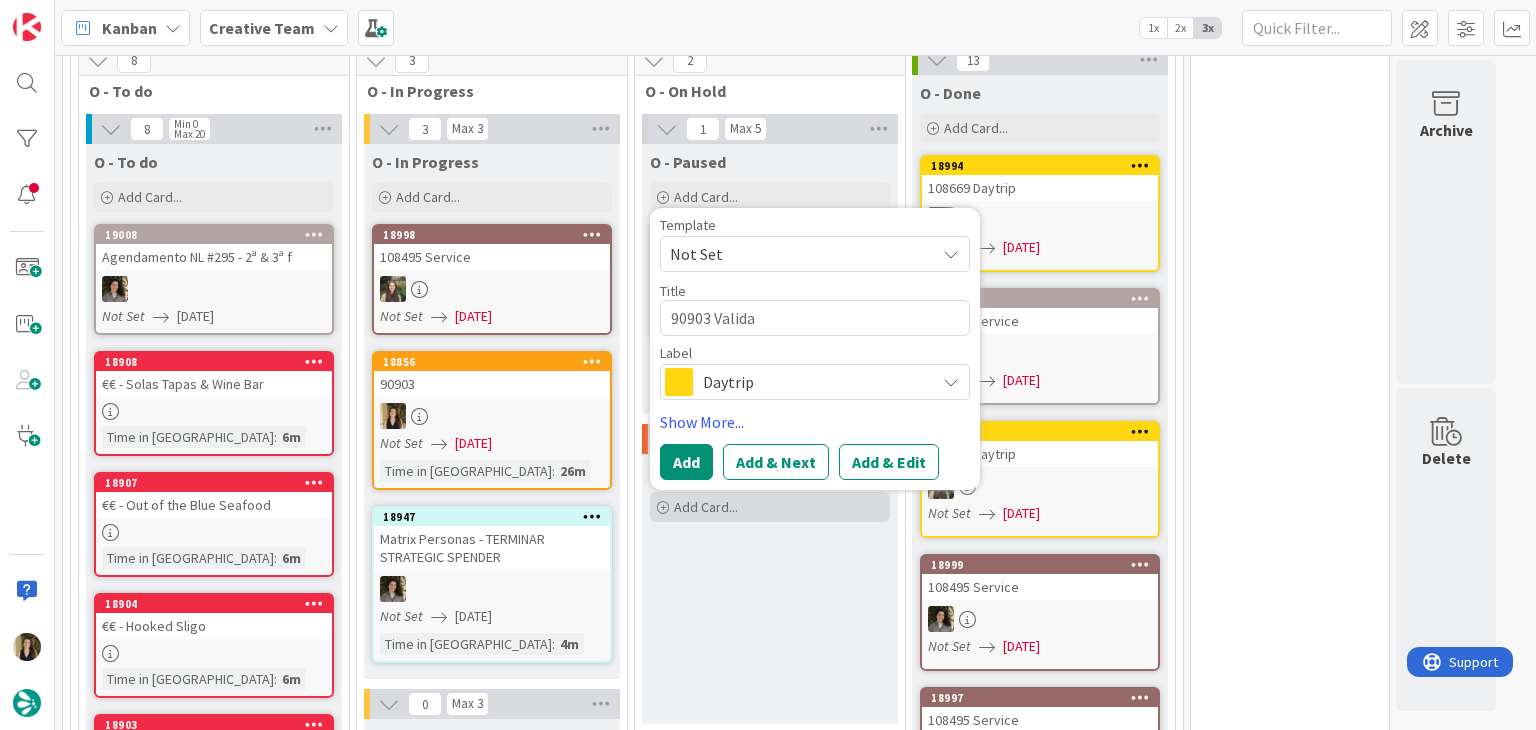 type on "x" 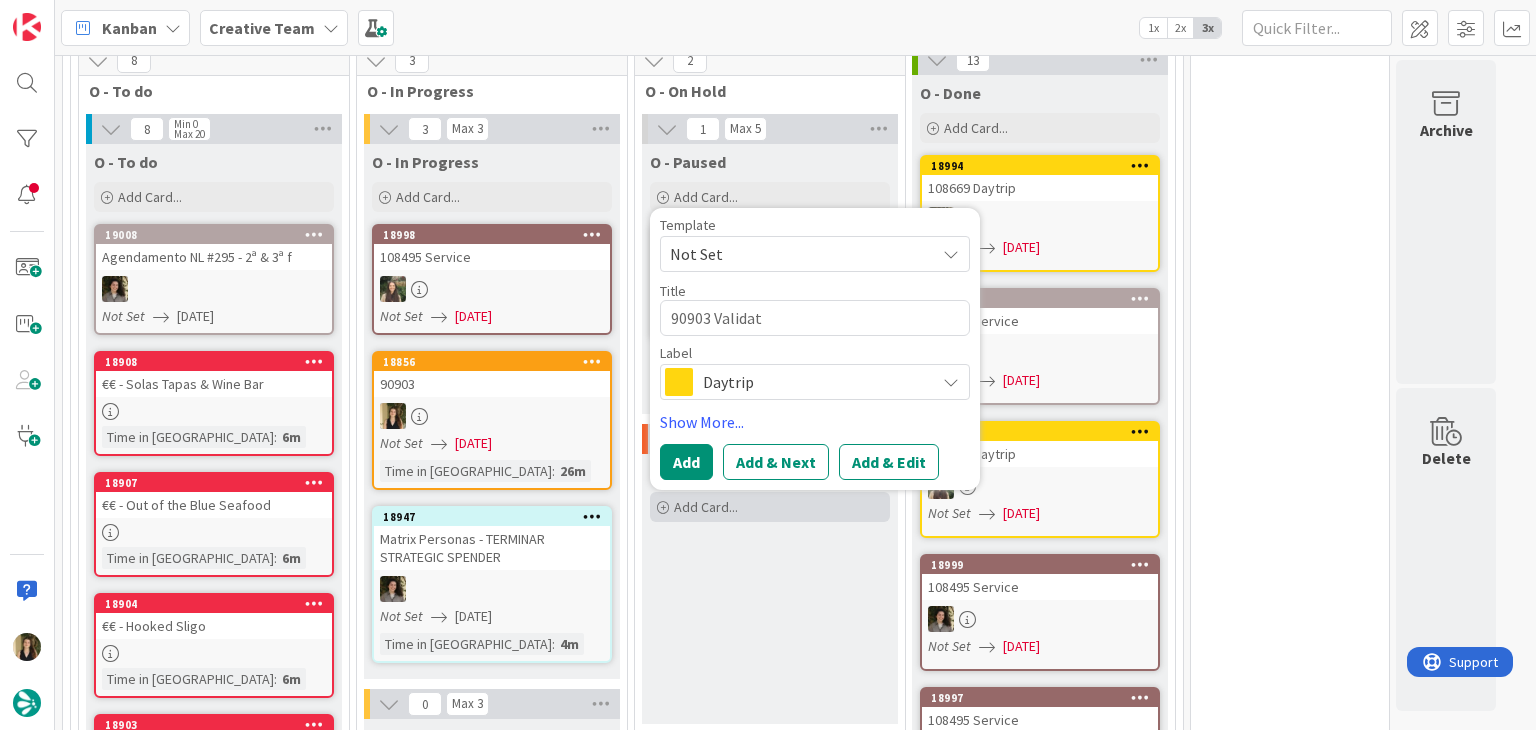 type on "x" 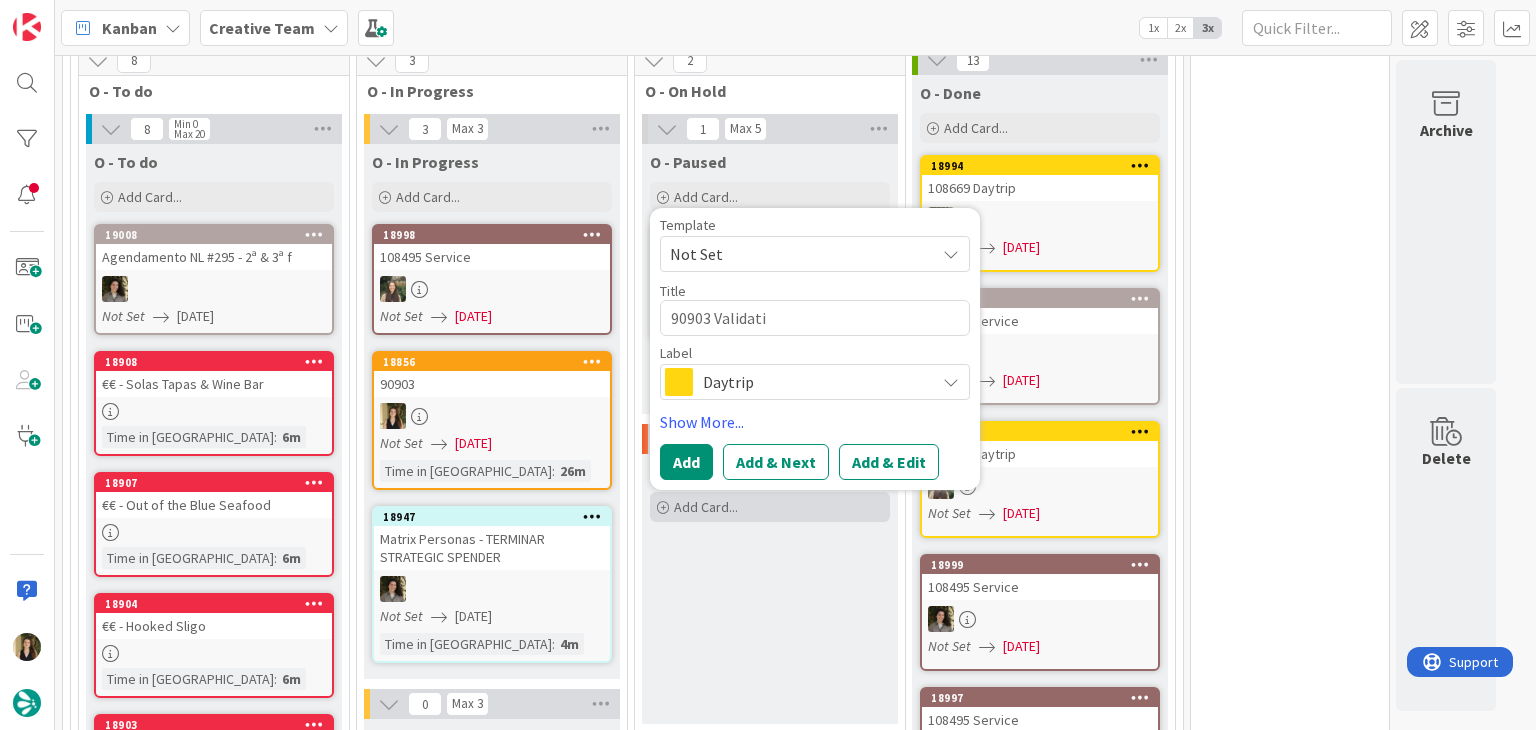 type on "x" 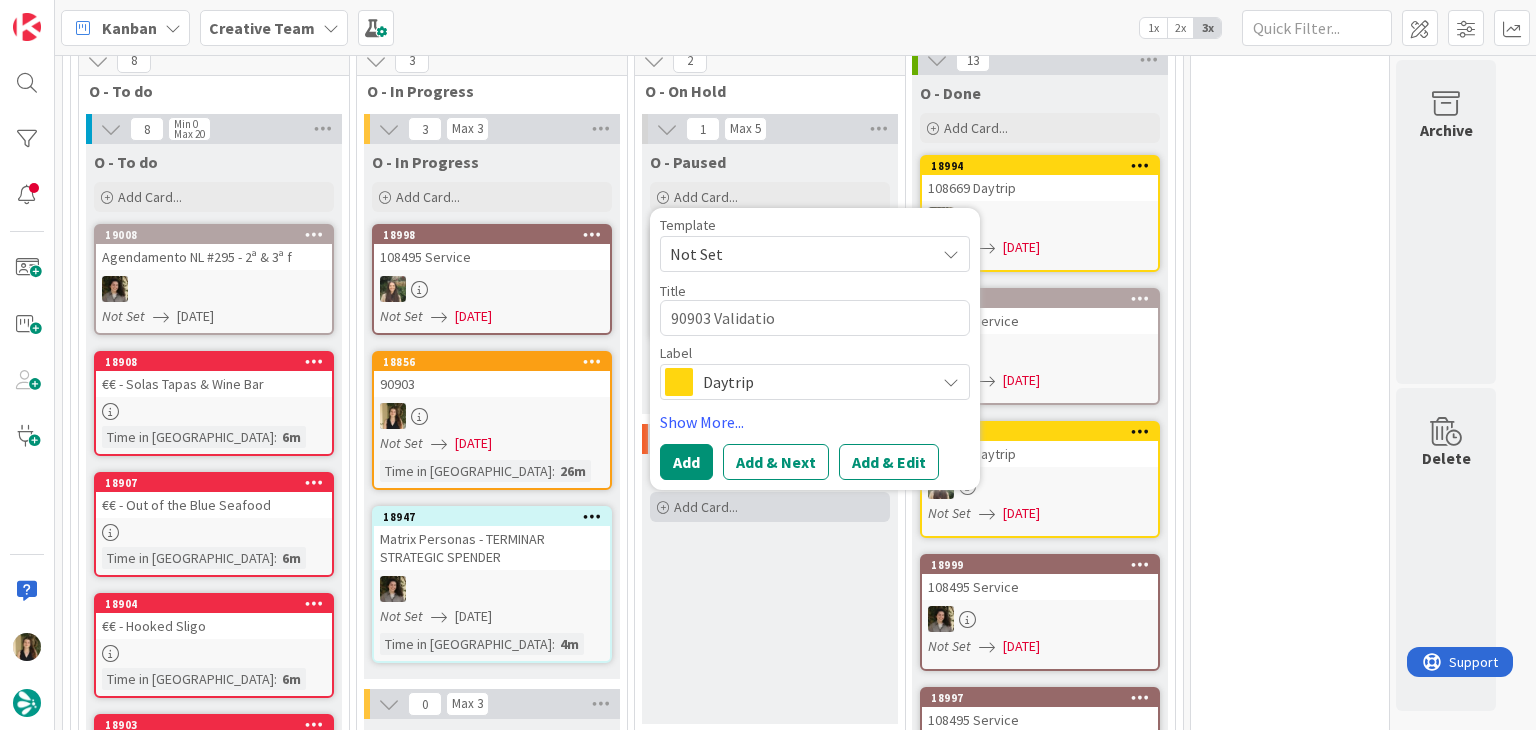 type on "x" 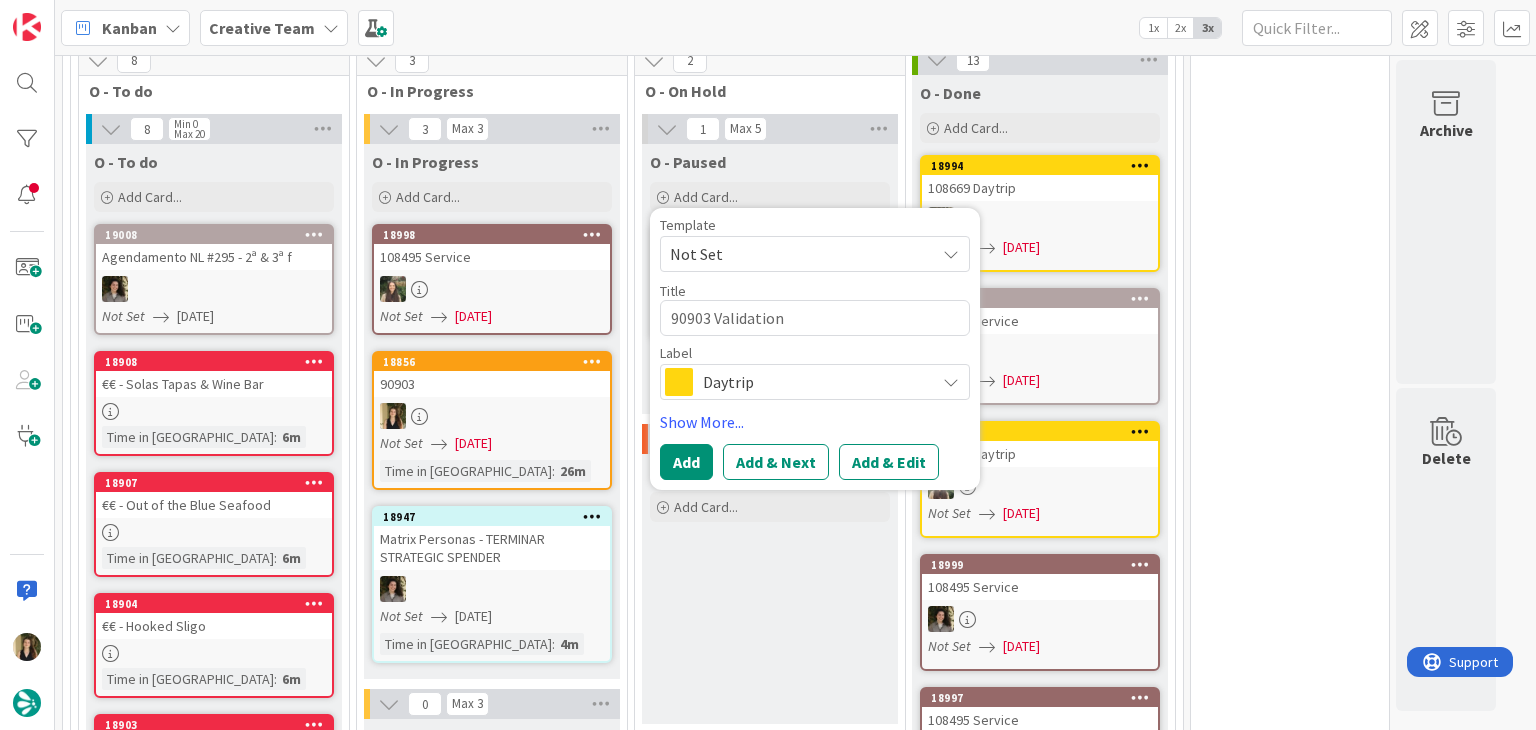 type on "90903 Validation" 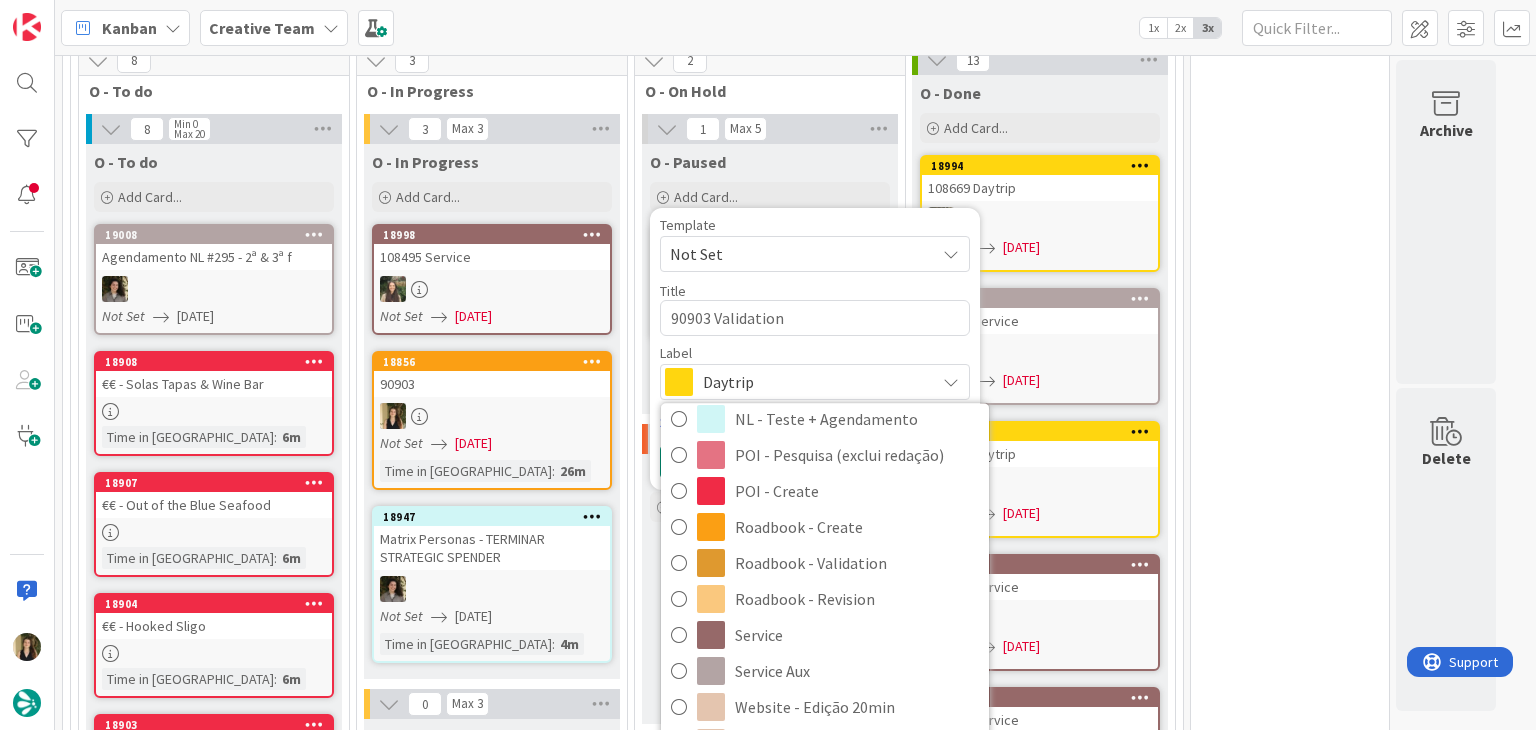 scroll, scrollTop: 315, scrollLeft: 0, axis: vertical 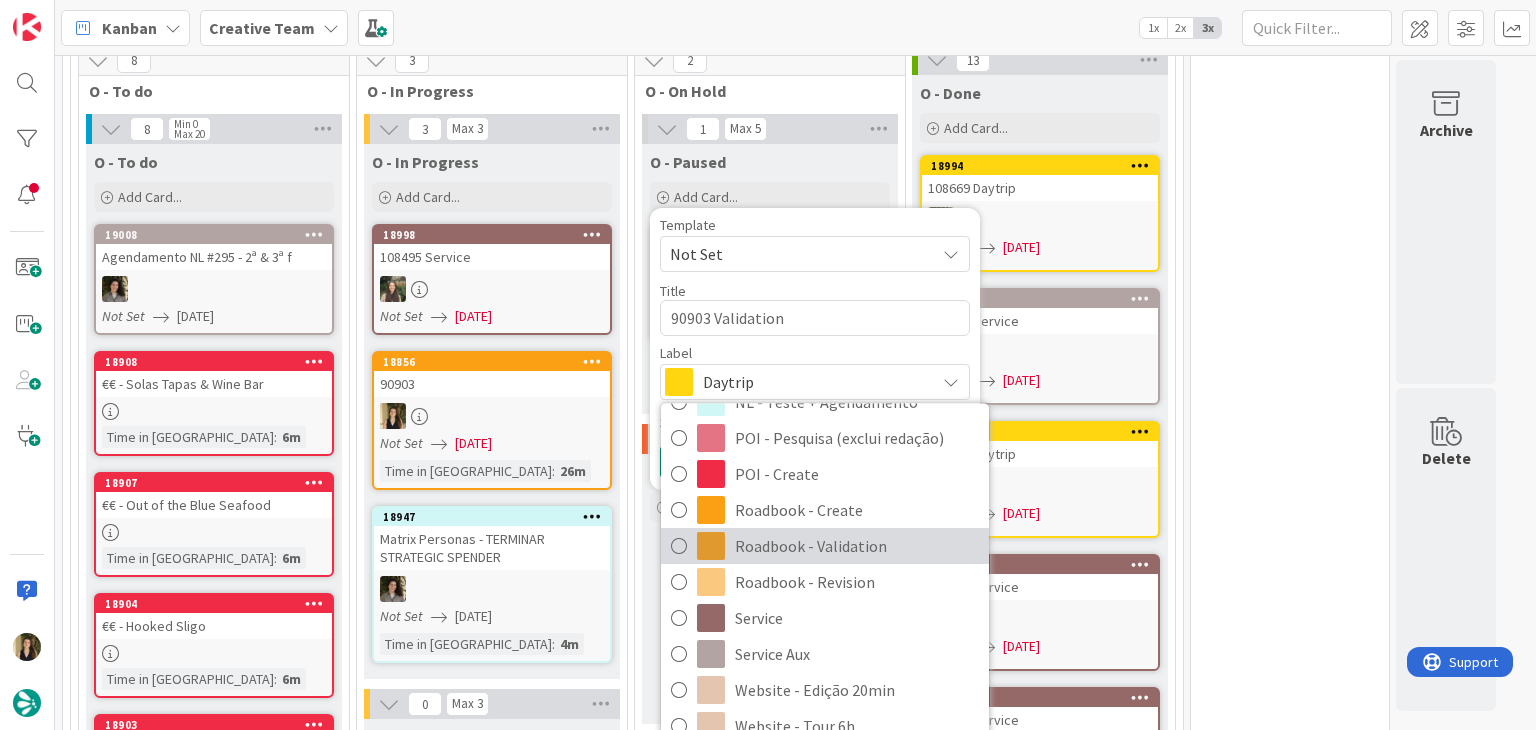 click on "Roadbook - Validation" at bounding box center [857, 547] 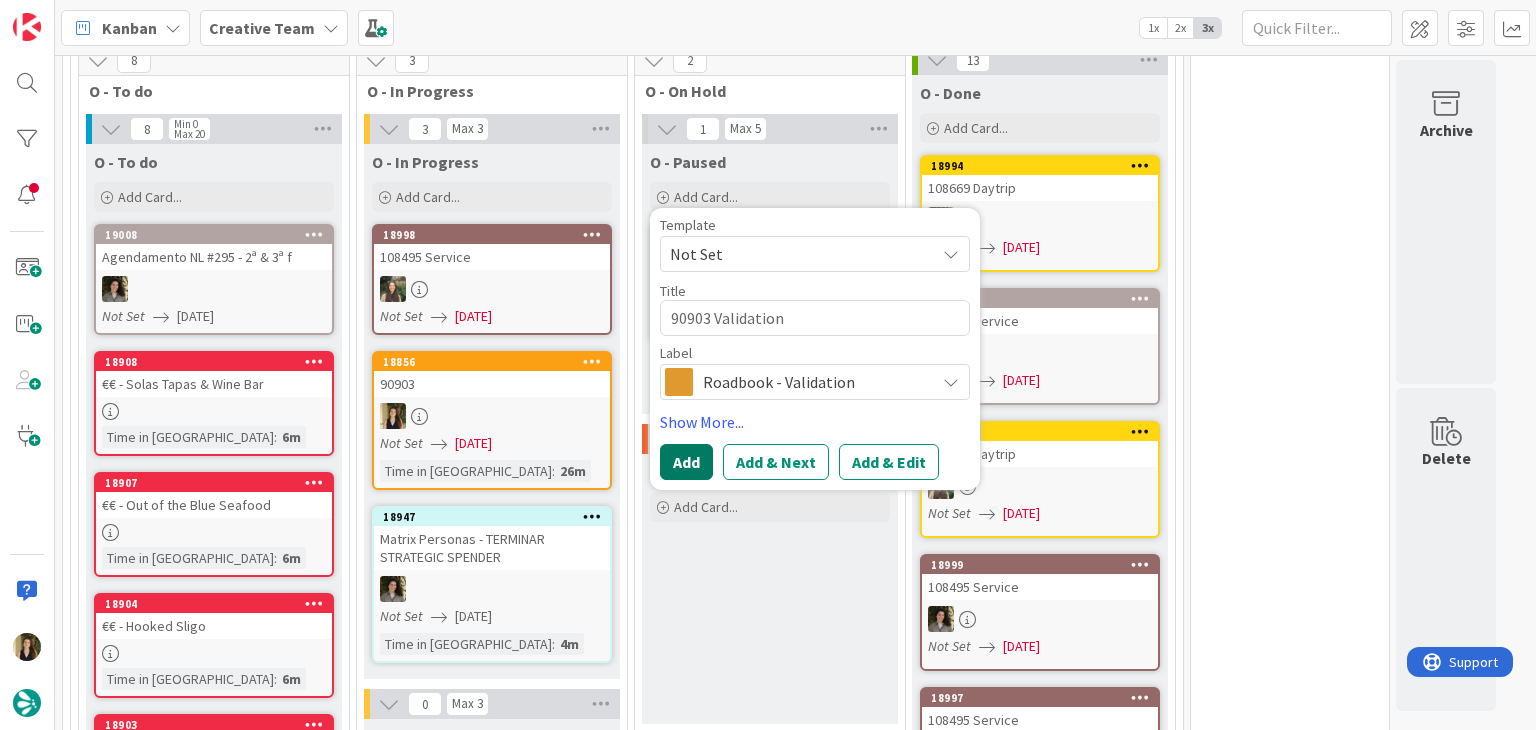 click on "Add" at bounding box center (686, 462) 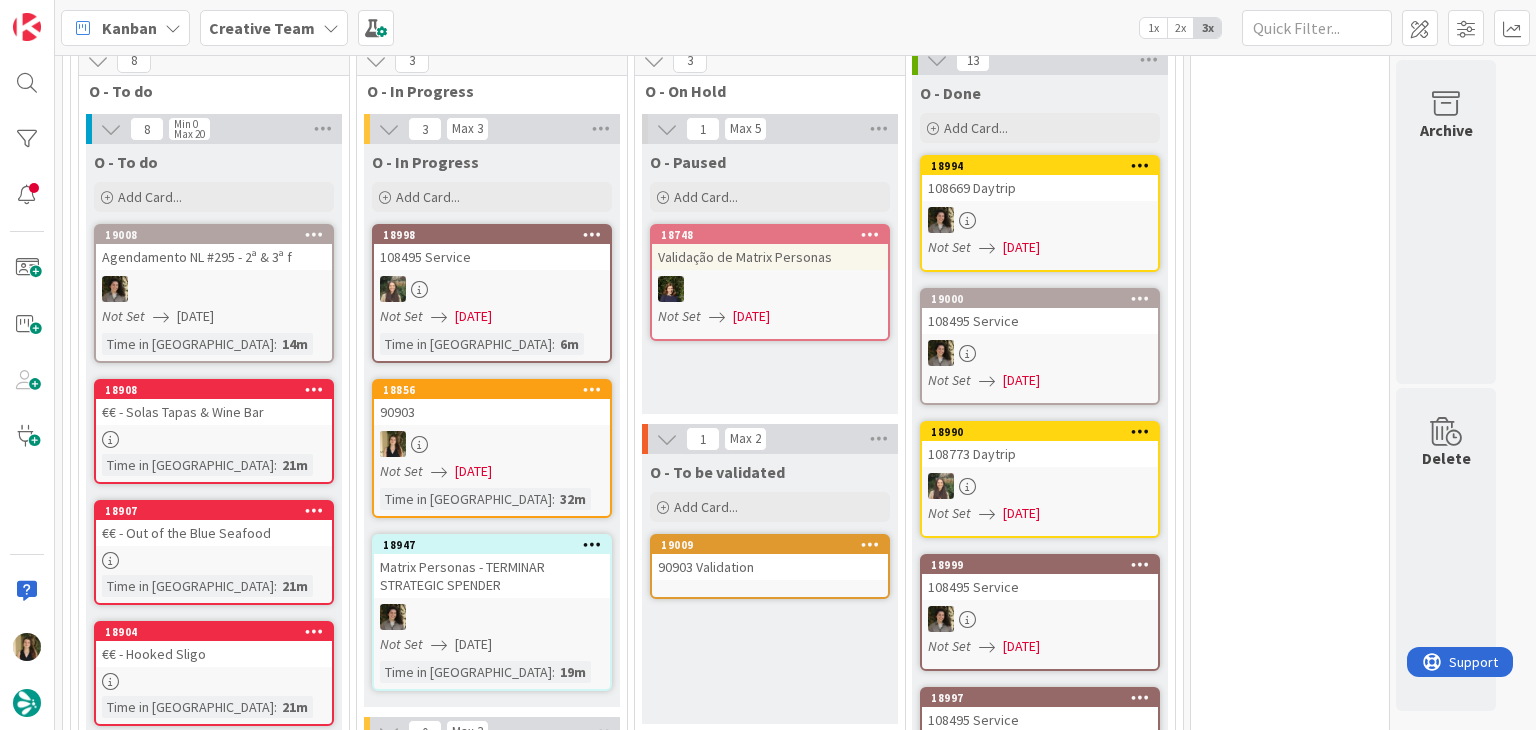 click on "90903 Validation" at bounding box center [770, 567] 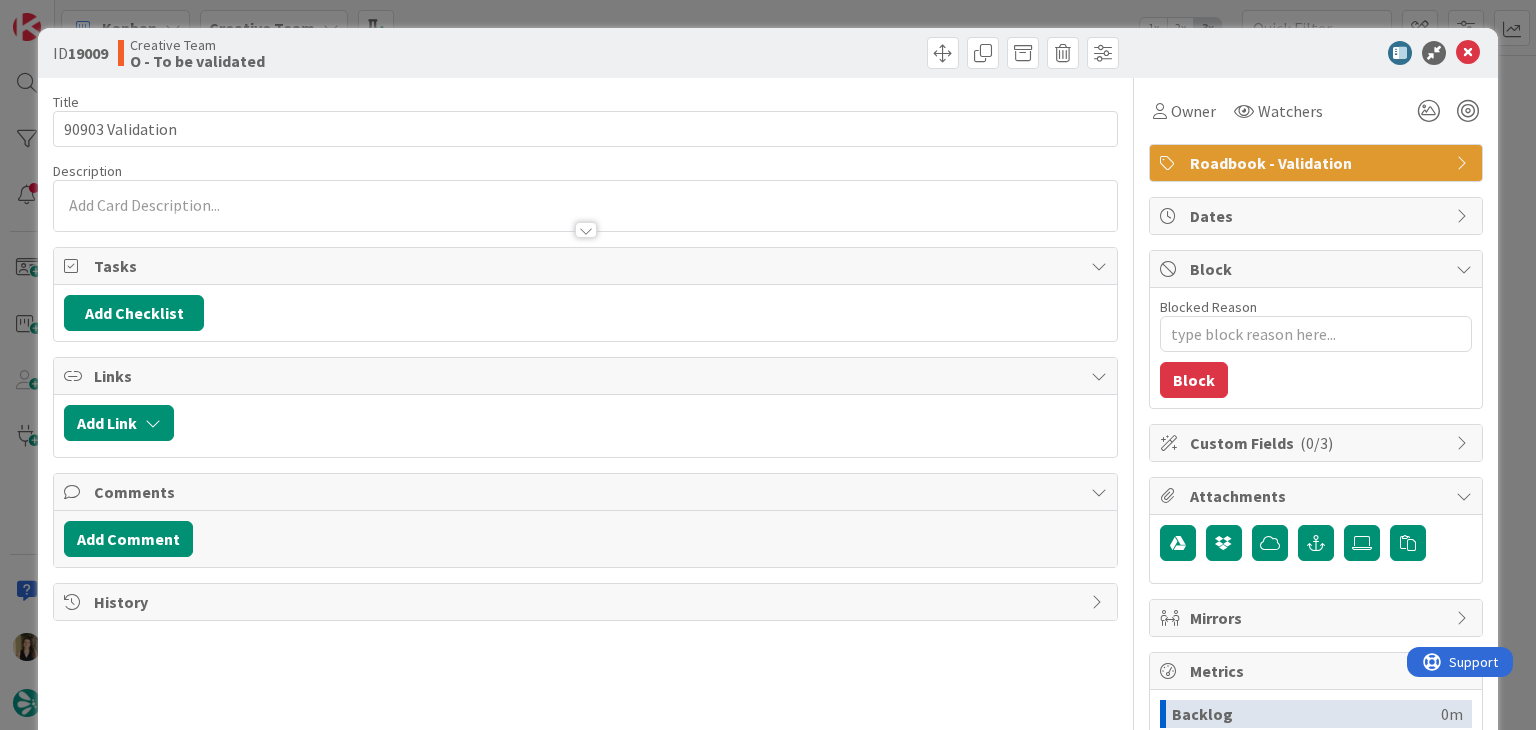 scroll, scrollTop: 0, scrollLeft: 0, axis: both 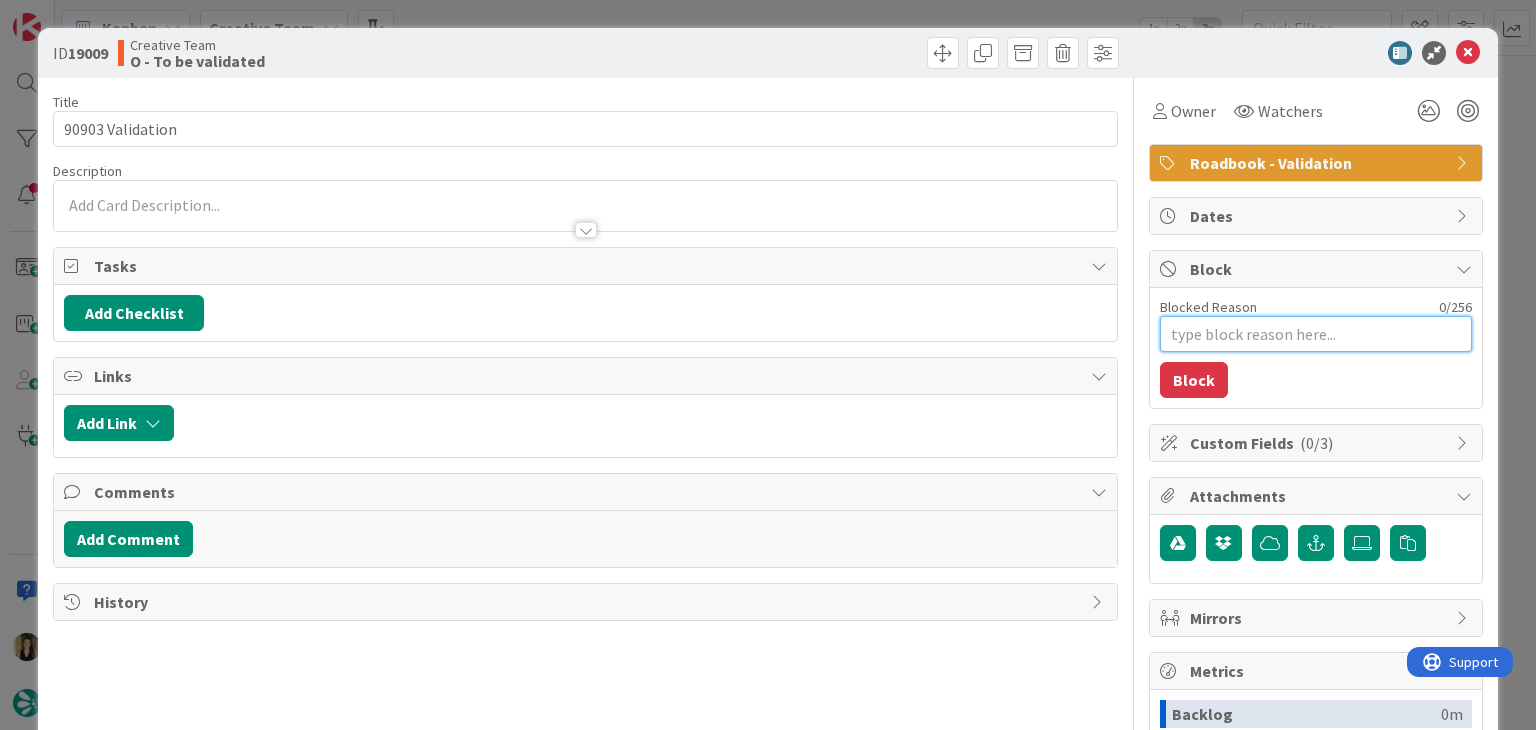 click on "Blocked Reason" at bounding box center (1316, 334) 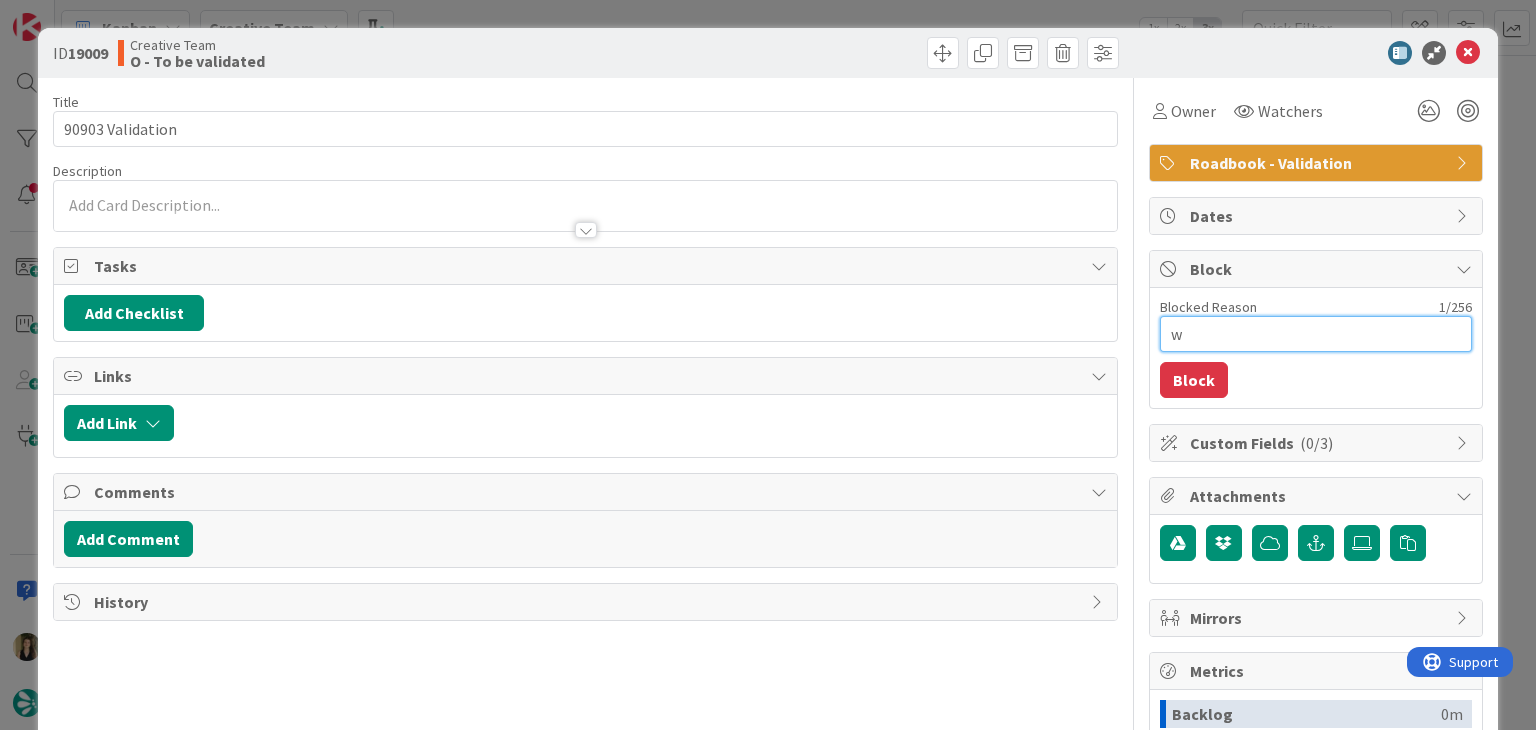 type on "x" 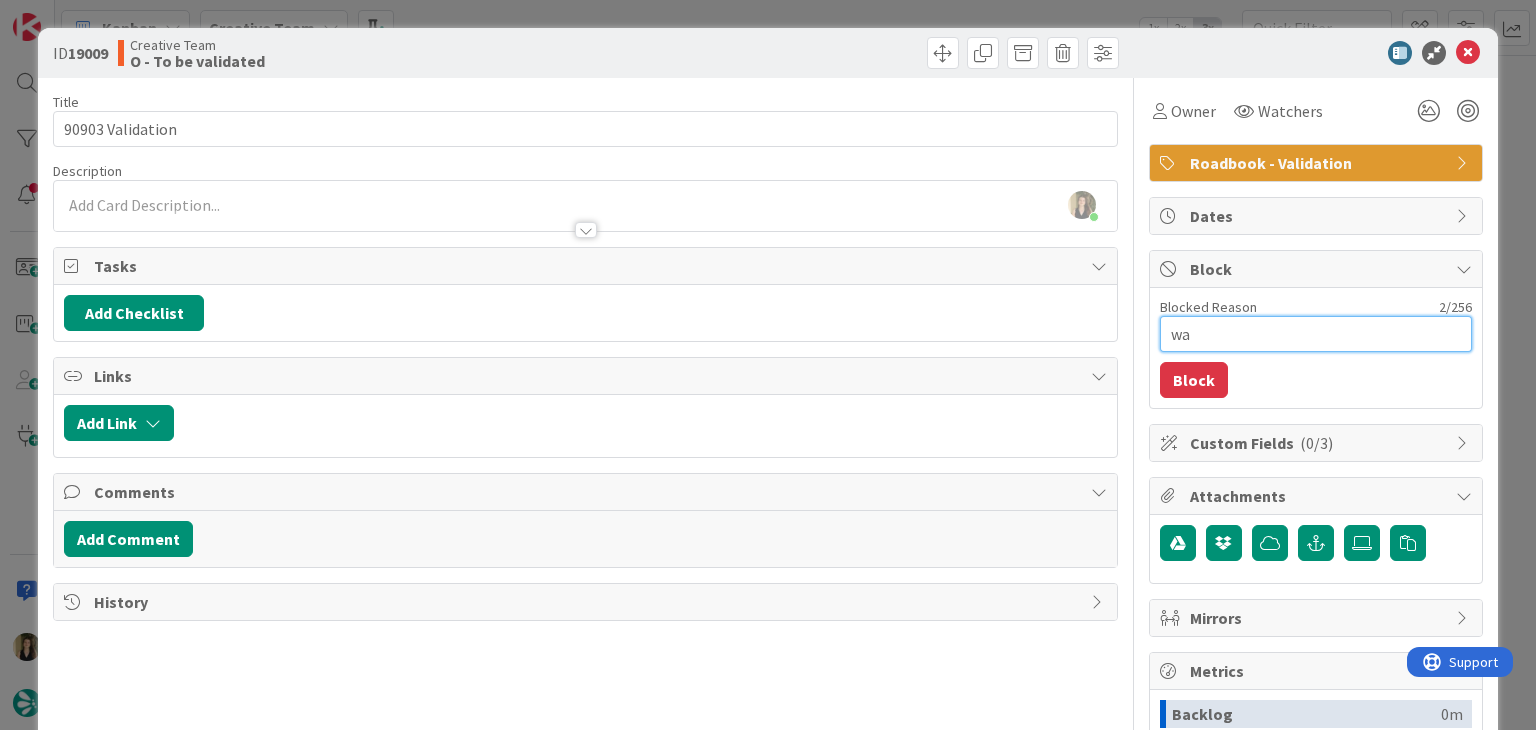 type on "x" 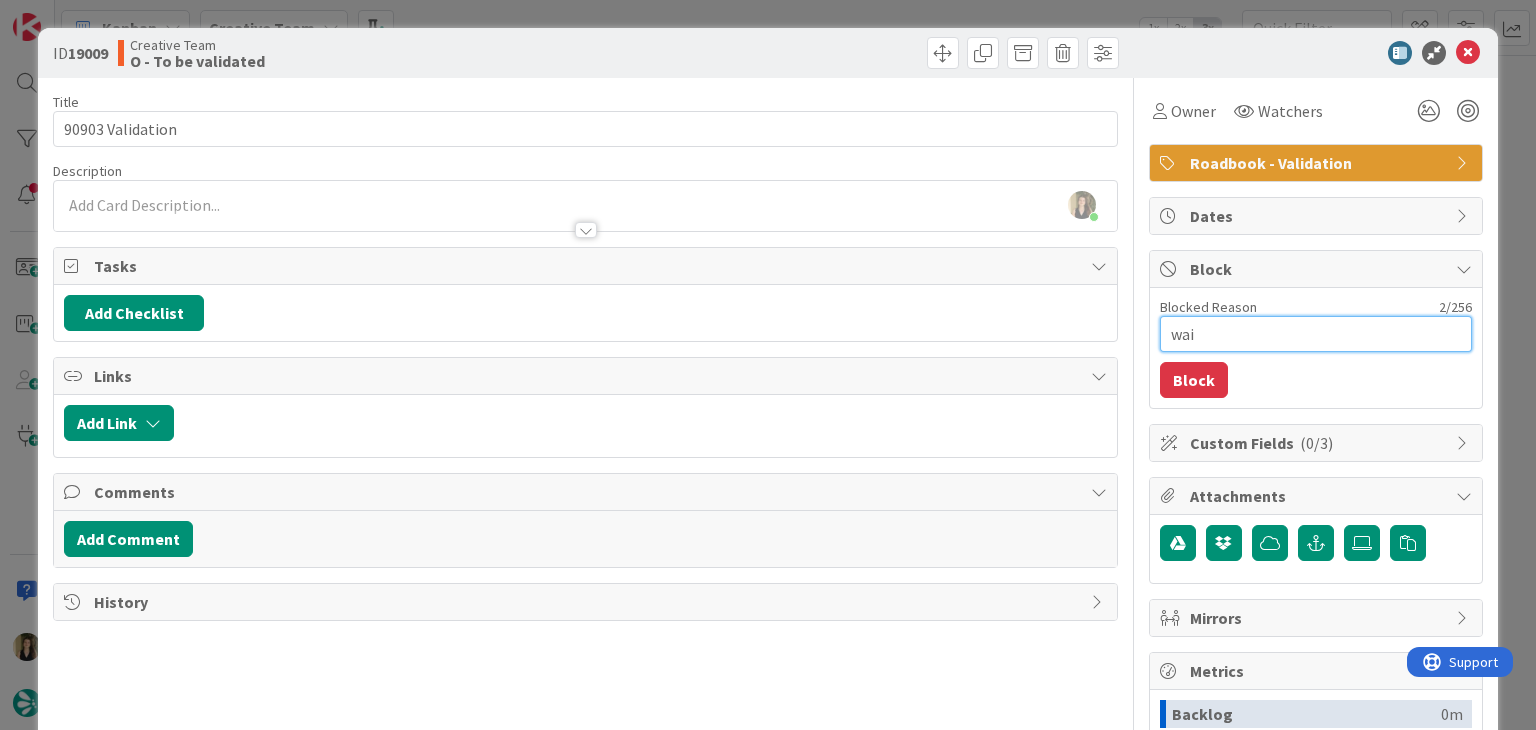 type on "x" 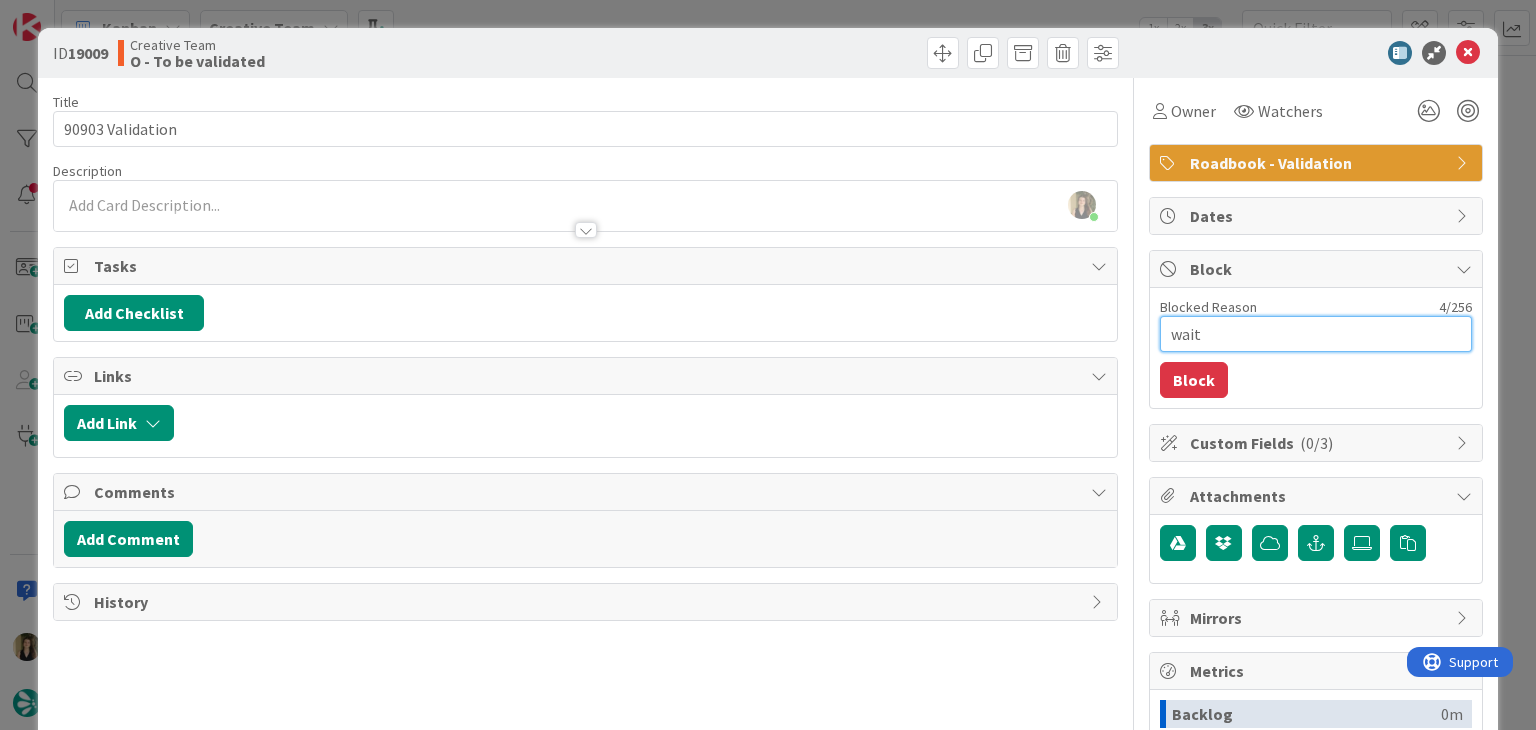 type on "x" 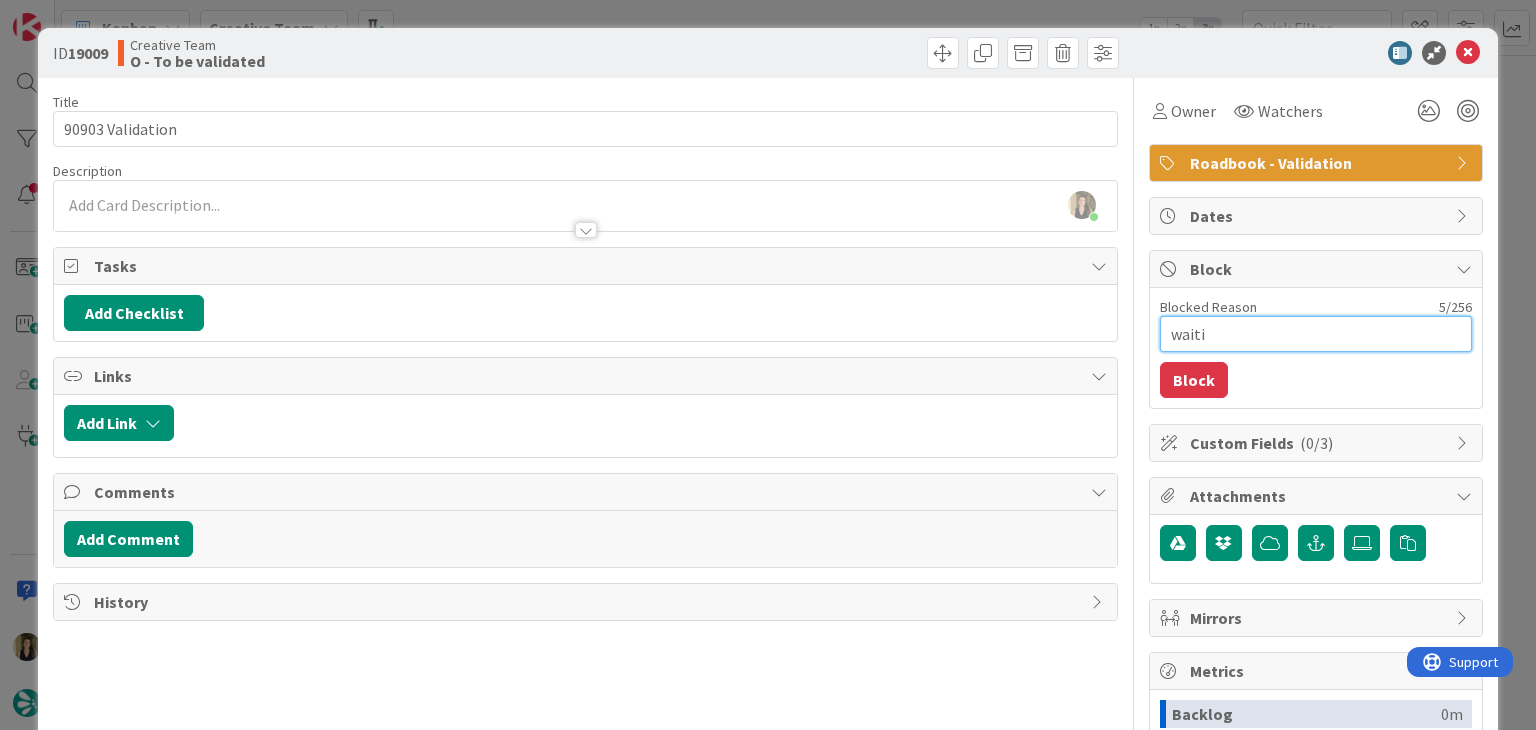 type on "x" 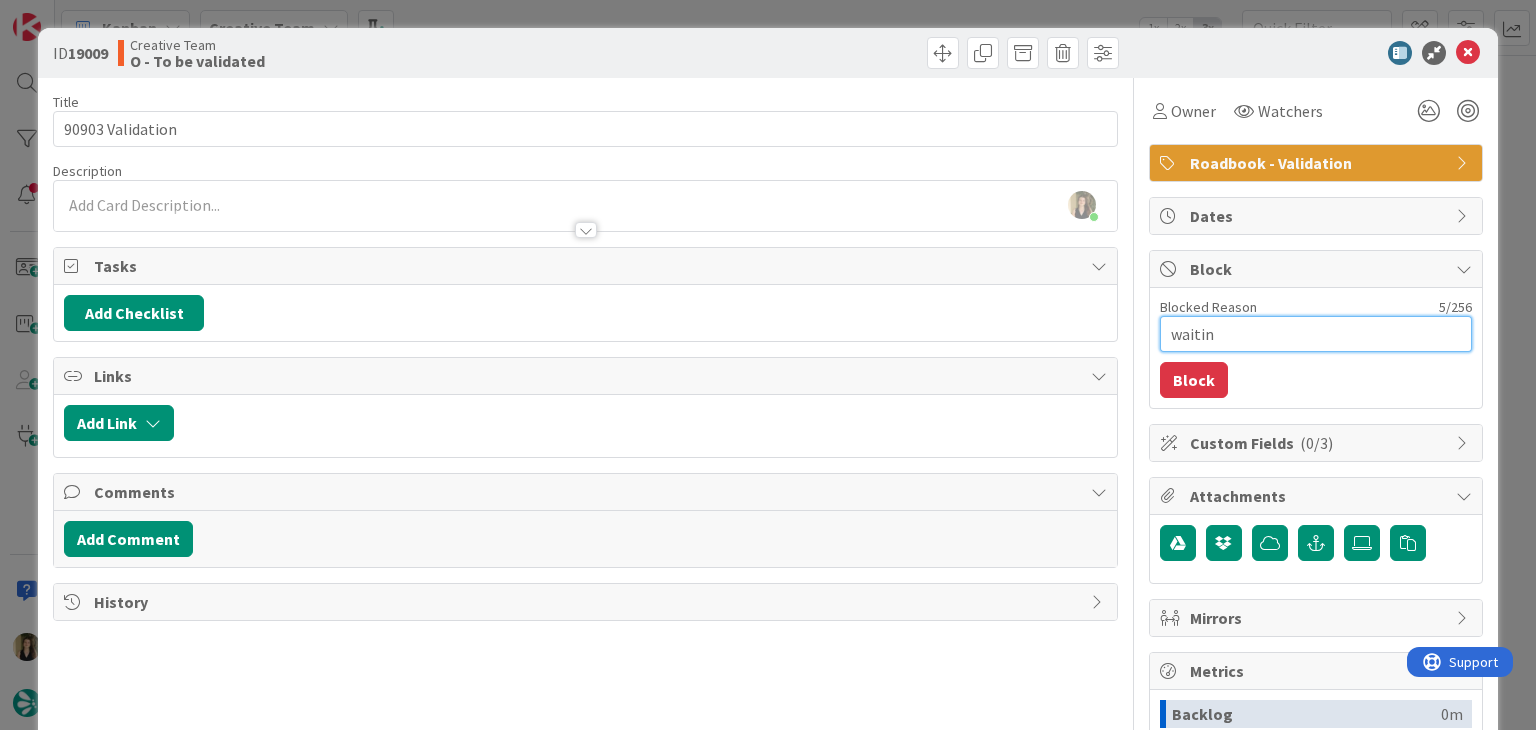 type on "x" 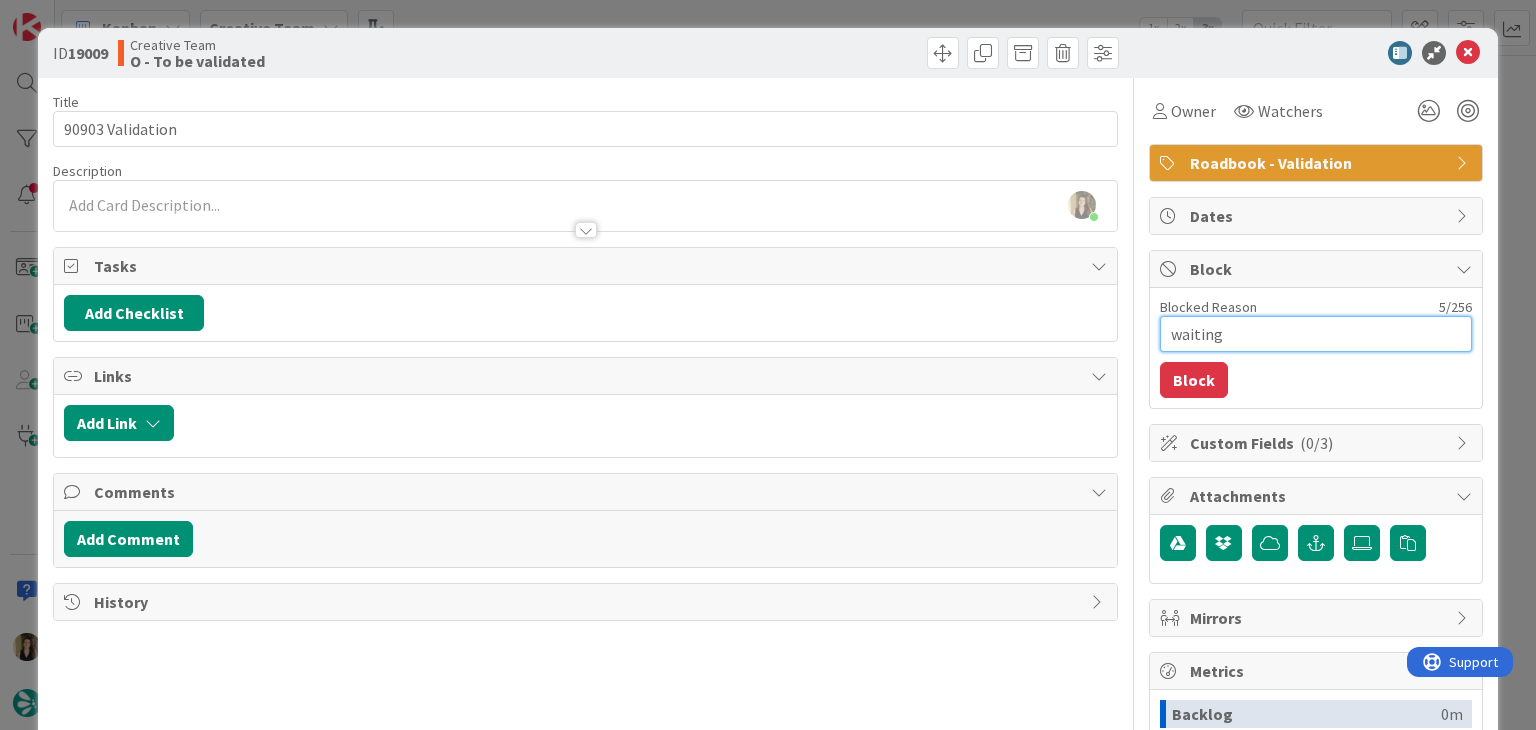 type on "x" 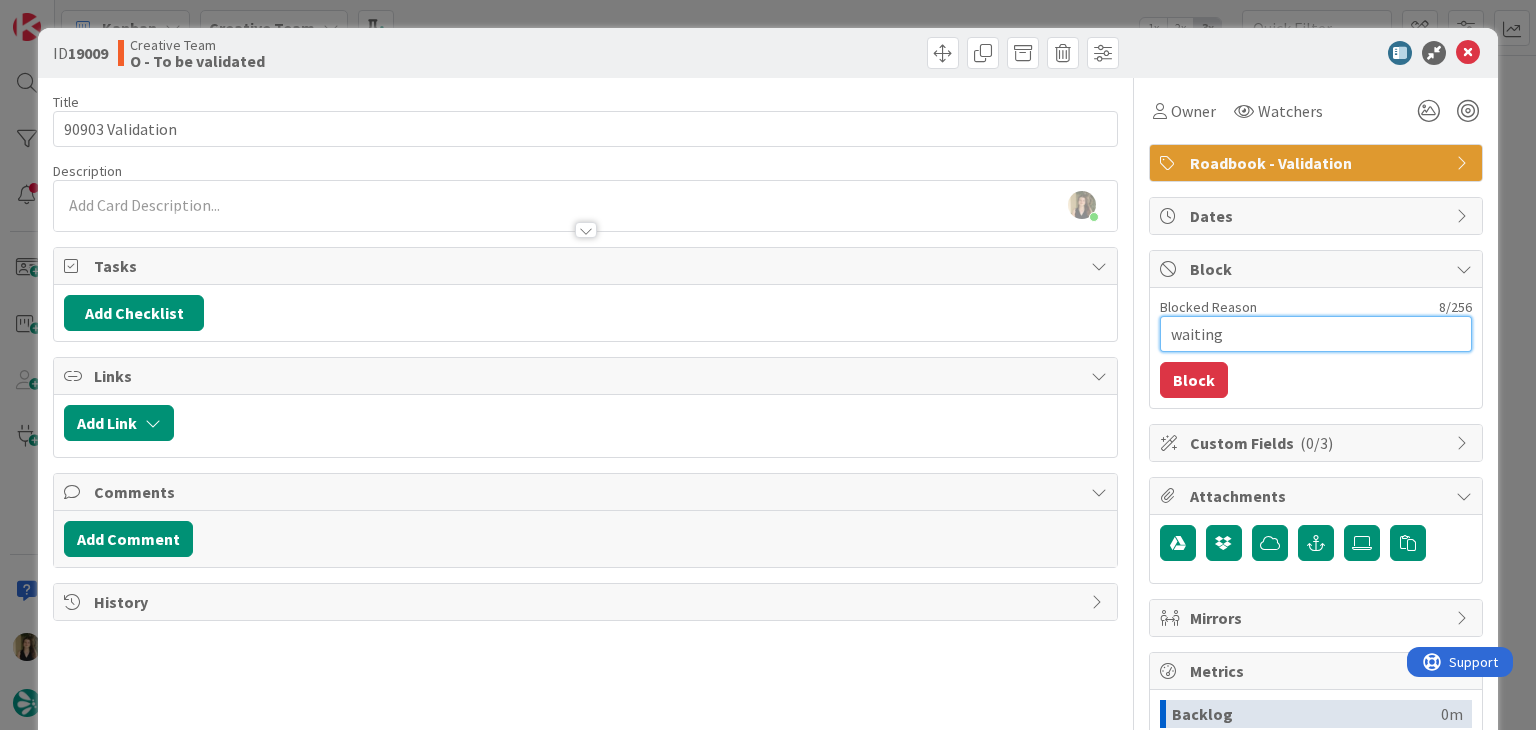 type on "x" 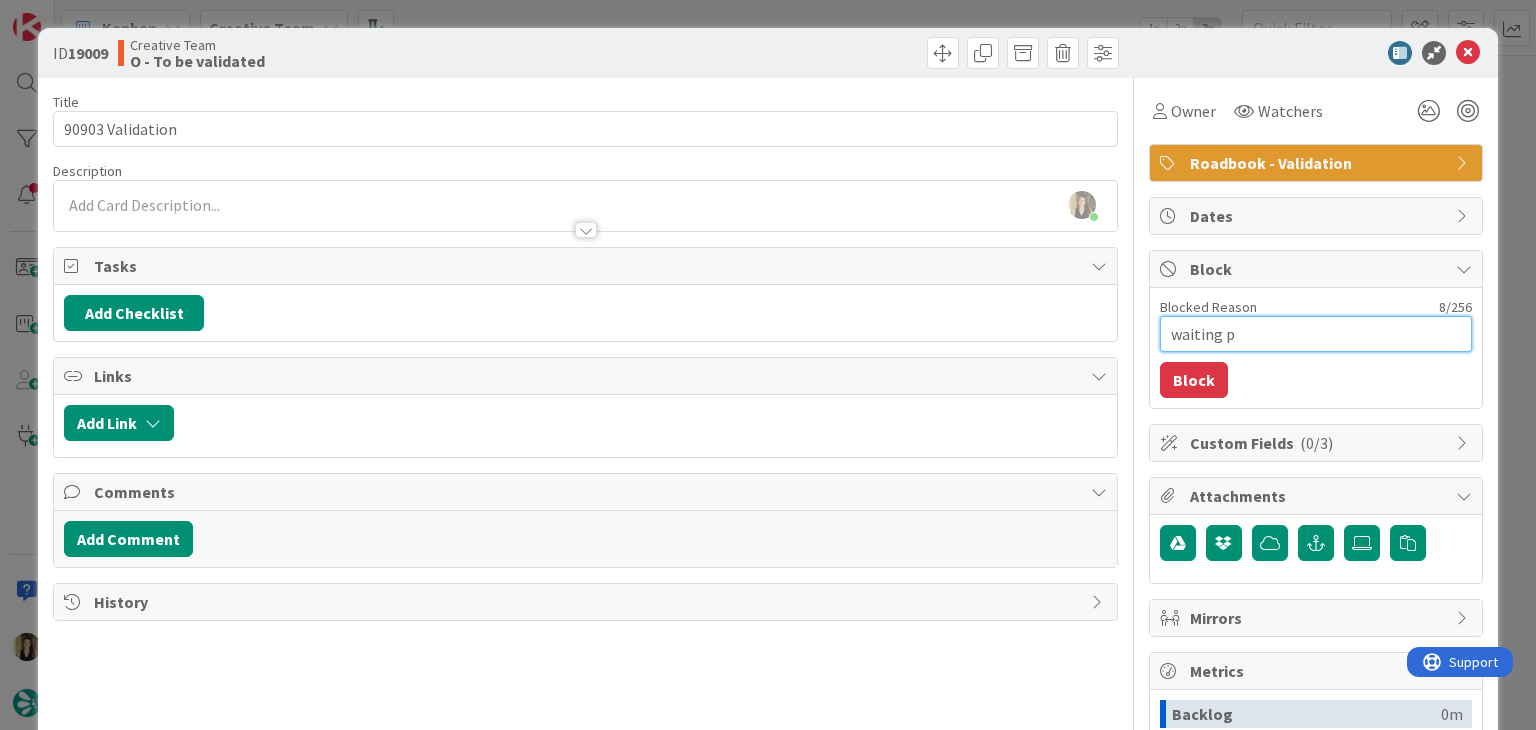 type on "x" 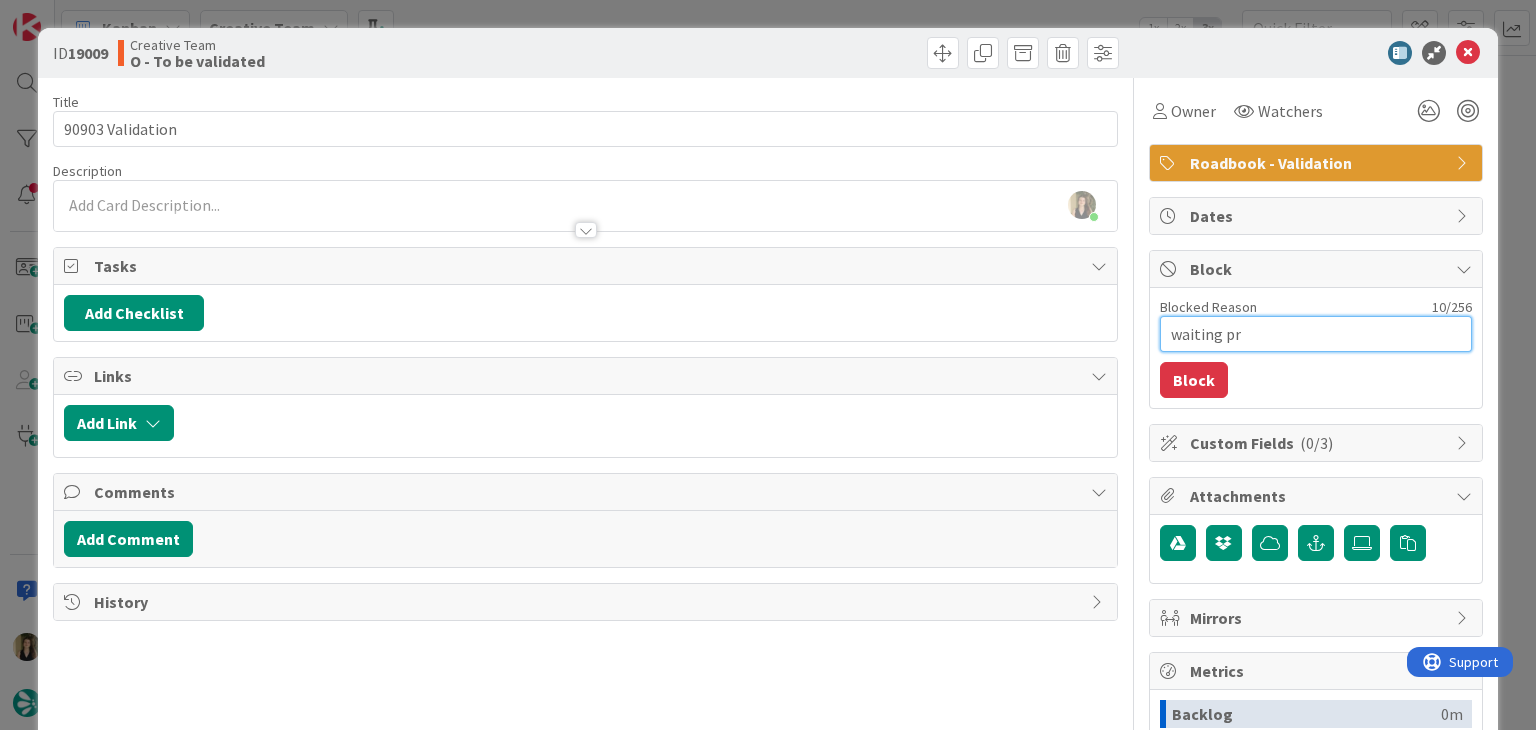 type on "x" 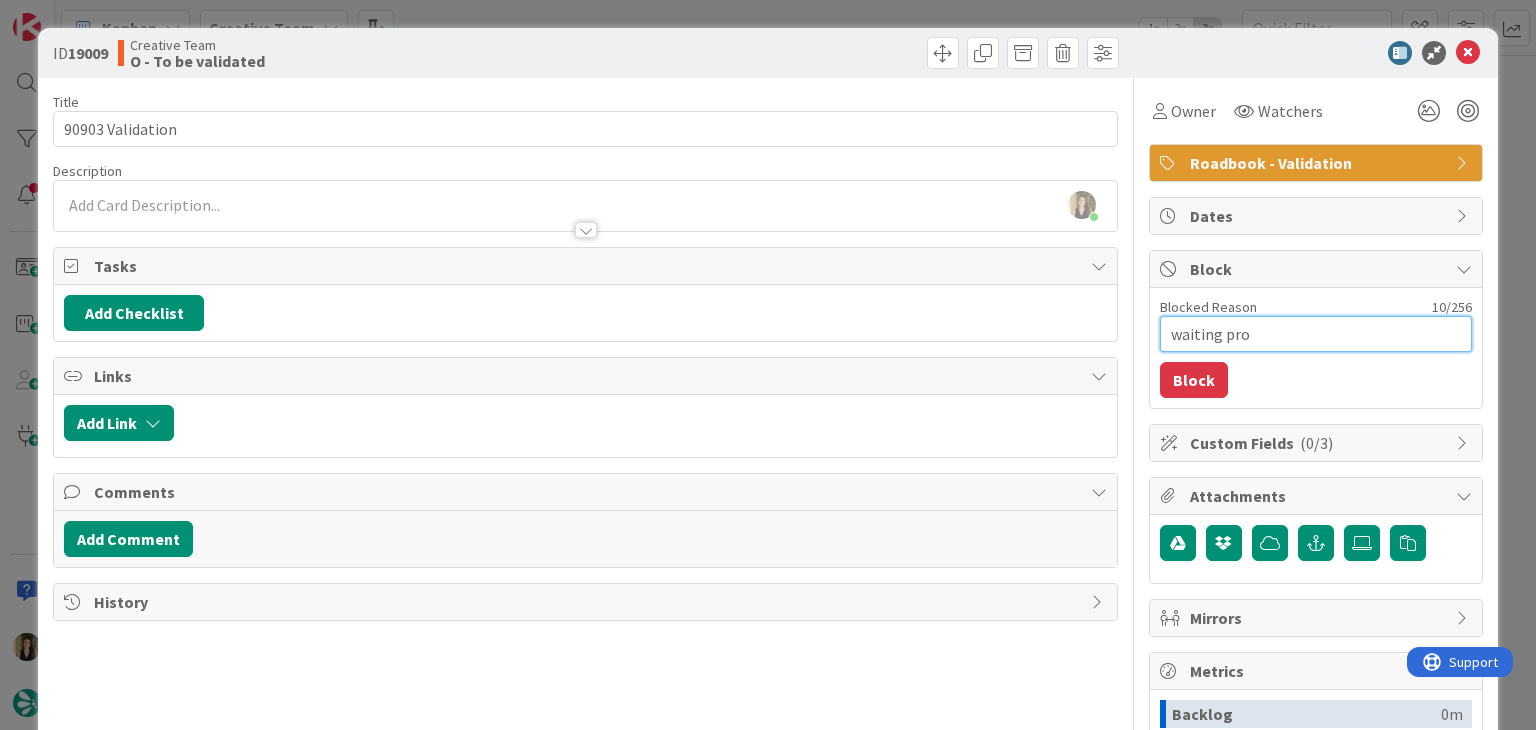 type on "x" 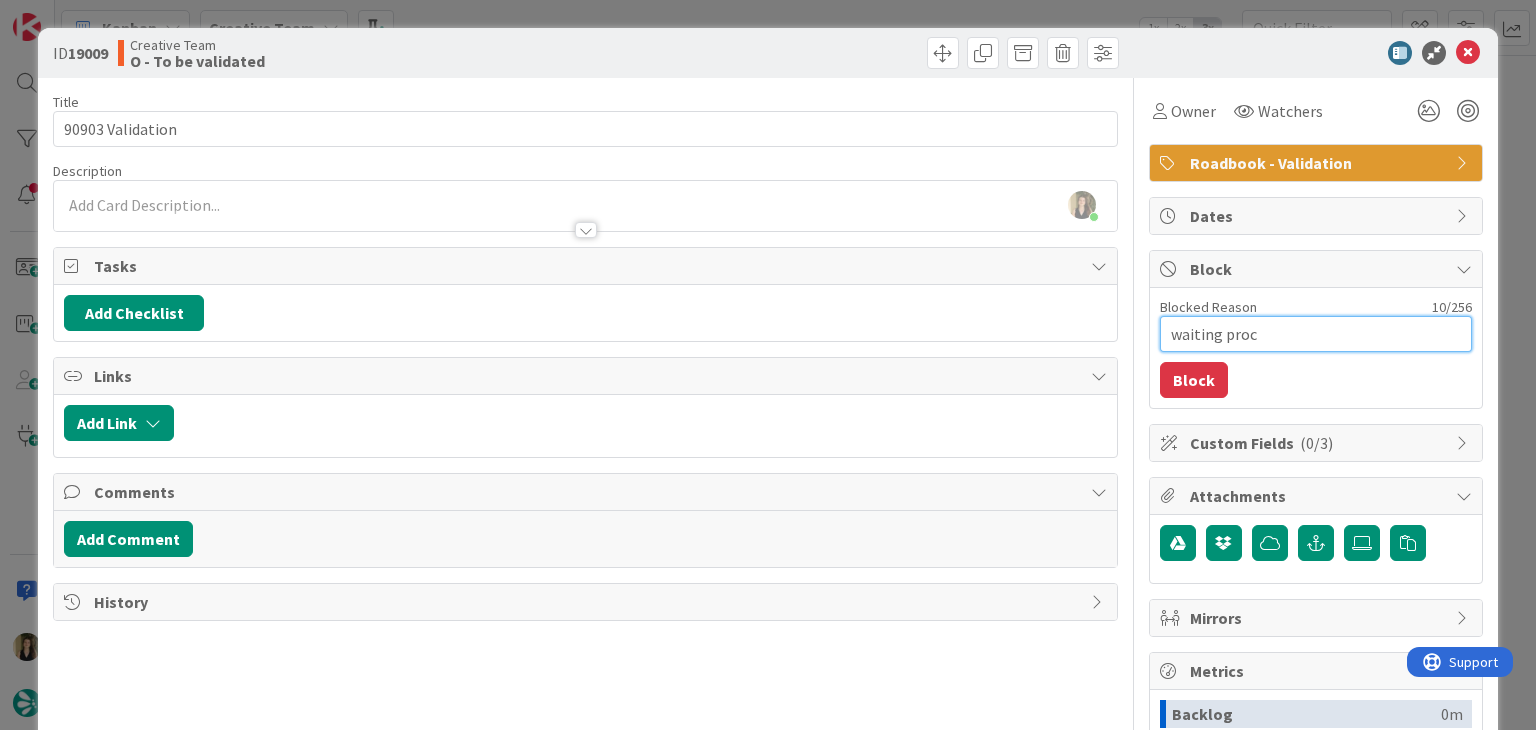 type on "x" 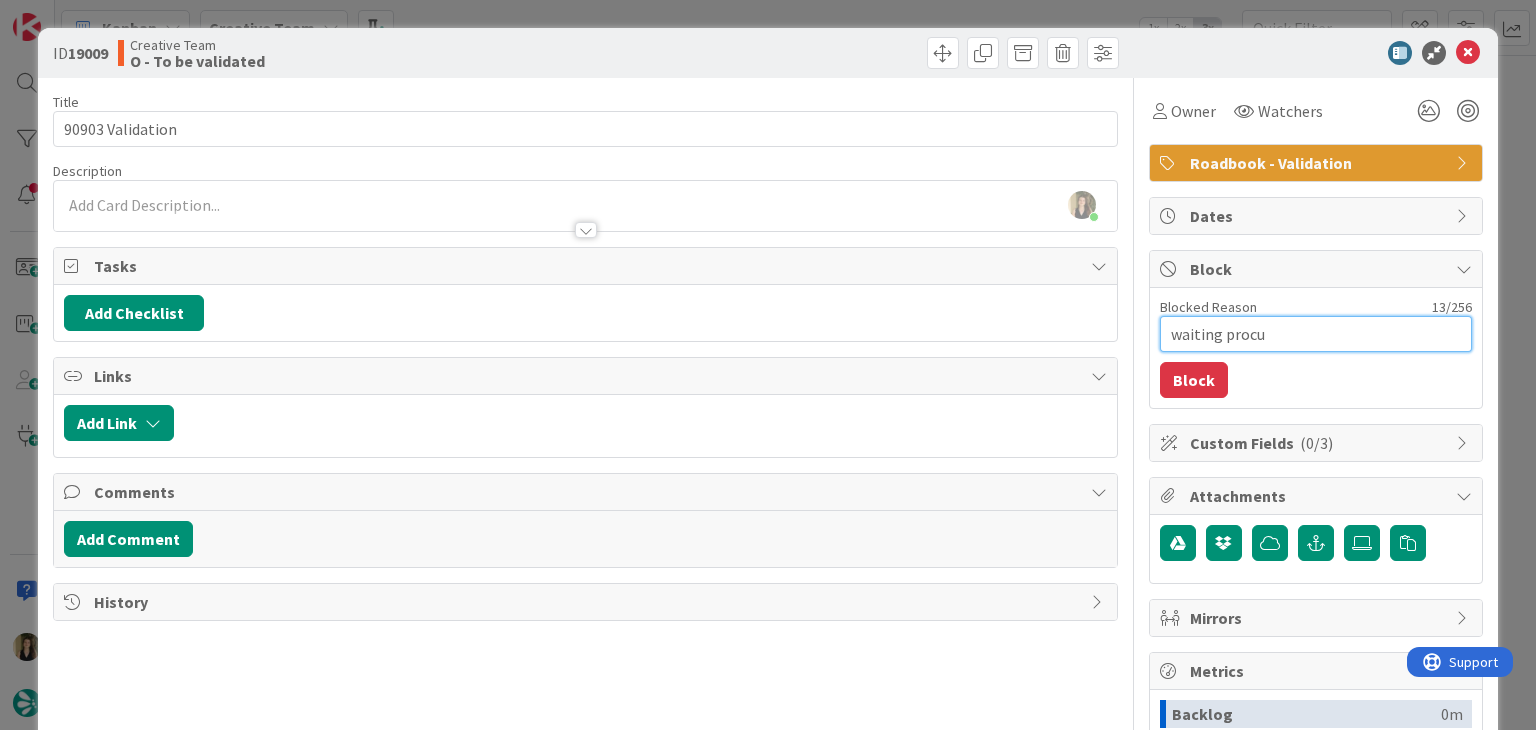 type on "x" 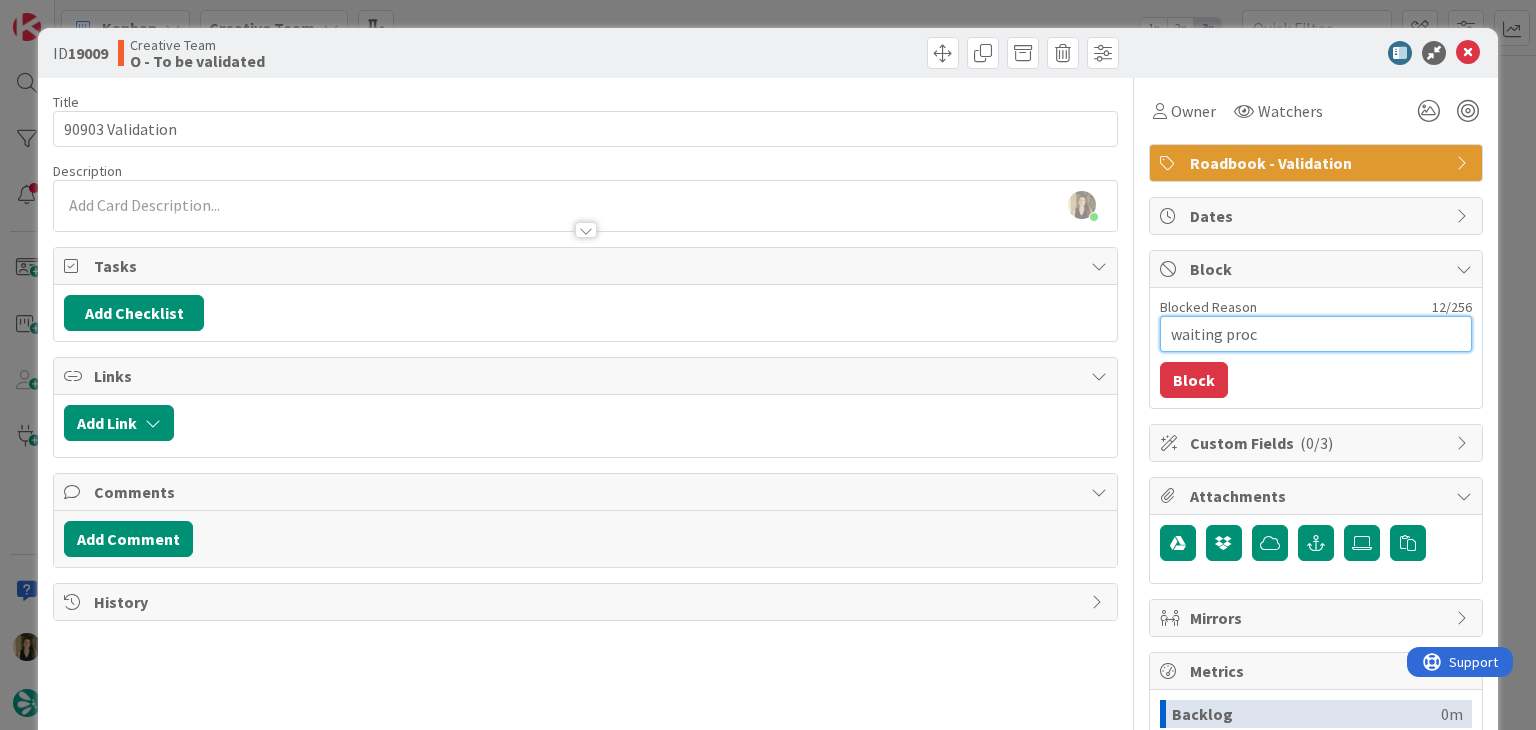 type on "x" 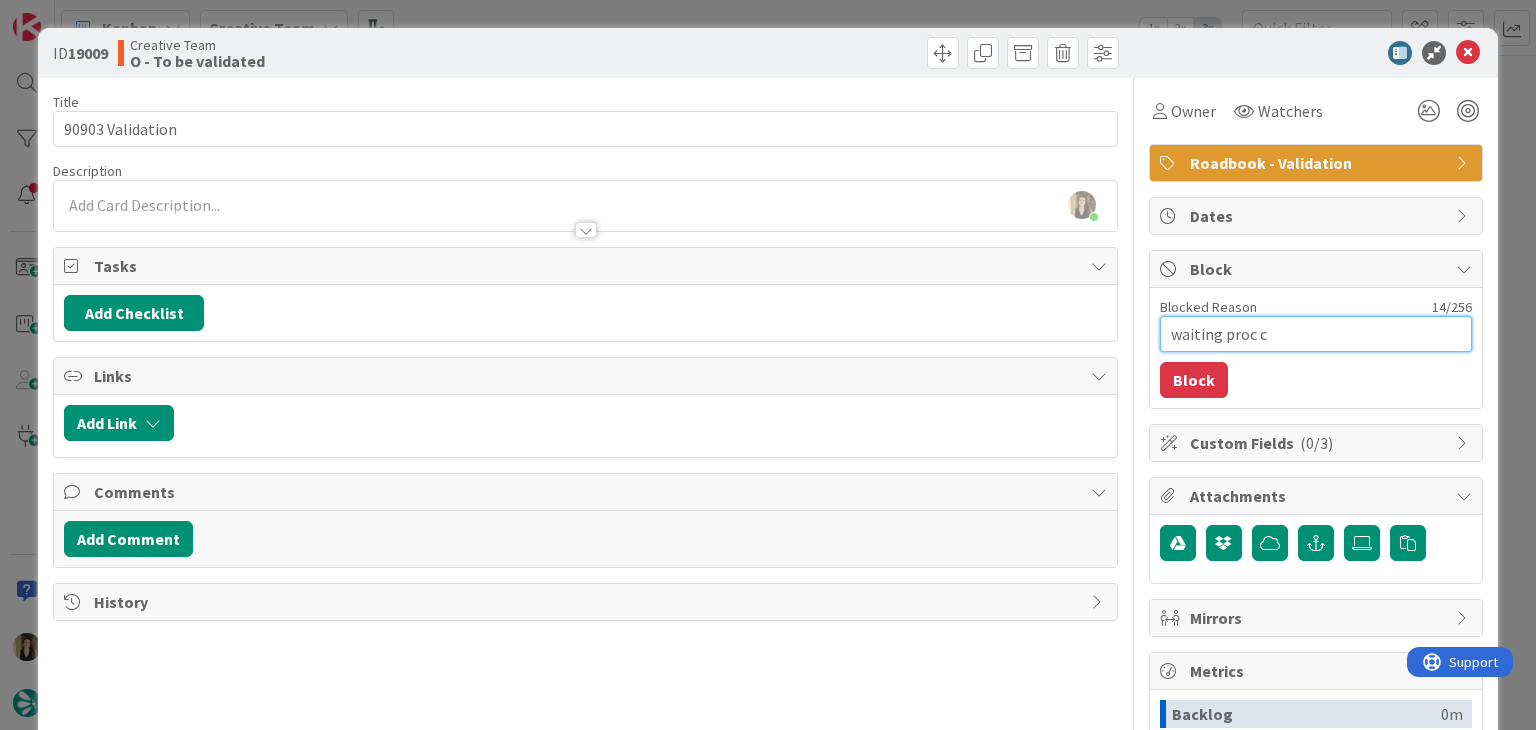 type on "x" 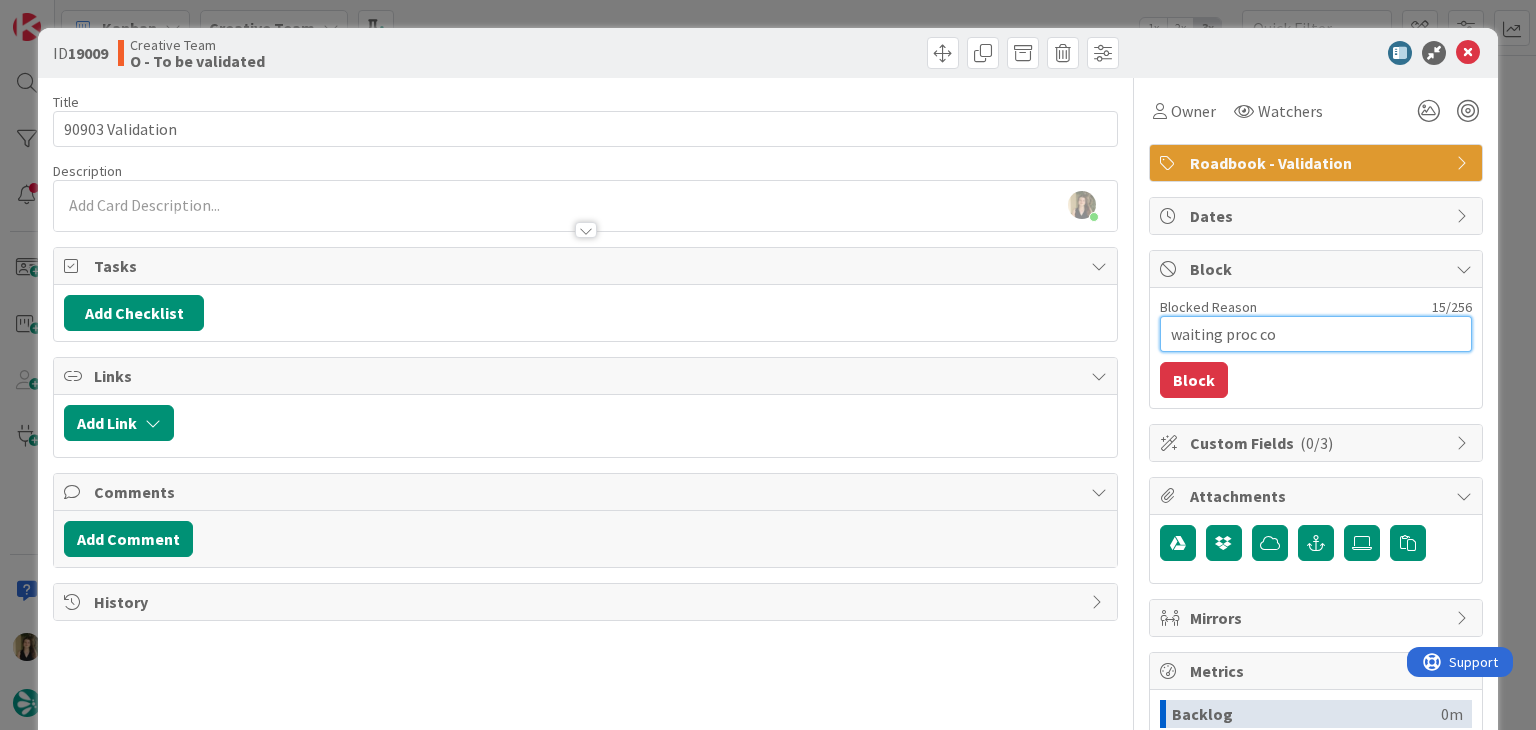 type on "x" 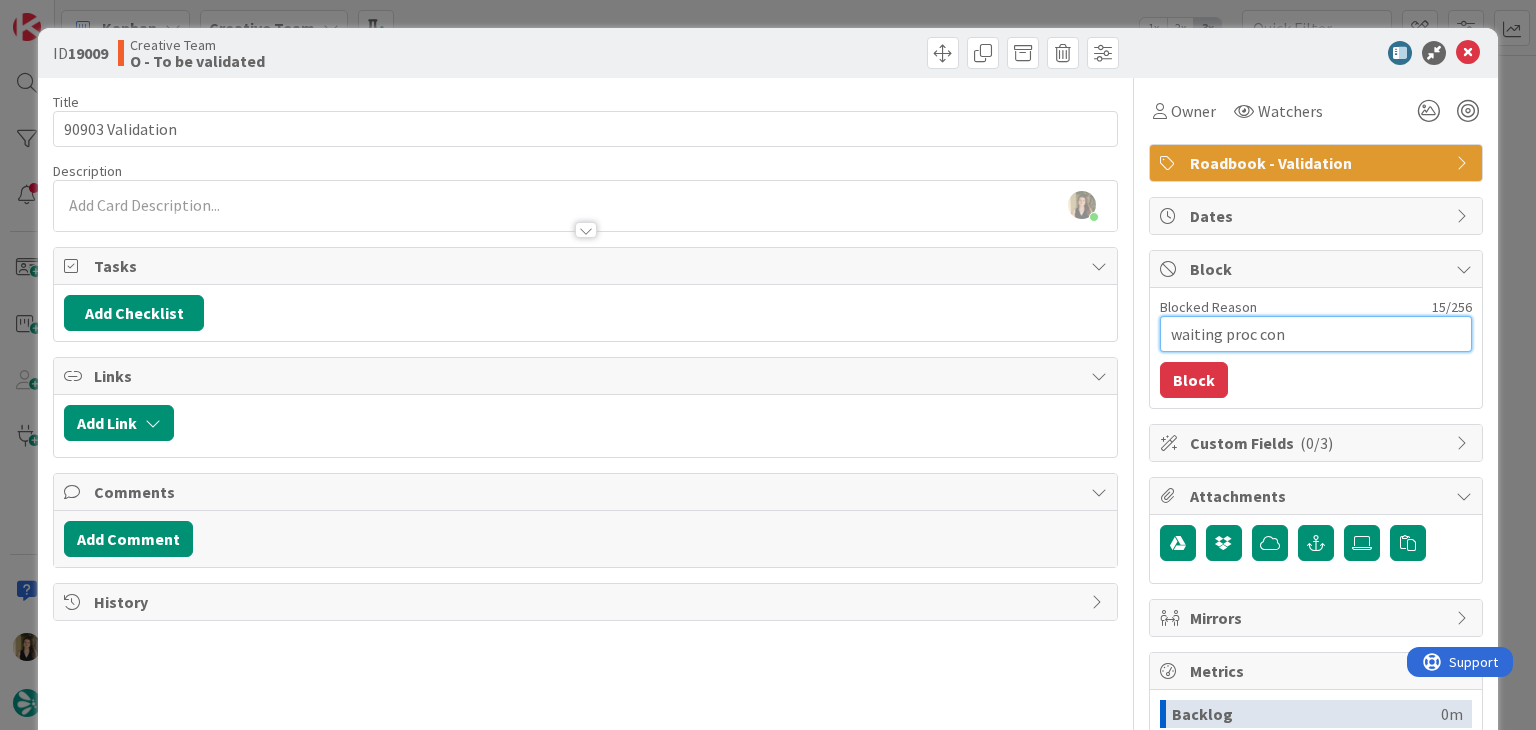type on "x" 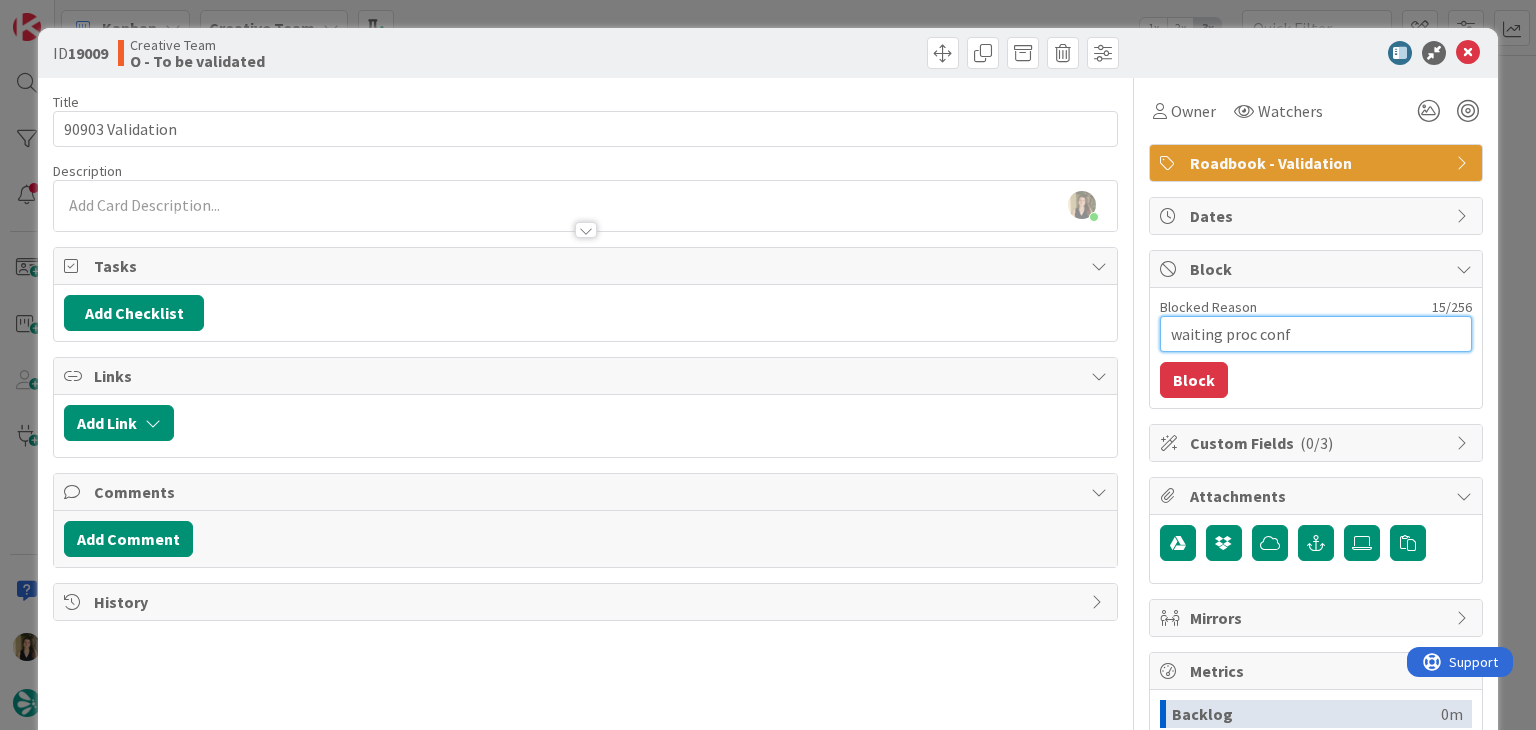 type on "x" 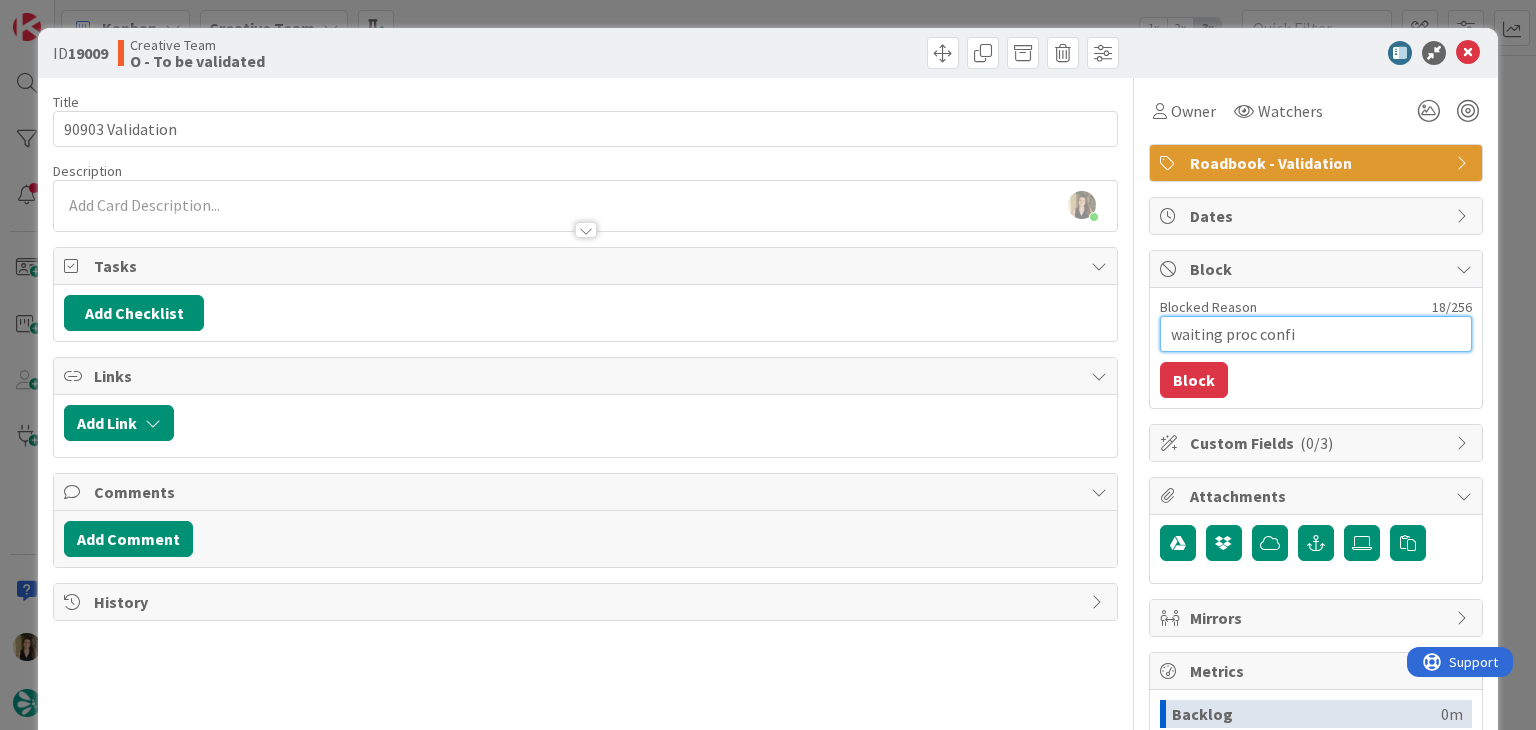 type on "x" 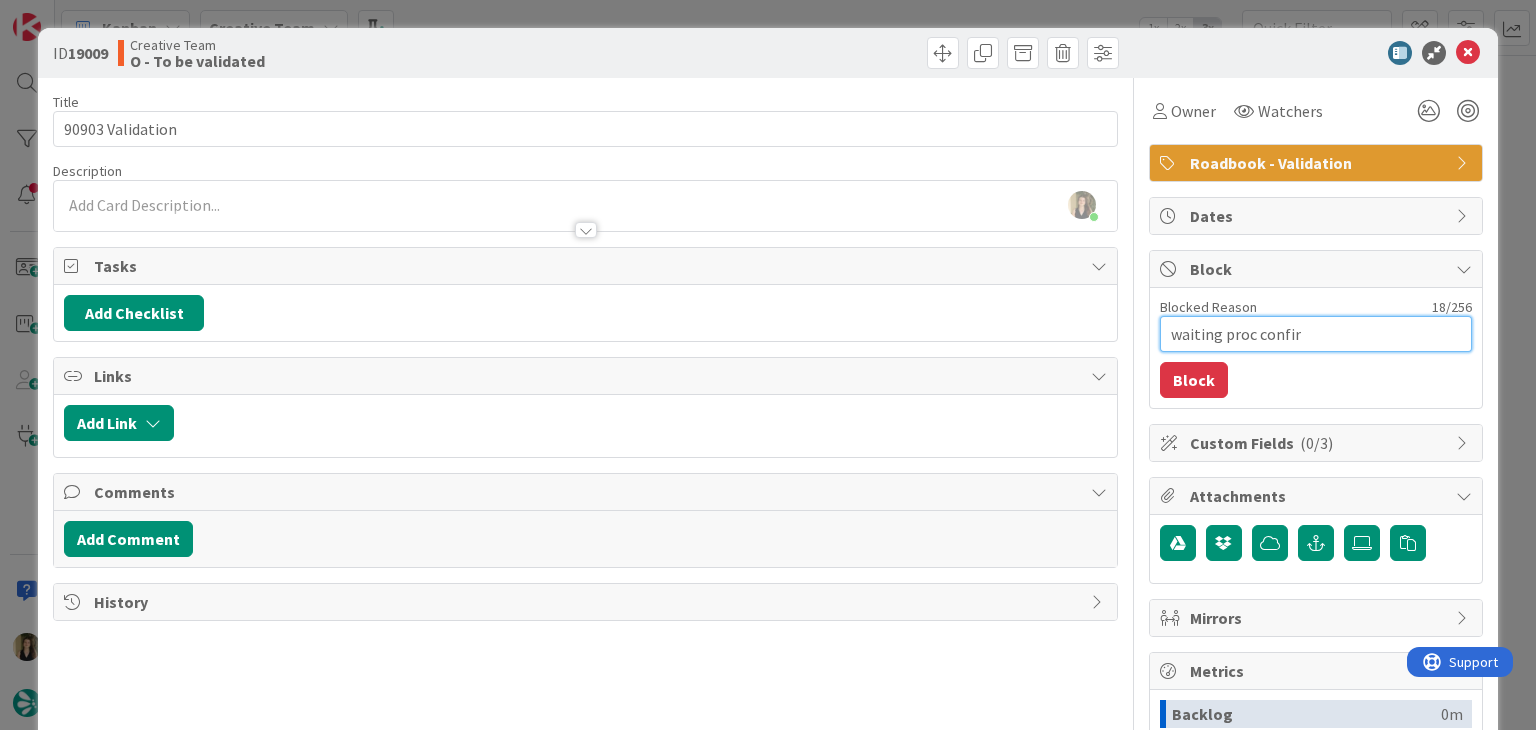 type on "x" 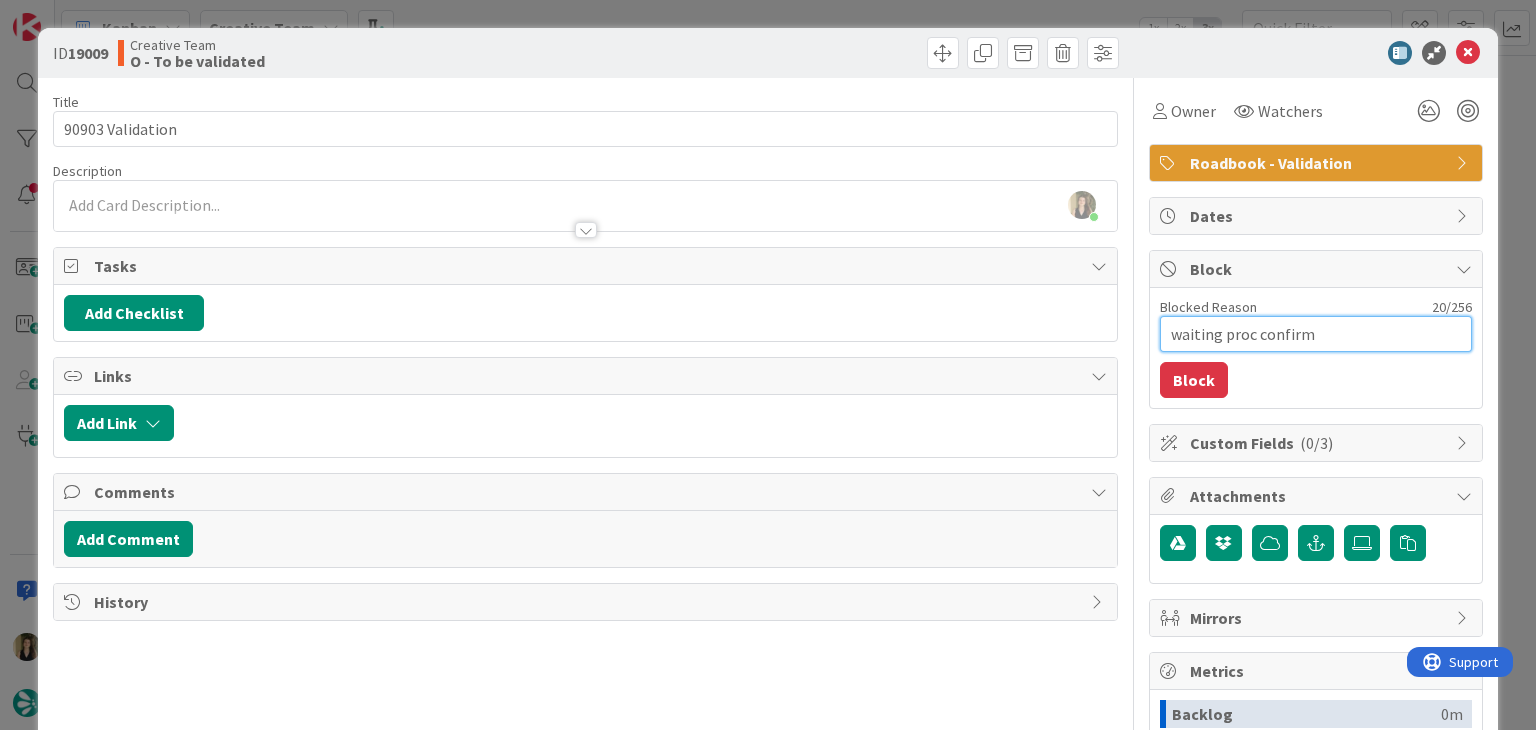 type on "x" 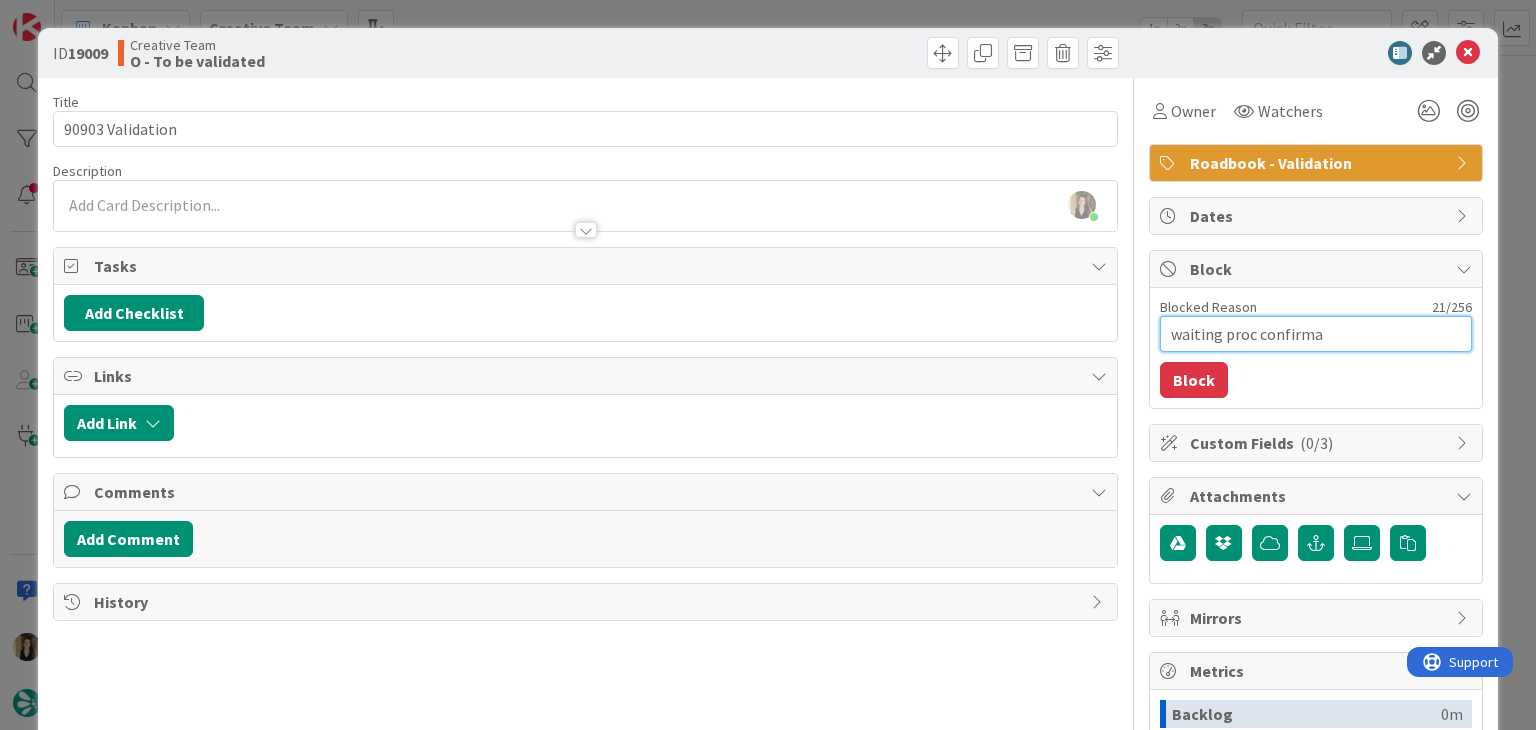 type on "x" 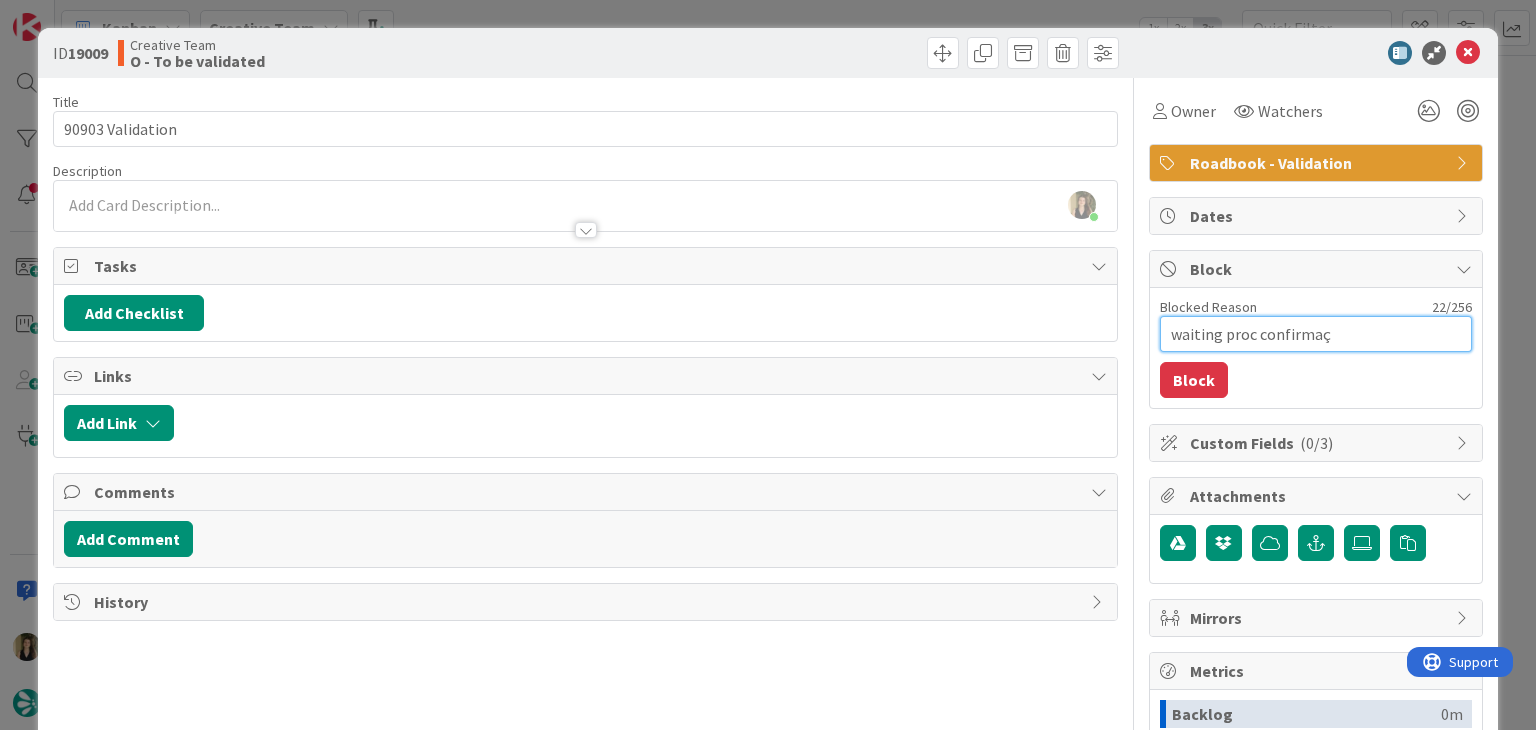 type on "x" 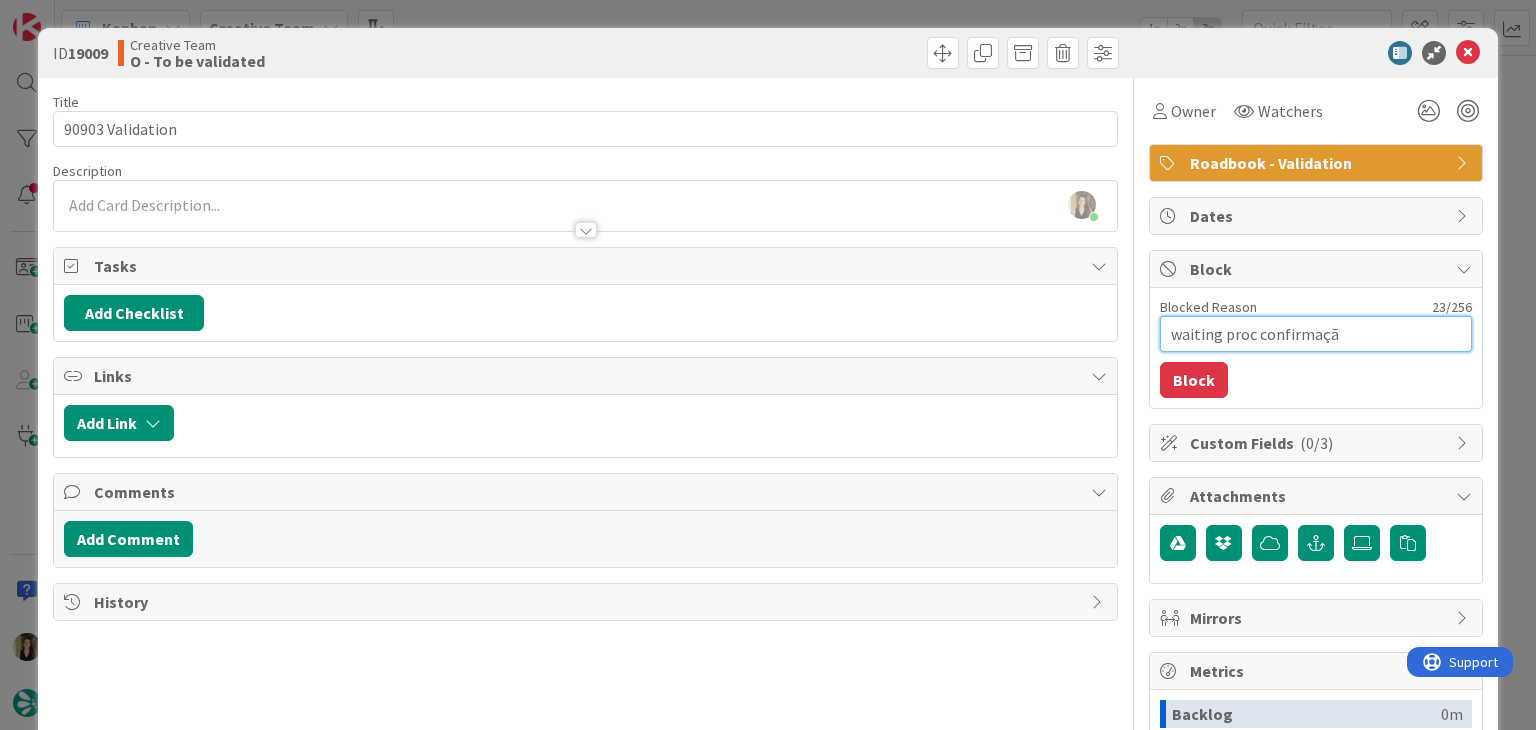 type on "x" 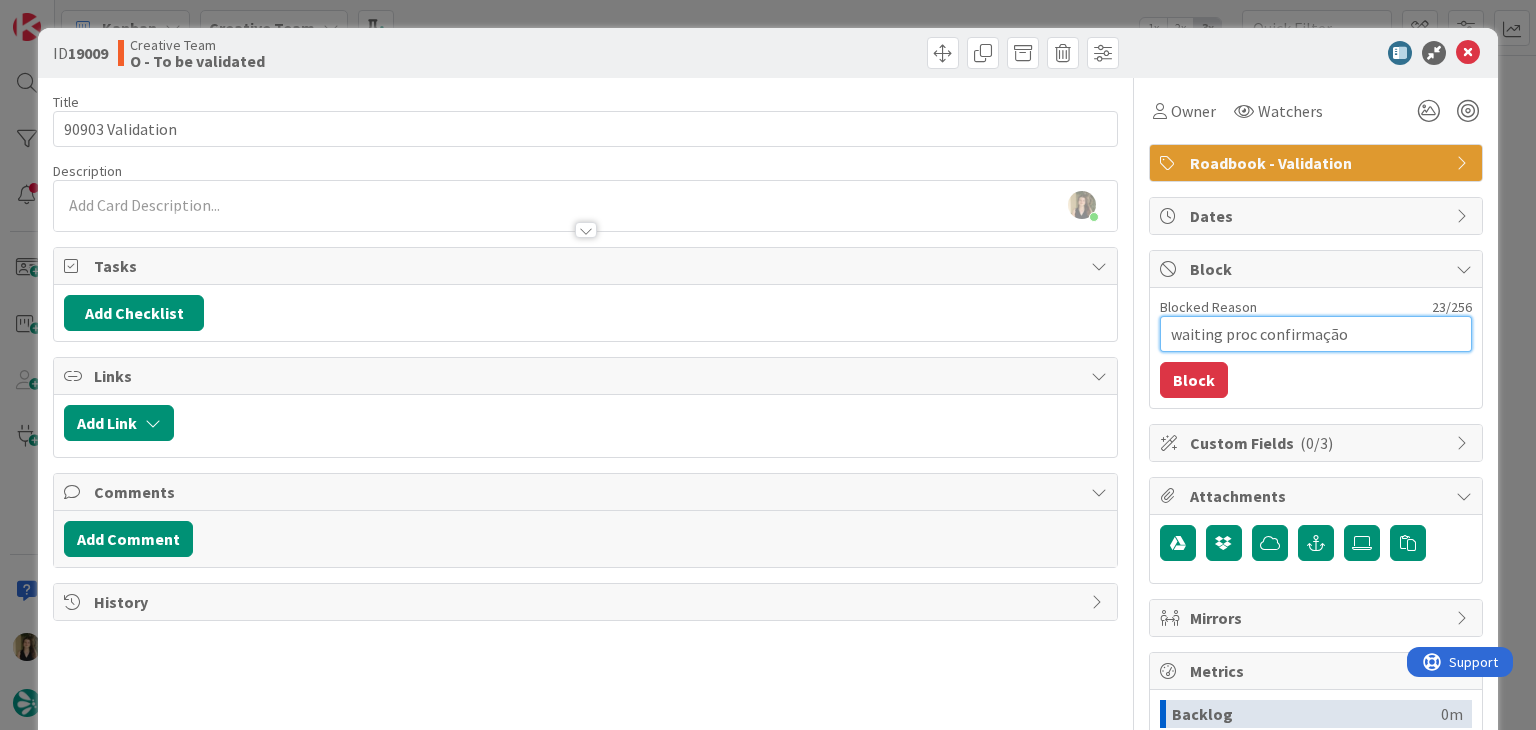 type on "x" 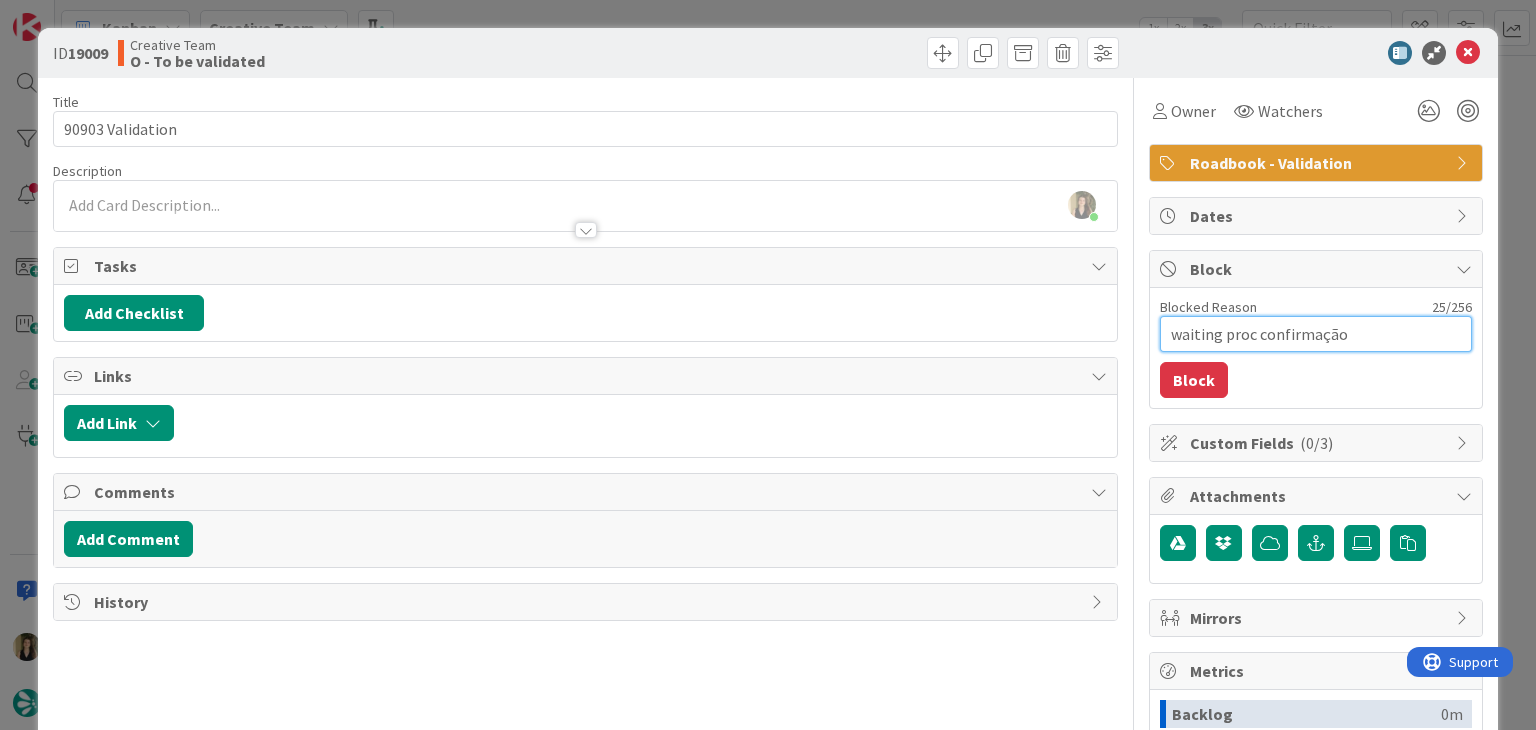 type on "x" 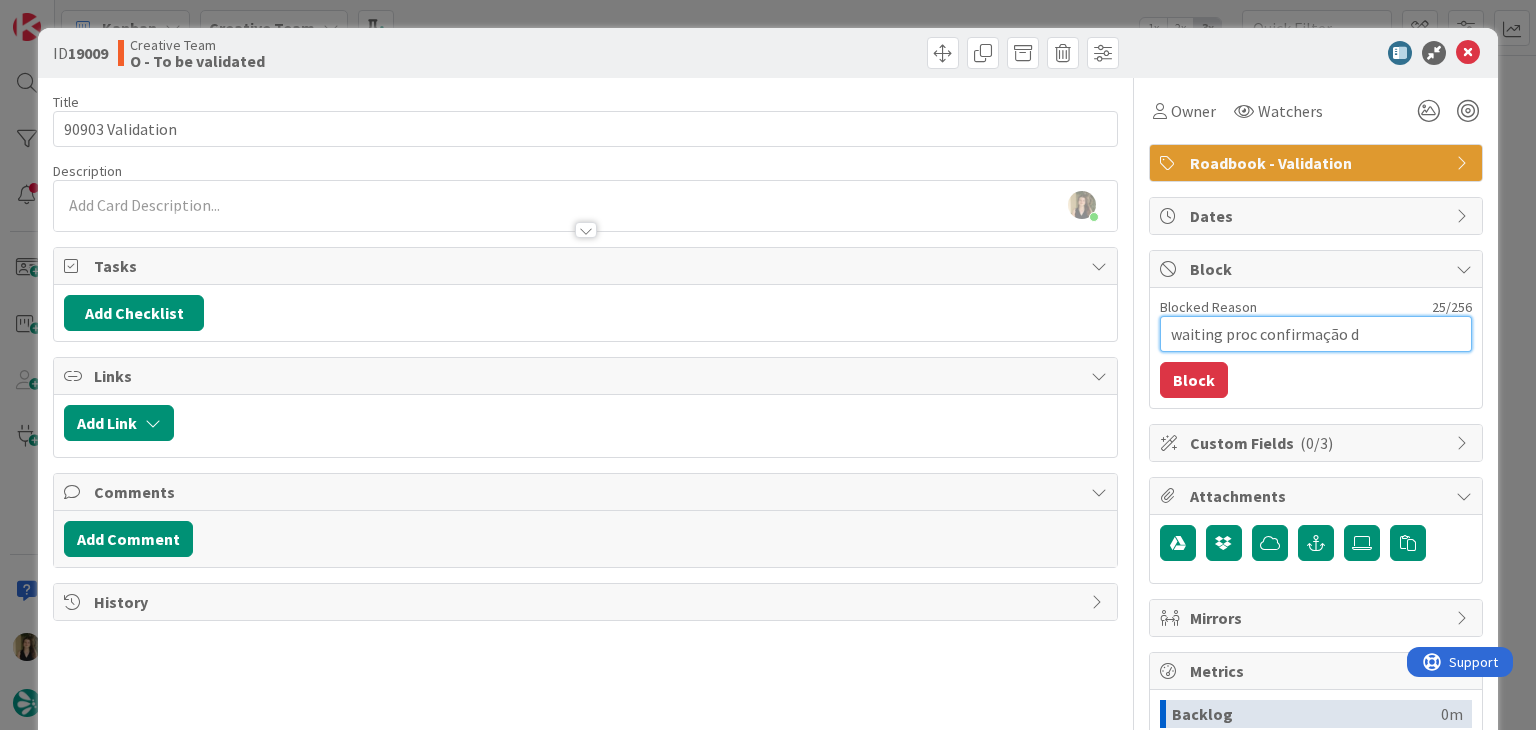 type on "x" 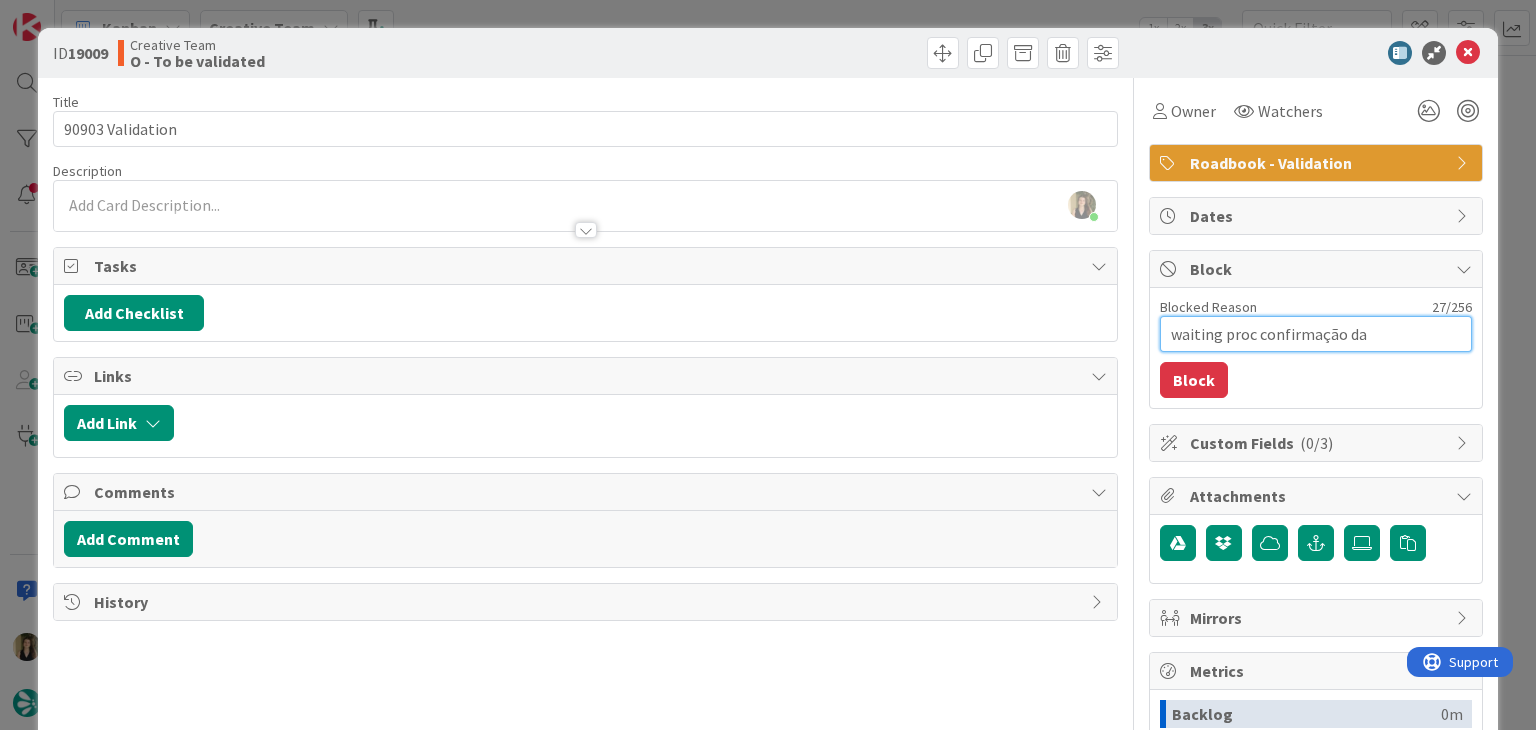 type on "x" 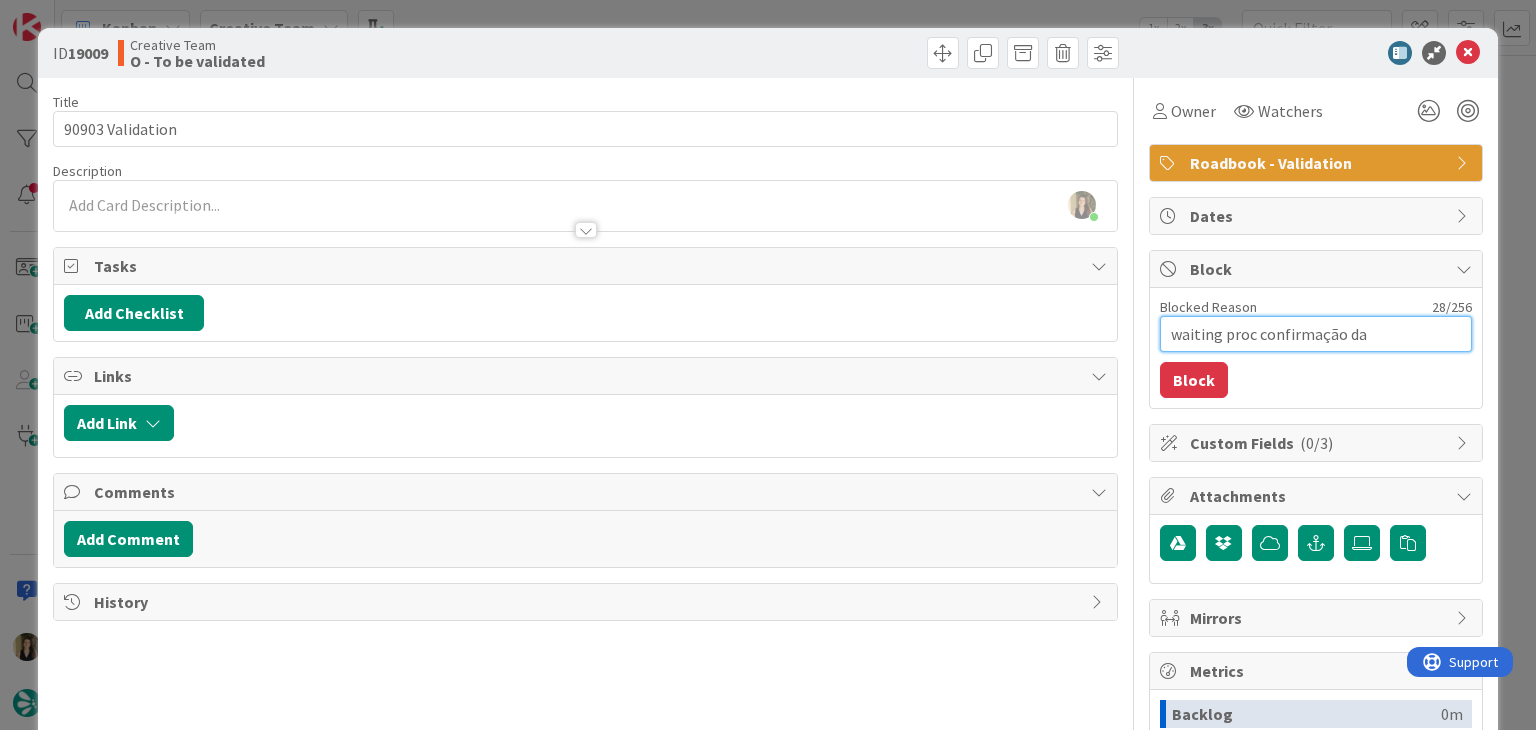 type on "x" 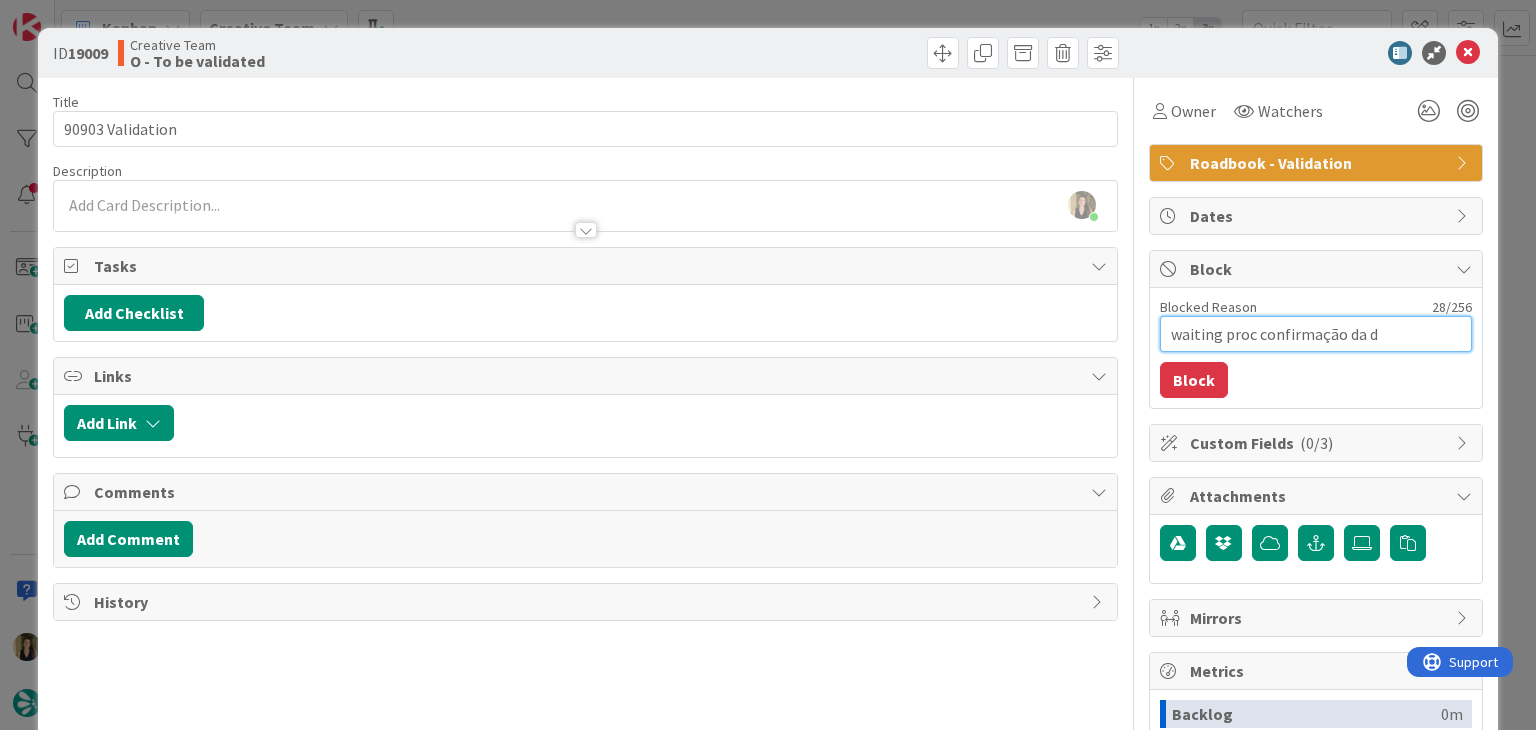 type on "x" 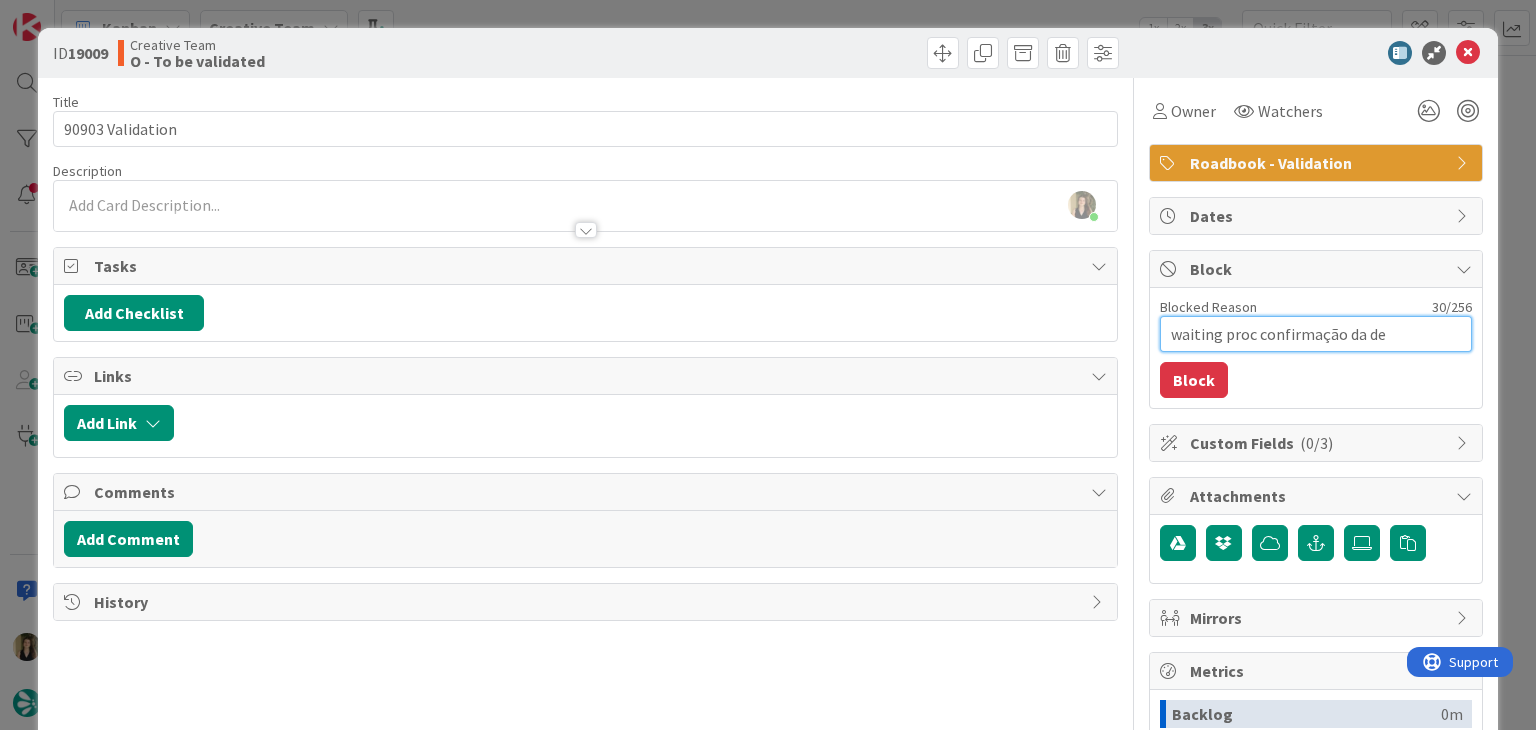 type on "x" 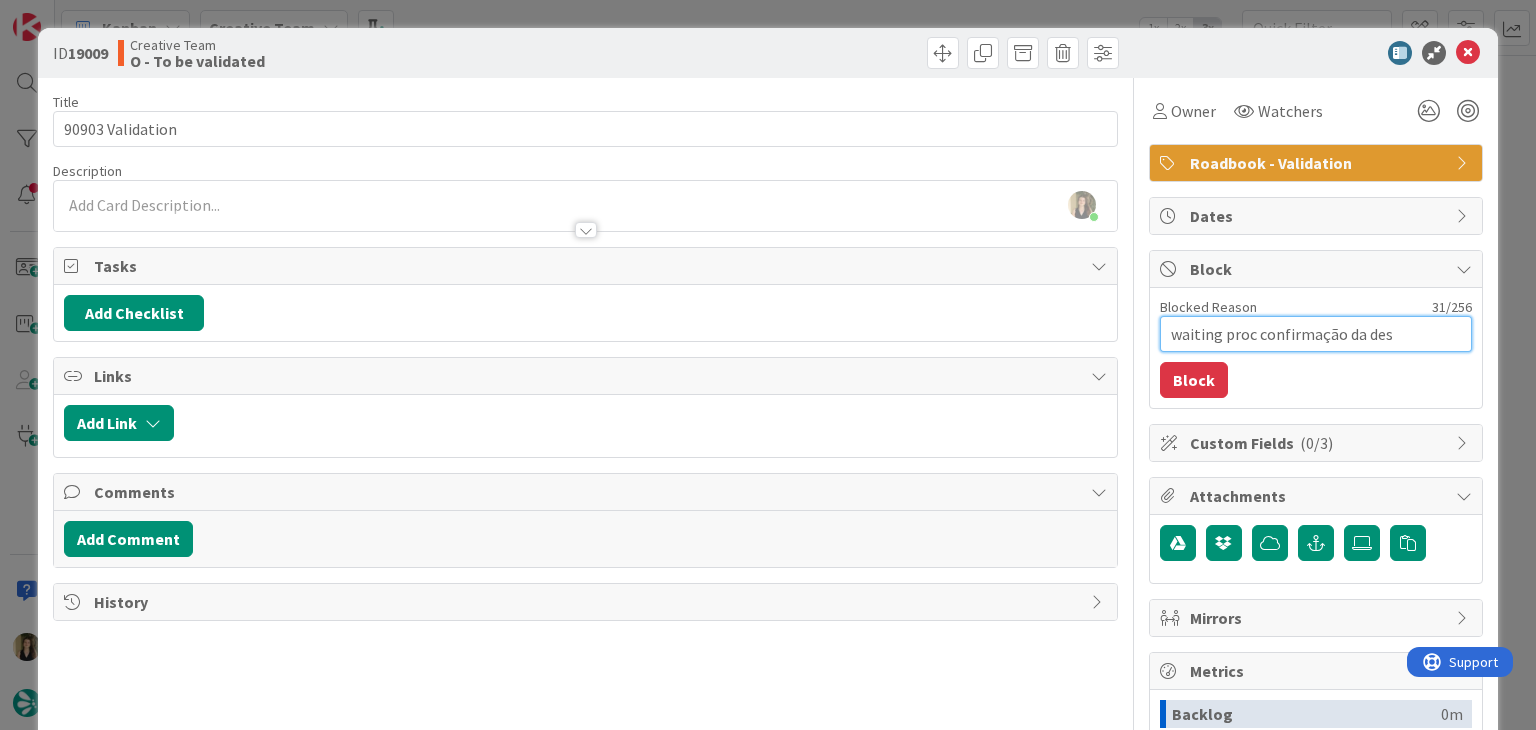type on "x" 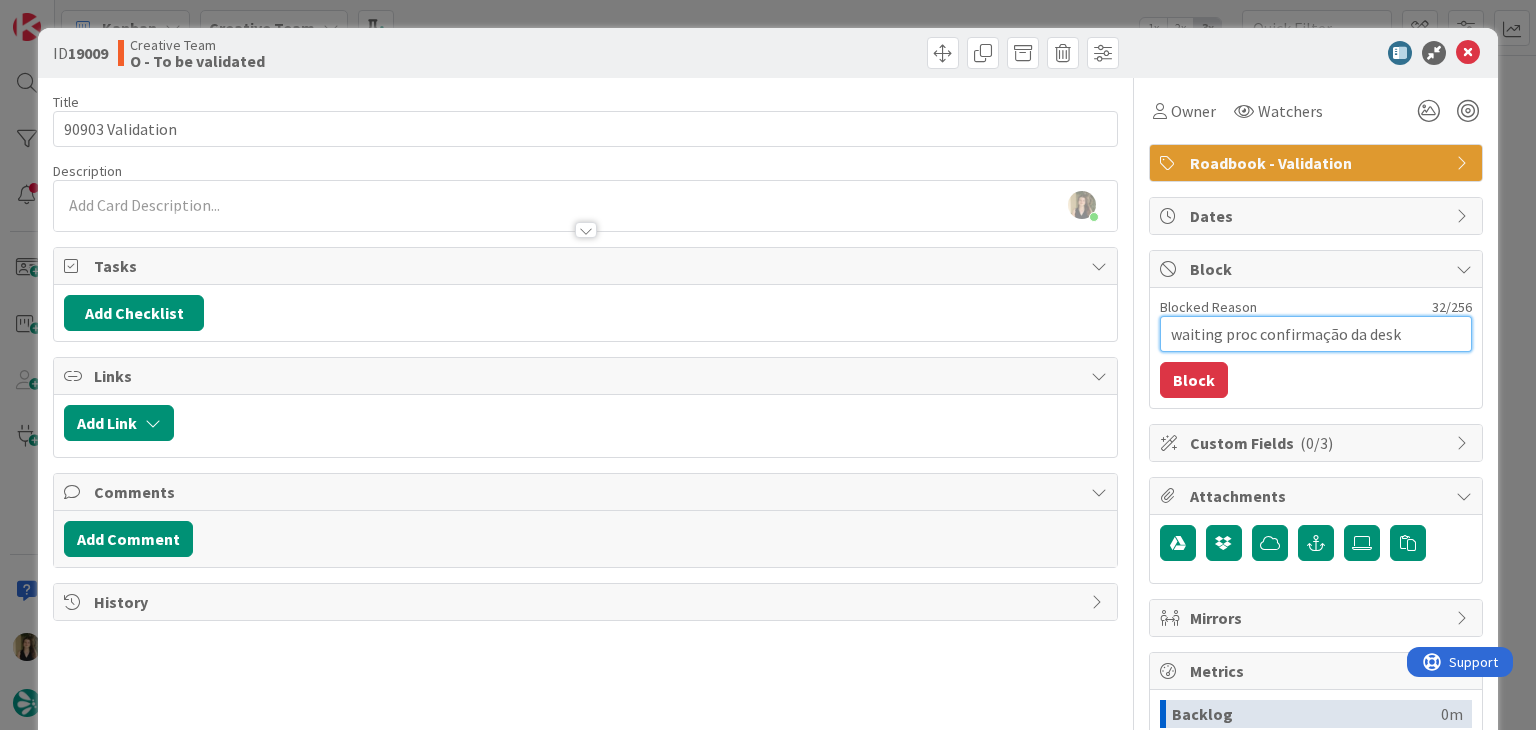 type on "x" 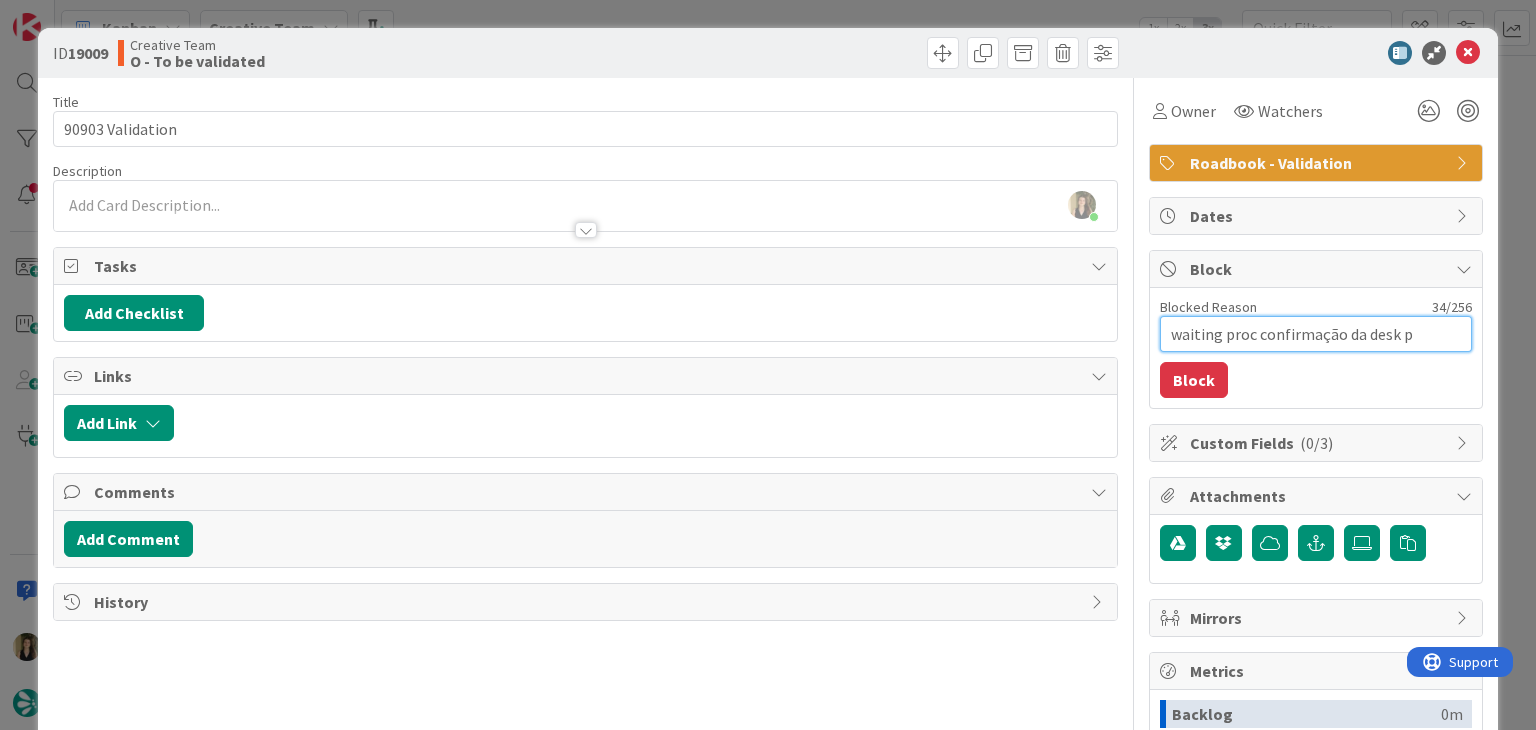 type on "x" 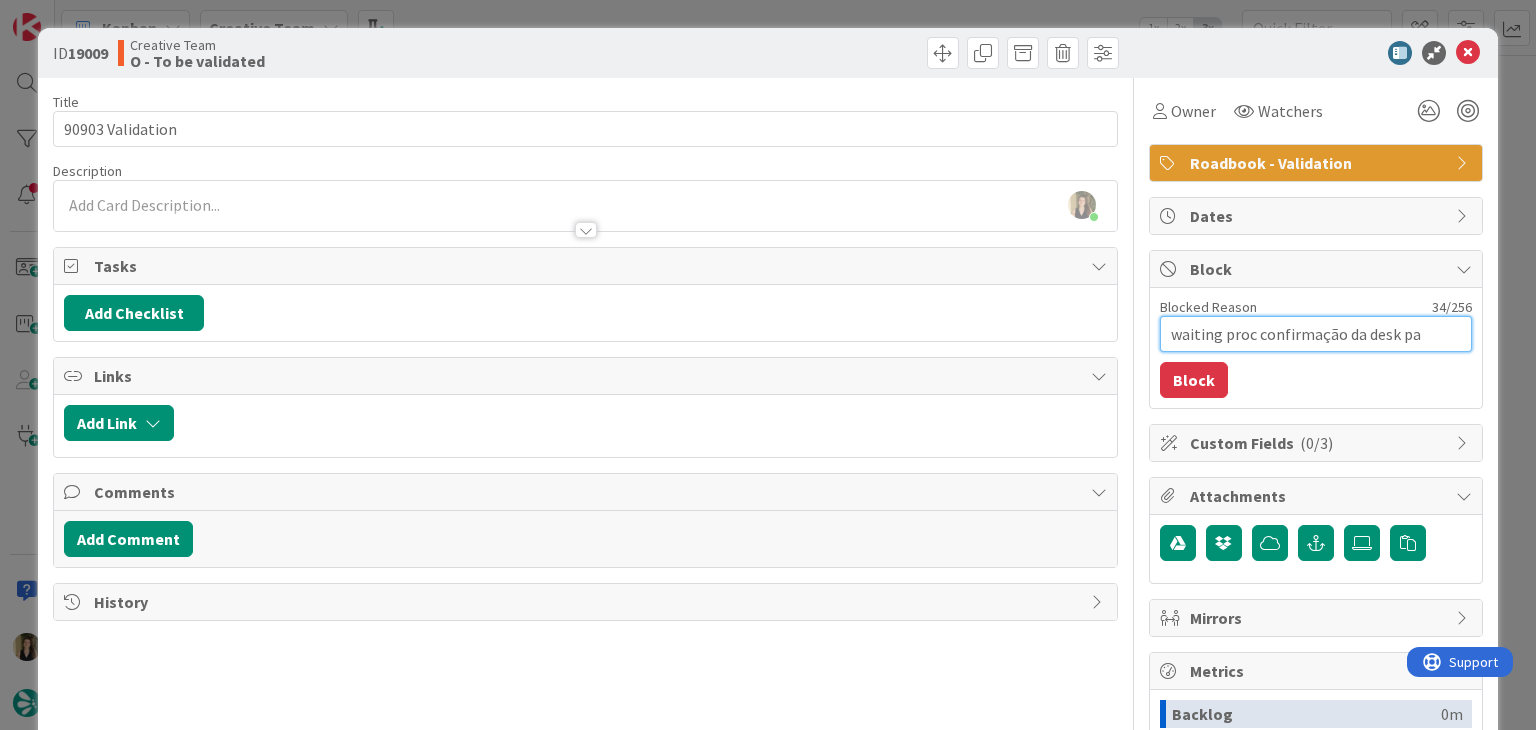 type on "x" 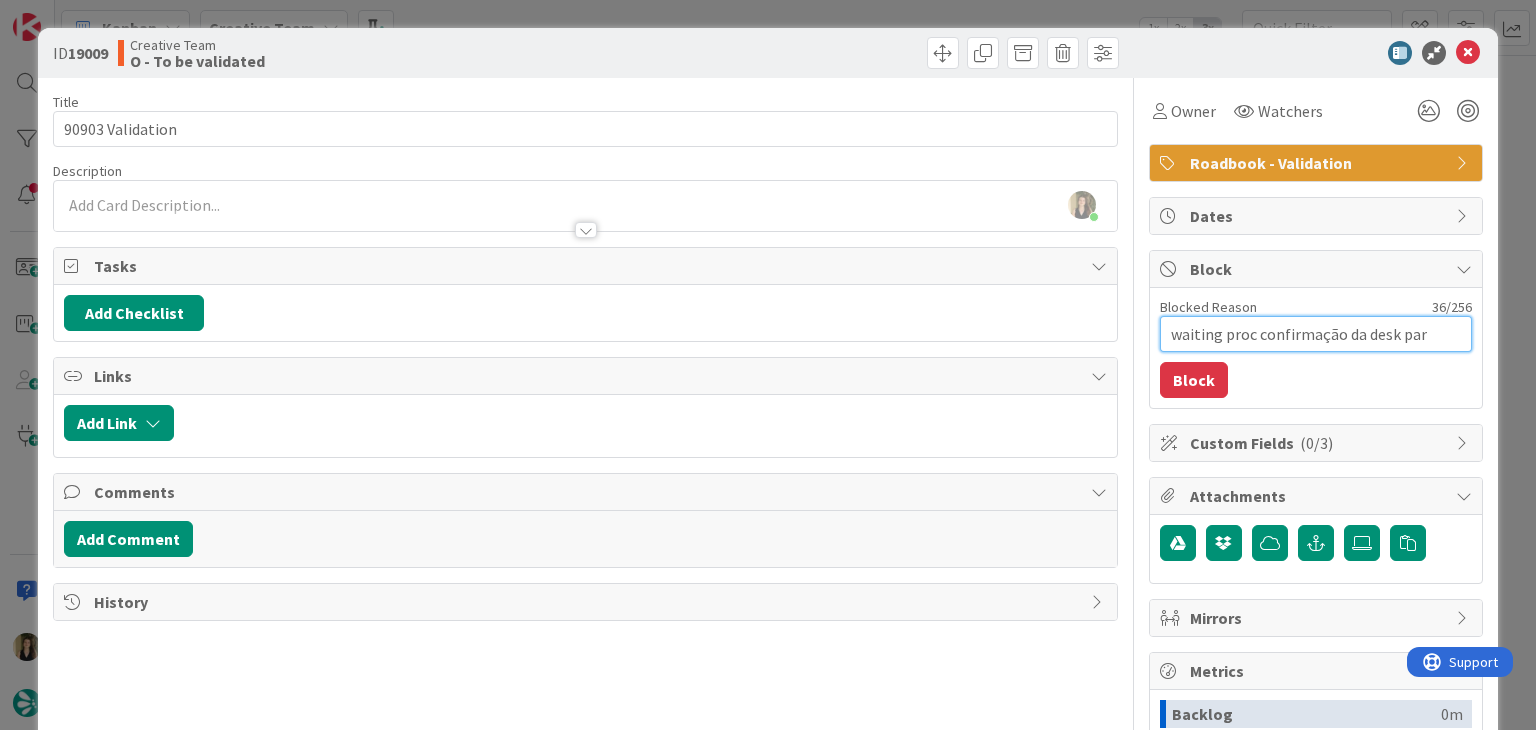 type on "x" 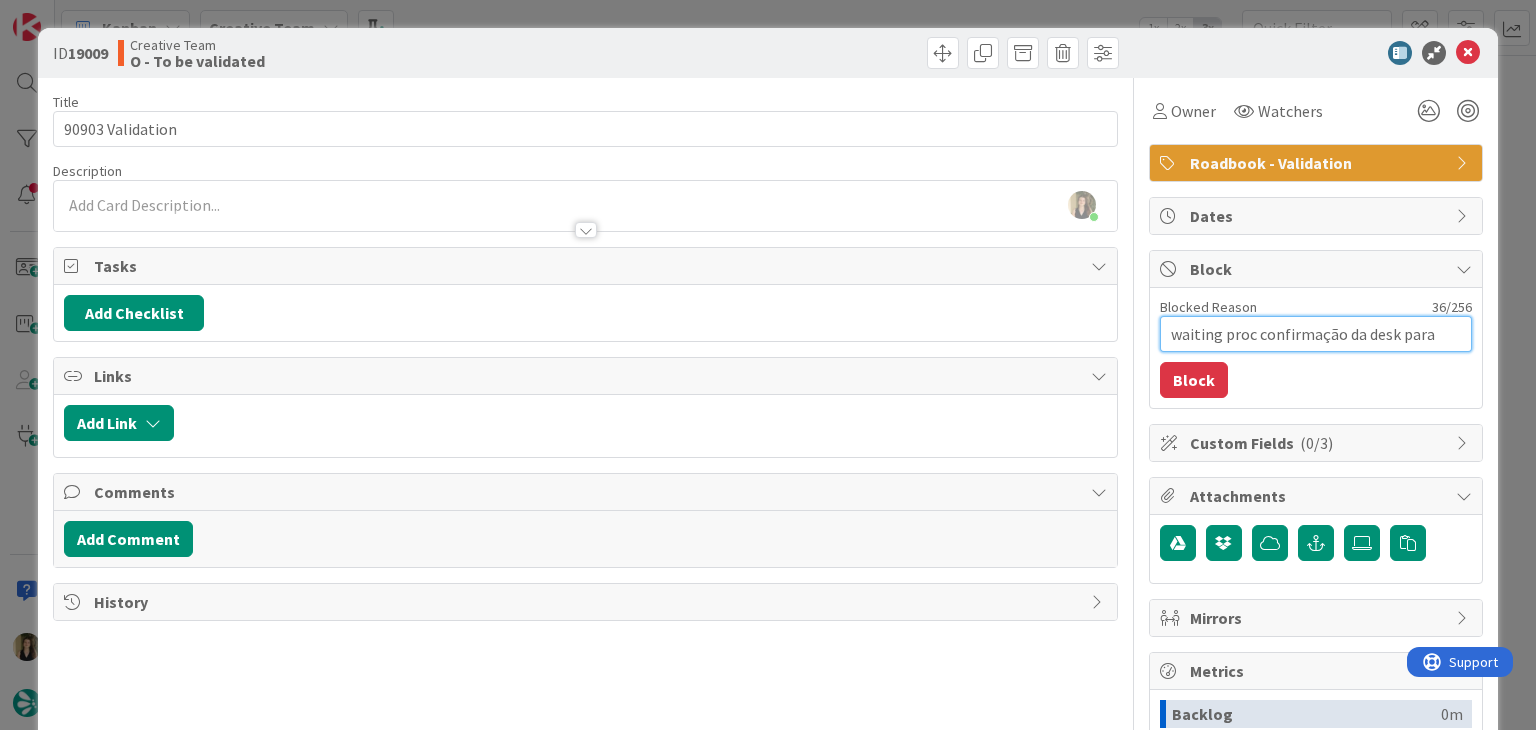 type on "x" 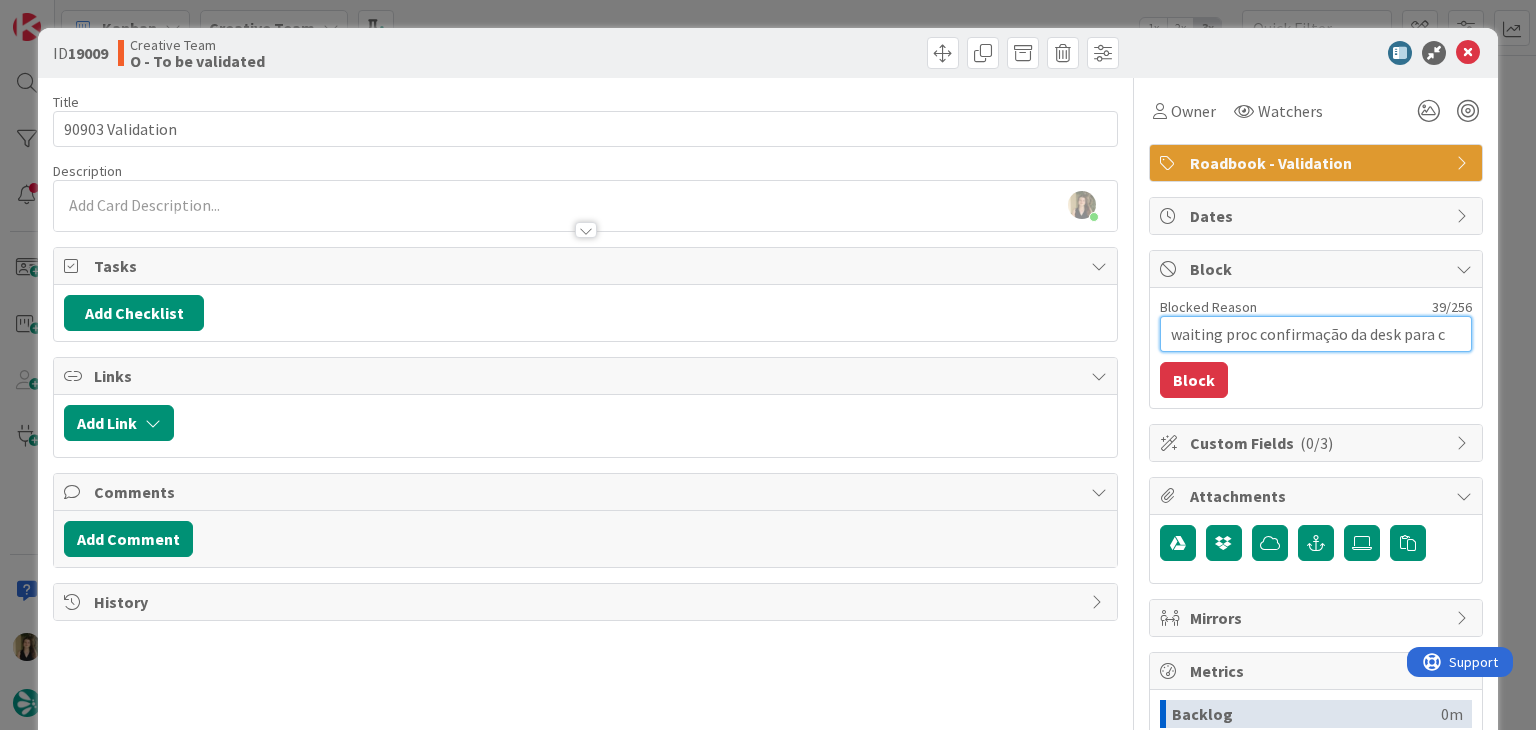 type on "x" 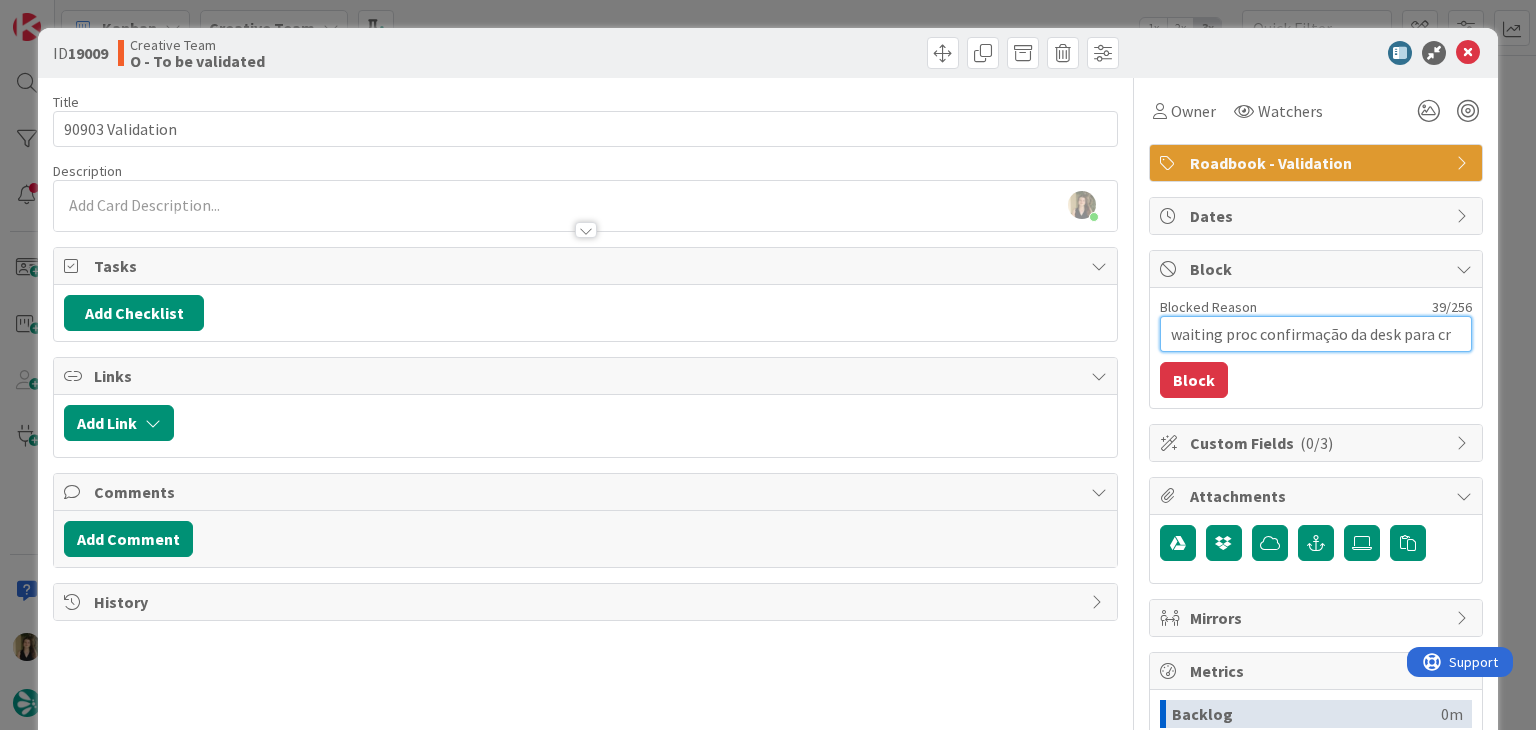 type on "x" 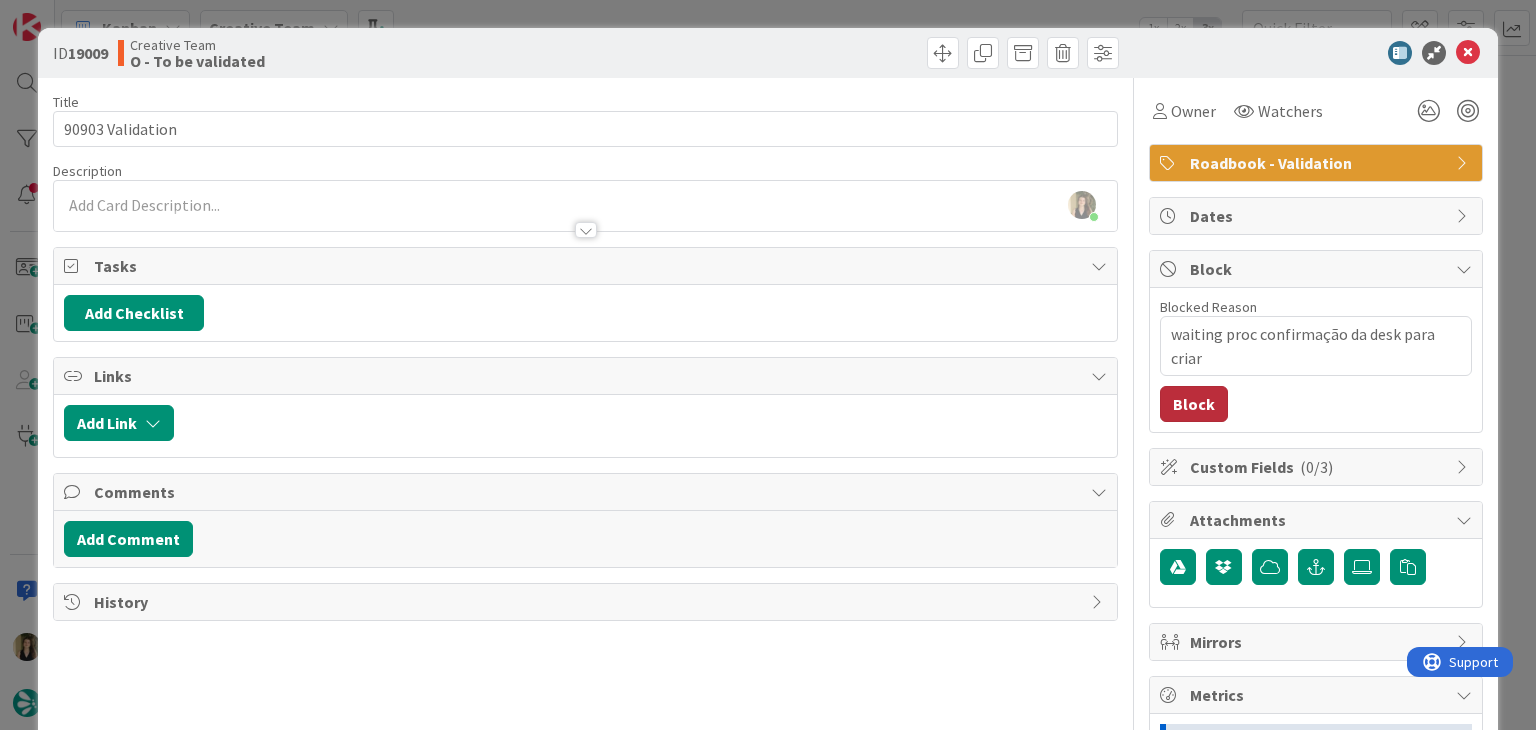click on "Block" at bounding box center (1194, 404) 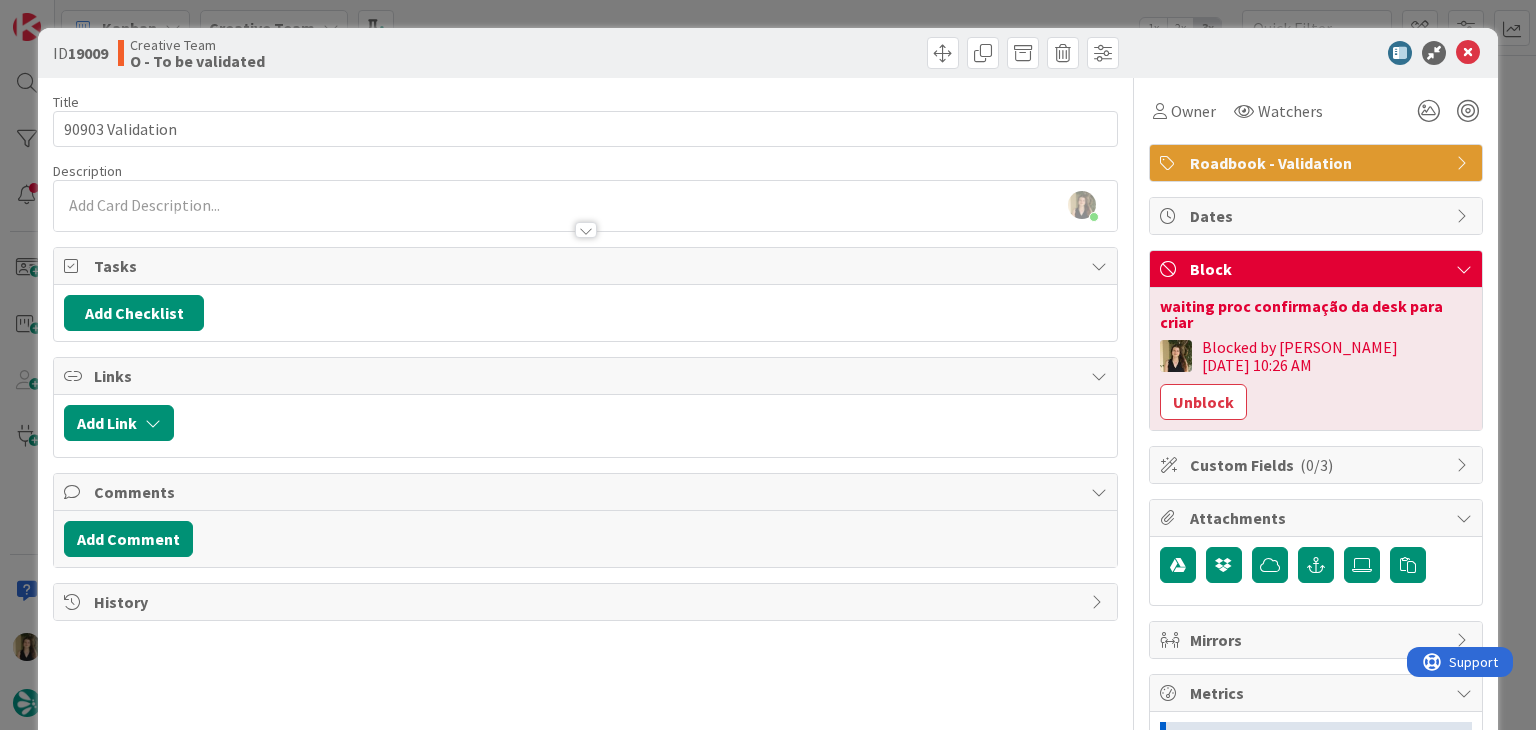 click at bounding box center (855, 53) 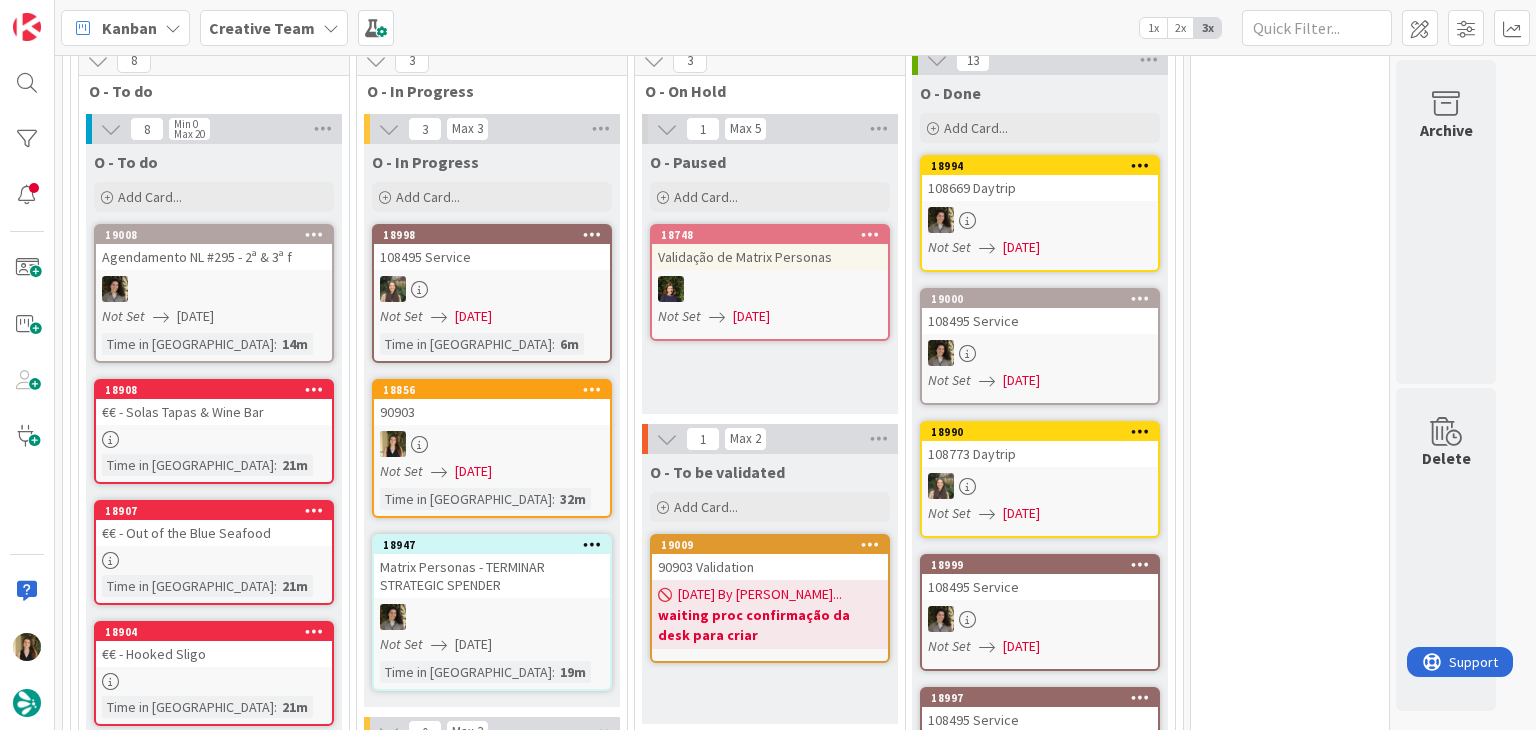 scroll, scrollTop: 0, scrollLeft: 0, axis: both 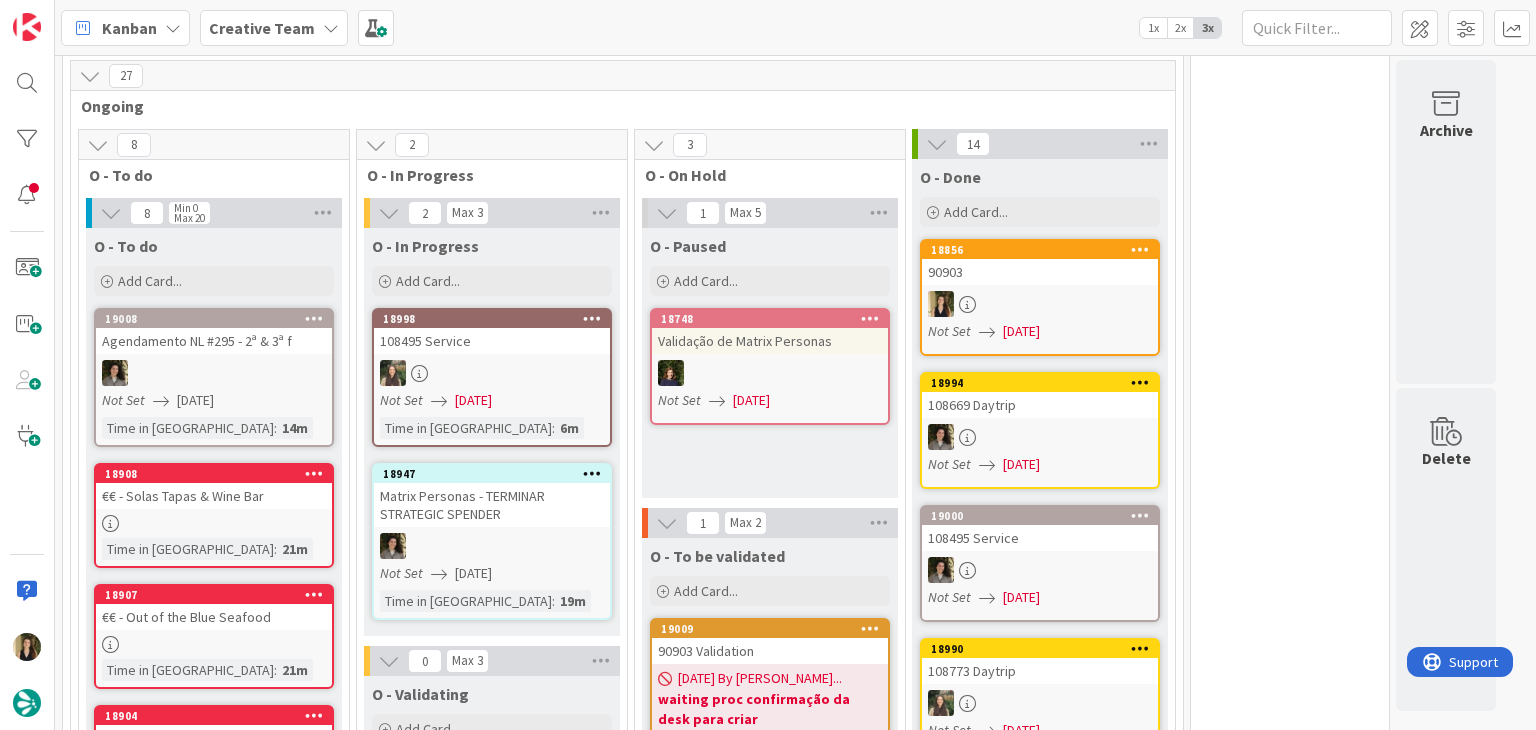 click on "Not Set [DATE]" at bounding box center (1043, 331) 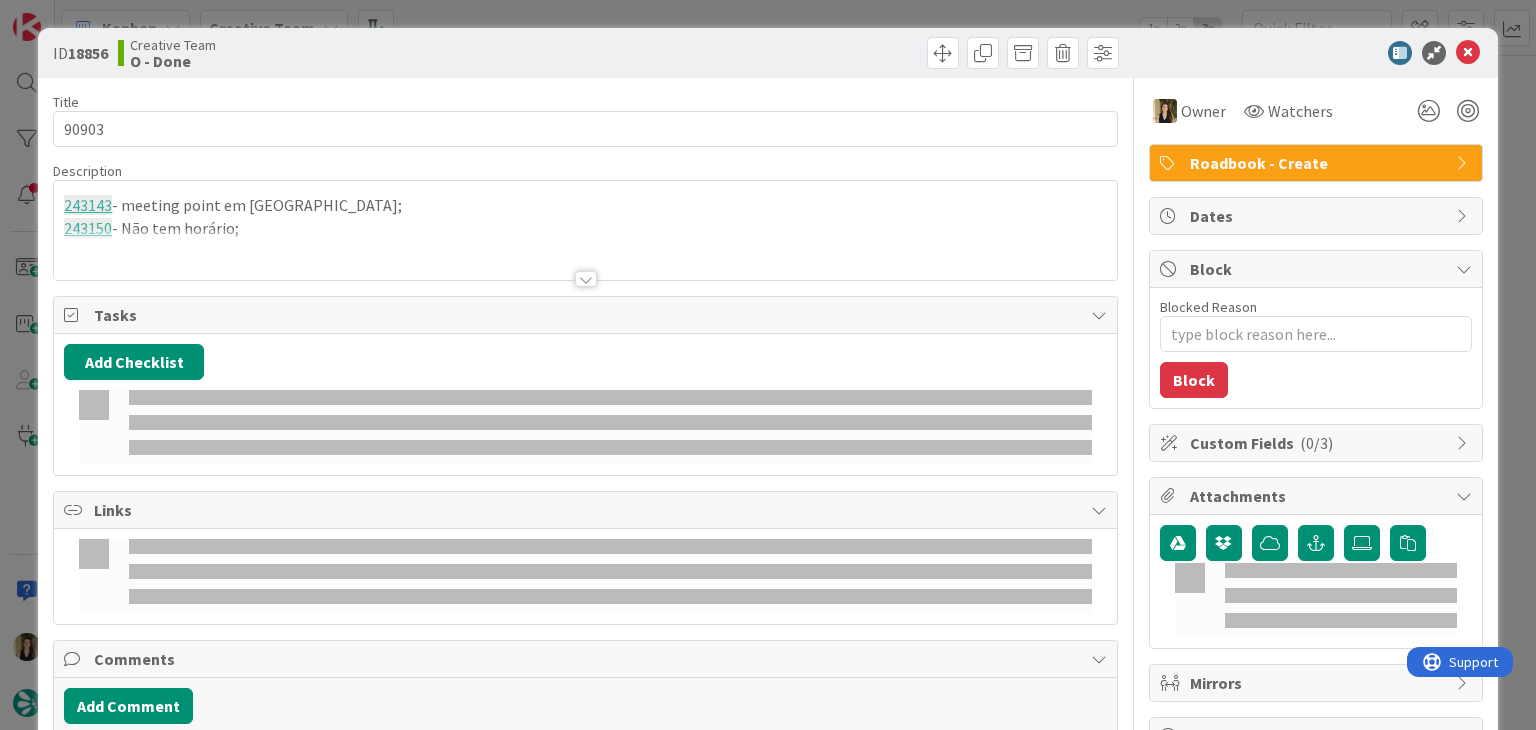 scroll, scrollTop: 0, scrollLeft: 0, axis: both 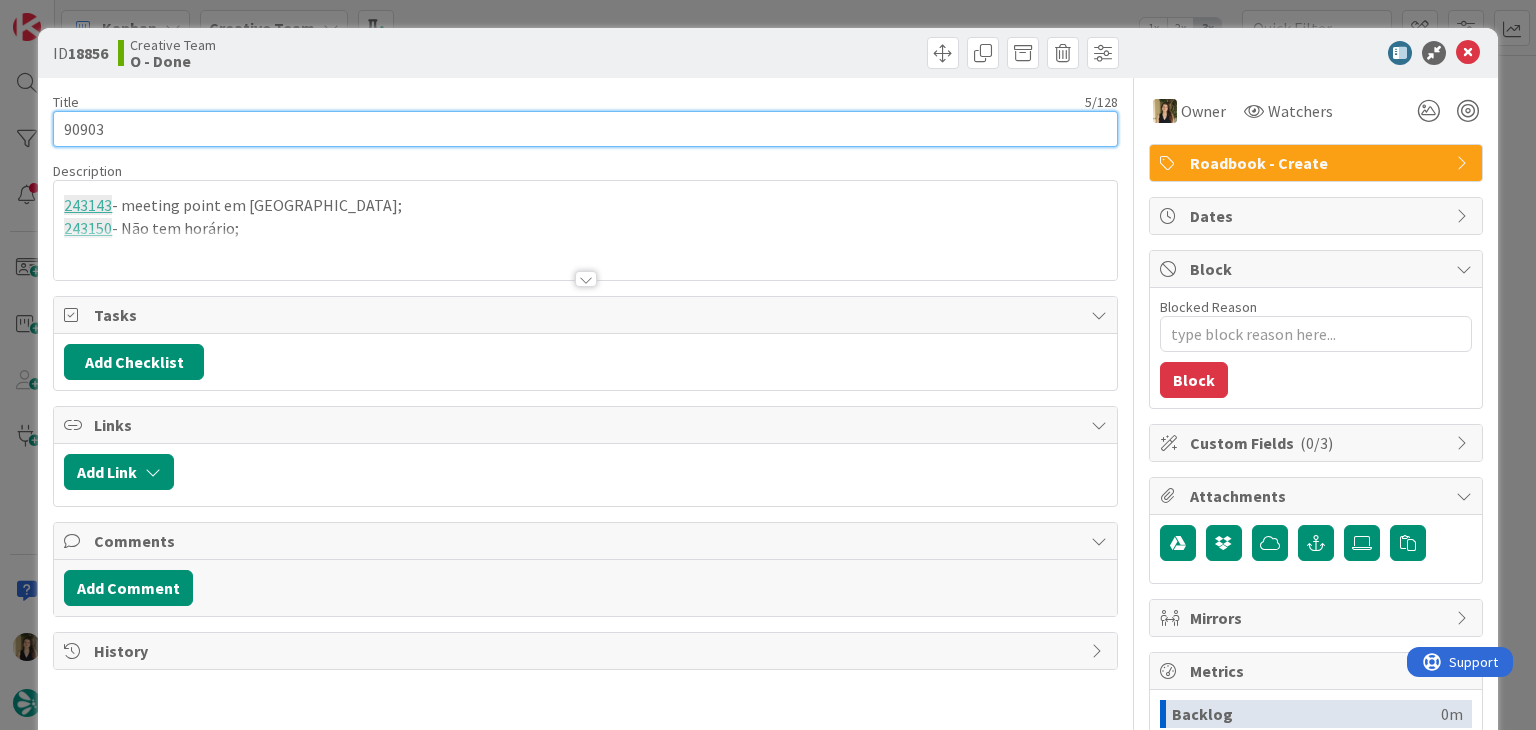 click on "90903" at bounding box center [585, 129] 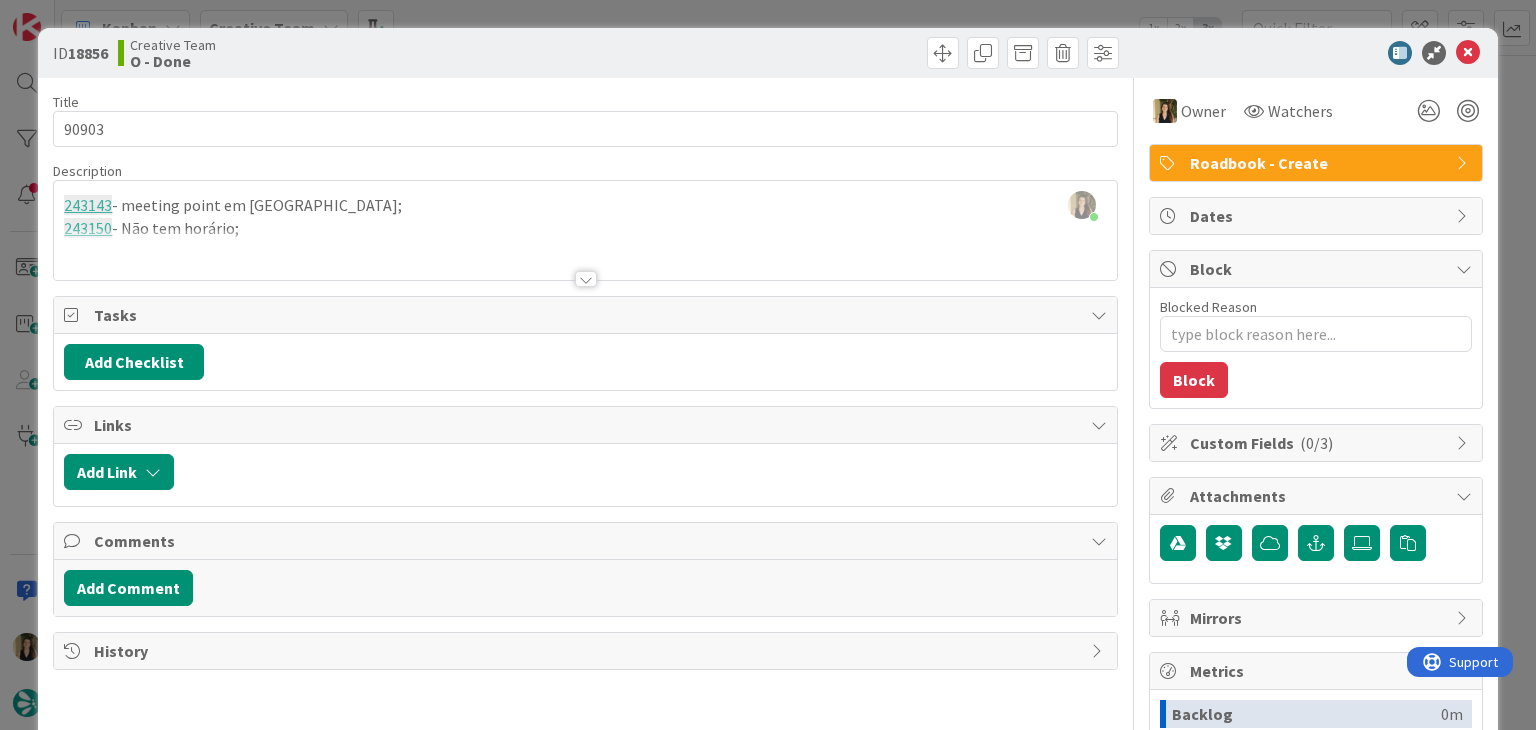click at bounding box center [585, 254] 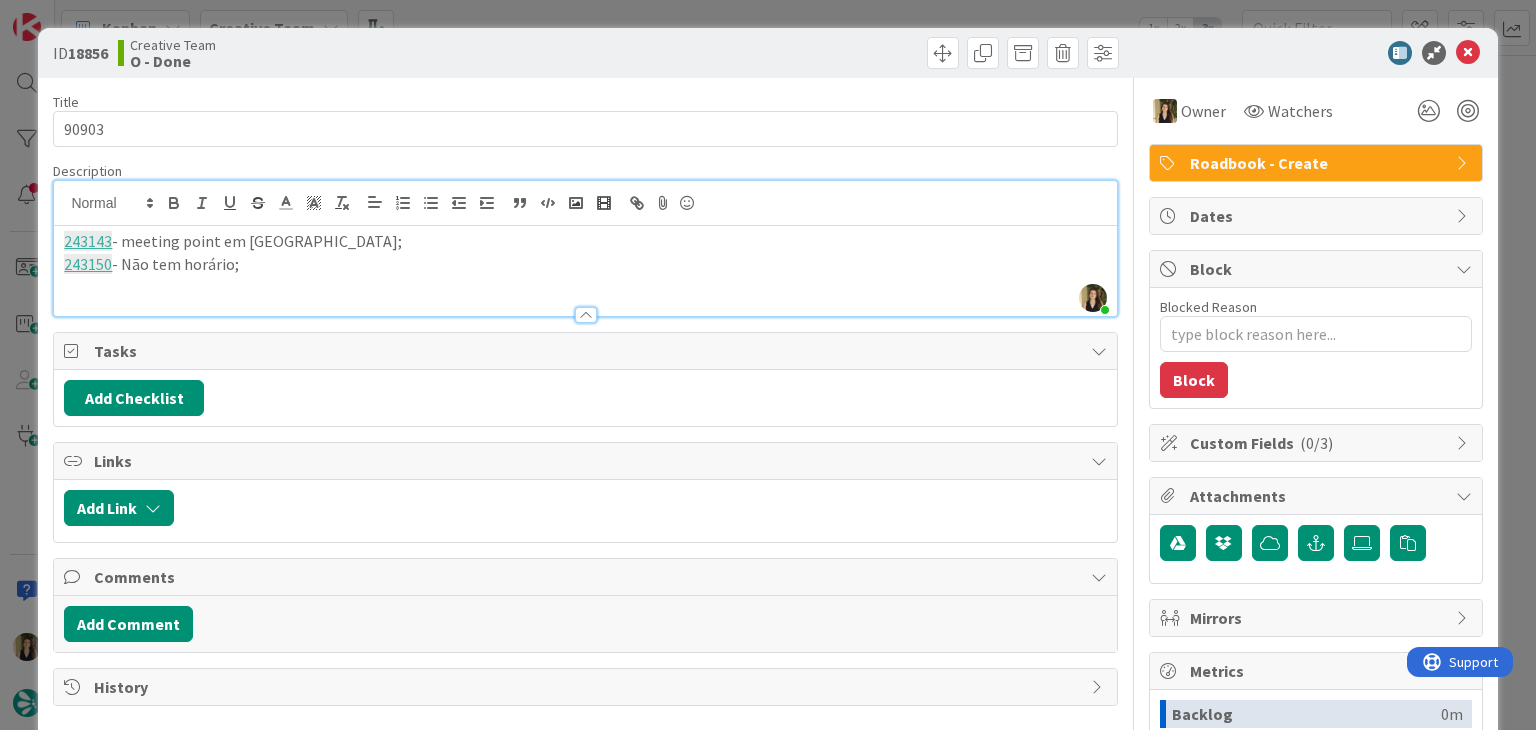 drag, startPoint x: 256, startPoint y: 275, endPoint x: 57, endPoint y: 239, distance: 202.23007 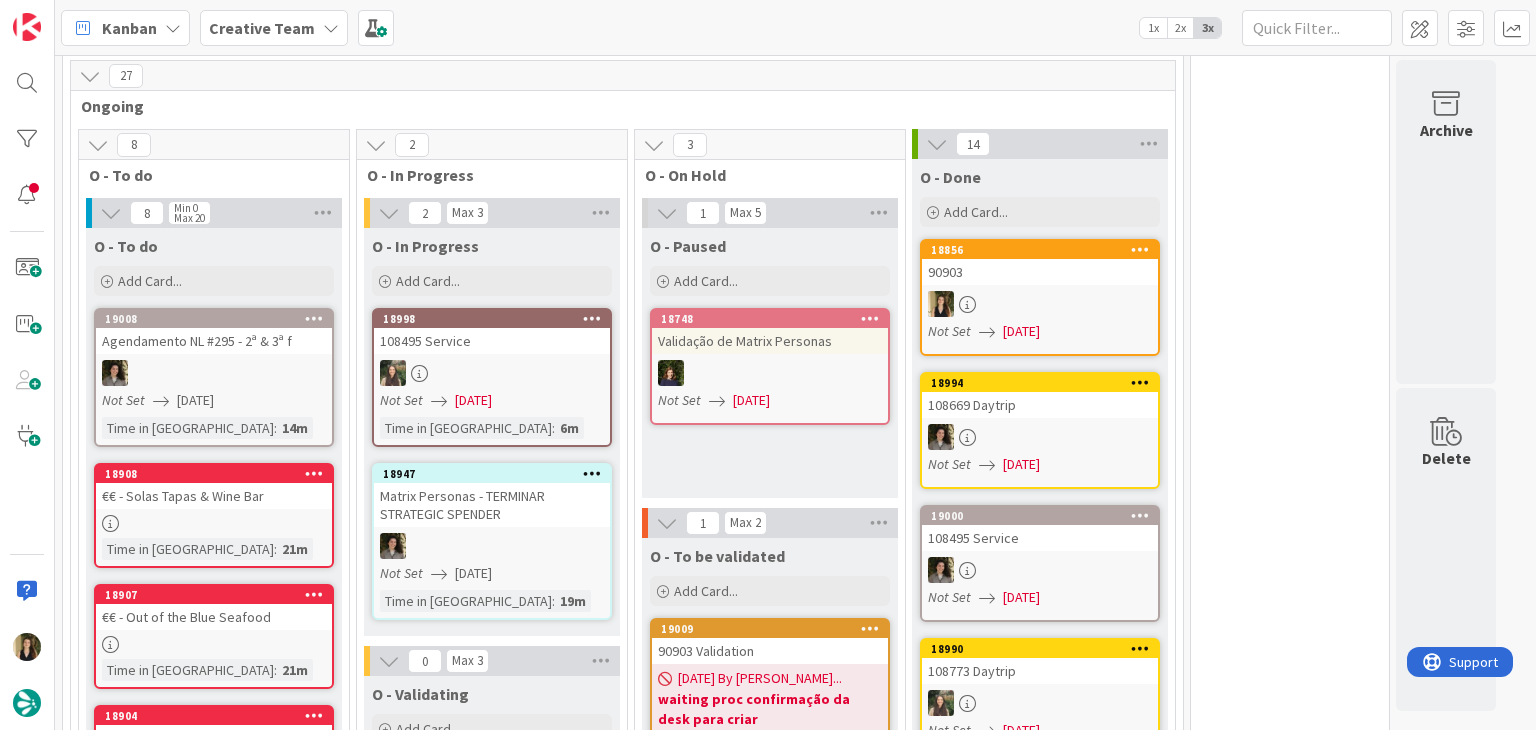 scroll, scrollTop: 0, scrollLeft: 0, axis: both 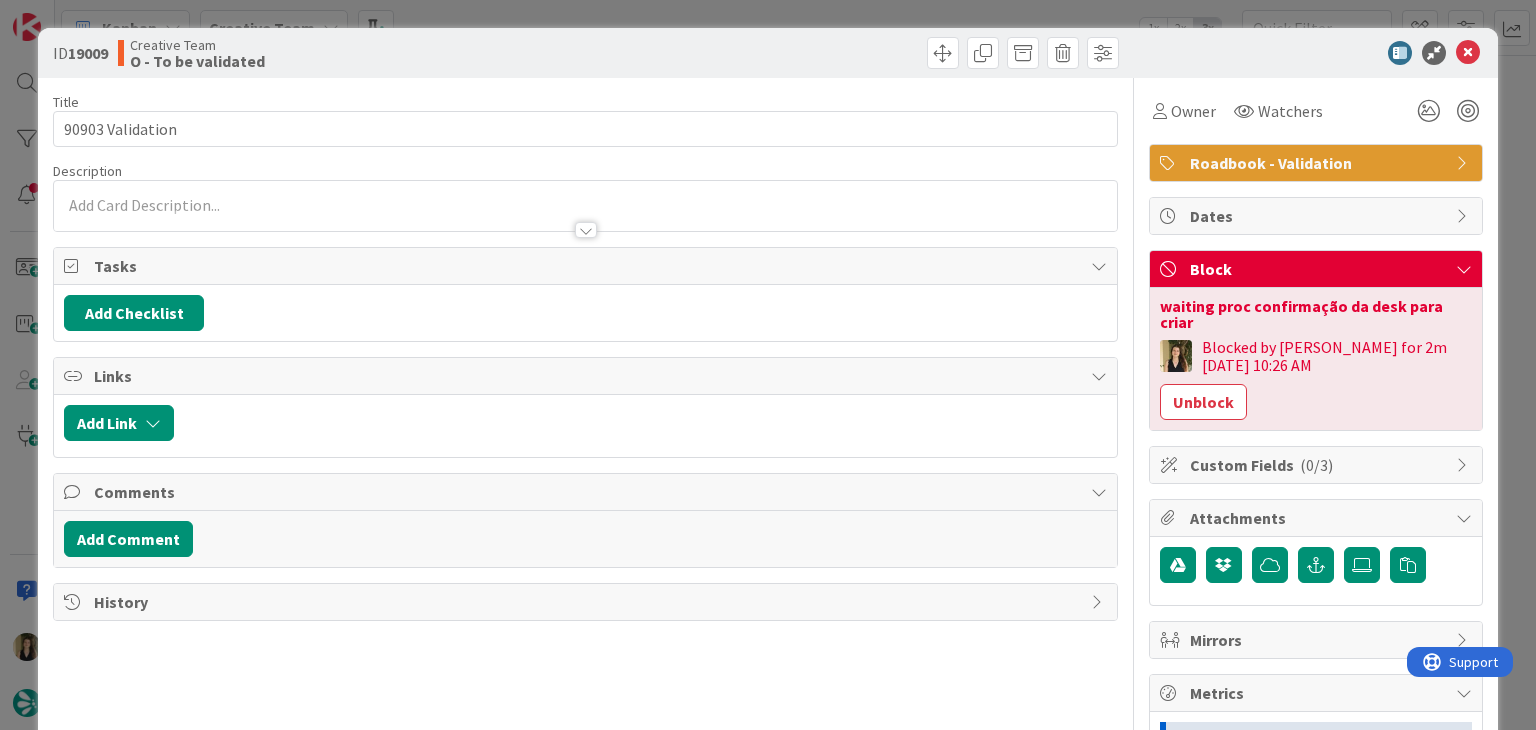 click at bounding box center [585, 220] 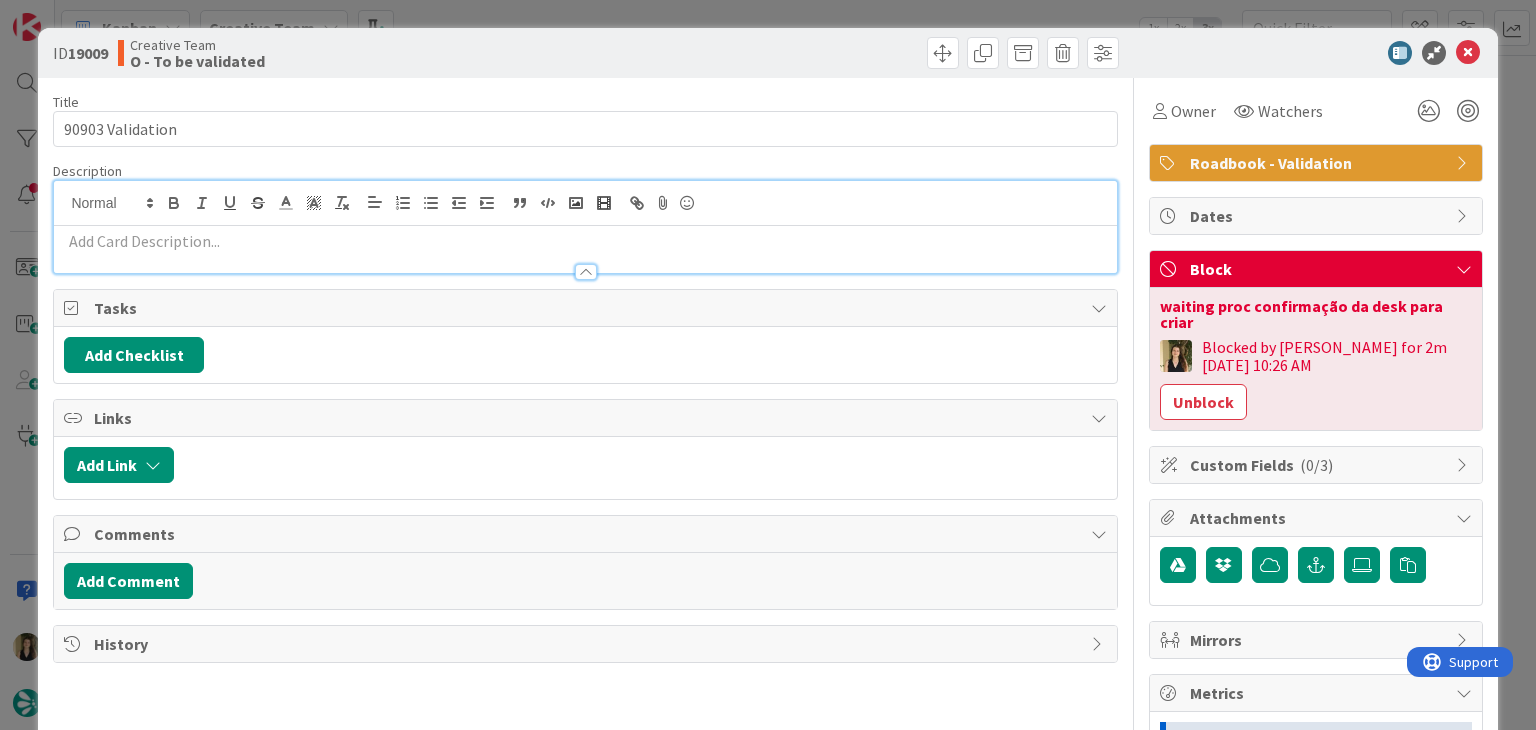 click at bounding box center (585, 241) 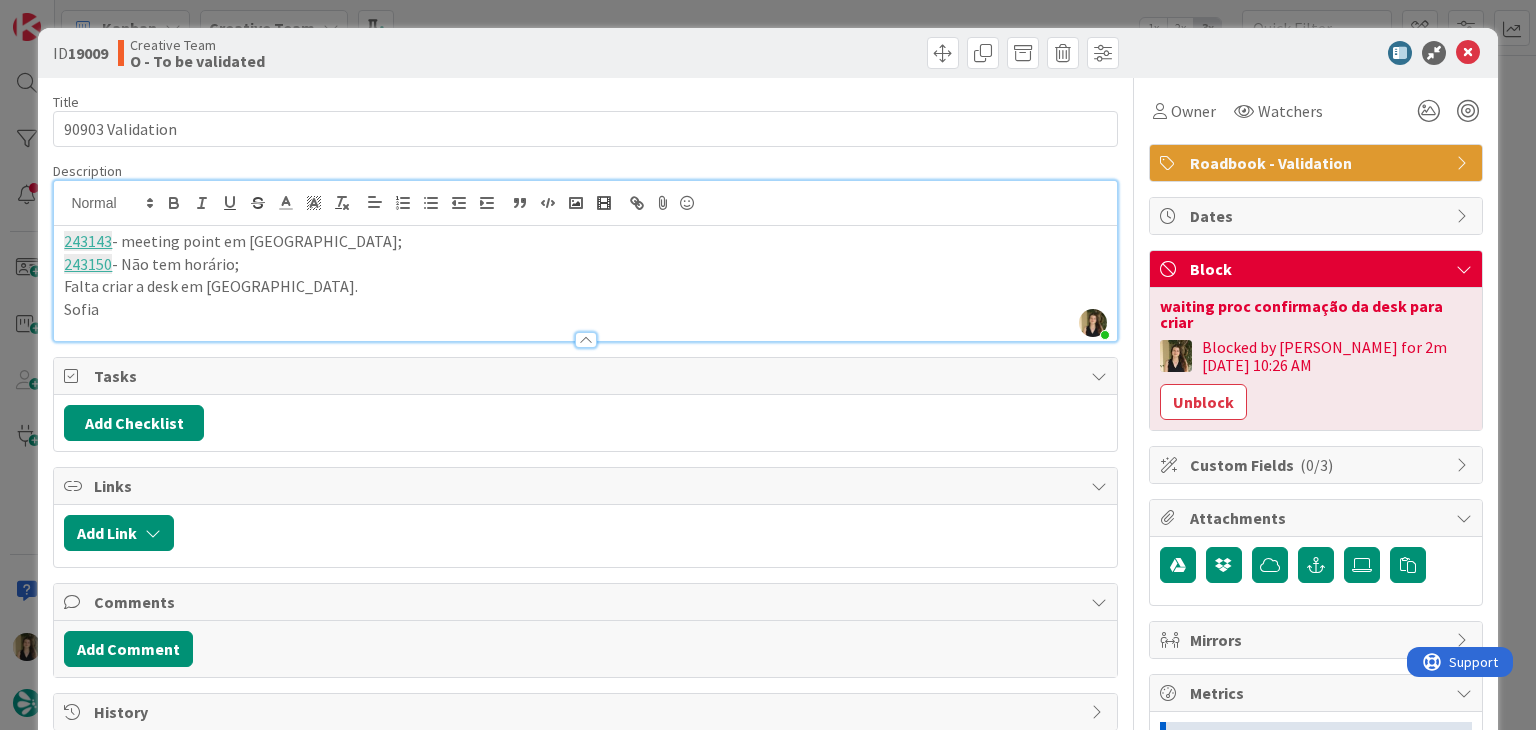 click on "Title 16 / 128 90903 Validation Description [PERSON_NAME] just joined 243143  - meeting point em TBC; 243150  - Não tem horário; Falta criar a desk em [GEOGRAPHIC_DATA]. [PERSON_NAME] Owner Watchers Roadbook - Validation Tasks Add Checklist Links Add Link Comments Add Comment History" at bounding box center (585, 565) 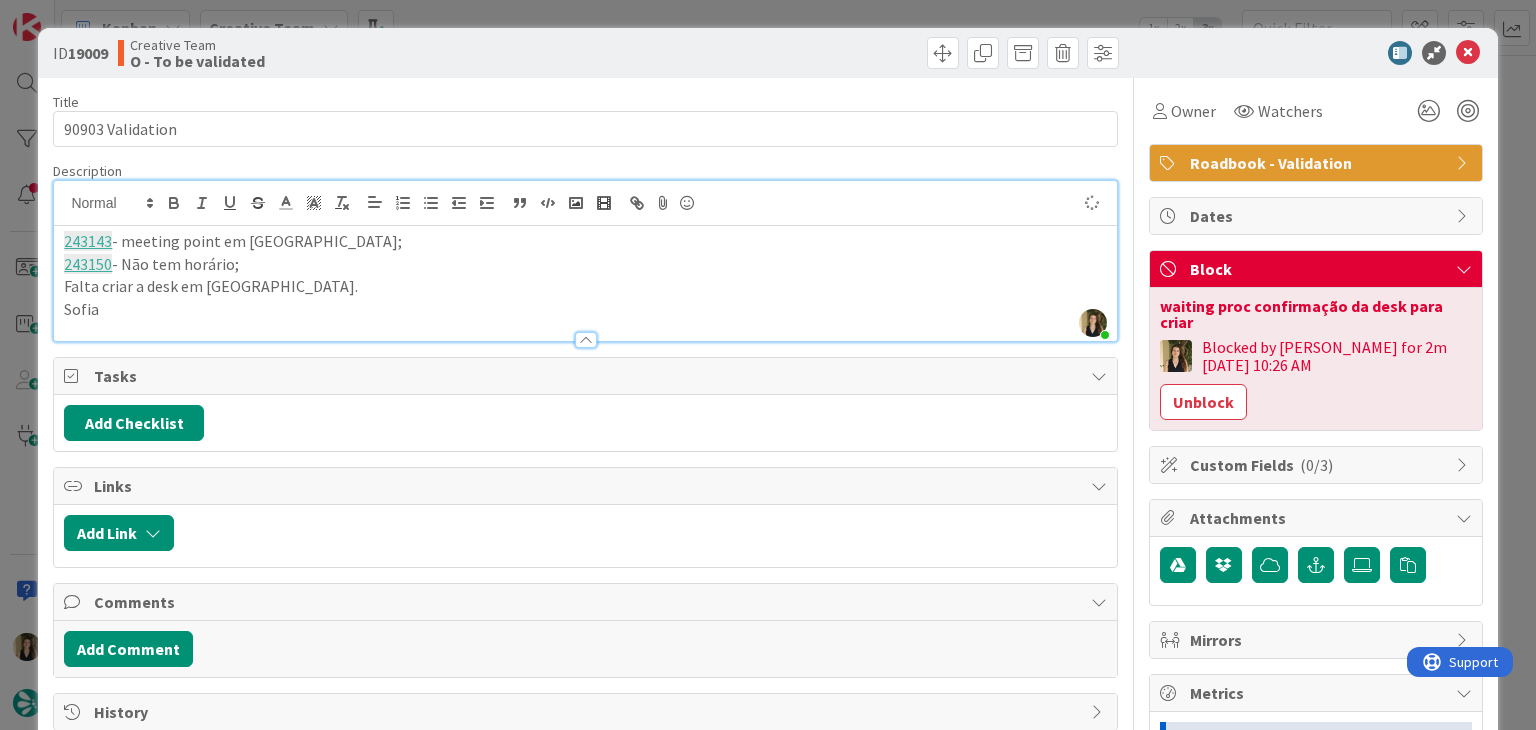 click on "ID  19009 Creative Team O - To be validated Title 16 / 128 90903 Validation Description [PERSON_NAME] just joined 243143  - meeting point em TBC; 243150  - Não tem horário; Falta criar a desk em [GEOGRAPHIC_DATA]. Sofia Owner Watchers Roadbook - Validation Tasks Add Checklist Links Add Link Comments Add Comment History Owner Watchers Roadbook - Validation Dates Block waiting proc confirmação da desk para criar Blocked by [PERSON_NAME] for 2m [DATE] 10:26 AM Unblock Custom Fields ( 0/3 ) Attachments Mirrors Metrics Backlog 0m To Do 0m Buffer 2m In Progress 0m Total Time 2m Lead Time 2m Cycle Time 2m Blocked Time 2m Show Details" at bounding box center (768, 365) 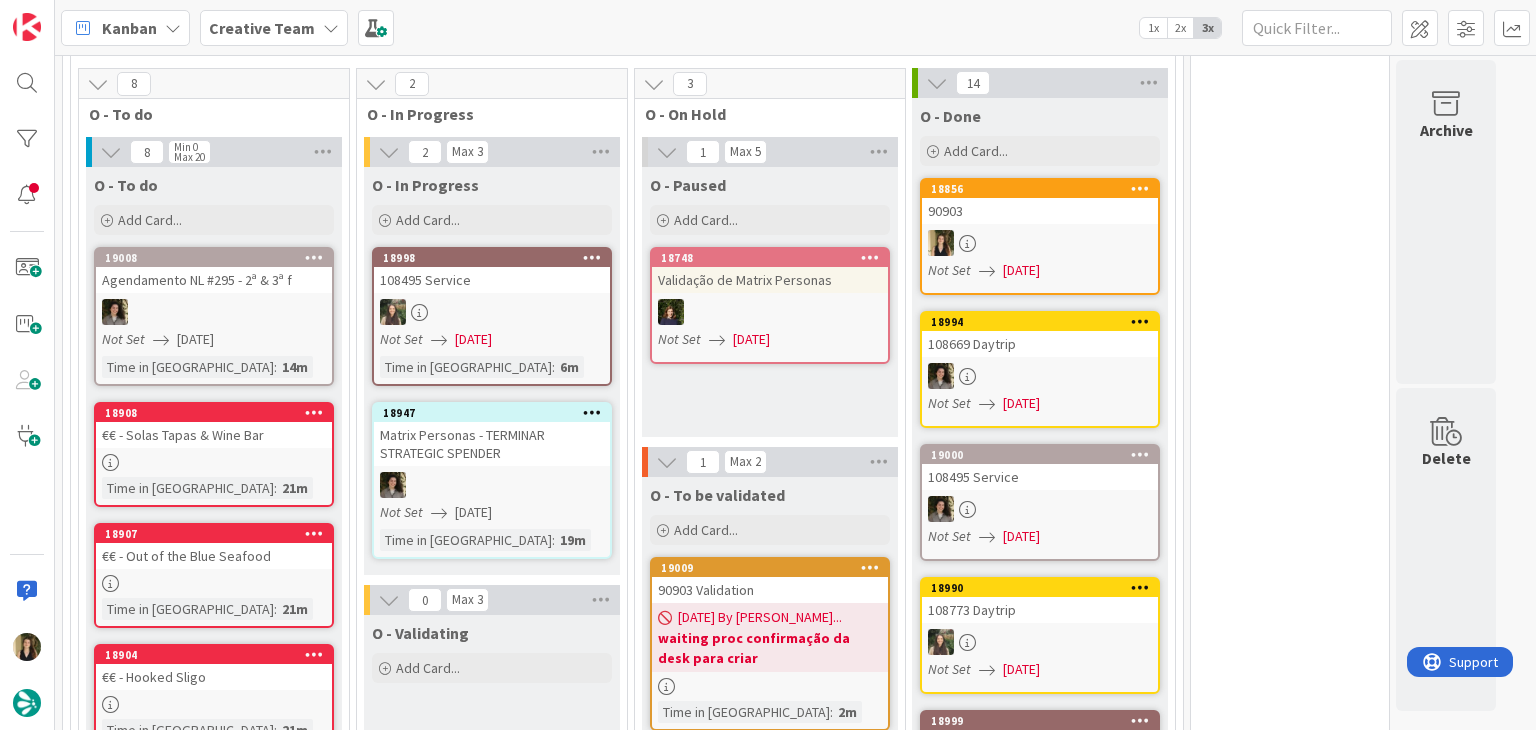 scroll, scrollTop: 0, scrollLeft: 0, axis: both 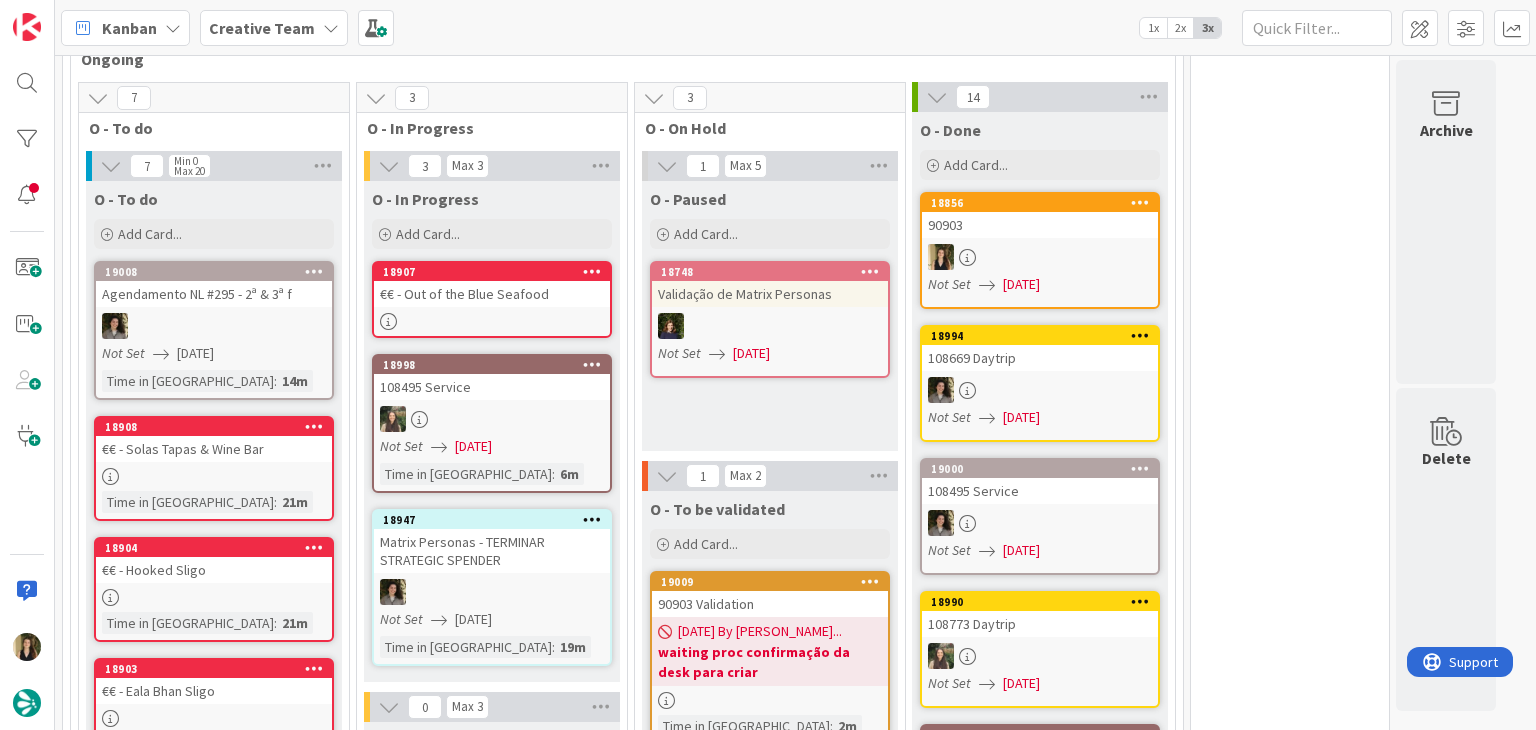 click on "18907 €€ - Out of the Blue Seafood" at bounding box center (492, 299) 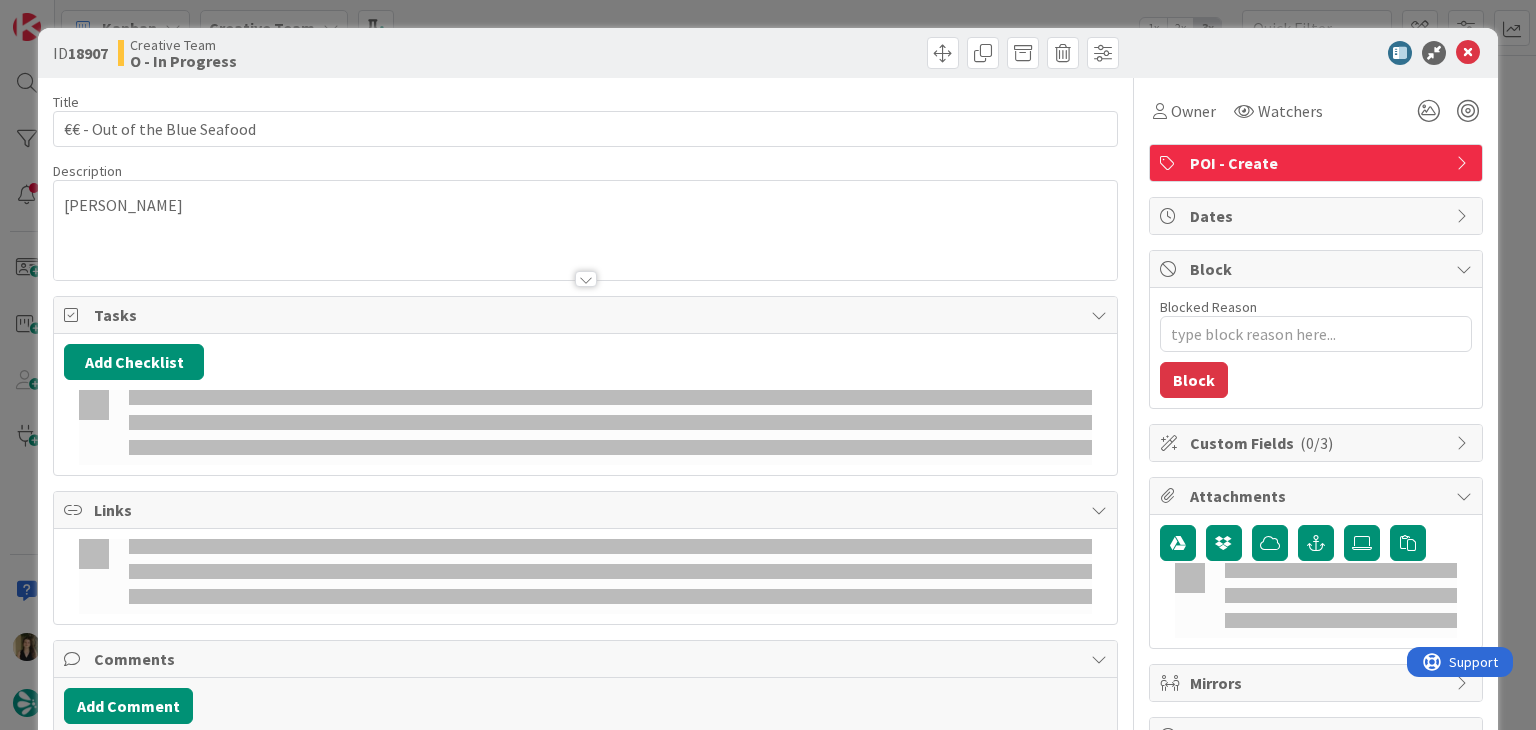 scroll, scrollTop: 0, scrollLeft: 0, axis: both 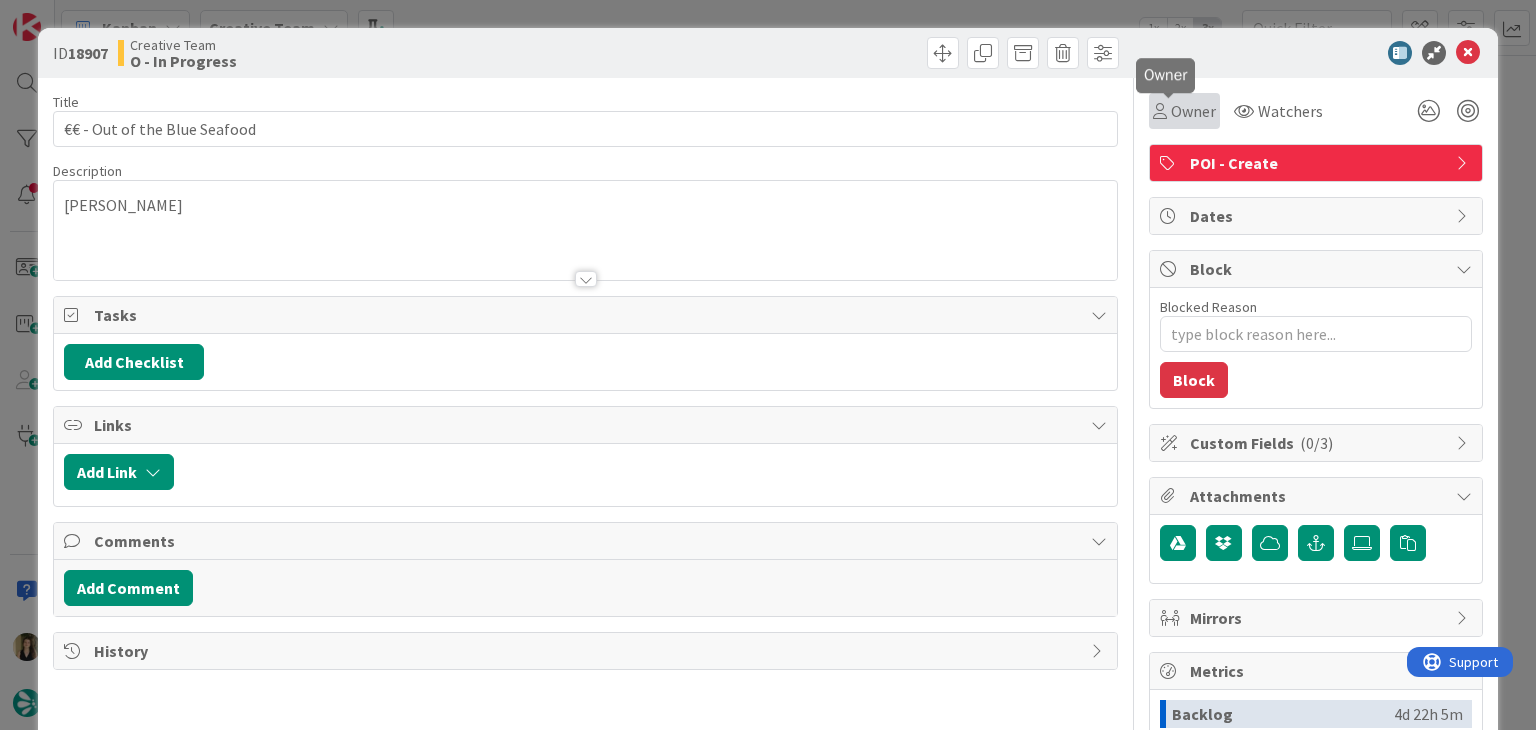 click on "Owner" at bounding box center [1193, 111] 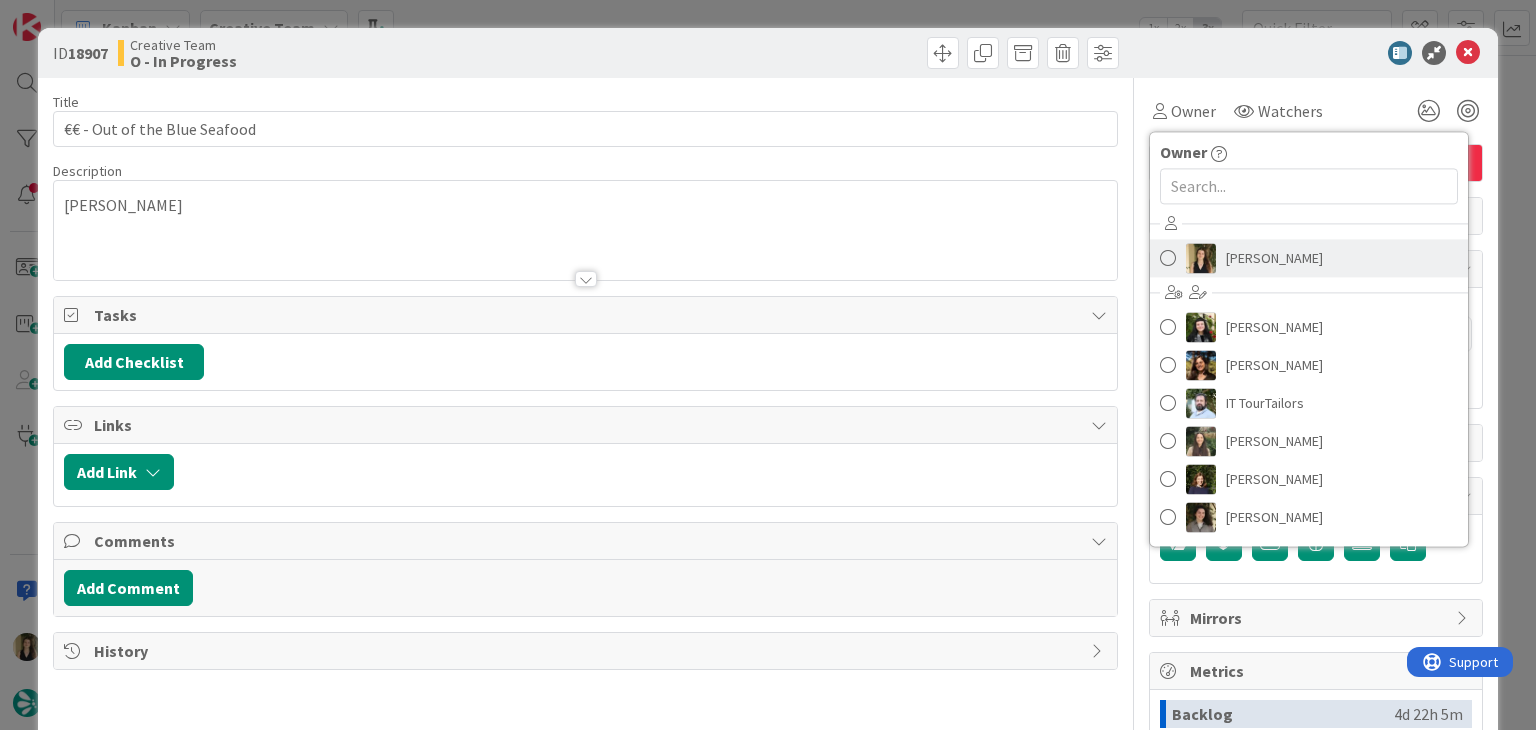click on "[PERSON_NAME]" at bounding box center (1274, 258) 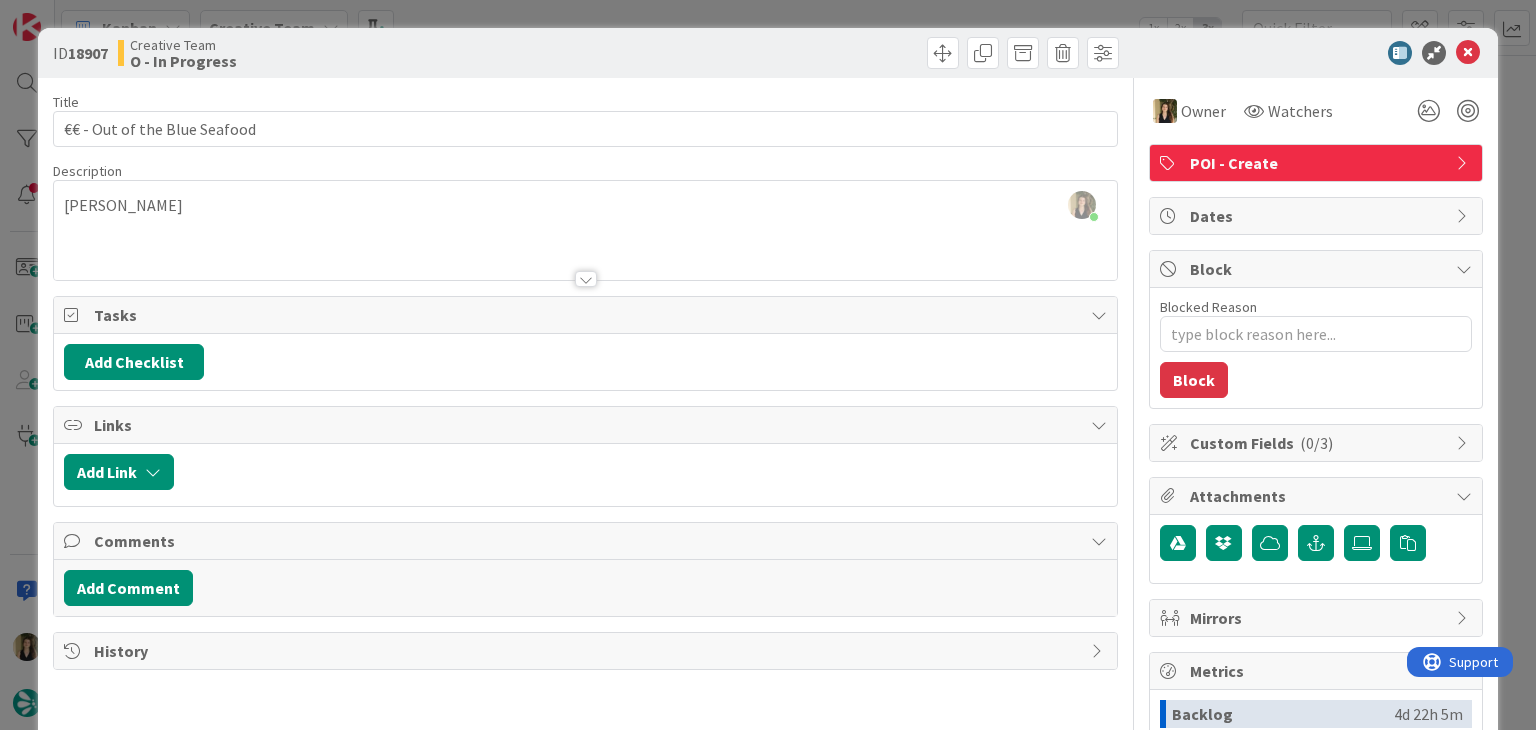 click at bounding box center (855, 53) 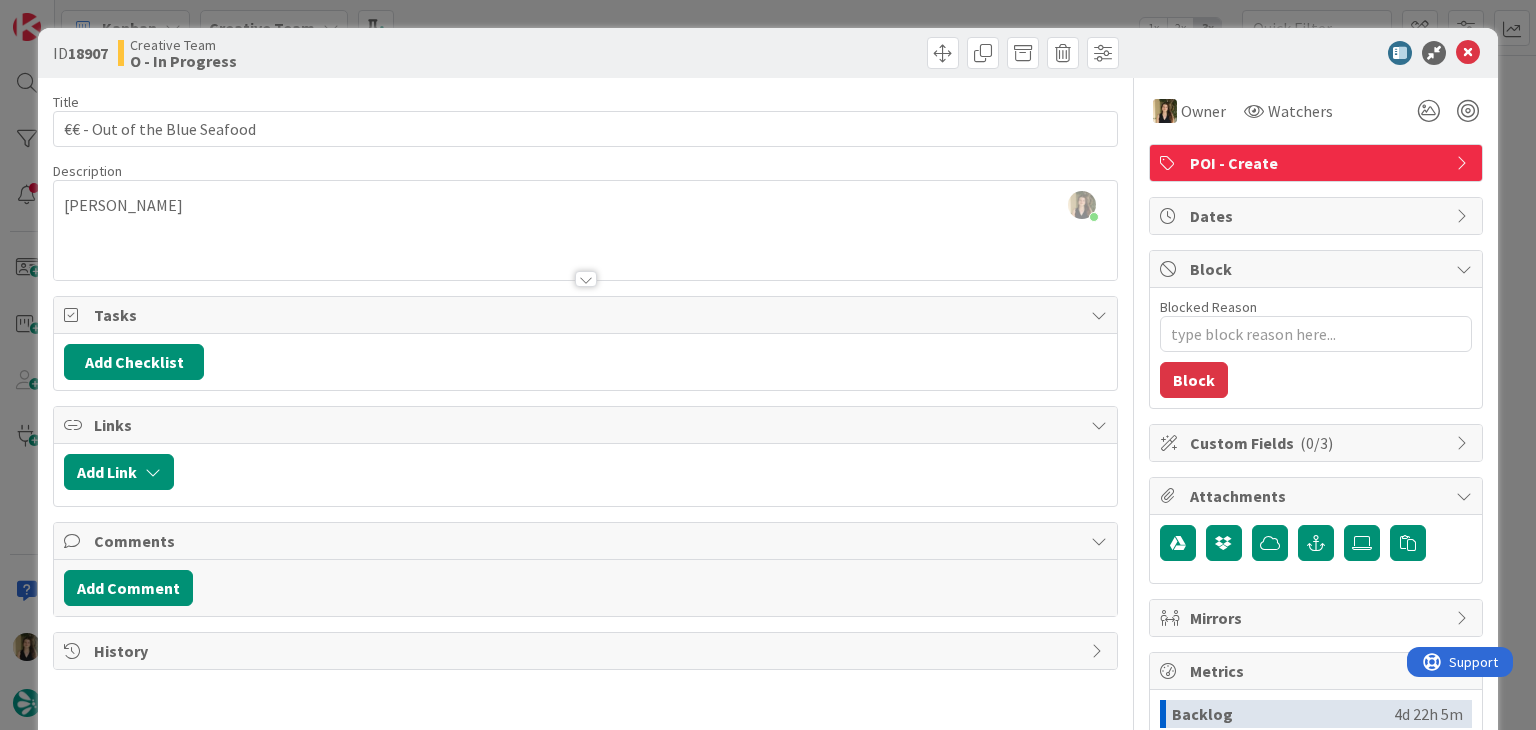 click at bounding box center (855, 53) 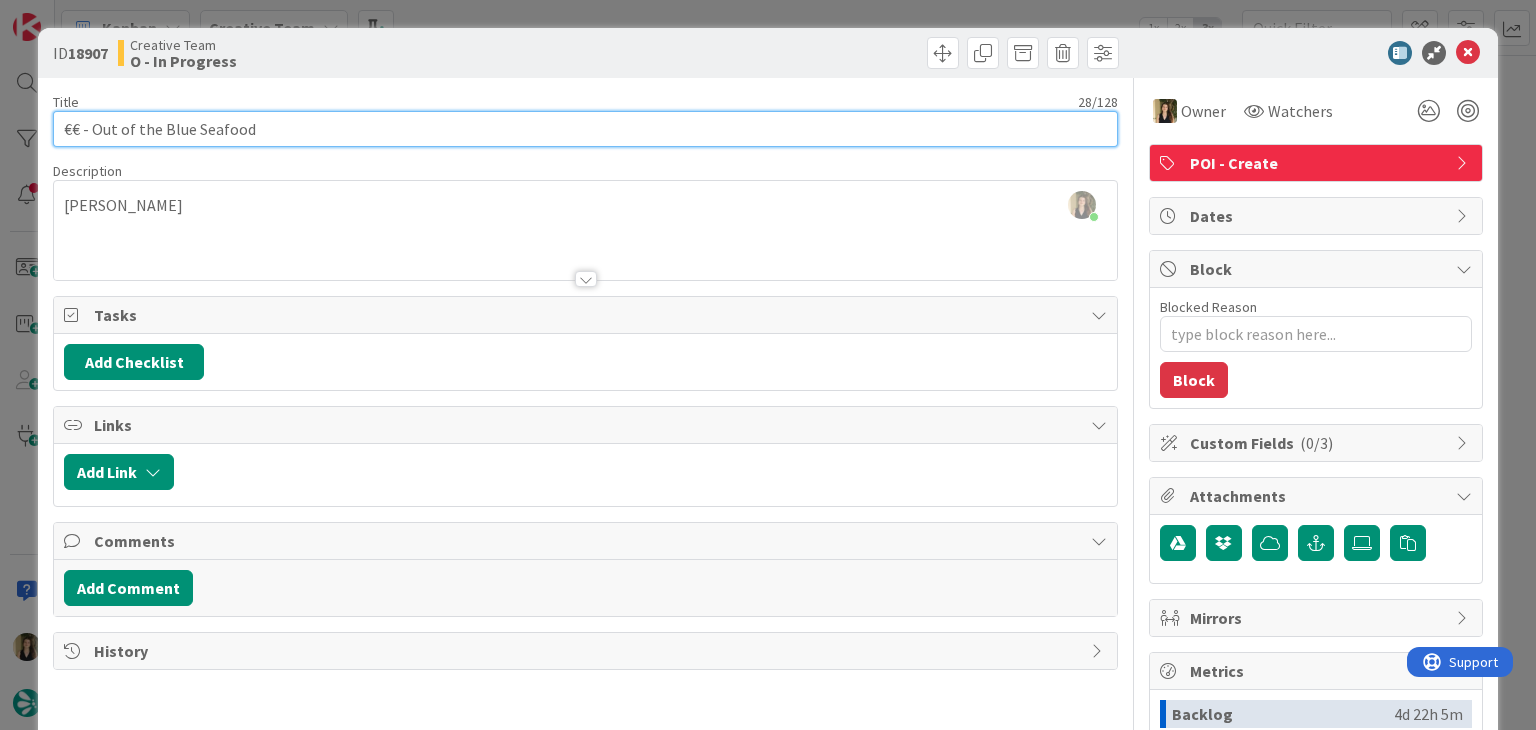 drag, startPoint x: 287, startPoint y: 125, endPoint x: 91, endPoint y: 125, distance: 196 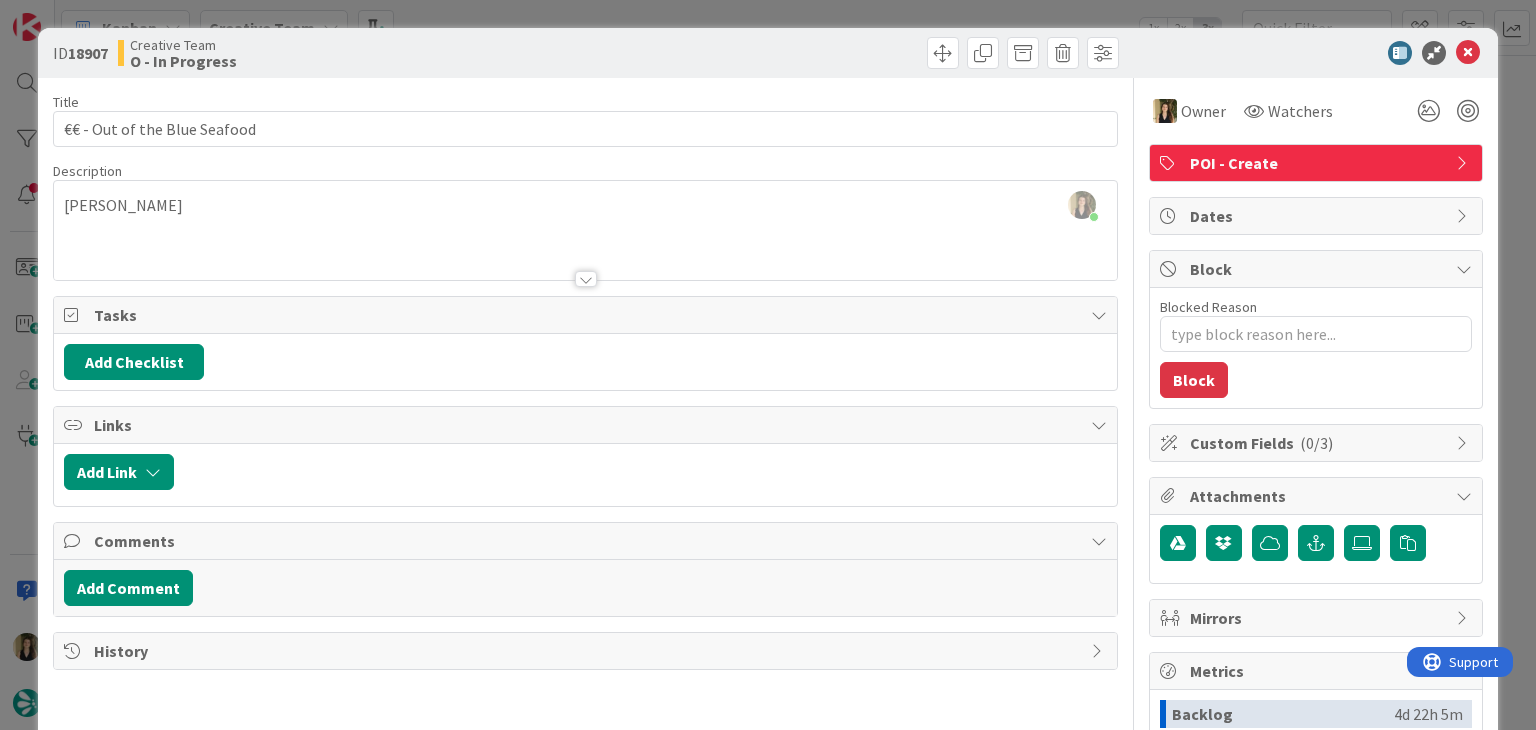 click on "Creative Team O - In Progress" at bounding box center (349, 53) 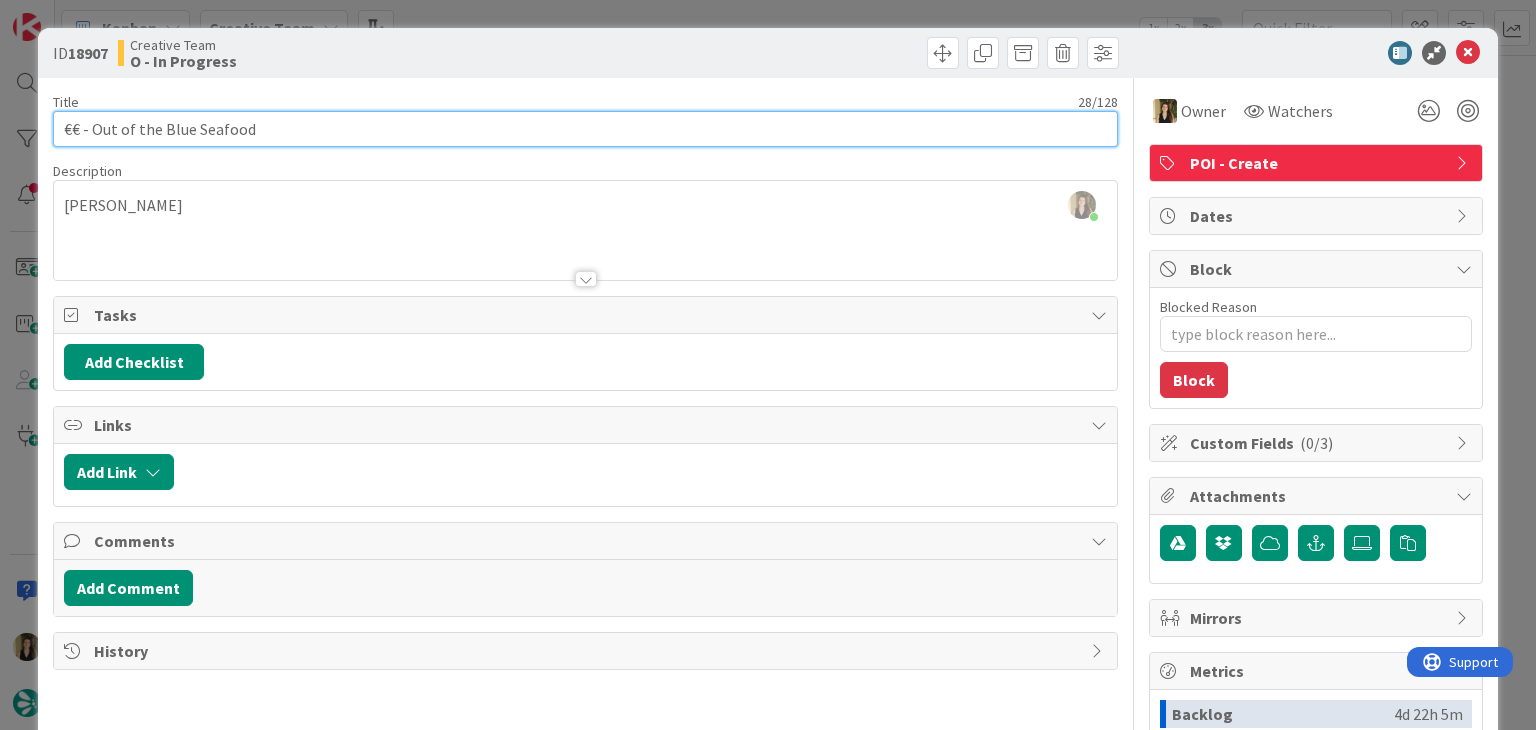 click on "€€ - Out of the Blue Seafood" at bounding box center [585, 129] 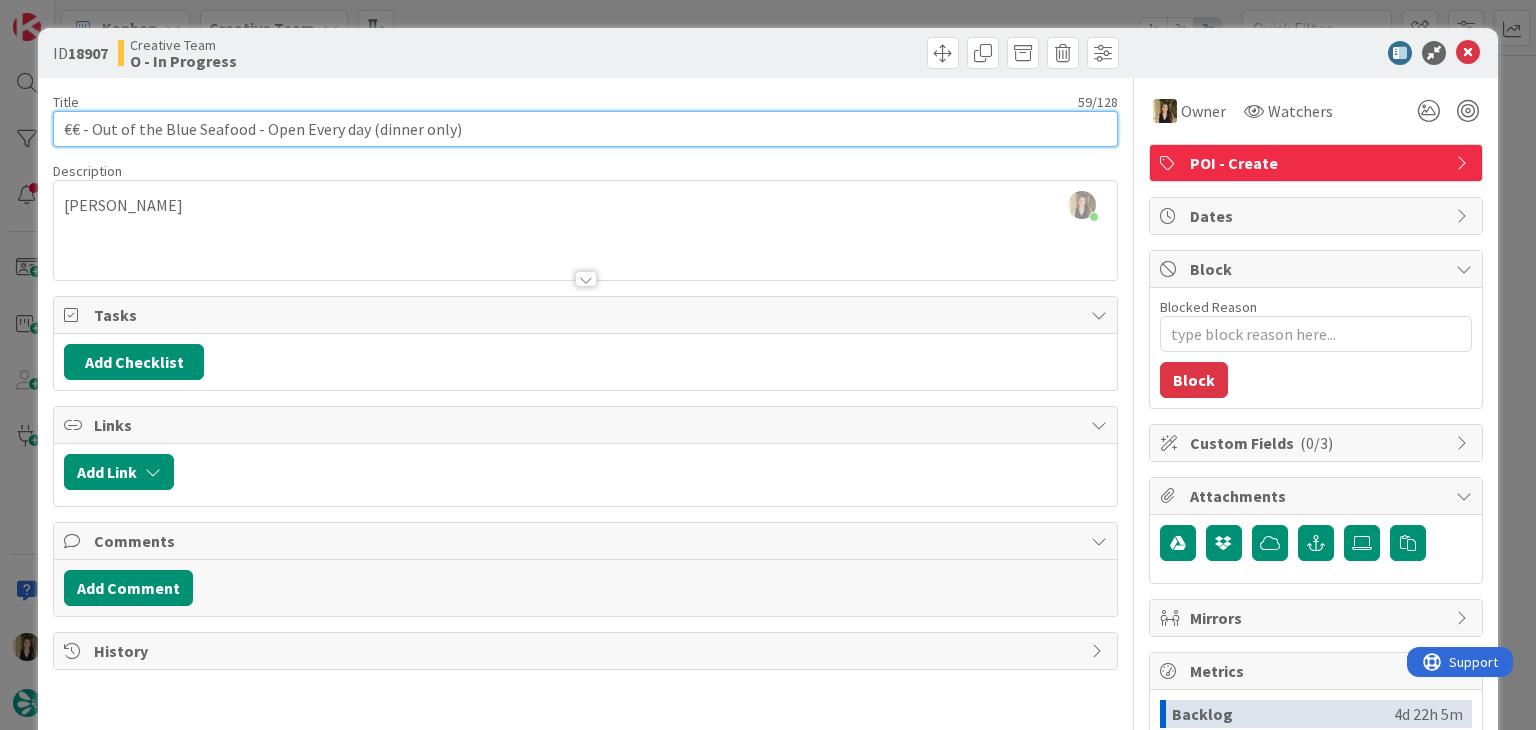 drag, startPoint x: 530, startPoint y: 129, endPoint x: 55, endPoint y: 129, distance: 475 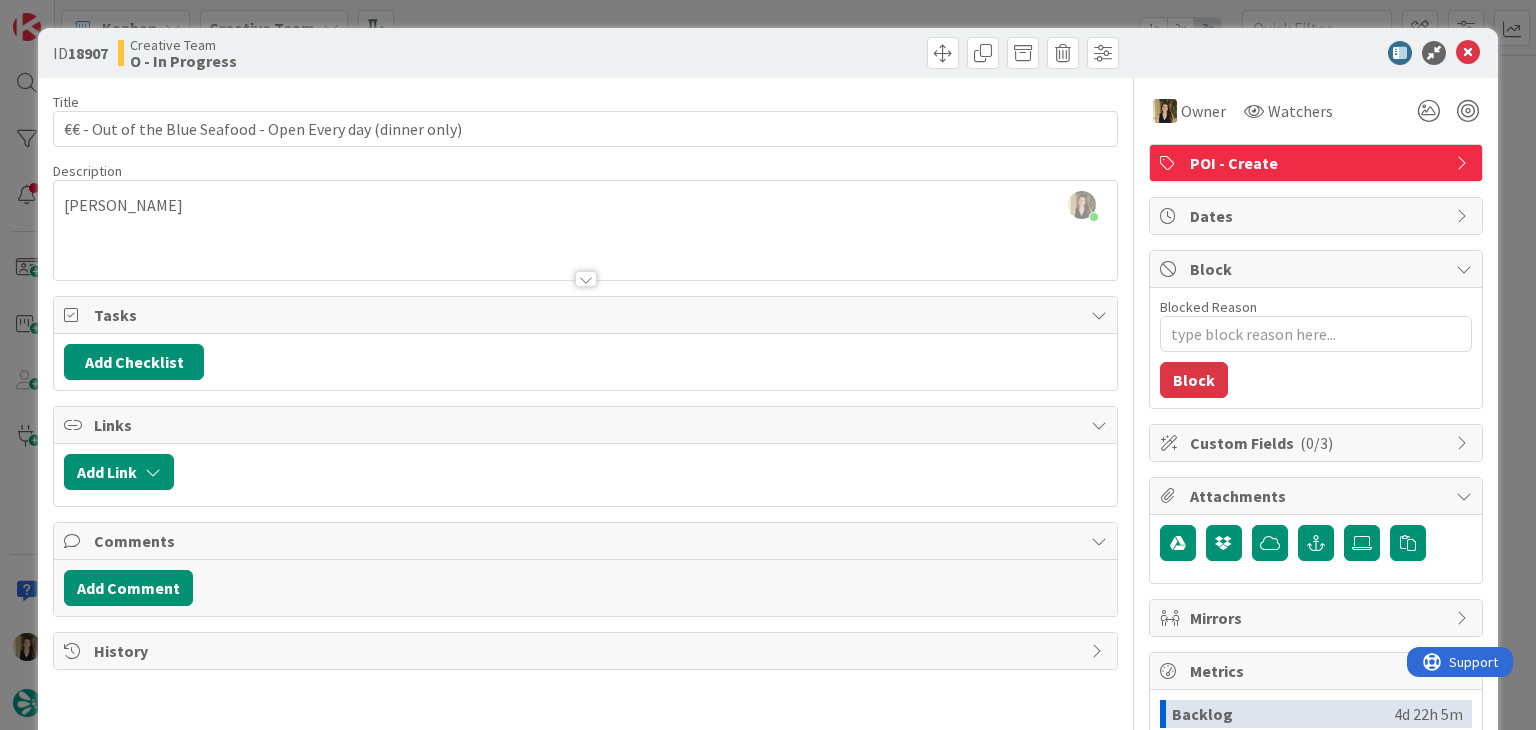 click on "[PERSON_NAME] joined  6 m ago [PERSON_NAME]" at bounding box center [585, 230] 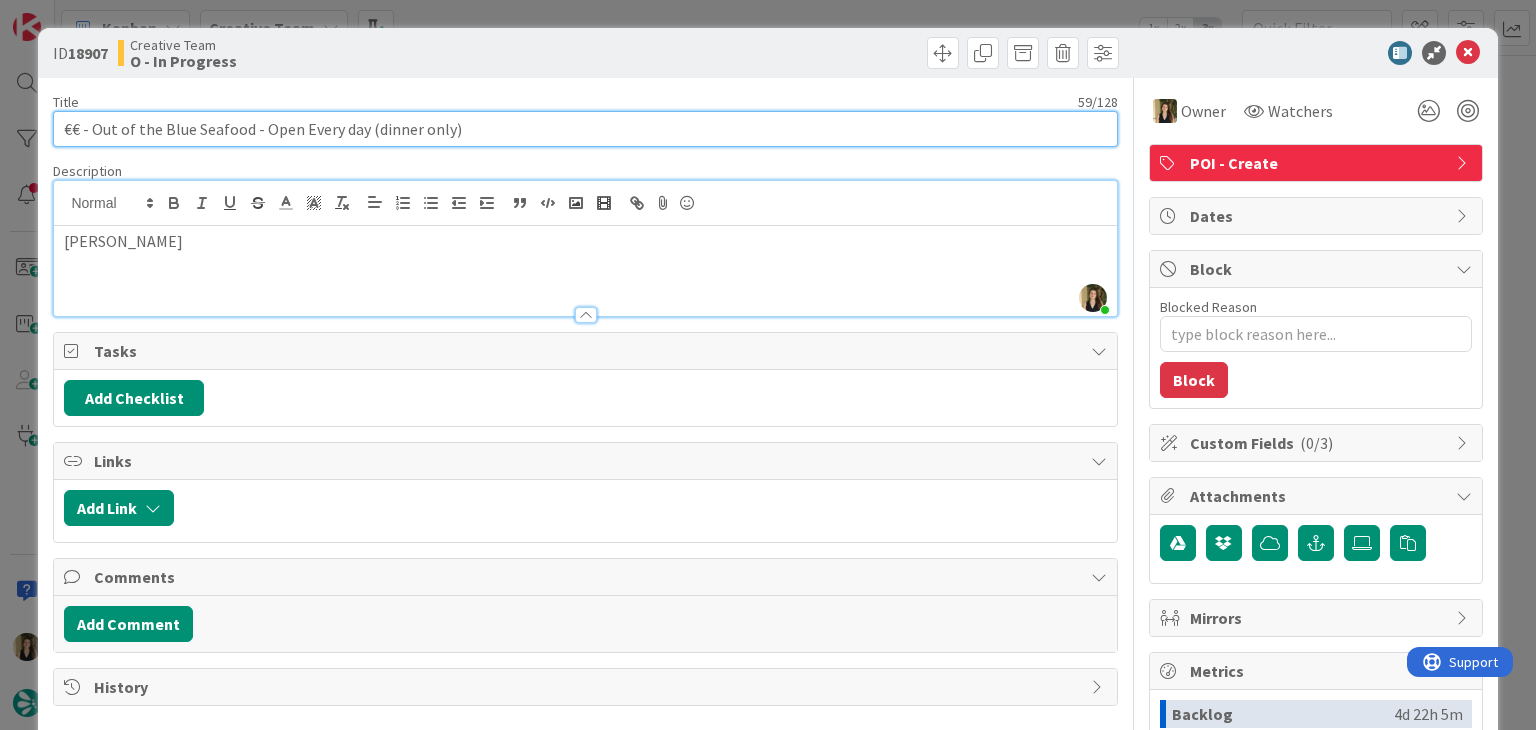 drag, startPoint x: 246, startPoint y: 125, endPoint x: 91, endPoint y: 126, distance: 155.00322 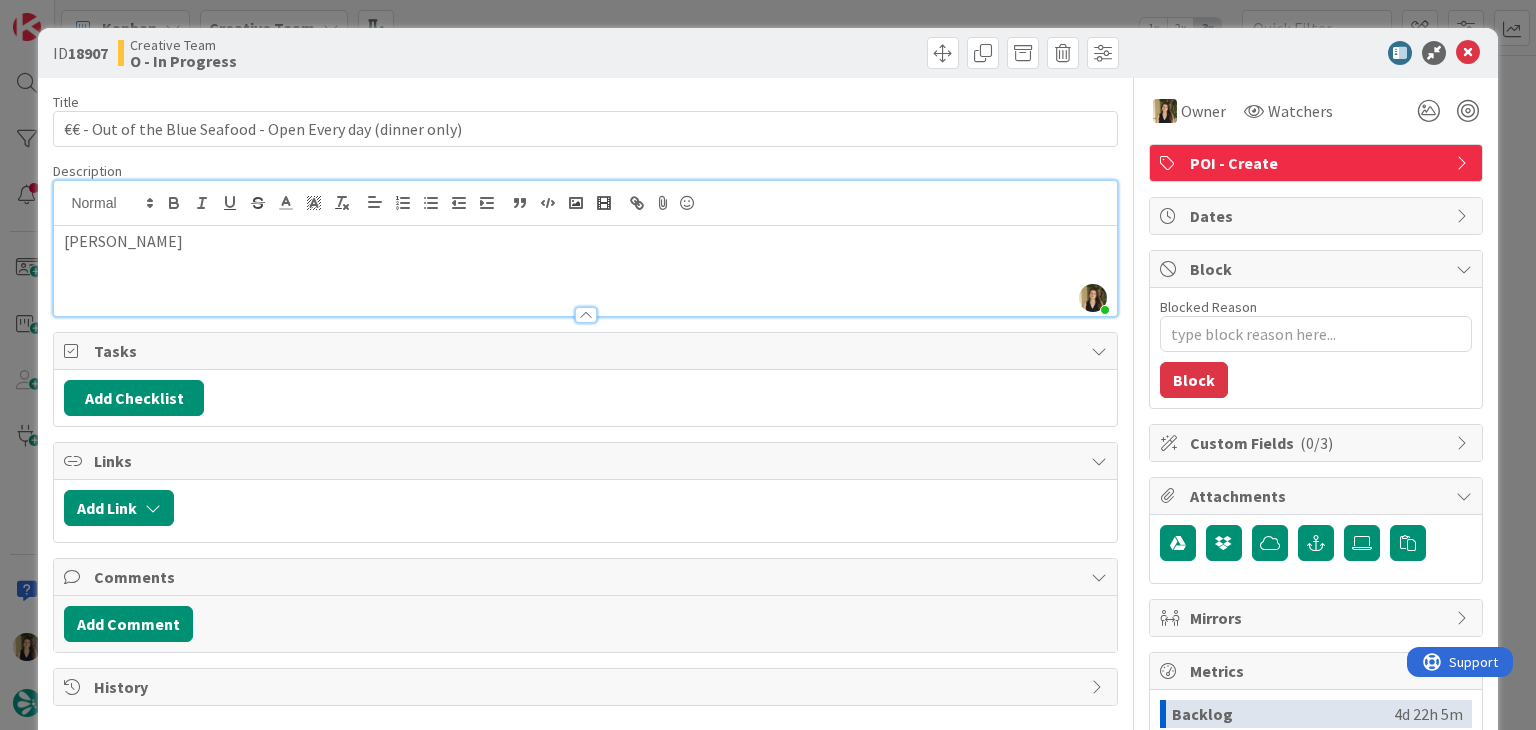 click on "Creative Team O - In Progress" at bounding box center [349, 53] 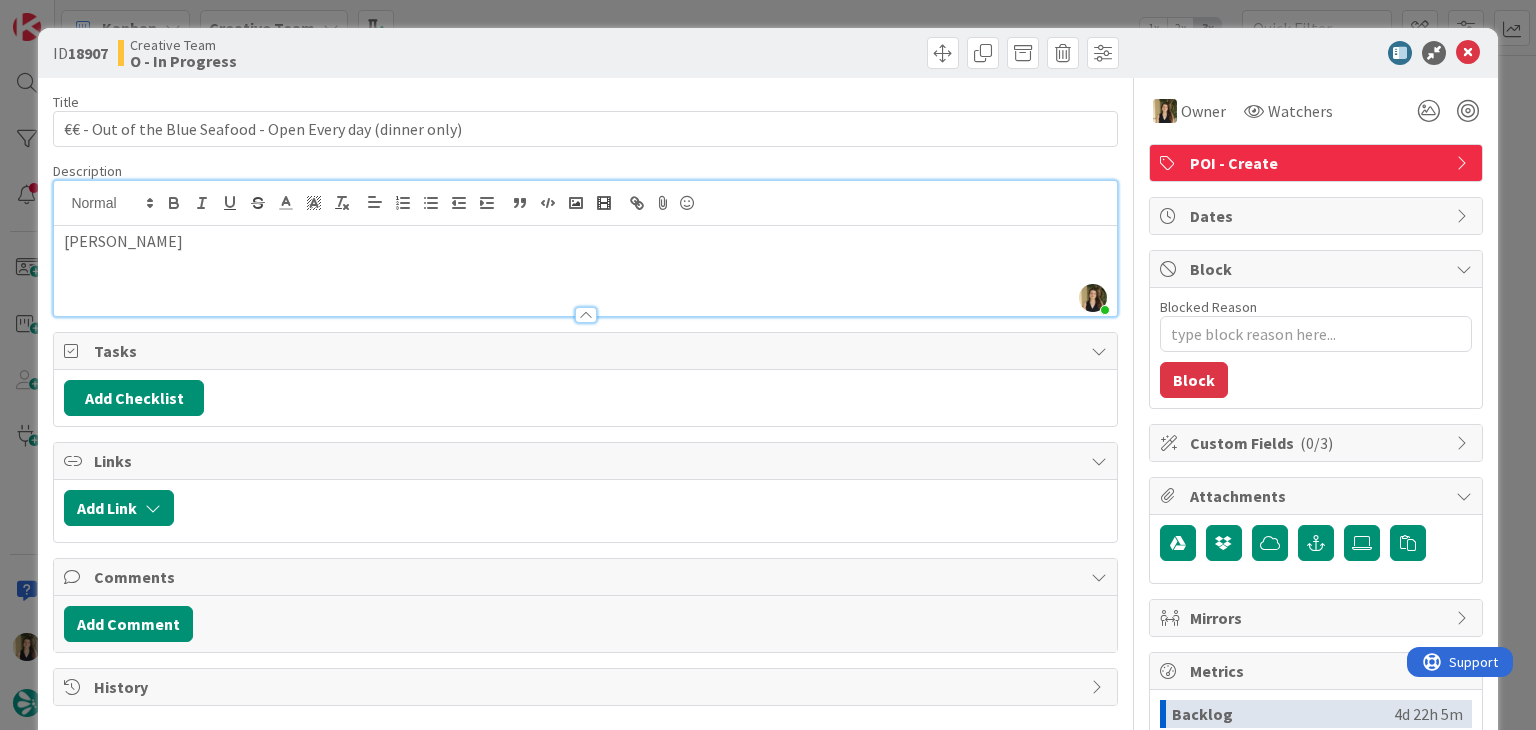 click on "Creative Team O - In Progress" at bounding box center [349, 53] 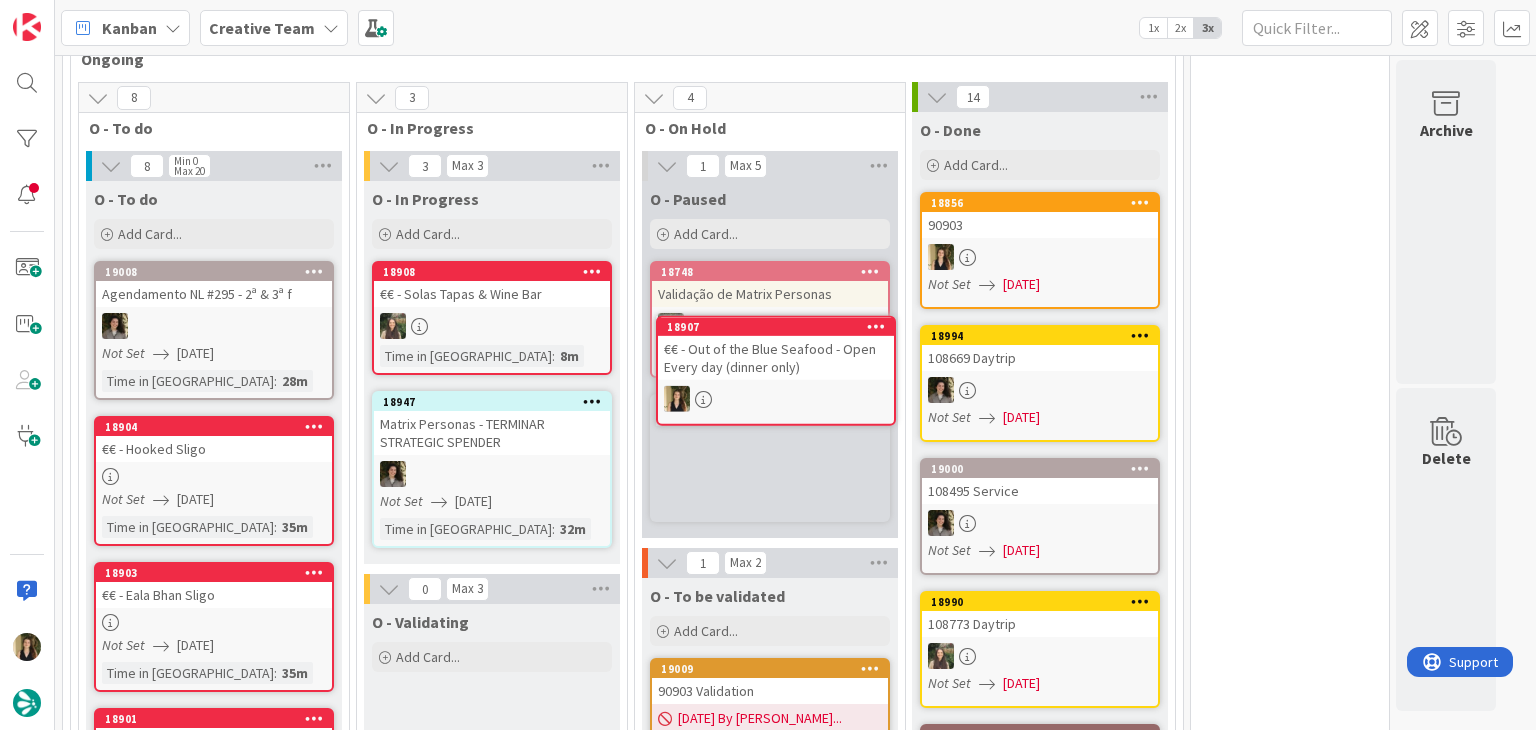 scroll, scrollTop: 0, scrollLeft: 0, axis: both 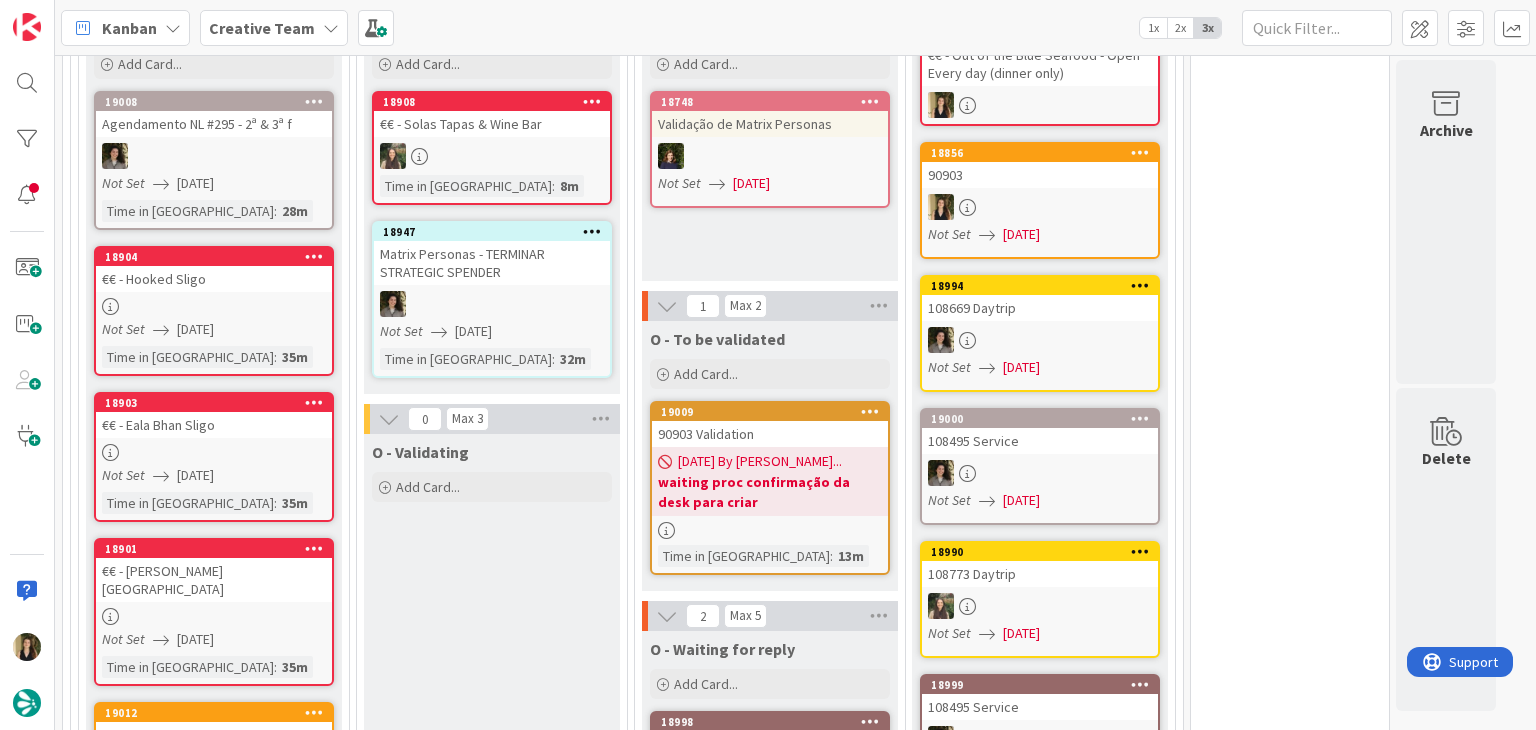 click on "Not Set [DATE]" at bounding box center [217, 329] 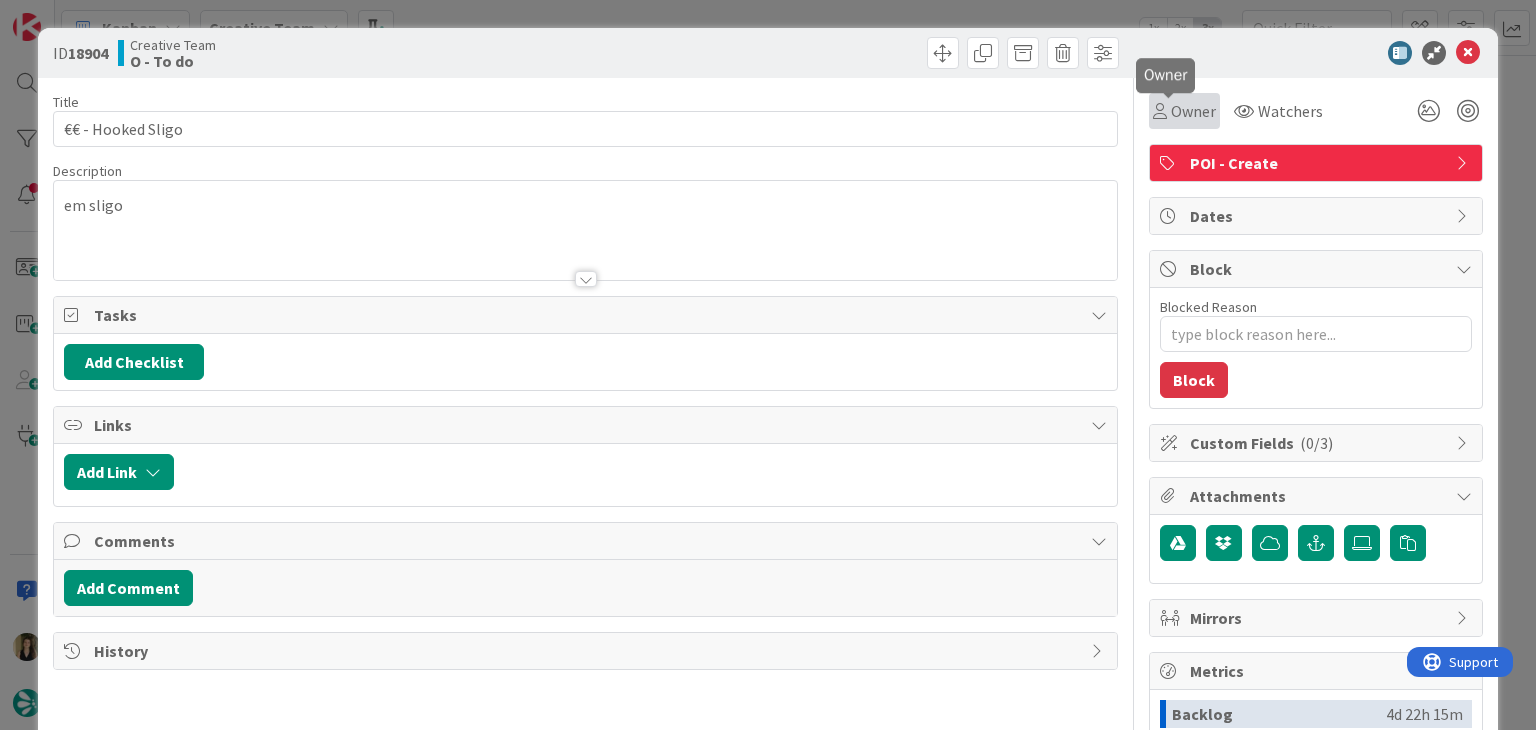 scroll, scrollTop: 0, scrollLeft: 0, axis: both 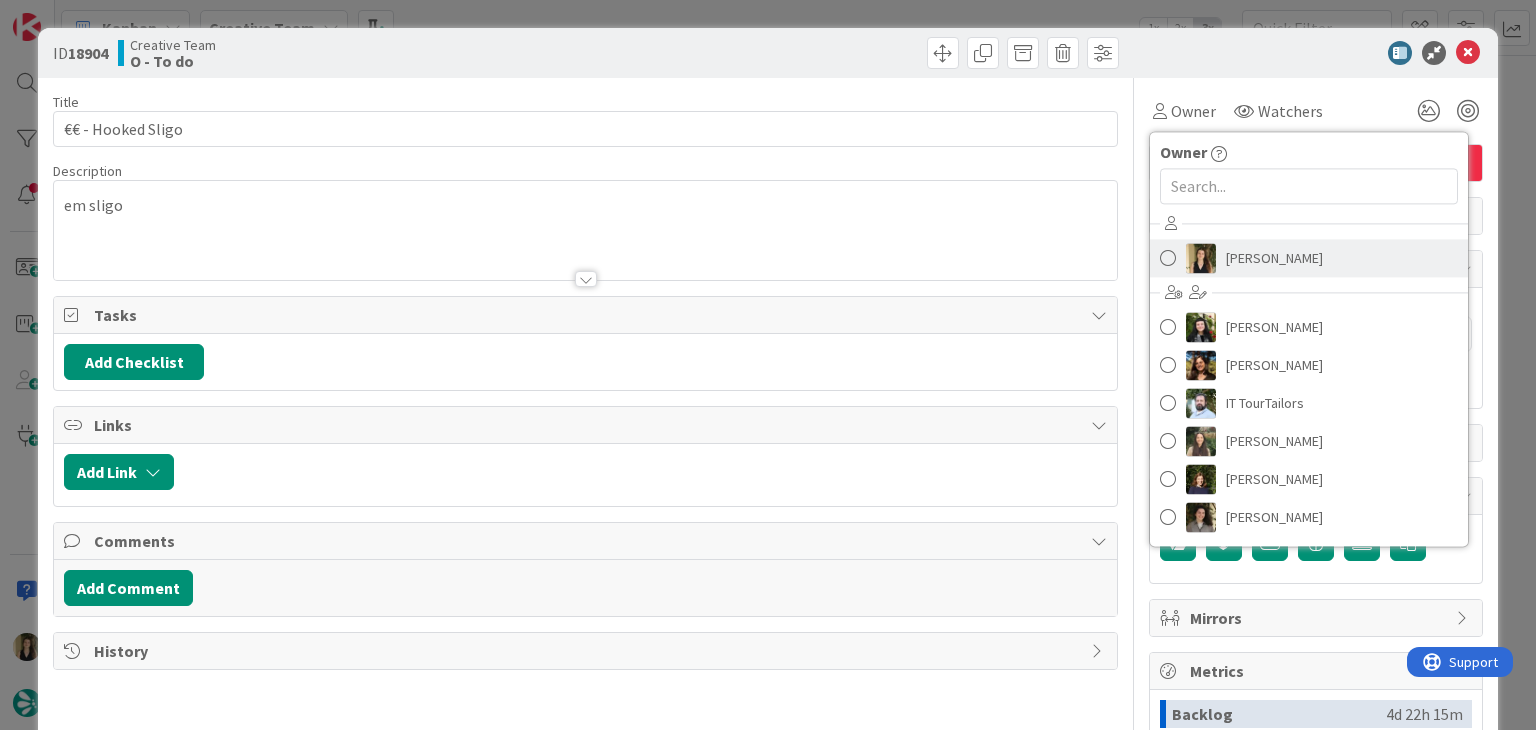 click on "[PERSON_NAME]" at bounding box center [1274, 258] 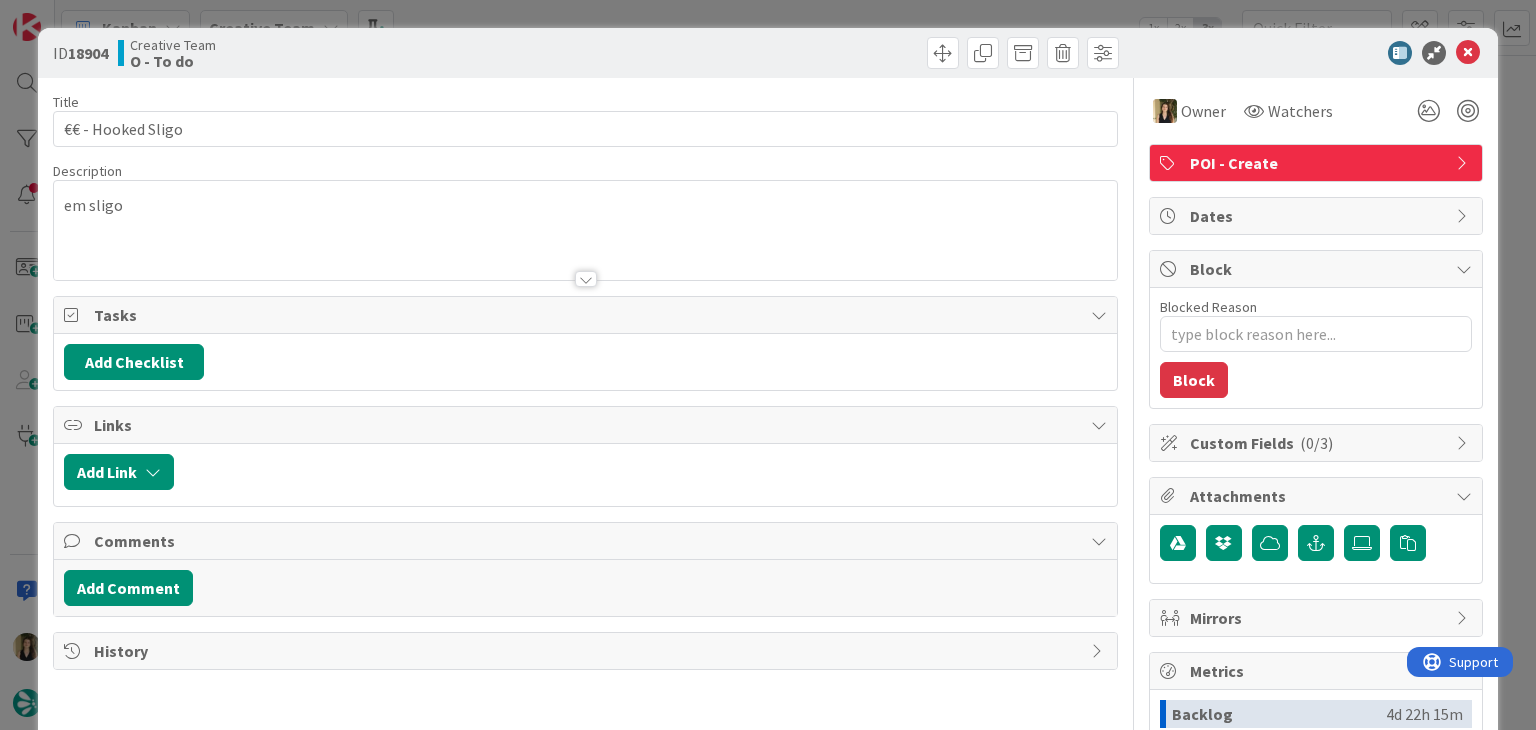 click at bounding box center [855, 53] 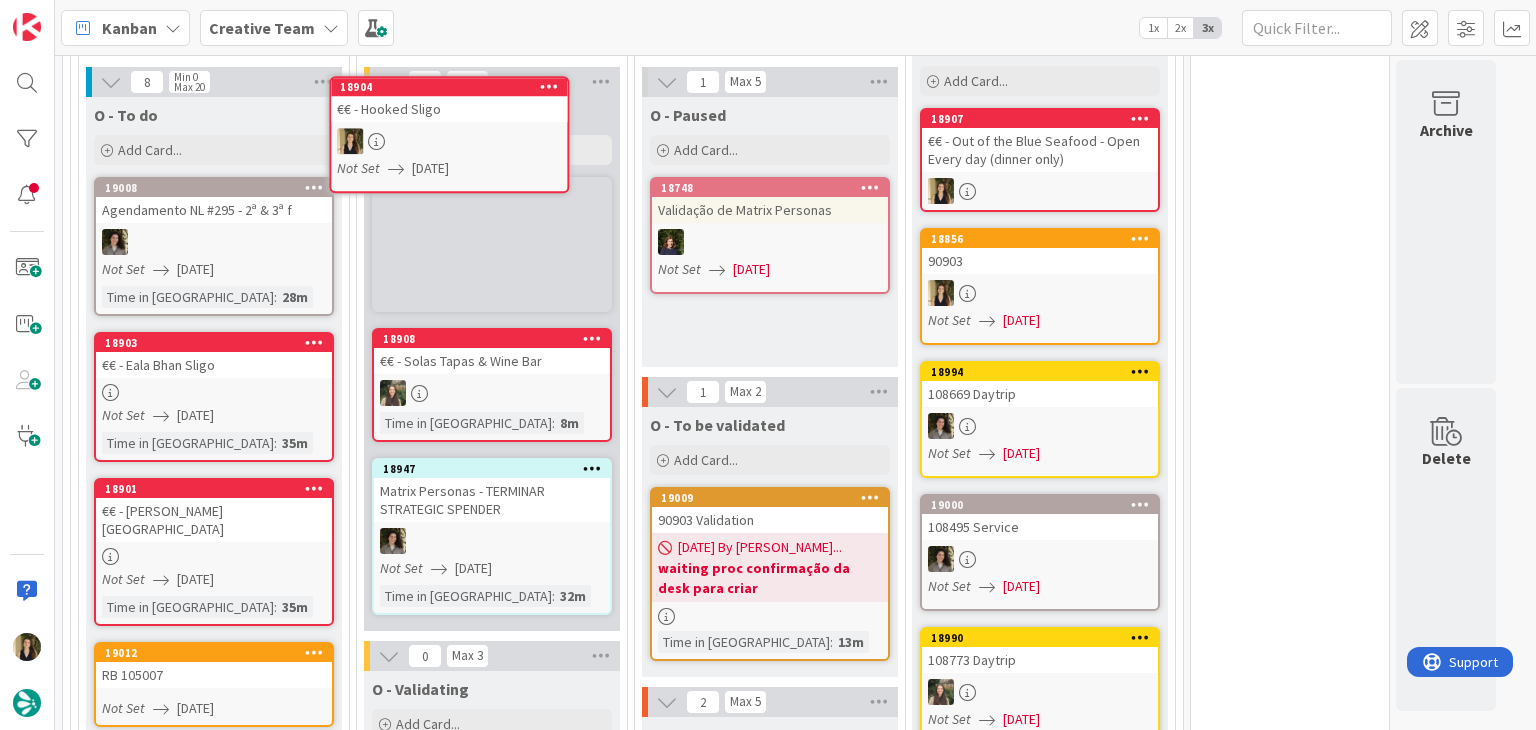 scroll, scrollTop: 0, scrollLeft: 0, axis: both 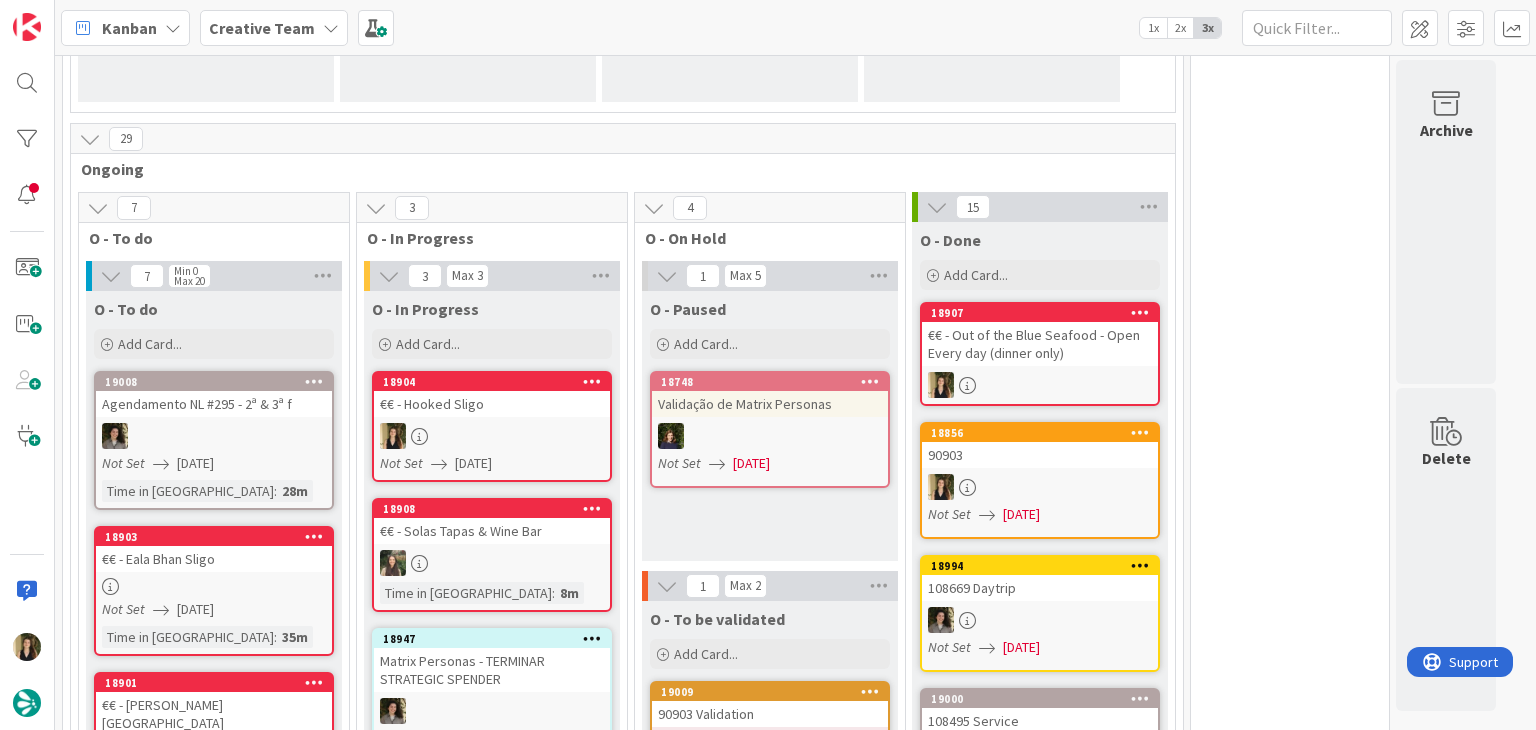 click on "€€ - Out of the Blue Seafood - Open Every day (dinner only)" at bounding box center (1040, 344) 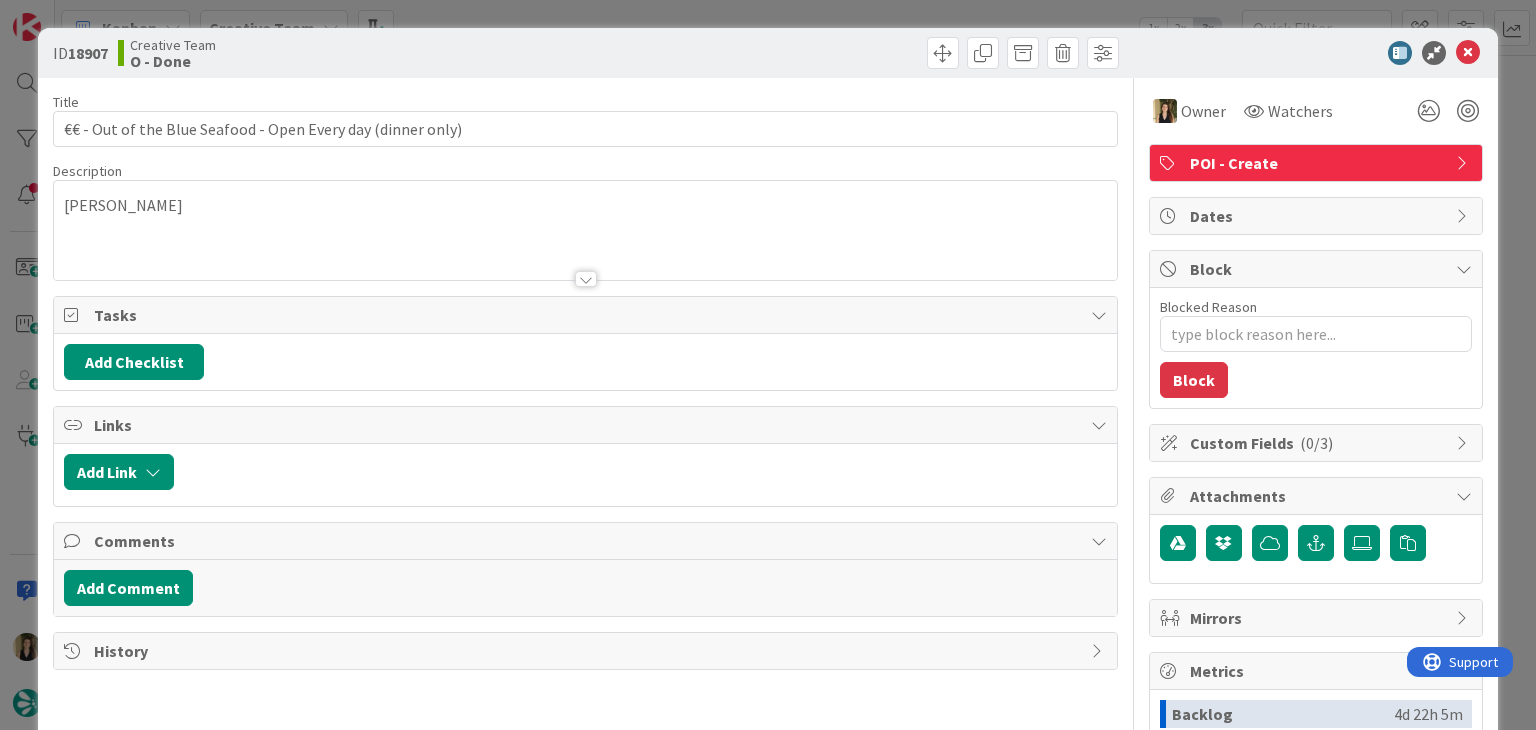 scroll, scrollTop: 0, scrollLeft: 0, axis: both 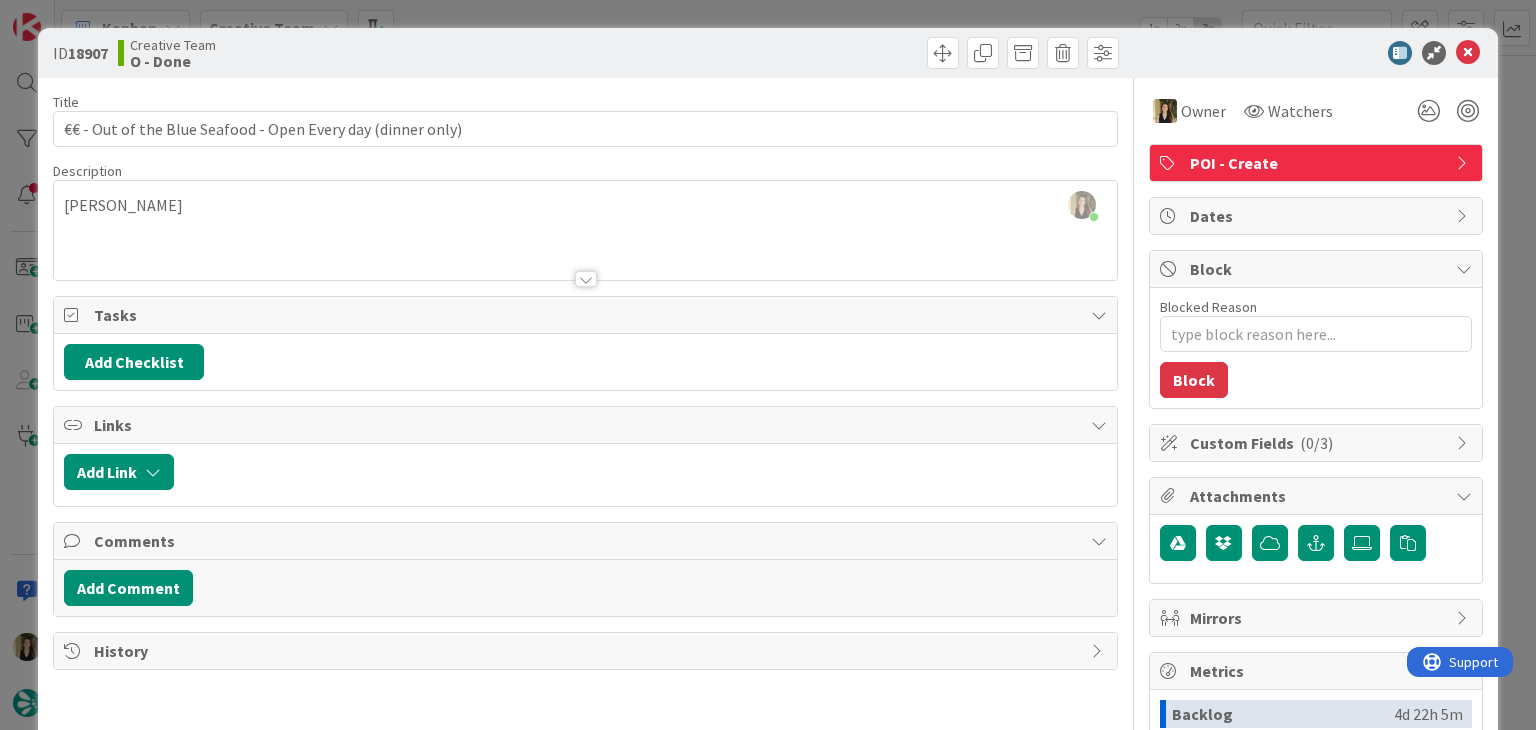 click on "ID  18907 Creative Team O - Done Title 59 / 128 €€ - Out of the Blue Seafood - Open Every day (dinner only) Description [PERSON_NAME] just joined [PERSON_NAME] Owner Watchers POI - Create  Tasks Add Checklist Links Add Link Comments Add Comment History Owner Watchers POI - Create  Dates Block Blocked Reason 0 / 256 Block Custom Fields ( 0/3 ) Attachments Mirrors Metrics Backlog 4d 22h 5m To Do 24m Buffer 0m In Progress 12m Total Time 4d 22h 41m Lead Time 36m Cycle Time 12m Blocked Time 0m Show Details" at bounding box center [768, 365] 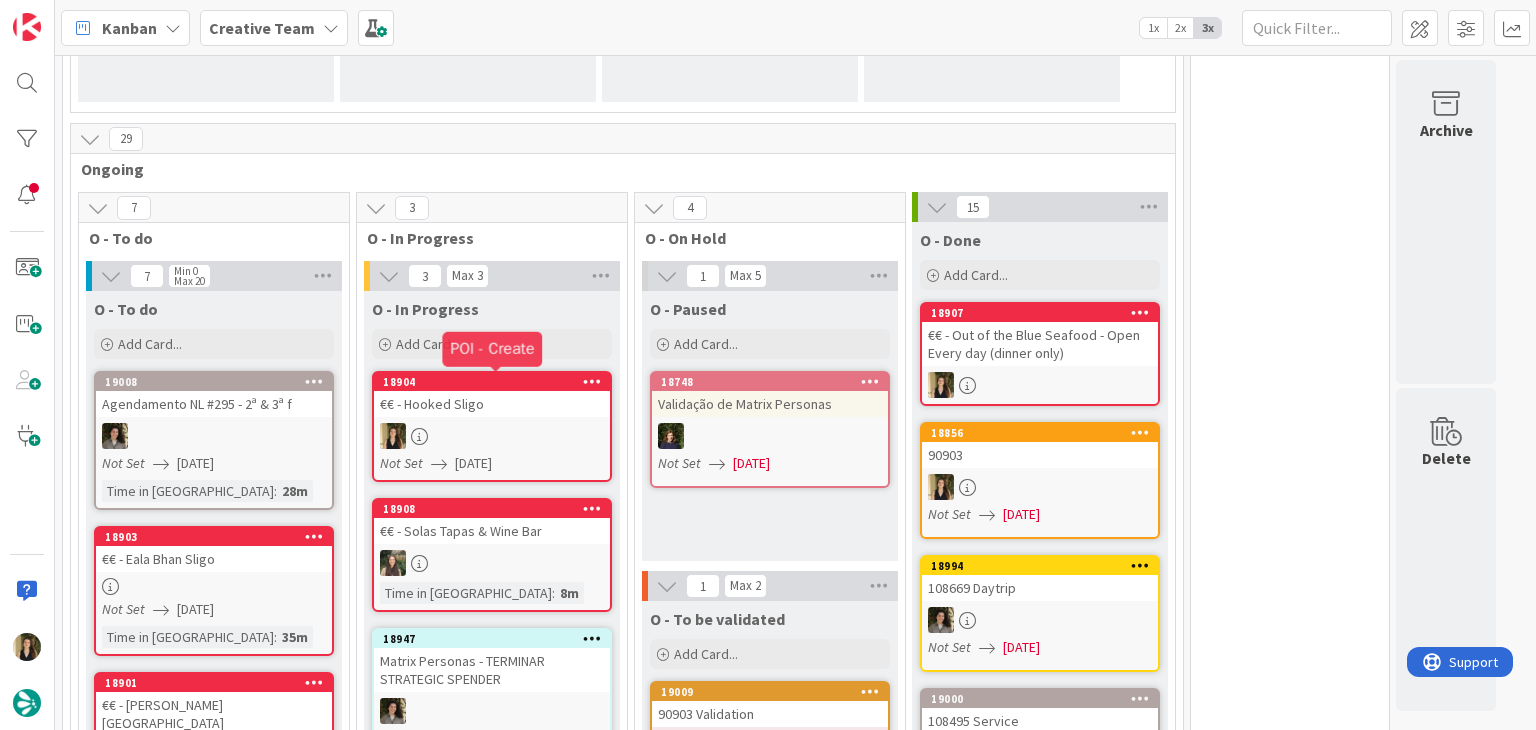 click at bounding box center (492, 436) 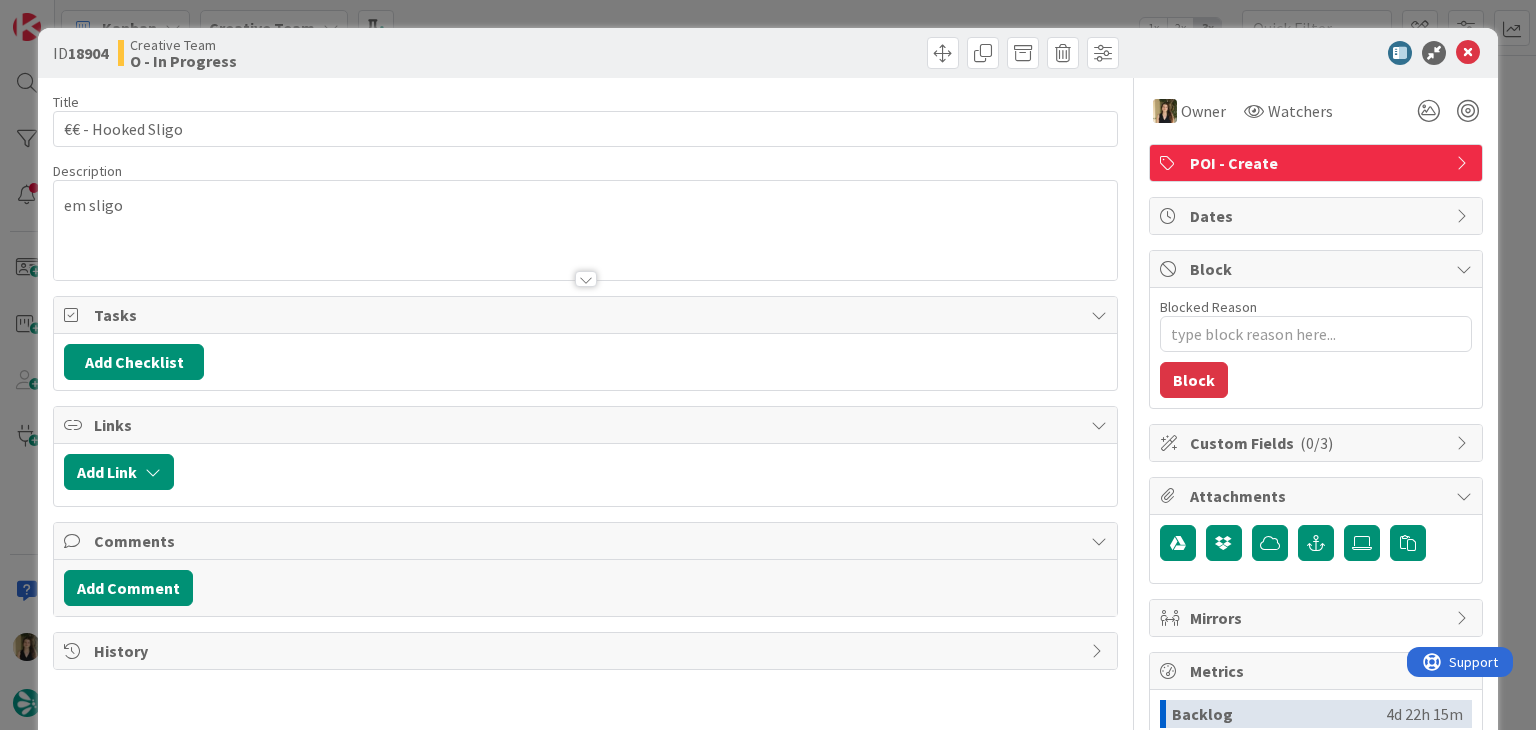 scroll, scrollTop: 0, scrollLeft: 0, axis: both 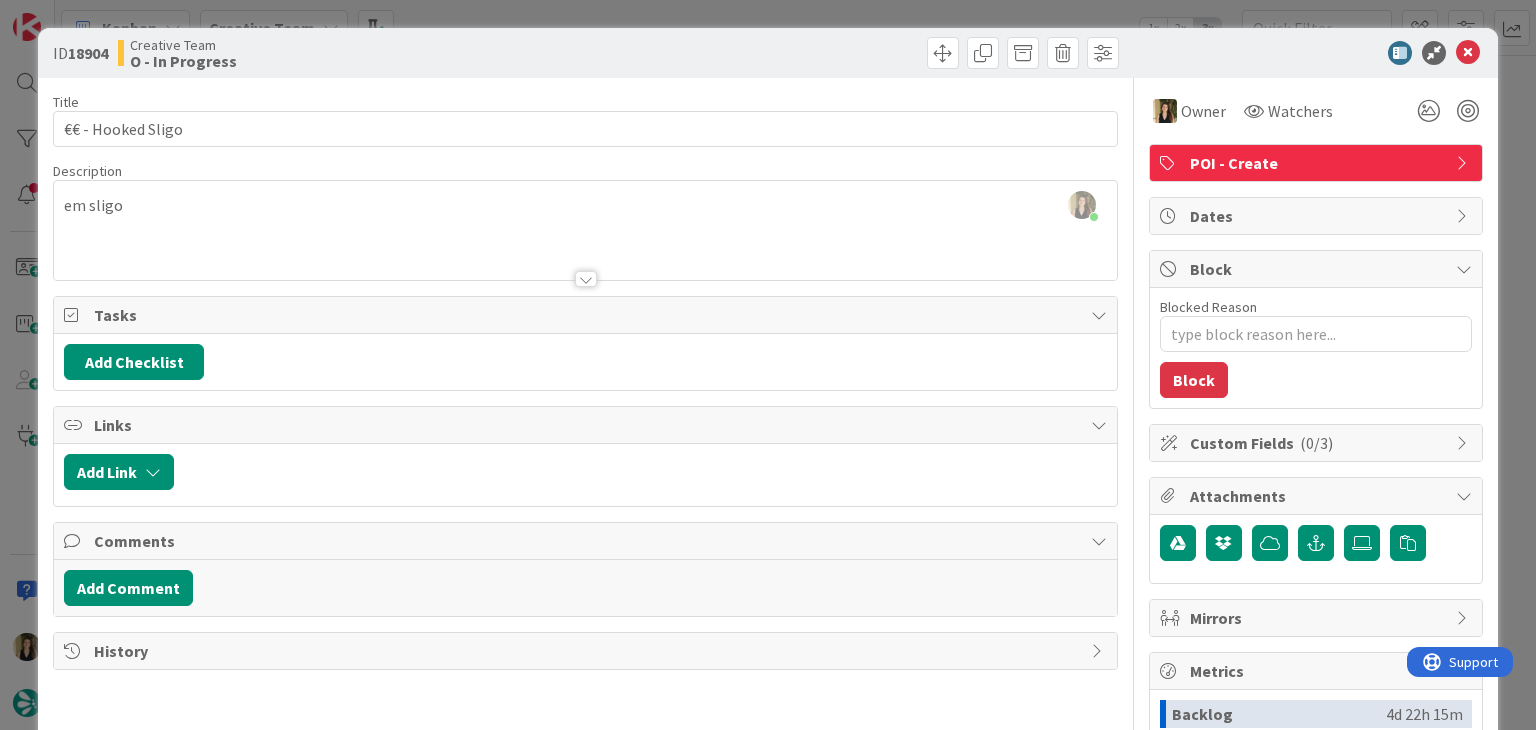 click on "ID  18904 Creative Team O - In Progress Title 17 / 128 €€ - Hooked [GEOGRAPHIC_DATA] Description [PERSON_NAME] just joined em sligo Owner Watchers POI - Create  Tasks Add Checklist Links Add Link Comments Add Comment History Owner Watchers POI - Create  Dates Block Blocked Reason 0 / 256 Block Custom Fields ( 0/3 ) Attachments Mirrors Metrics Backlog 4d 22h 15m To Do 36m Buffer 0m In Progress 0m Total Time 4d 22h 51m Lead Time 36m Cycle Time 0m Blocked Time 0m Show Details" at bounding box center (768, 365) 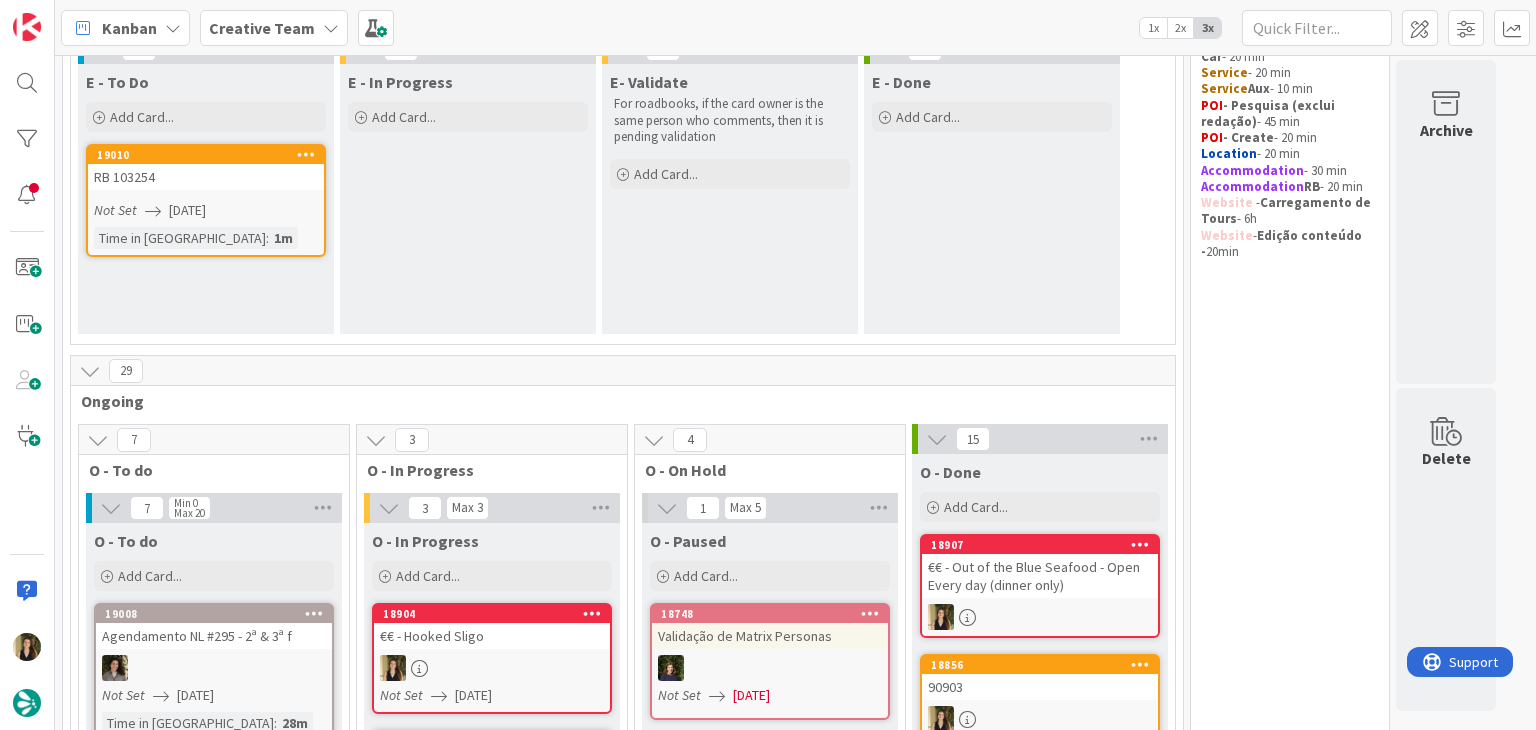 scroll, scrollTop: 0, scrollLeft: 0, axis: both 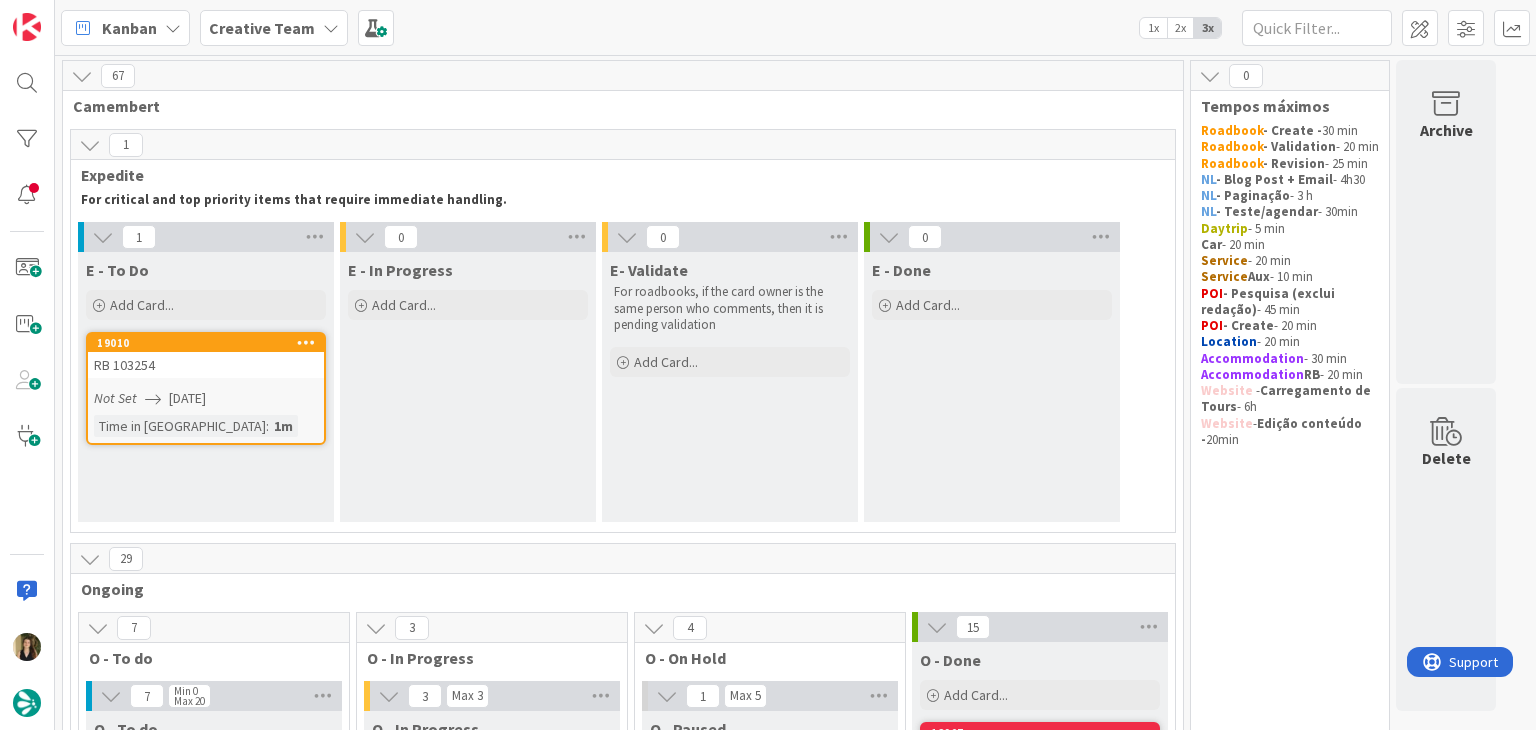 click on "Time in Column : 1m" at bounding box center [206, 426] 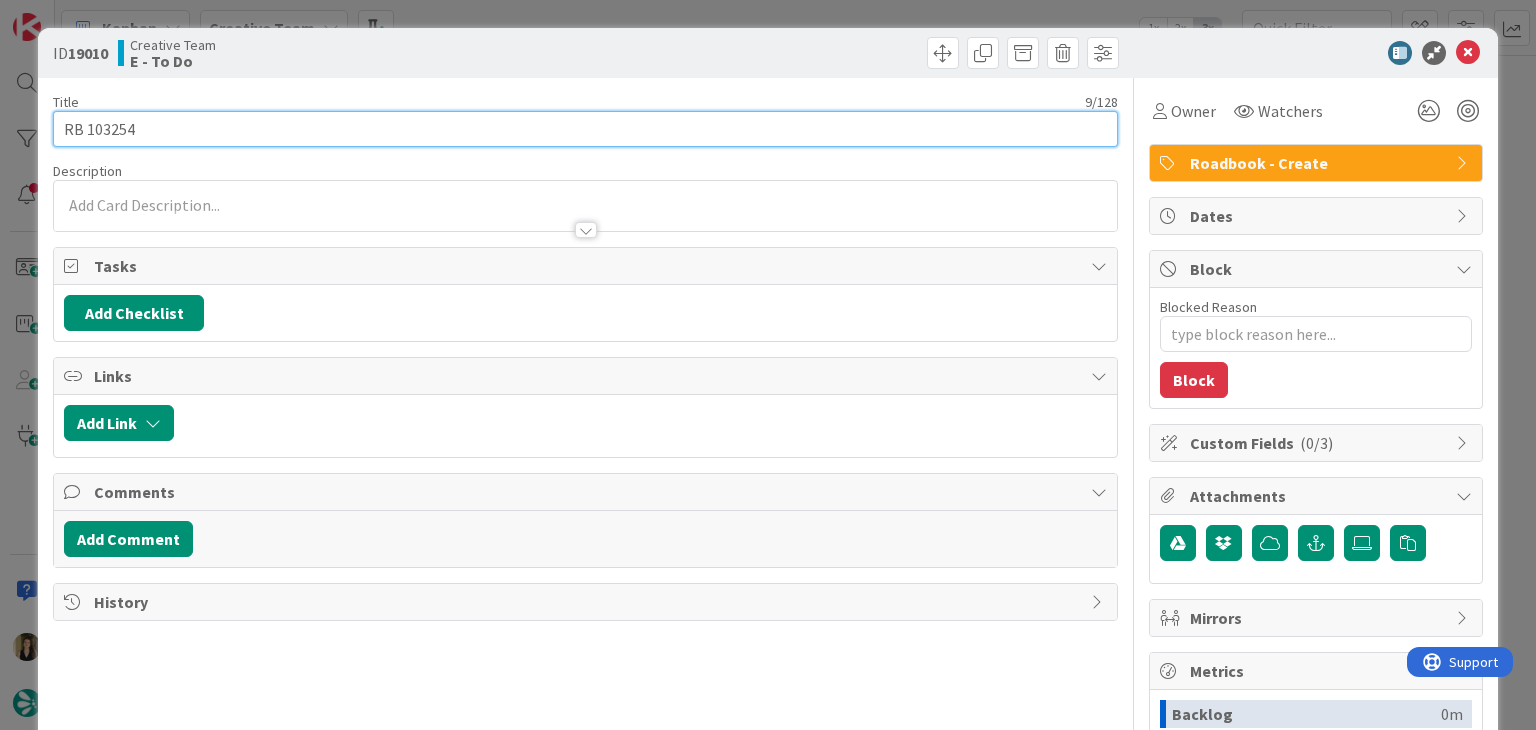 scroll, scrollTop: 0, scrollLeft: 0, axis: both 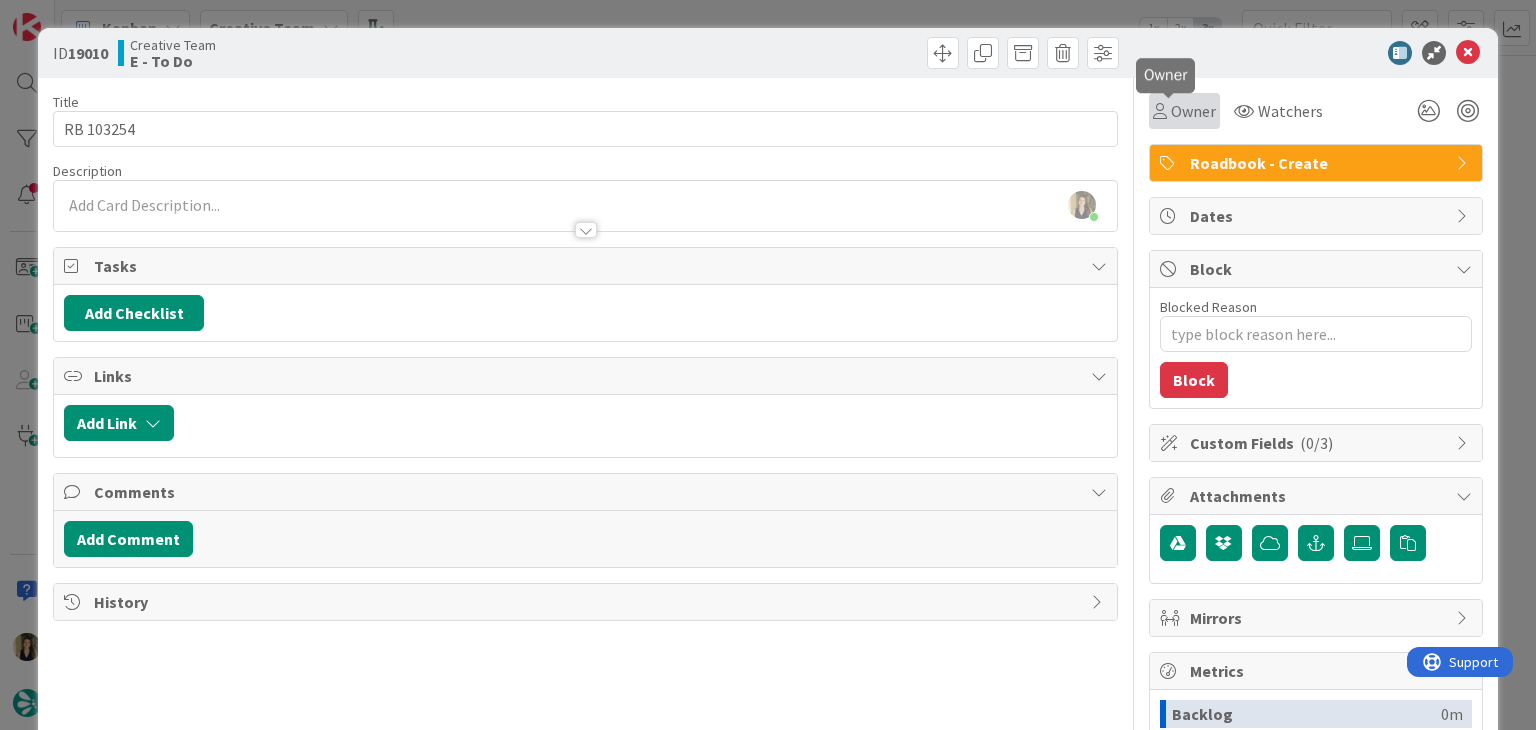 click on "Owner" at bounding box center [1193, 111] 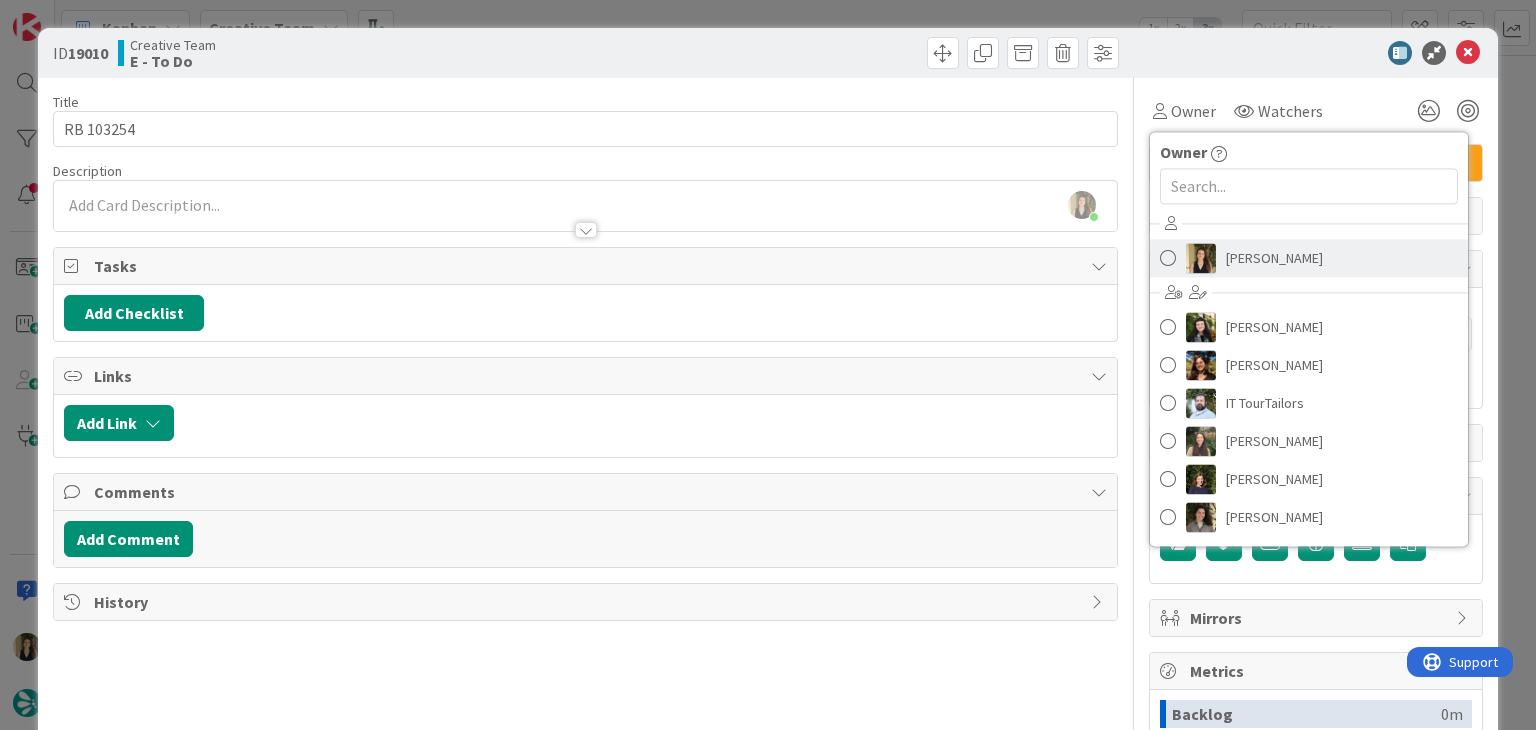click on "[PERSON_NAME]" at bounding box center (1274, 258) 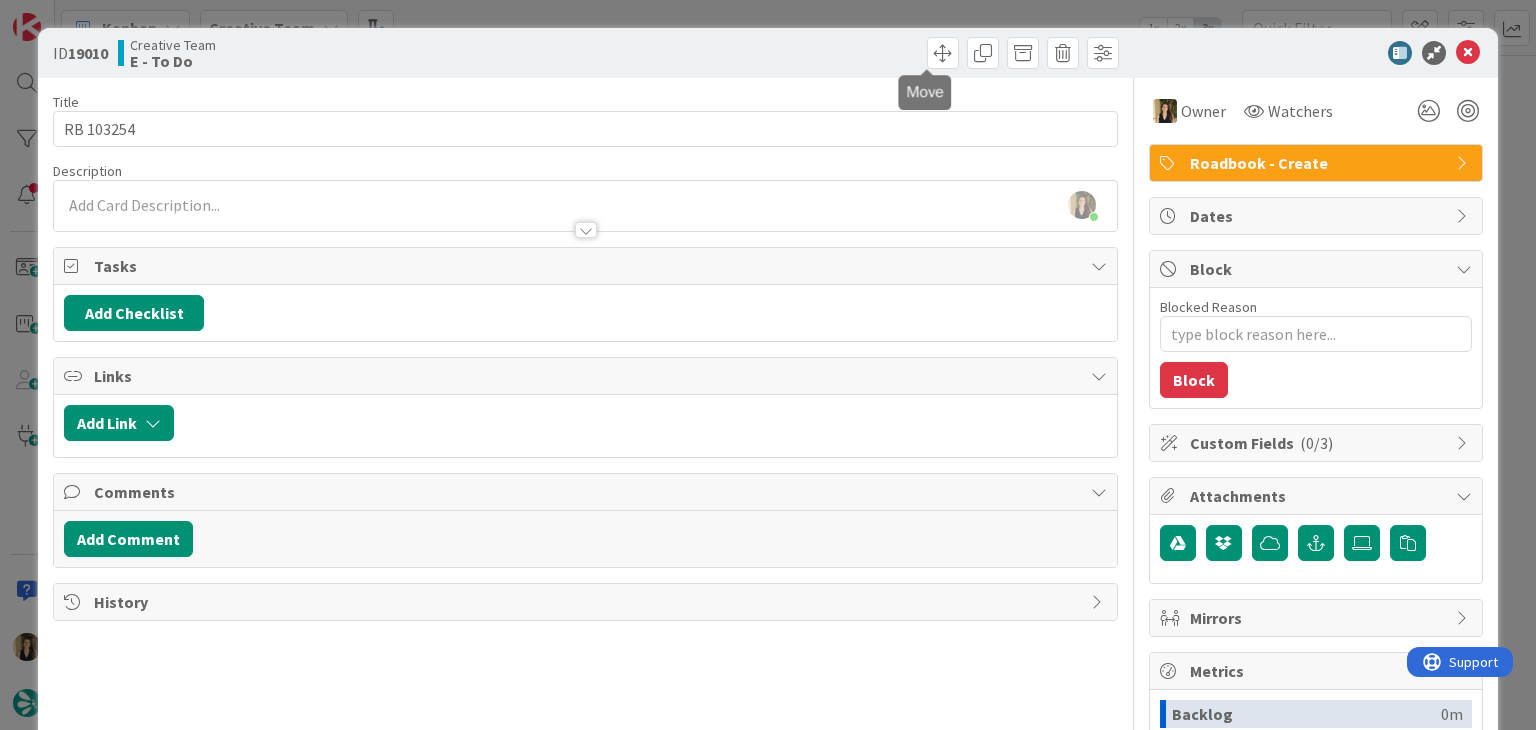 click on "ID  19010 Creative Team E - To Do Title 9 / 128 RB 103254 Description [PERSON_NAME] just joined Owner Watchers Roadbook - Create Tasks Add Checklist Links Add Link Comments Add Comment History Owner Owner Remove Set as Watcher [PERSON_NAME] [PERSON_NAME] [PERSON_NAME]  IT TourTailors [PERSON_NAME] [PERSON_NAME] [PERSON_NAME] [PERSON_NAME] Watchers Roadbook - Create Dates Block Blocked Reason 0 / 256 Block Custom Fields ( 0/3 ) Attachments Mirrors Metrics Backlog 0m To Do 3m Buffer 0m In Progress 0m Total Time 3m Lead Time 3m Cycle Time 0m Blocked Time 0m Show Details" at bounding box center [768, 365] 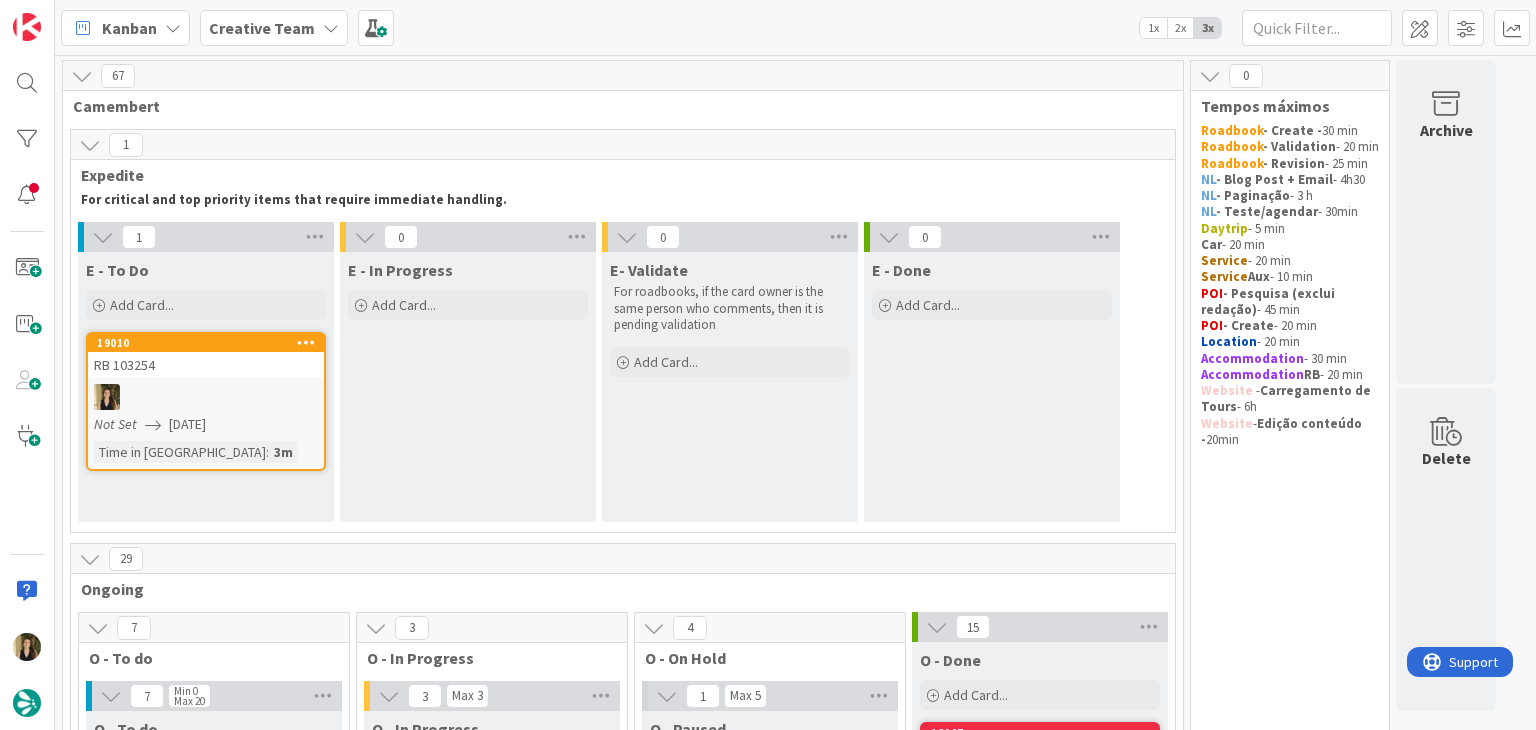 scroll, scrollTop: 394, scrollLeft: 0, axis: vertical 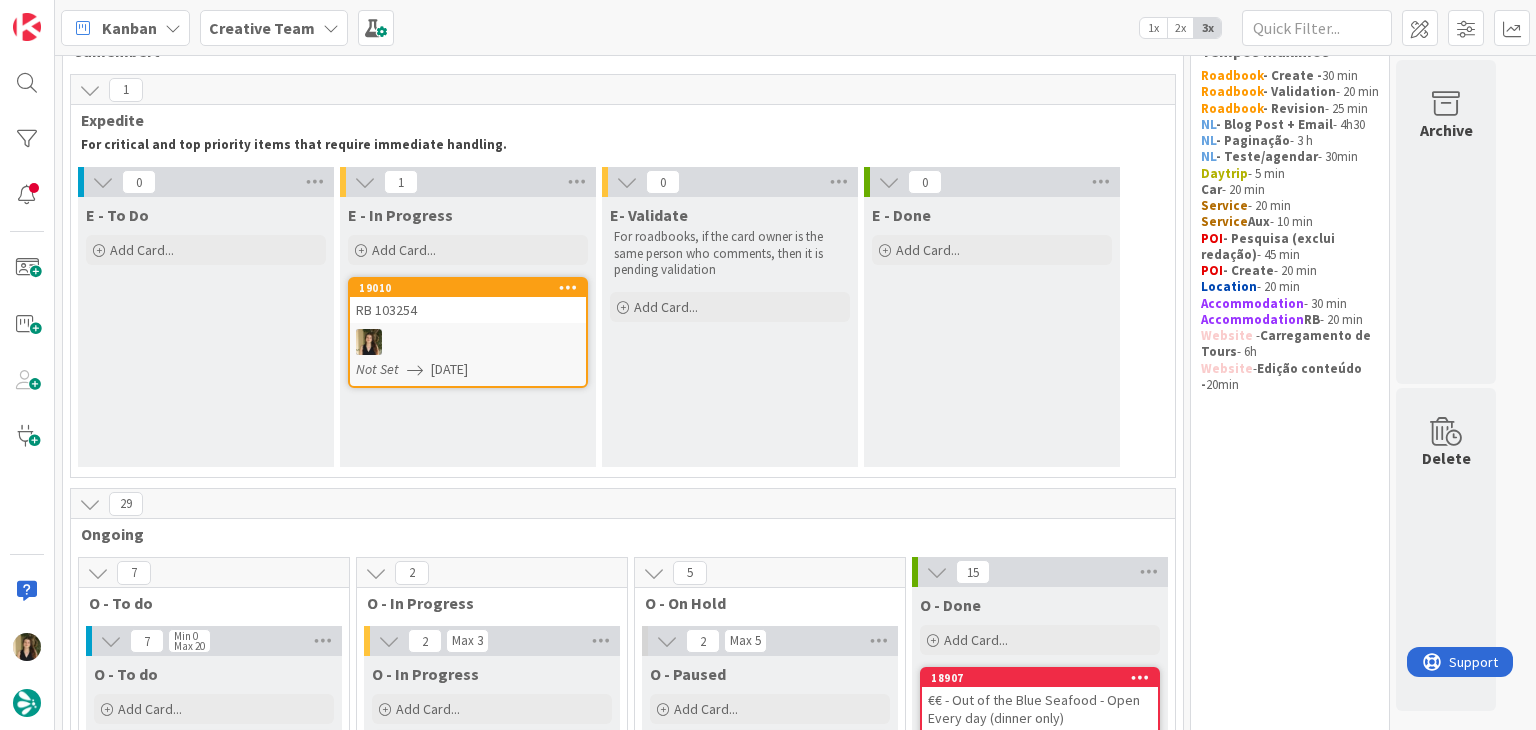click on "RB 103254" at bounding box center (468, 310) 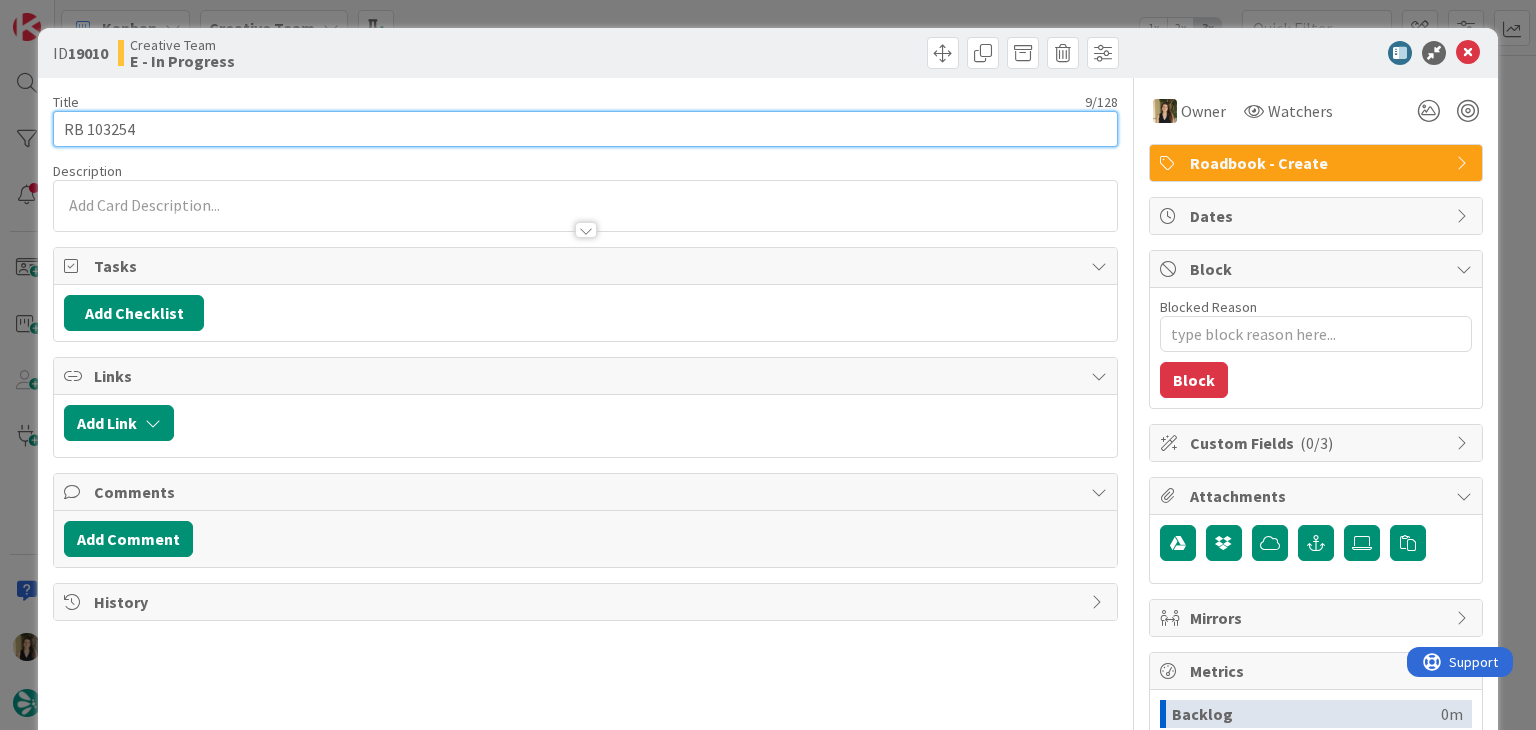 click on "RB 103254" at bounding box center [585, 129] 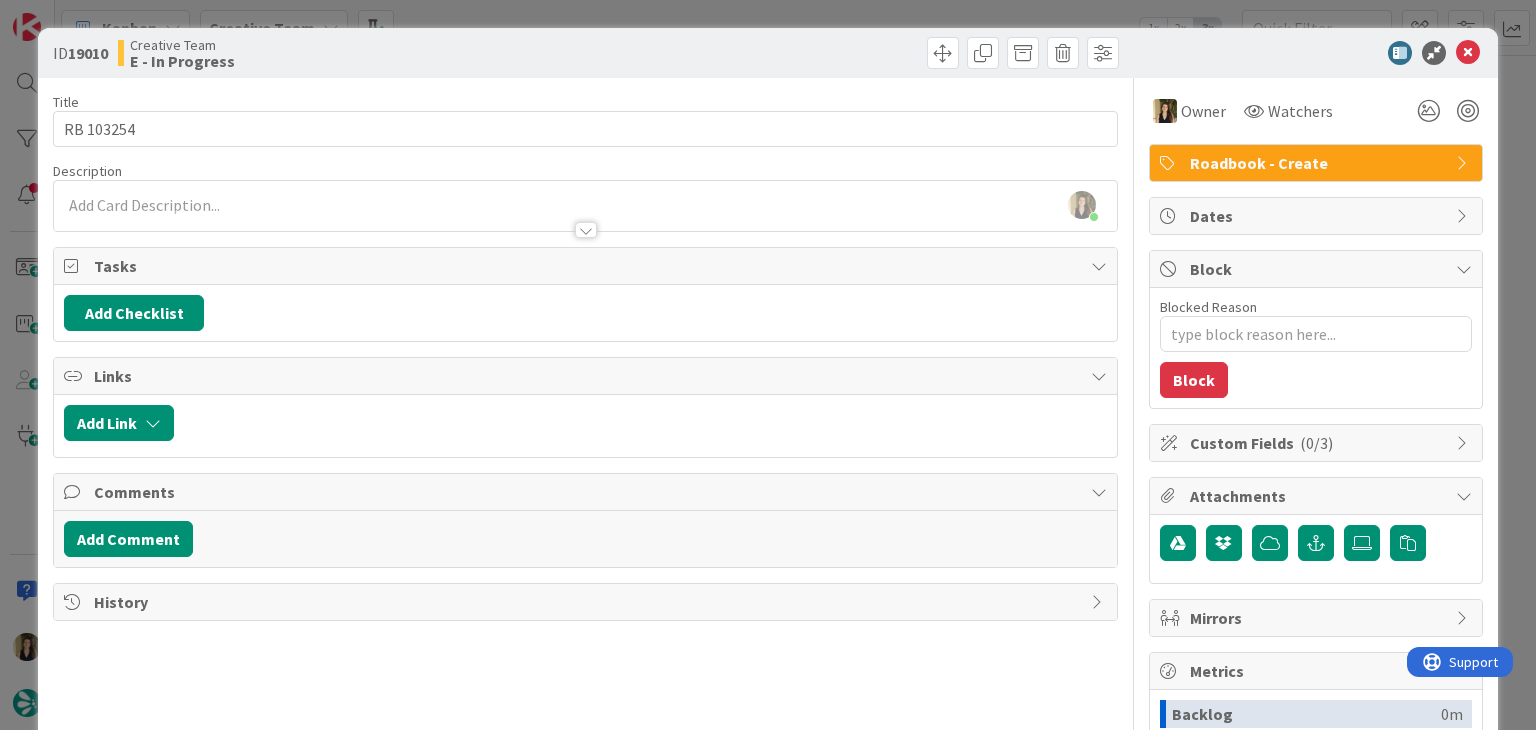 click on "[PERSON_NAME] joined  2 m ago" at bounding box center [585, 206] 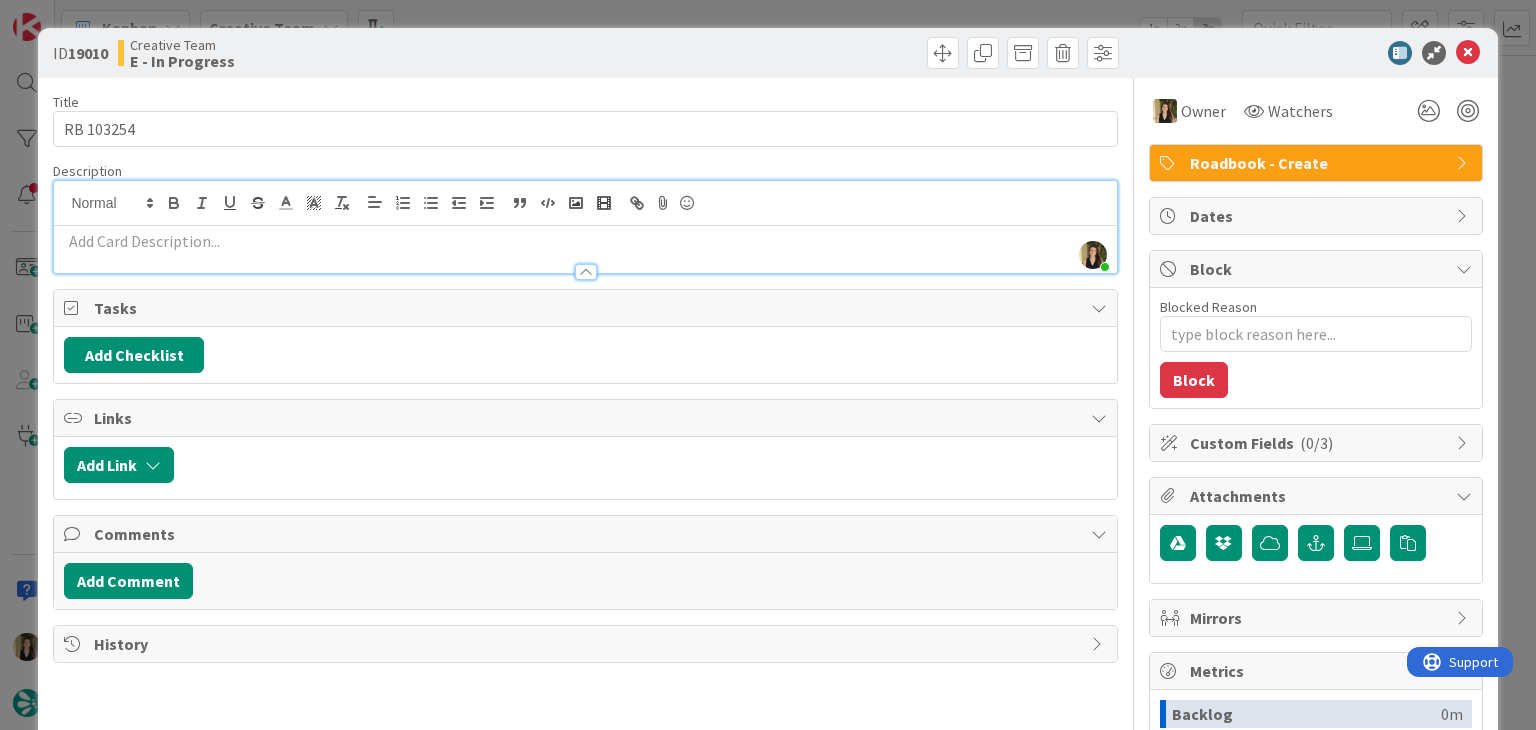 paste 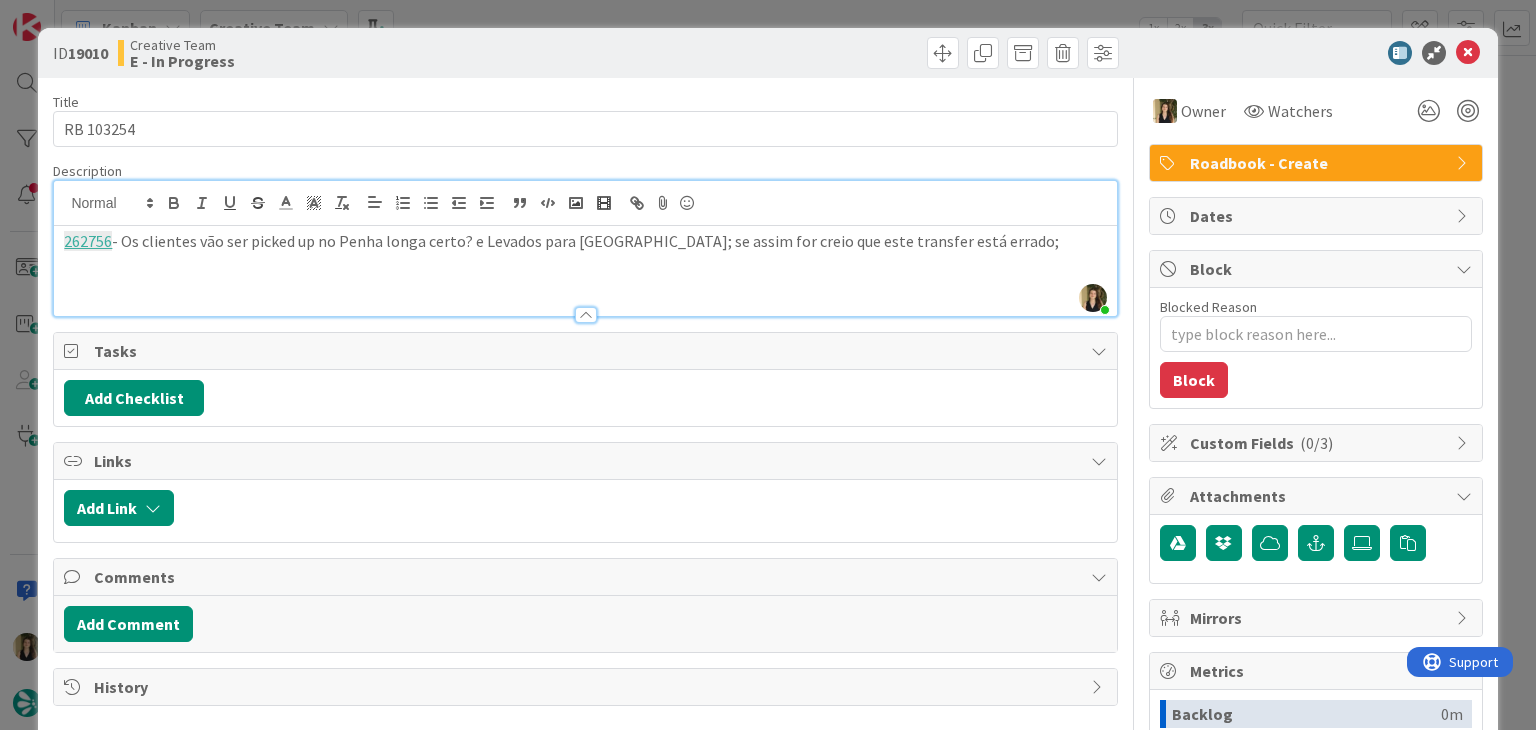click on "Creative Team E - In Progress" at bounding box center (349, 53) 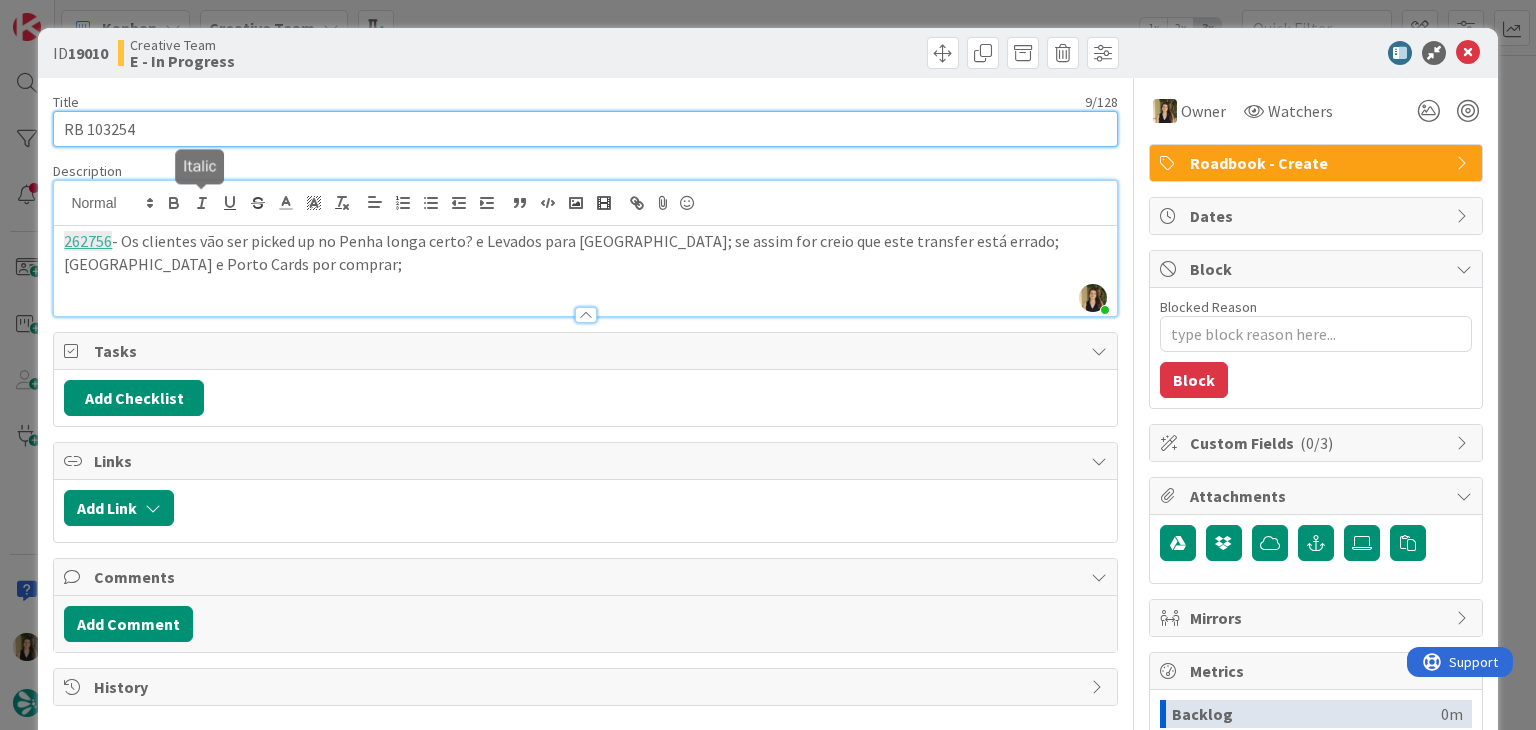 click on "RB 103254" at bounding box center (585, 129) 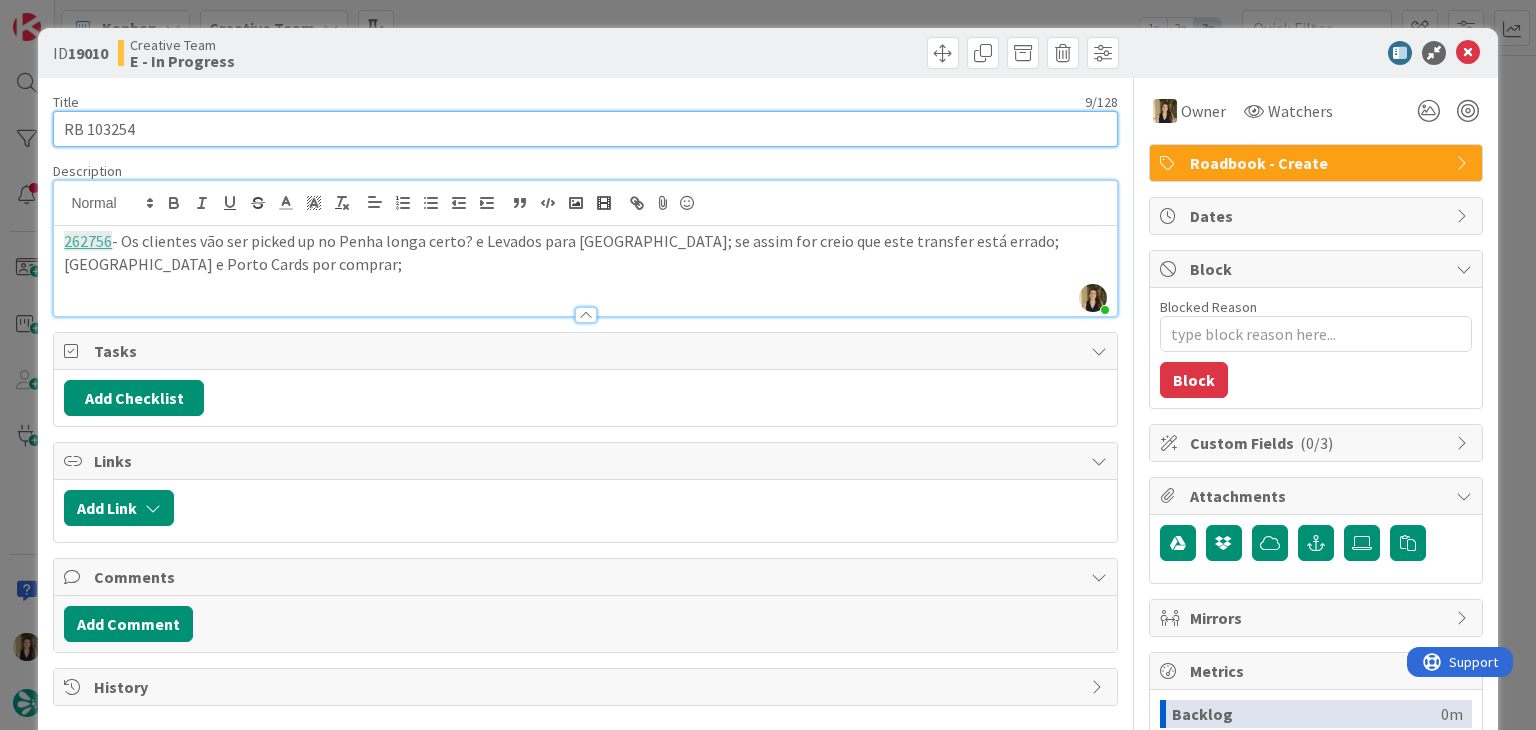click on "RB 103254" at bounding box center [585, 129] 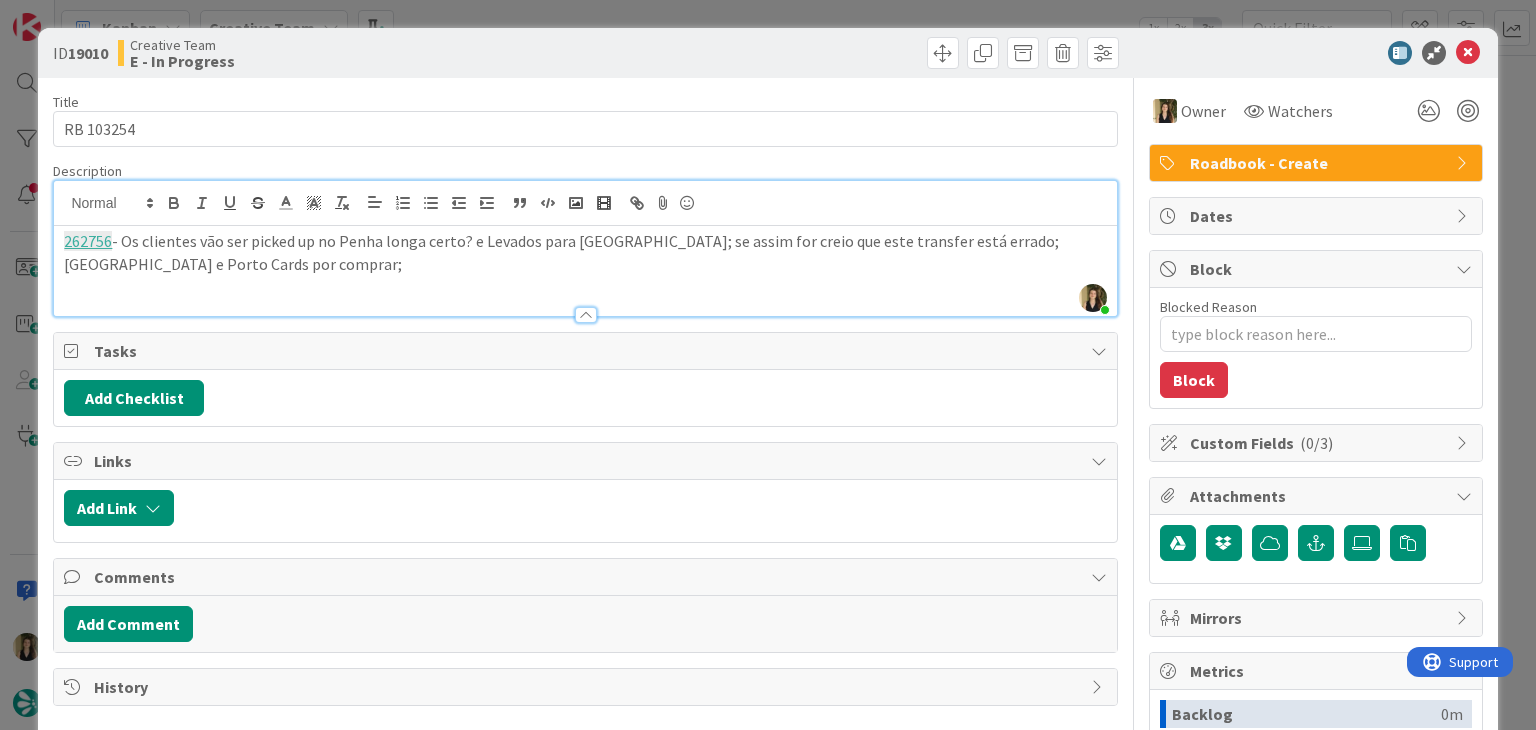 click on "Creative Team E - In Progress" at bounding box center (349, 53) 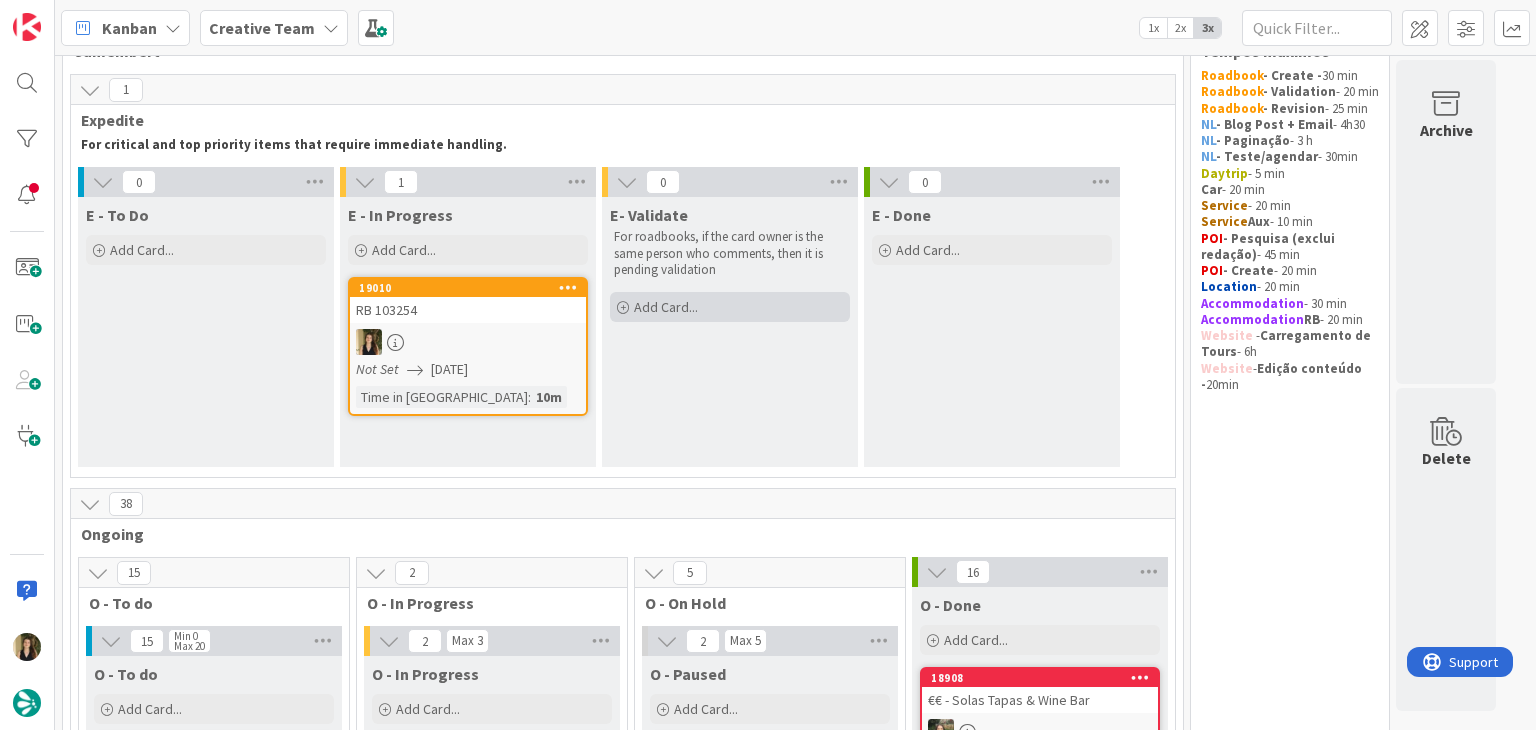 click on "Add Card..." at bounding box center (730, 307) 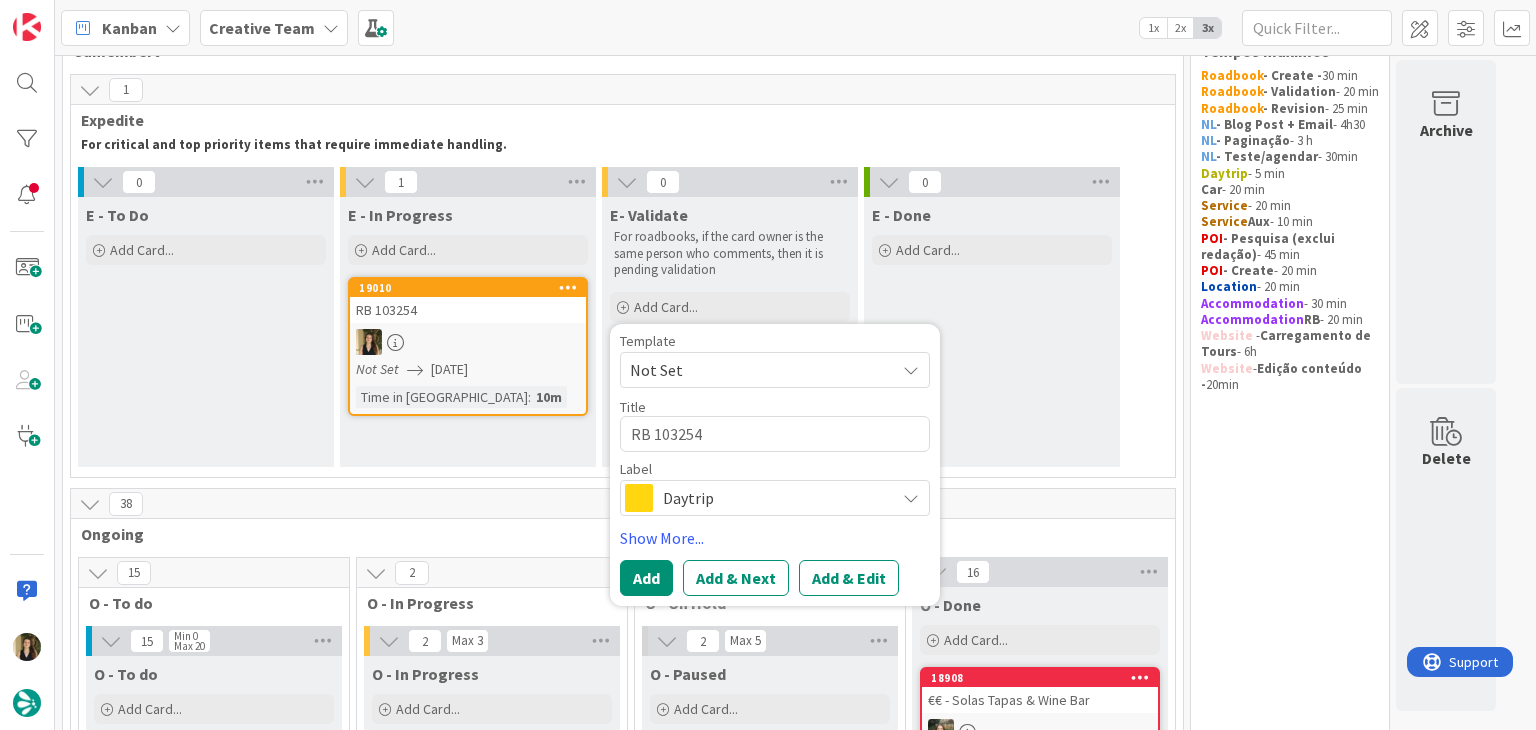 scroll, scrollTop: 0, scrollLeft: 0, axis: both 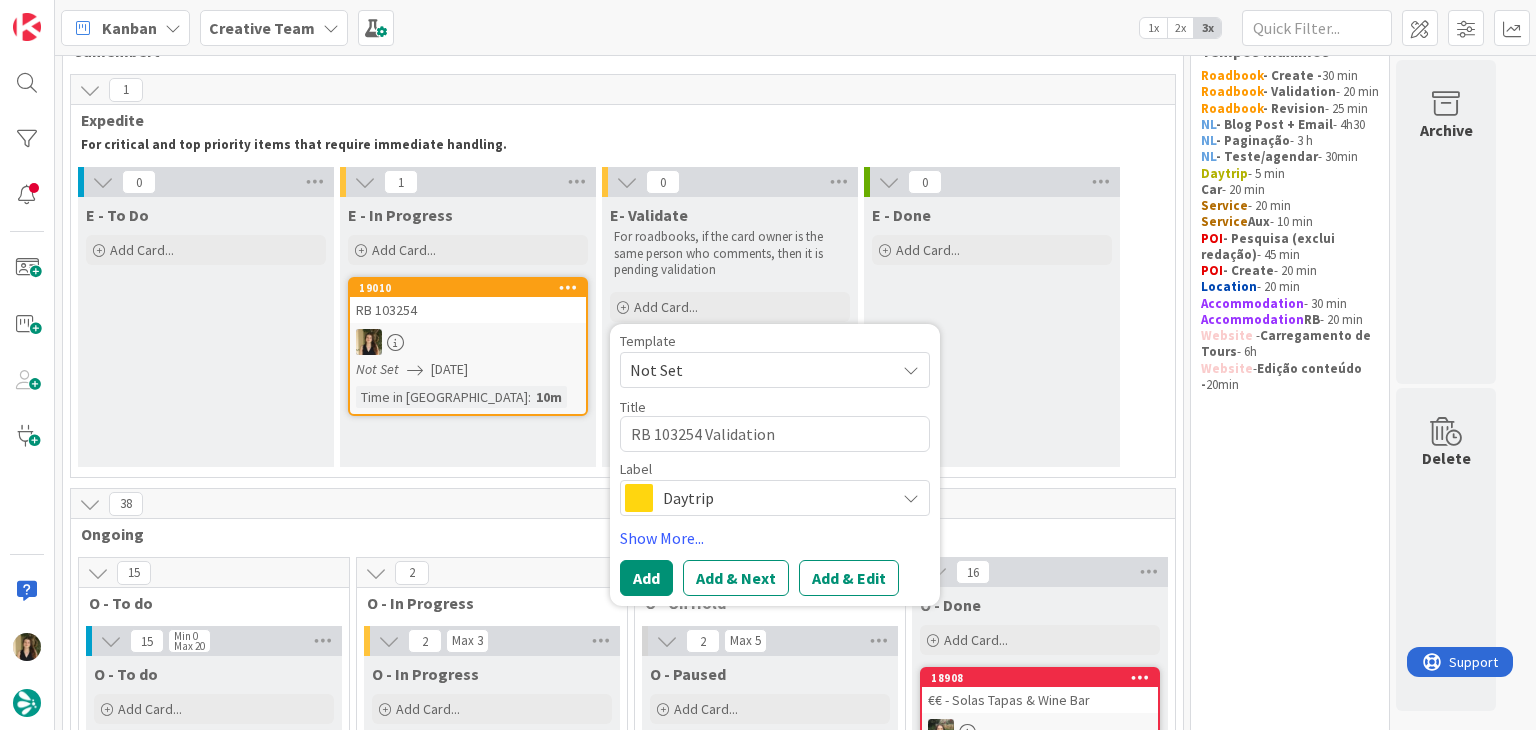 click on "Daytrip" at bounding box center (774, 498) 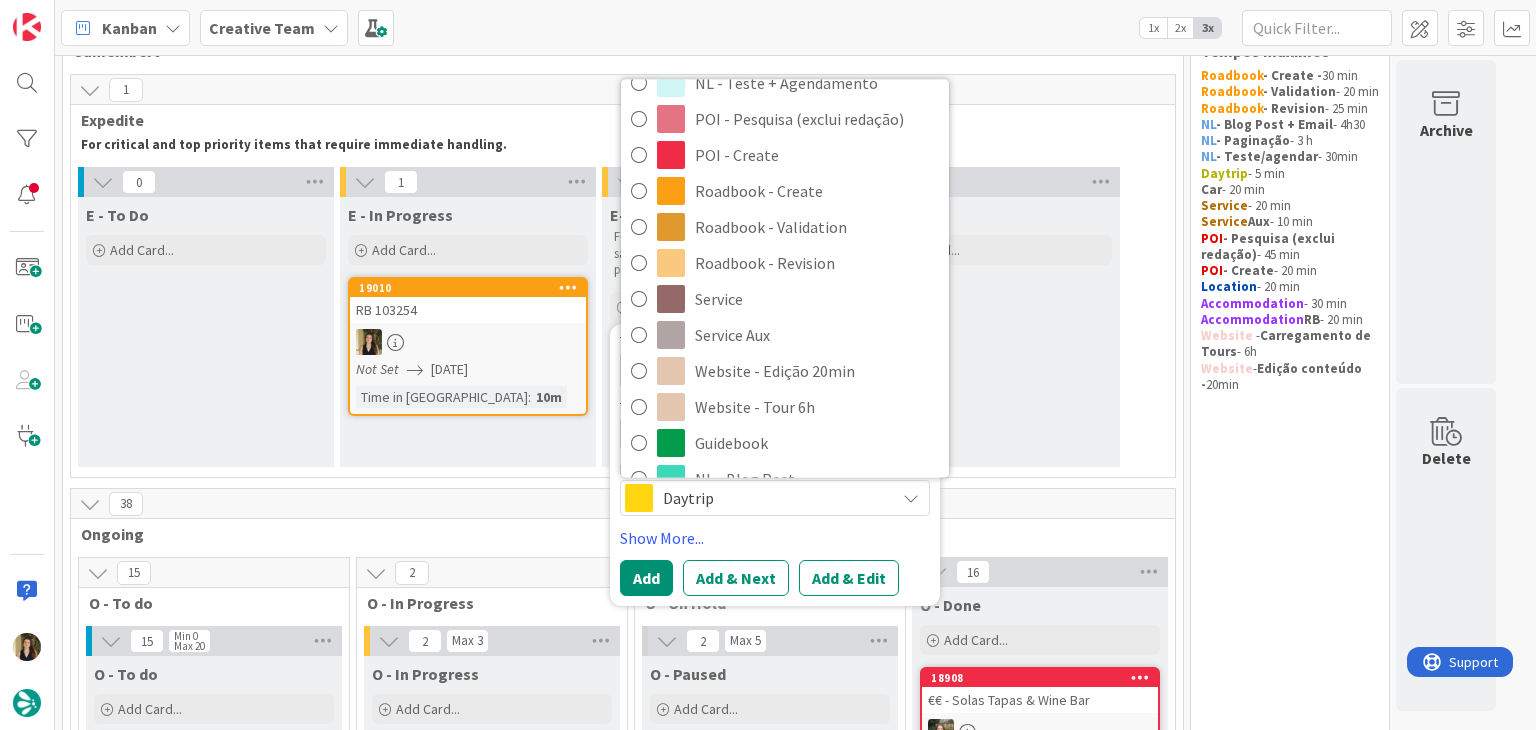 scroll, scrollTop: 332, scrollLeft: 0, axis: vertical 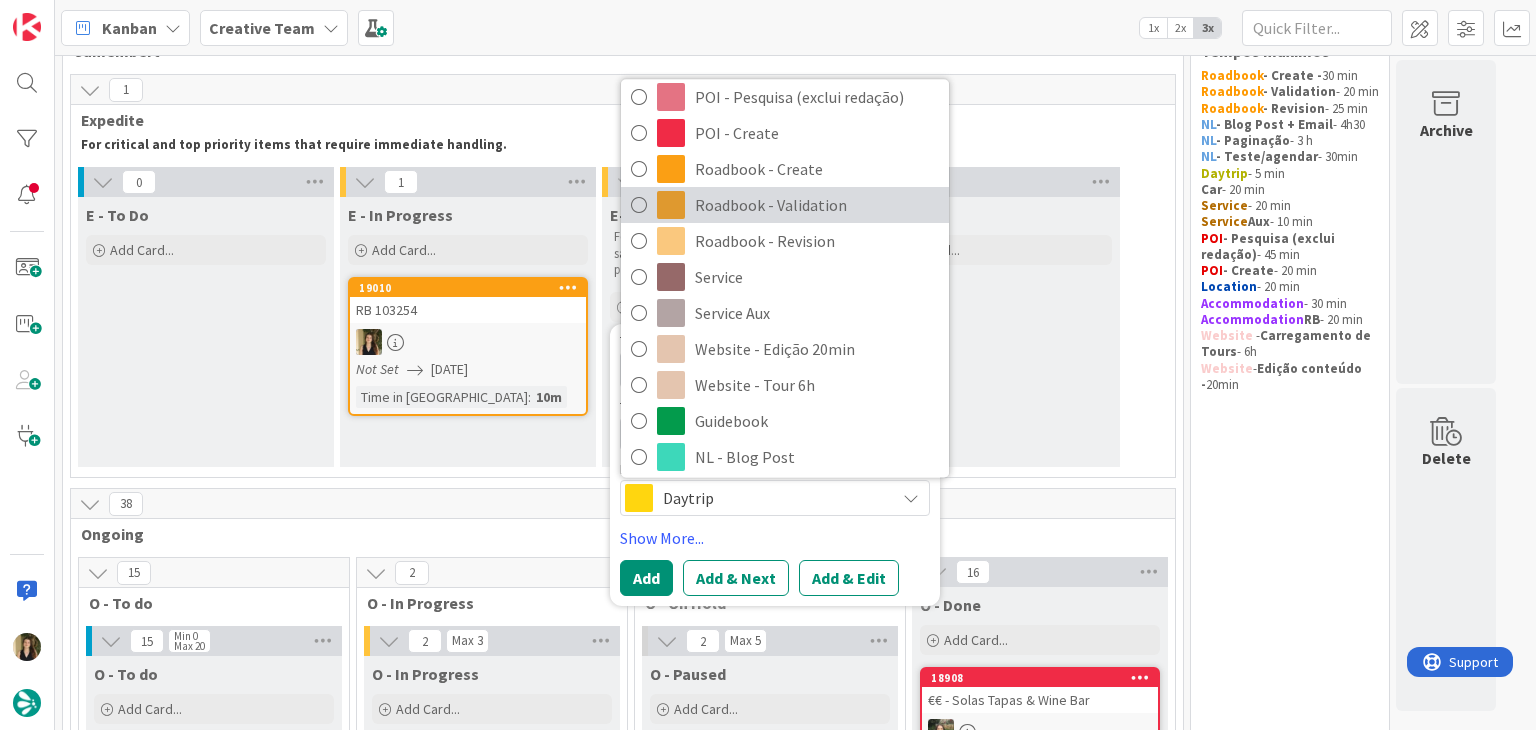 click on "Roadbook - Validation" at bounding box center [817, 205] 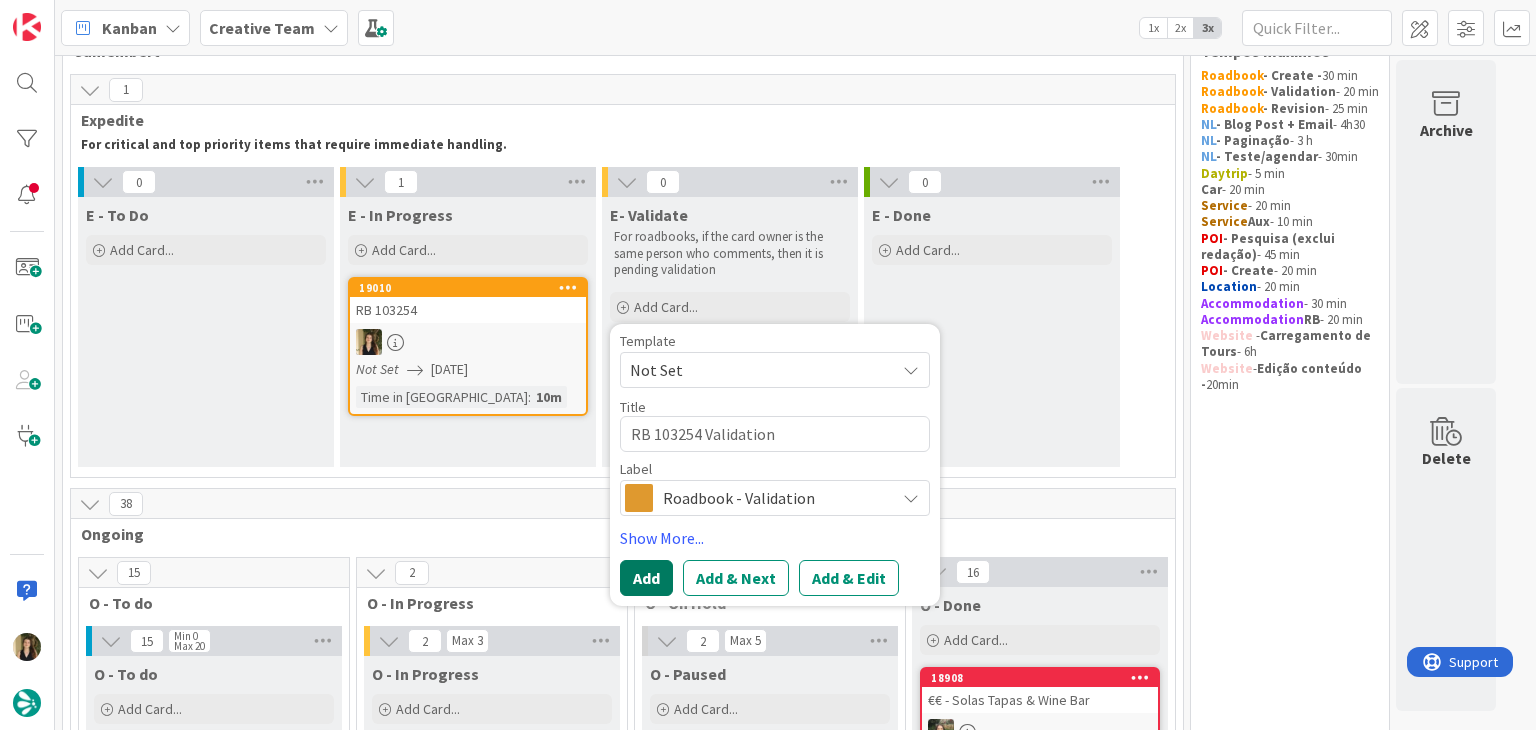 click on "Add" at bounding box center [646, 578] 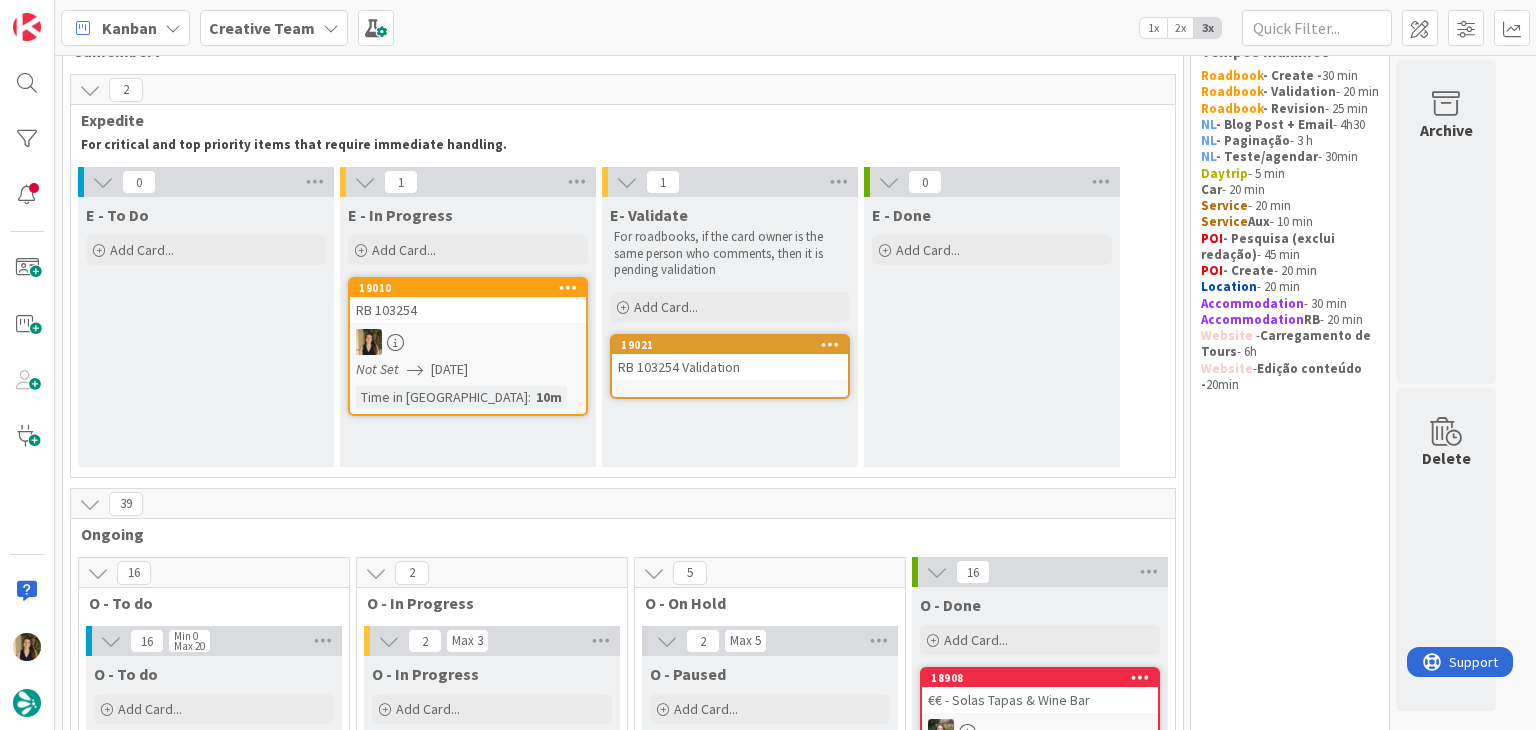 click on "Not Set [DATE]" at bounding box center [471, 369] 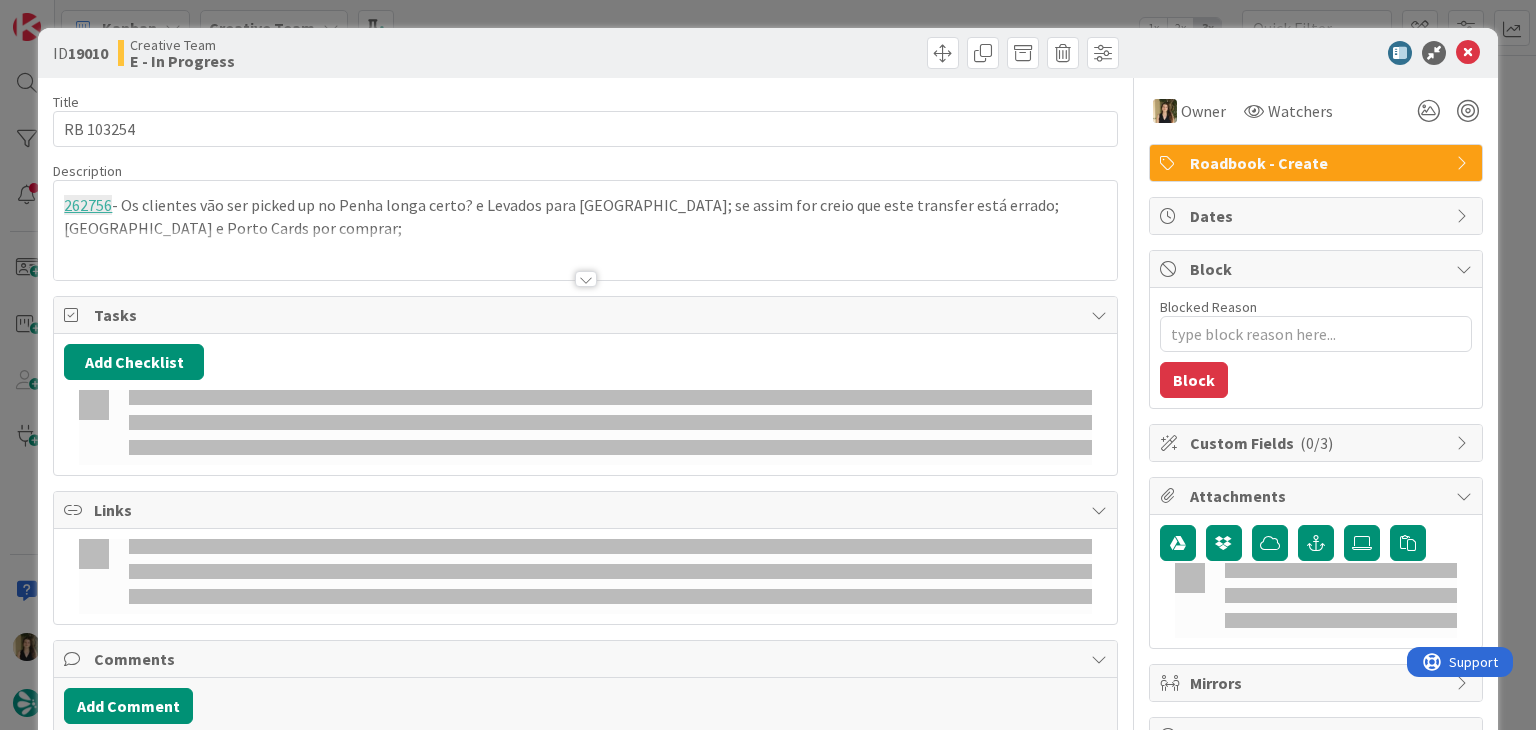 scroll, scrollTop: 0, scrollLeft: 0, axis: both 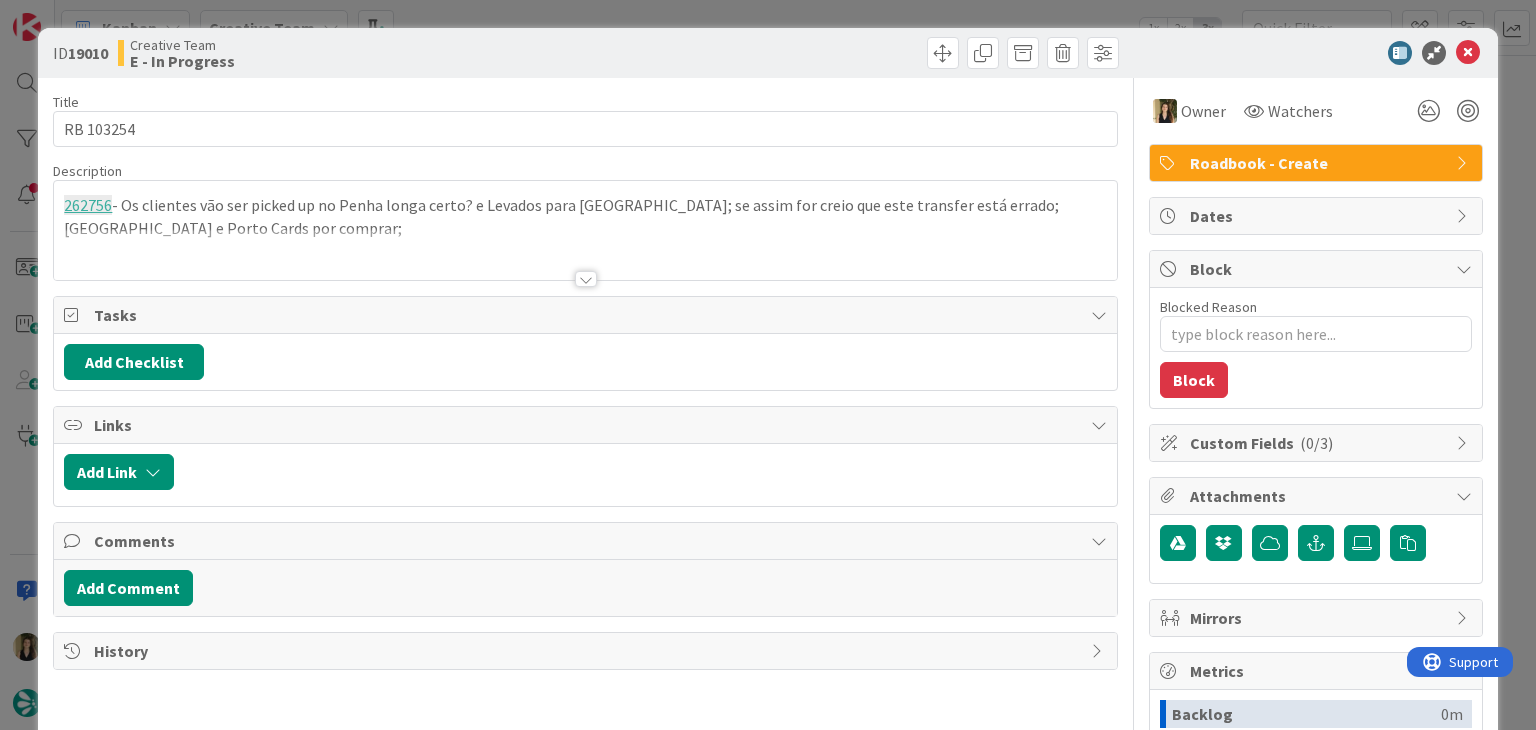 click at bounding box center [585, 254] 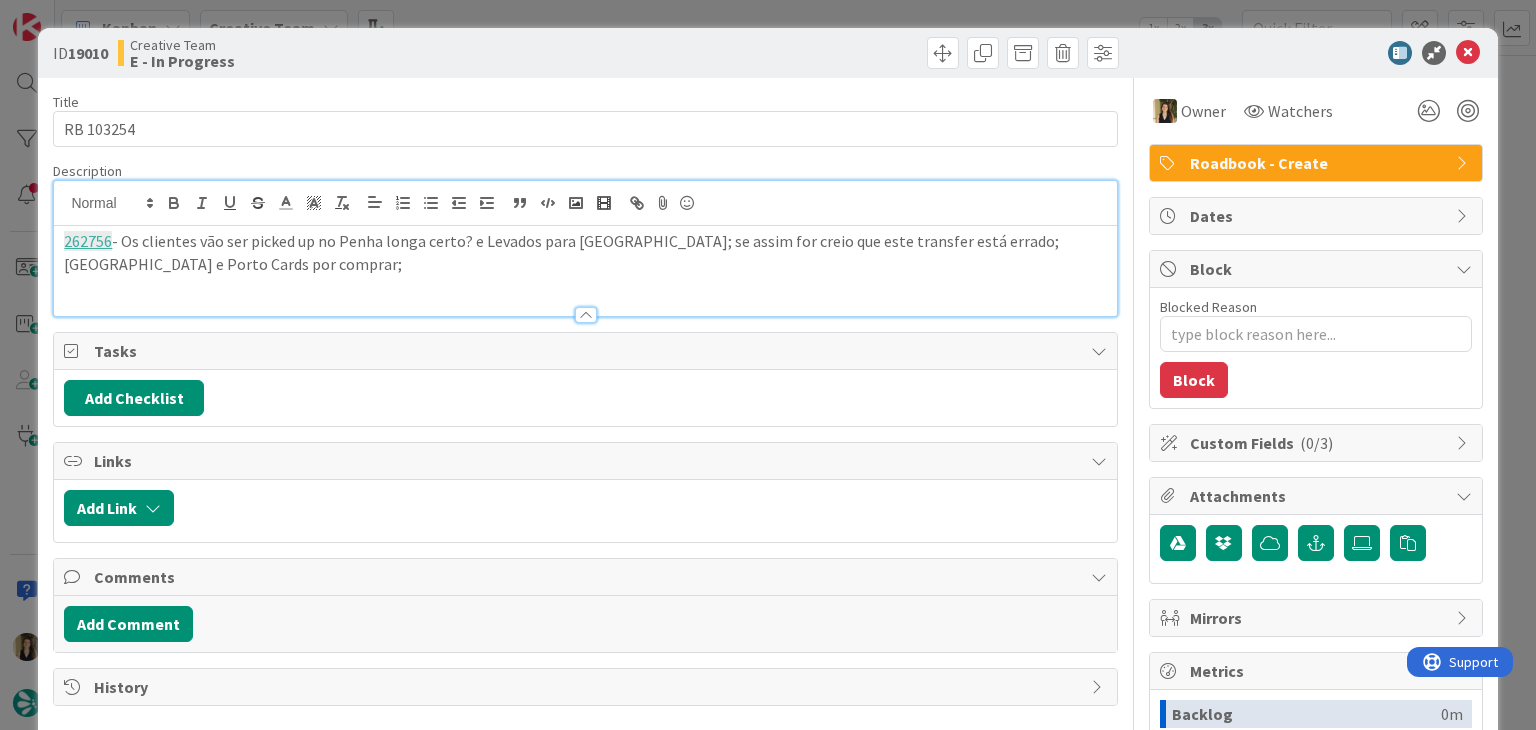 scroll, scrollTop: 0, scrollLeft: 0, axis: both 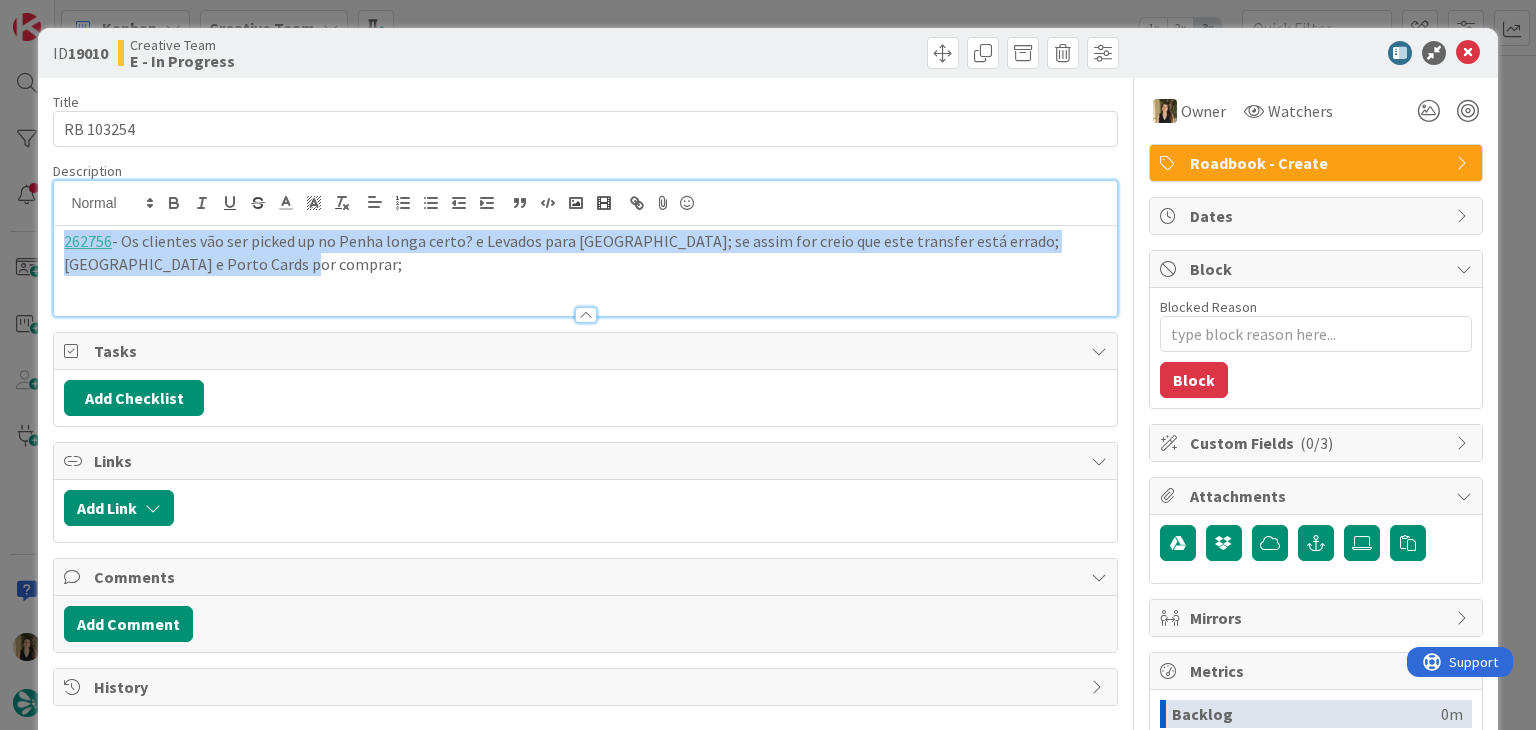 drag, startPoint x: 333, startPoint y: 264, endPoint x: 51, endPoint y: 240, distance: 283.01944 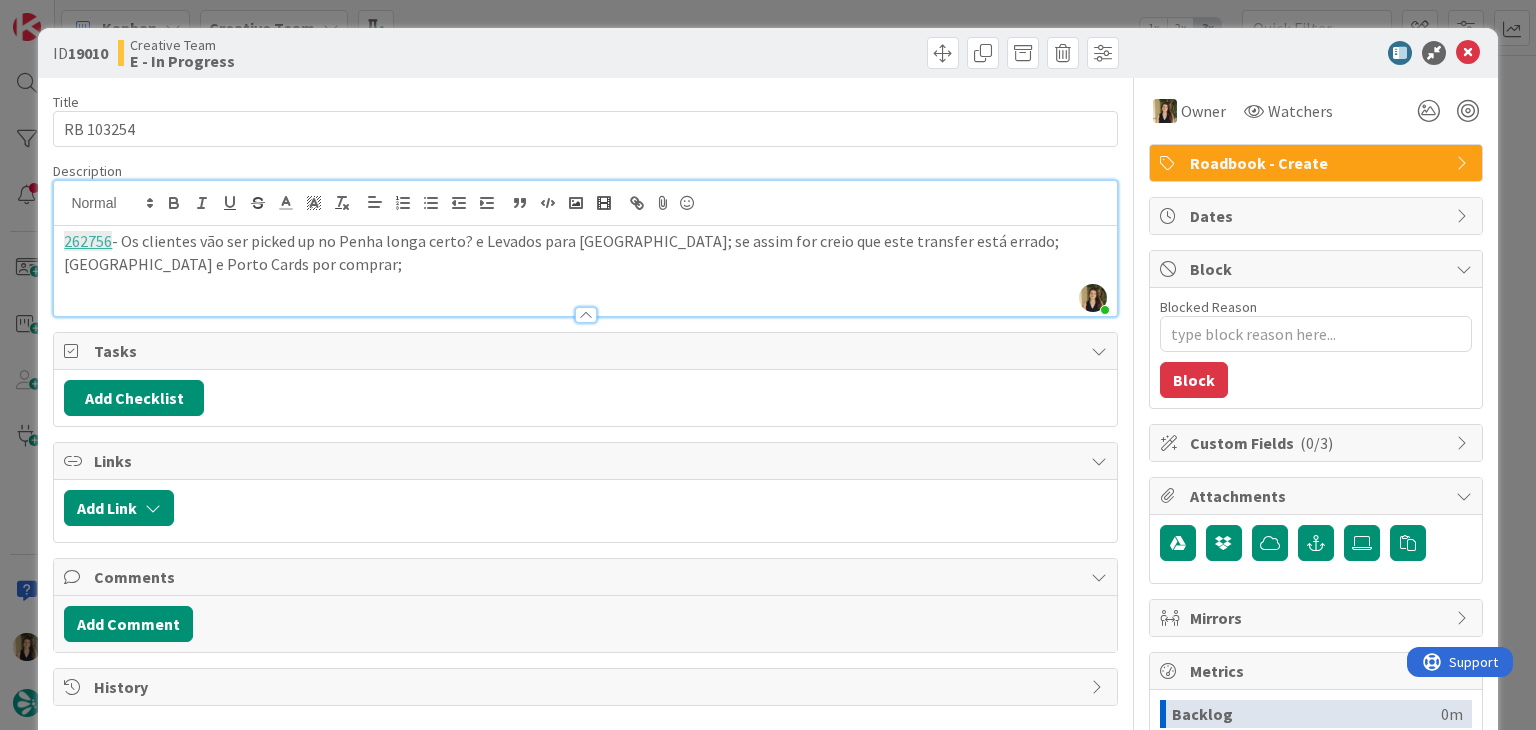 click on "ID  19010 Creative Team E - In Progress Title 9 / 128 RB 103254 Description [PERSON_NAME] just joined 262756  - Os clientes vão ser picked up no Penha longa certo? e Levados para [GEOGRAPHIC_DATA]; se assim for creio que este transfer está errado; [GEOGRAPHIC_DATA] e Porto Cards por comprar; Owner Watchers Roadbook - Create Tasks Add Checklist Links Add Link Comments Add Comment History Owner Watchers Roadbook - Create Dates Block Blocked Reason 0 / 256 Block Custom Fields ( 0/3 ) Attachments Mirrors Metrics Backlog 0m To Do 3m Buffer 0m In Progress 10m Total Time 13m Lead Time 13m Cycle Time 10m Blocked Time 0m Show Details" at bounding box center (768, 365) 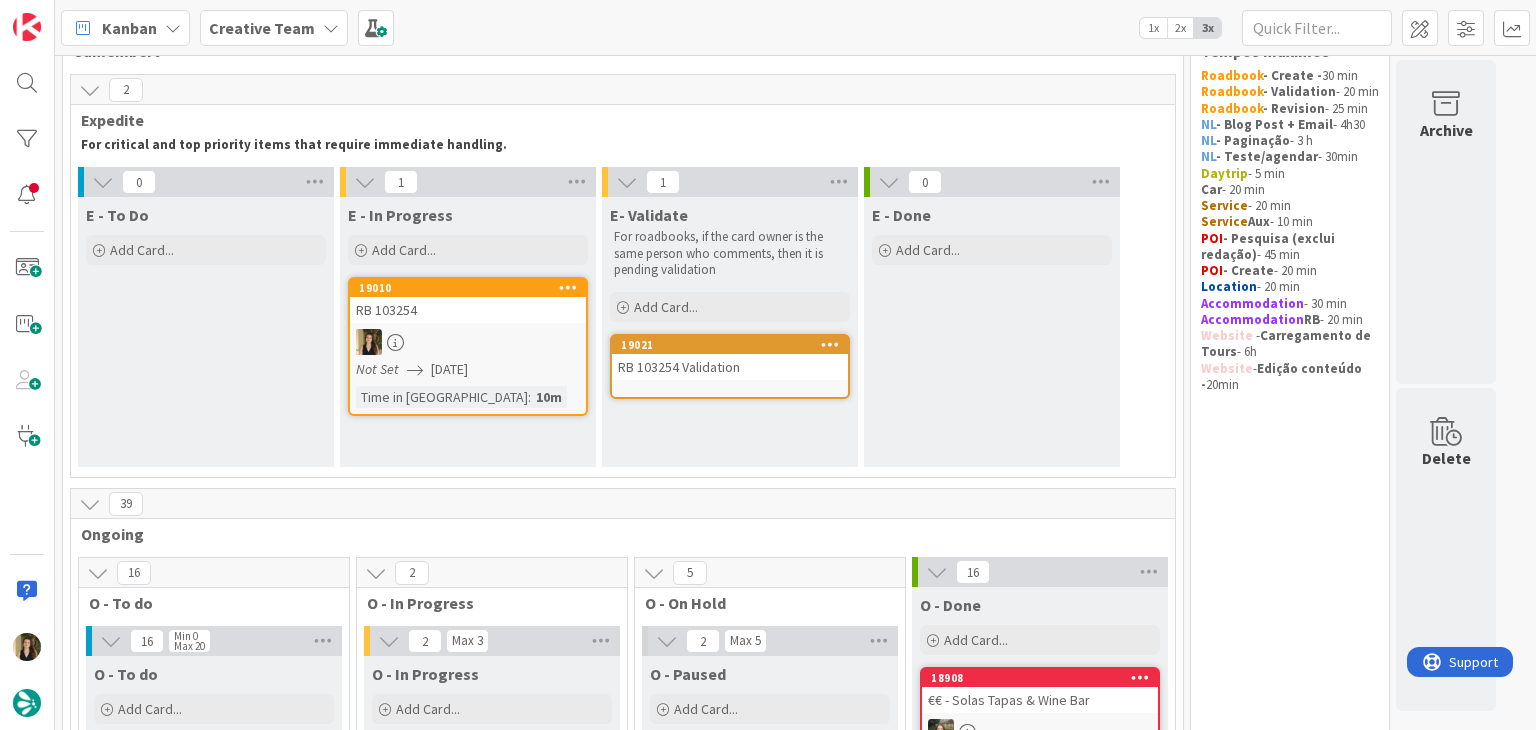click on "RB 103254 Validation" at bounding box center [730, 367] 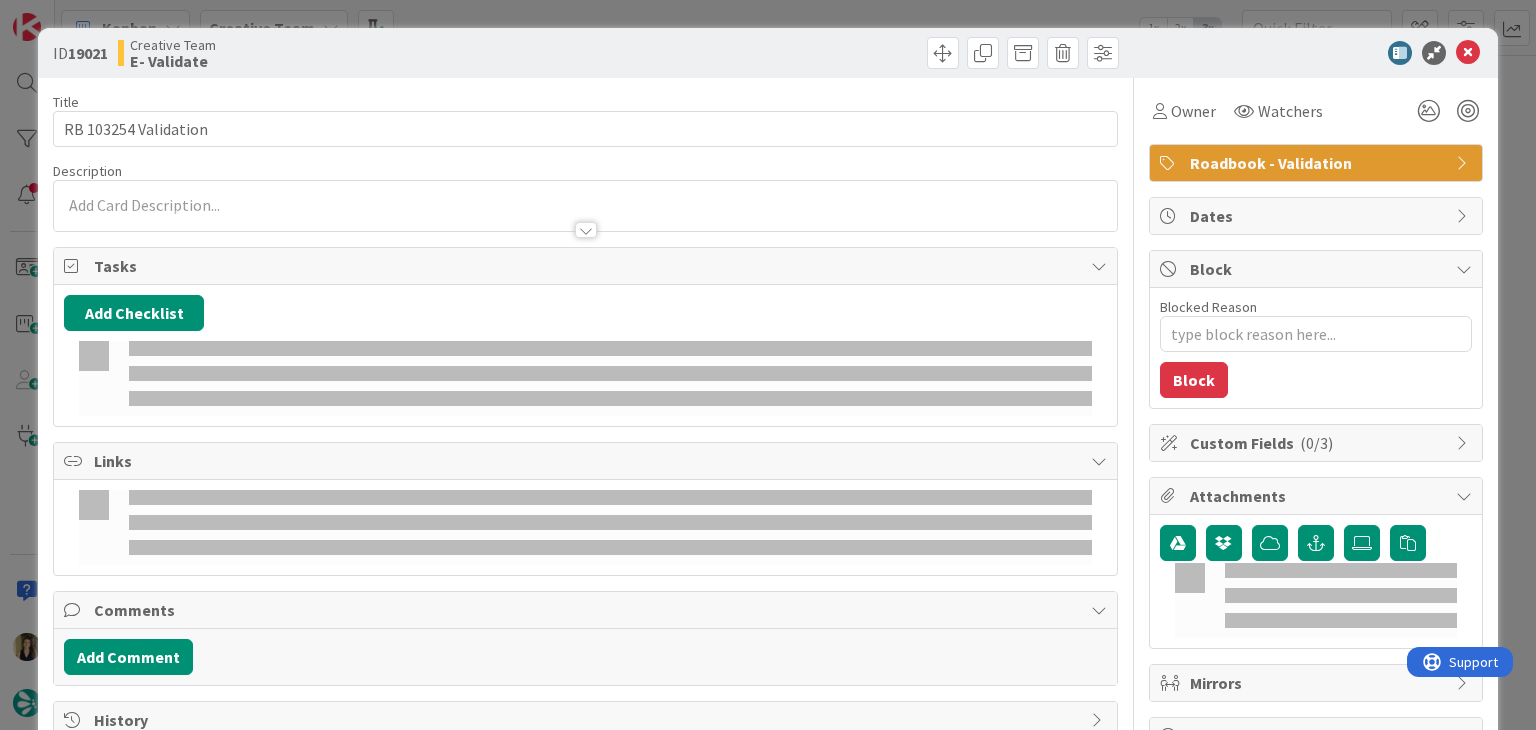 scroll, scrollTop: 0, scrollLeft: 0, axis: both 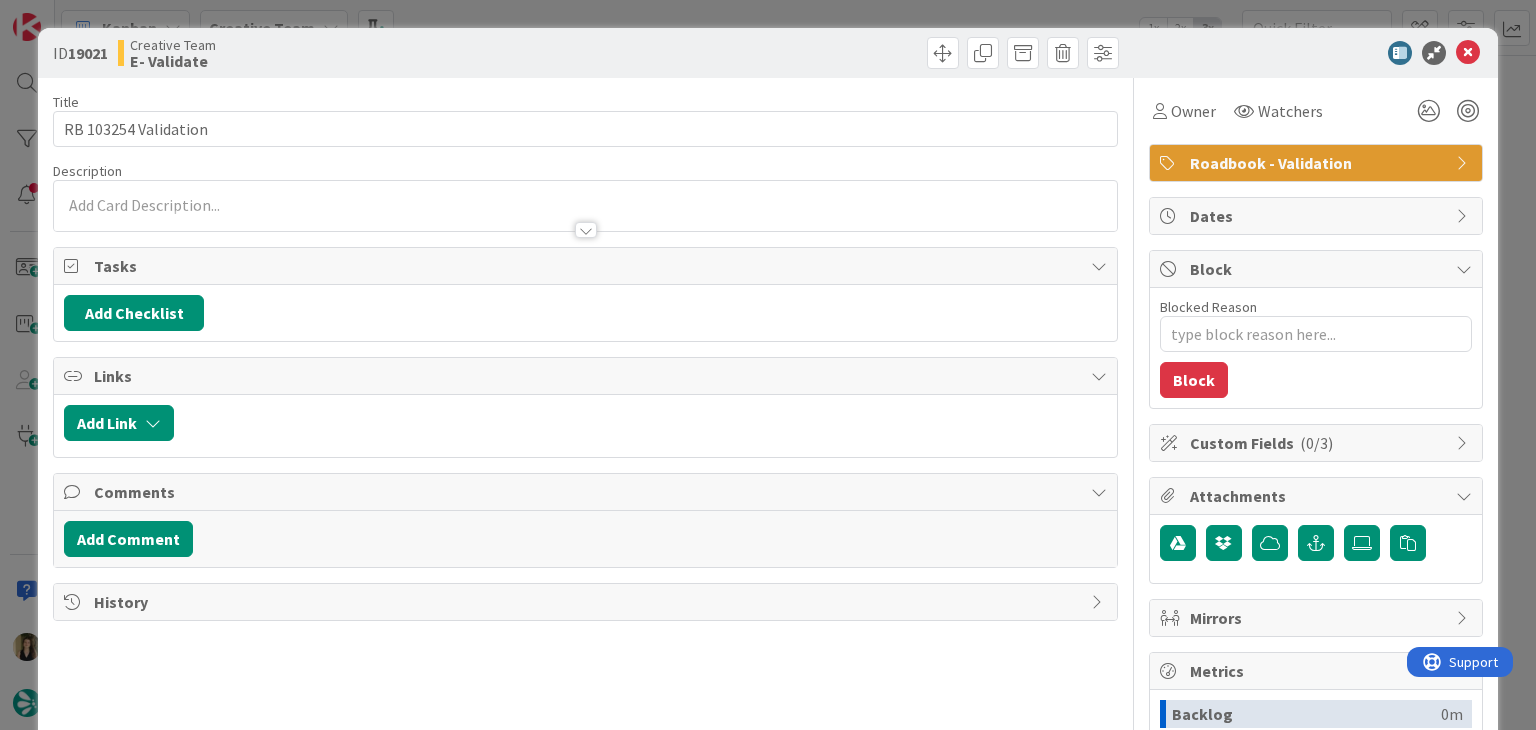 click at bounding box center [585, 205] 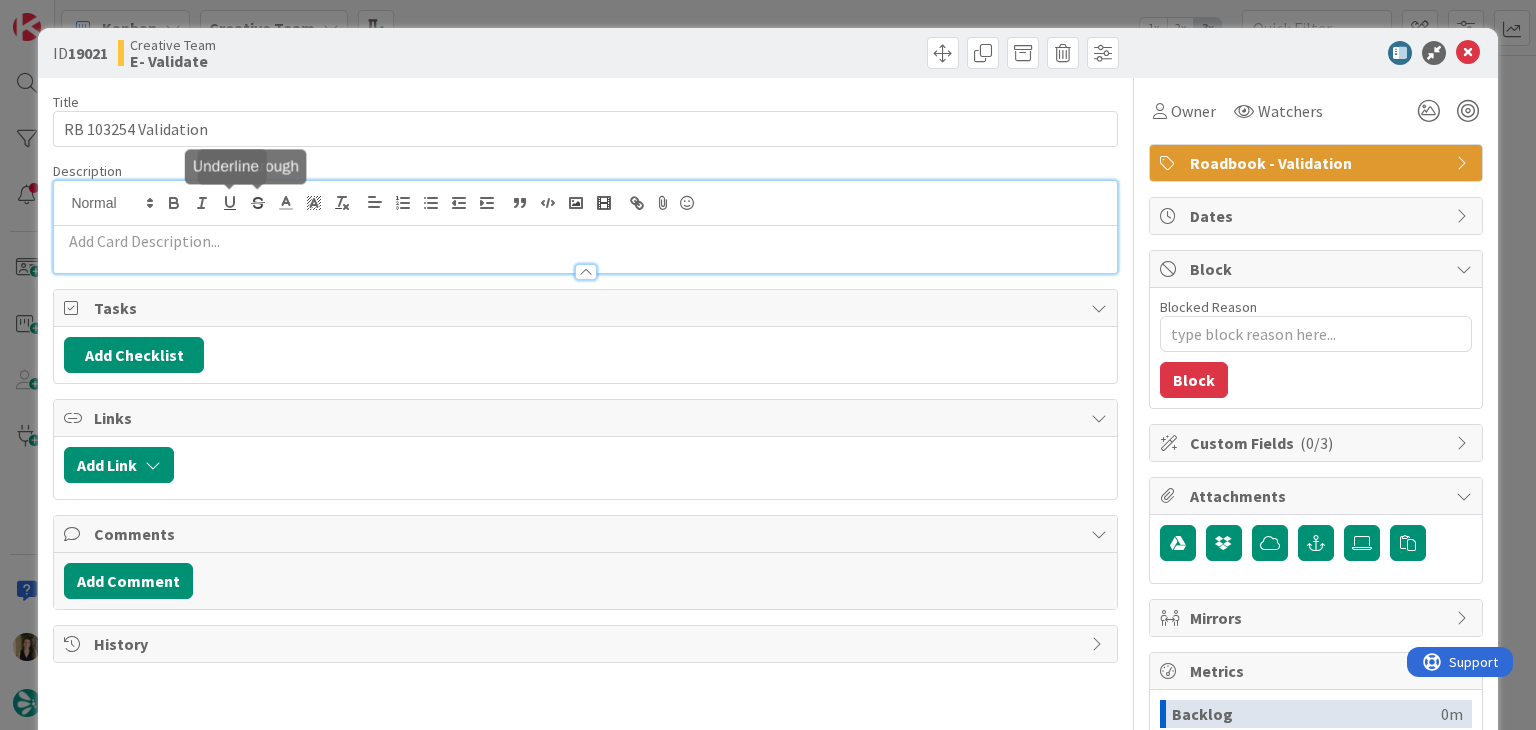 scroll, scrollTop: 0, scrollLeft: 0, axis: both 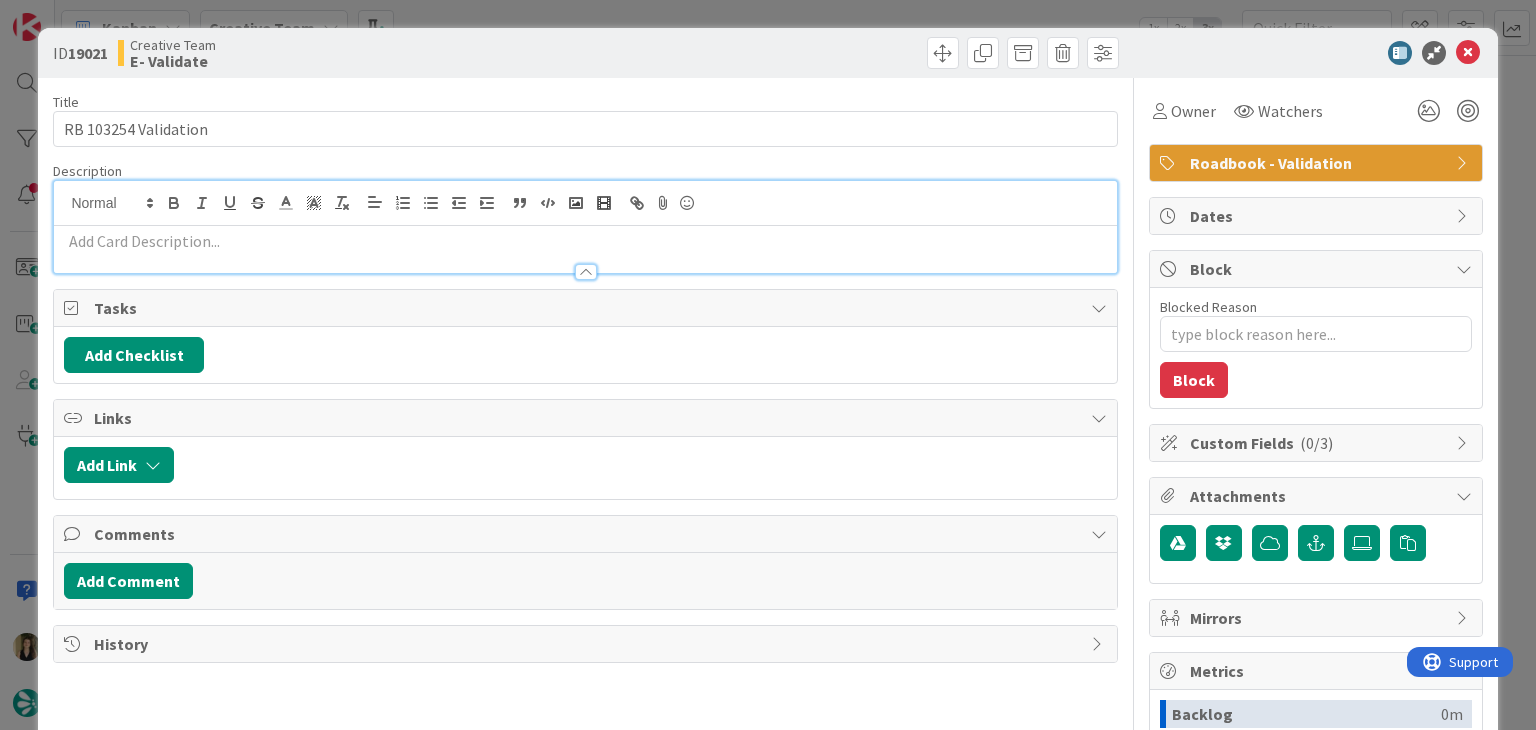click at bounding box center [585, 241] 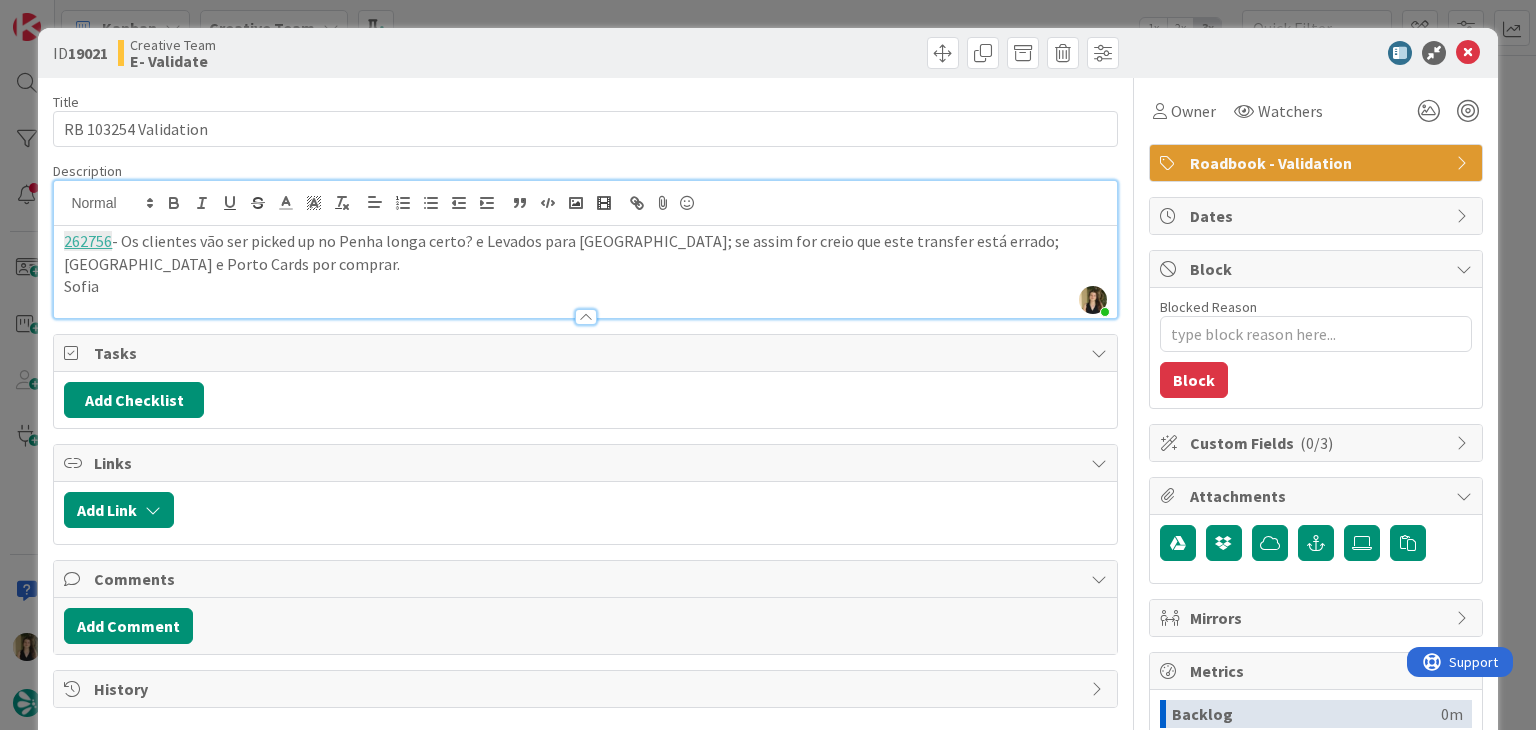 click on "Creative Team E- Validate" at bounding box center (349, 53) 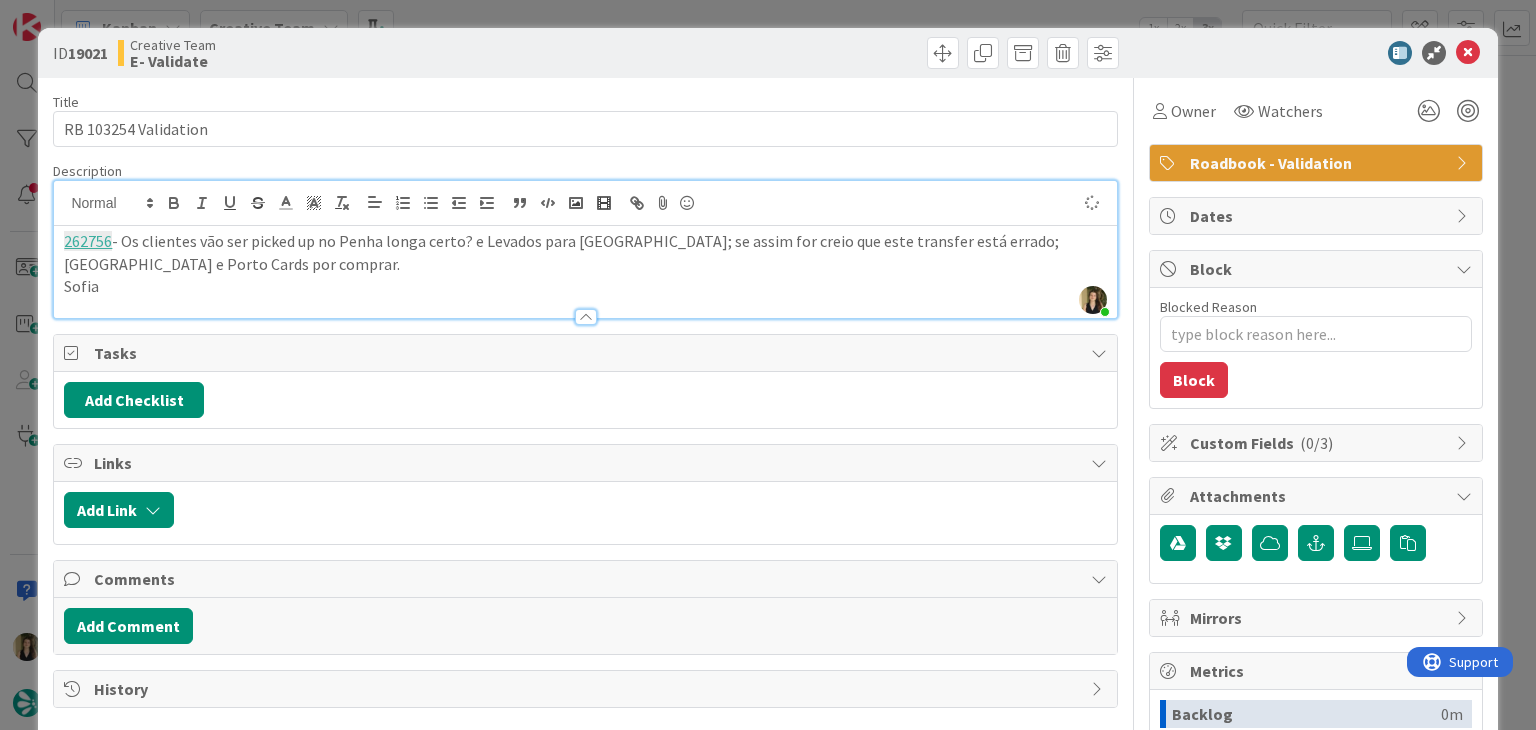 click on "ID  19021 Creative Team E- Validate Title 20 / 128 RB 103254 Validation Description [PERSON_NAME] just joined 262756  - Os clientes vão ser picked up no Penha longa certo? e Levados para [GEOGRAPHIC_DATA]; se assim for creio que este transfer está errado; [GEOGRAPHIC_DATA] e Porto Cards por comprar. [PERSON_NAME] Owner Watchers Roadbook - Validation Tasks Add Checklist Links Add Link Comments Add Comment History Owner Watchers Roadbook - Validation Dates Block Blocked Reason 0 / 256 Block Custom Fields ( 0/3 ) Attachments Mirrors Metrics Backlog 0m To Do 0m Buffer 0m In Progress 0m Total Time 0m Lead Time 0m Cycle Time 0m Blocked Time 0m Show Details" at bounding box center (768, 365) 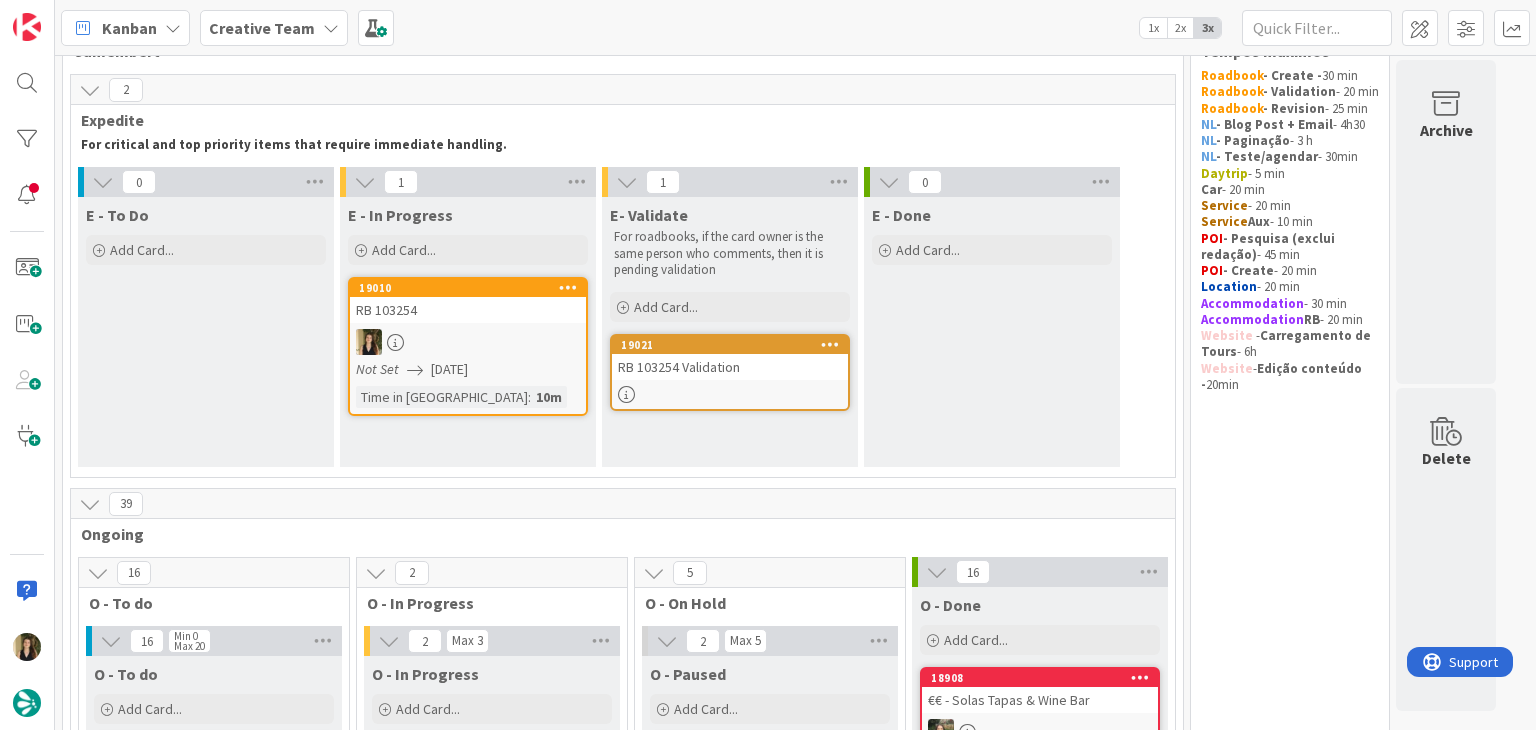 scroll, scrollTop: 0, scrollLeft: 0, axis: both 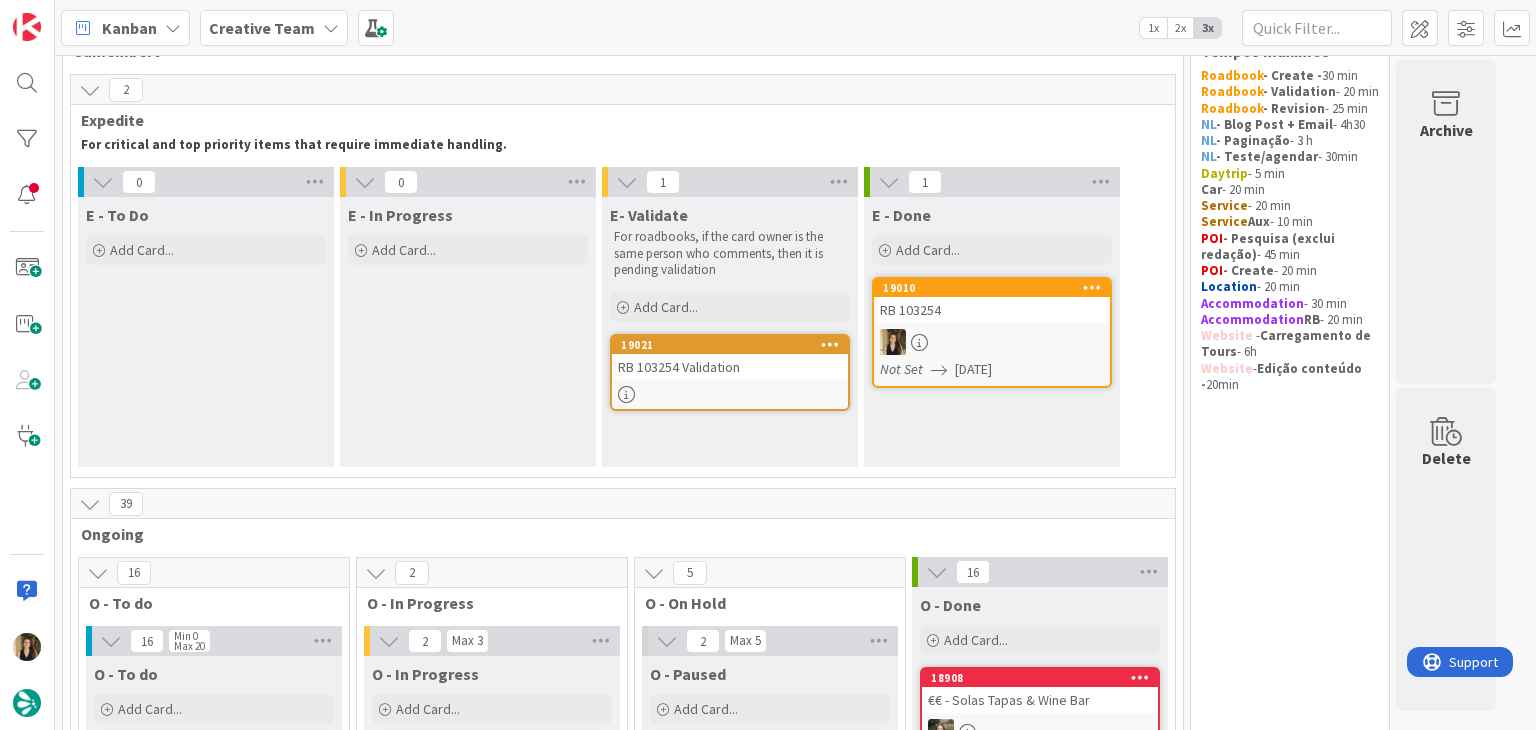 click on "E - In Progress Add Card..." at bounding box center (468, 332) 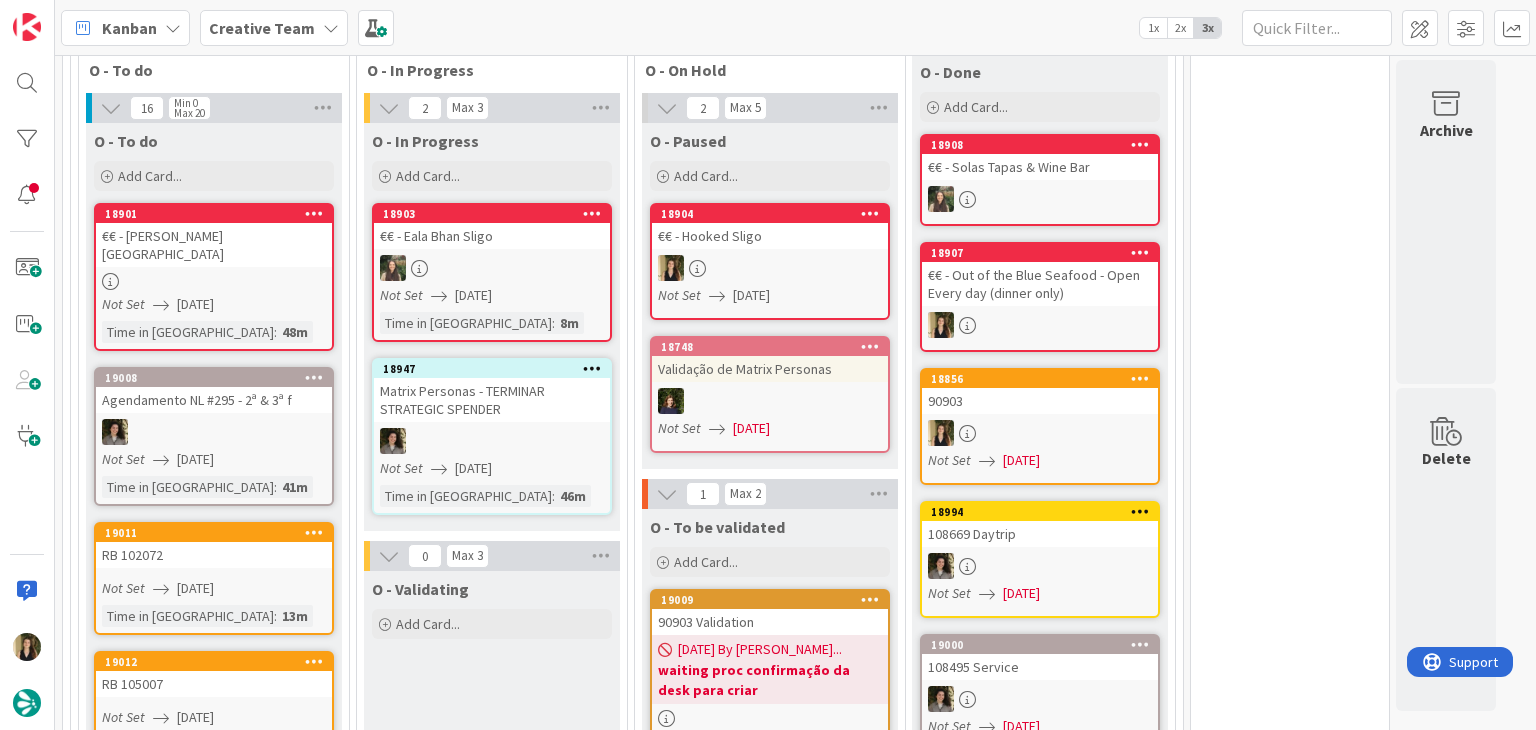 scroll, scrollTop: 553, scrollLeft: 0, axis: vertical 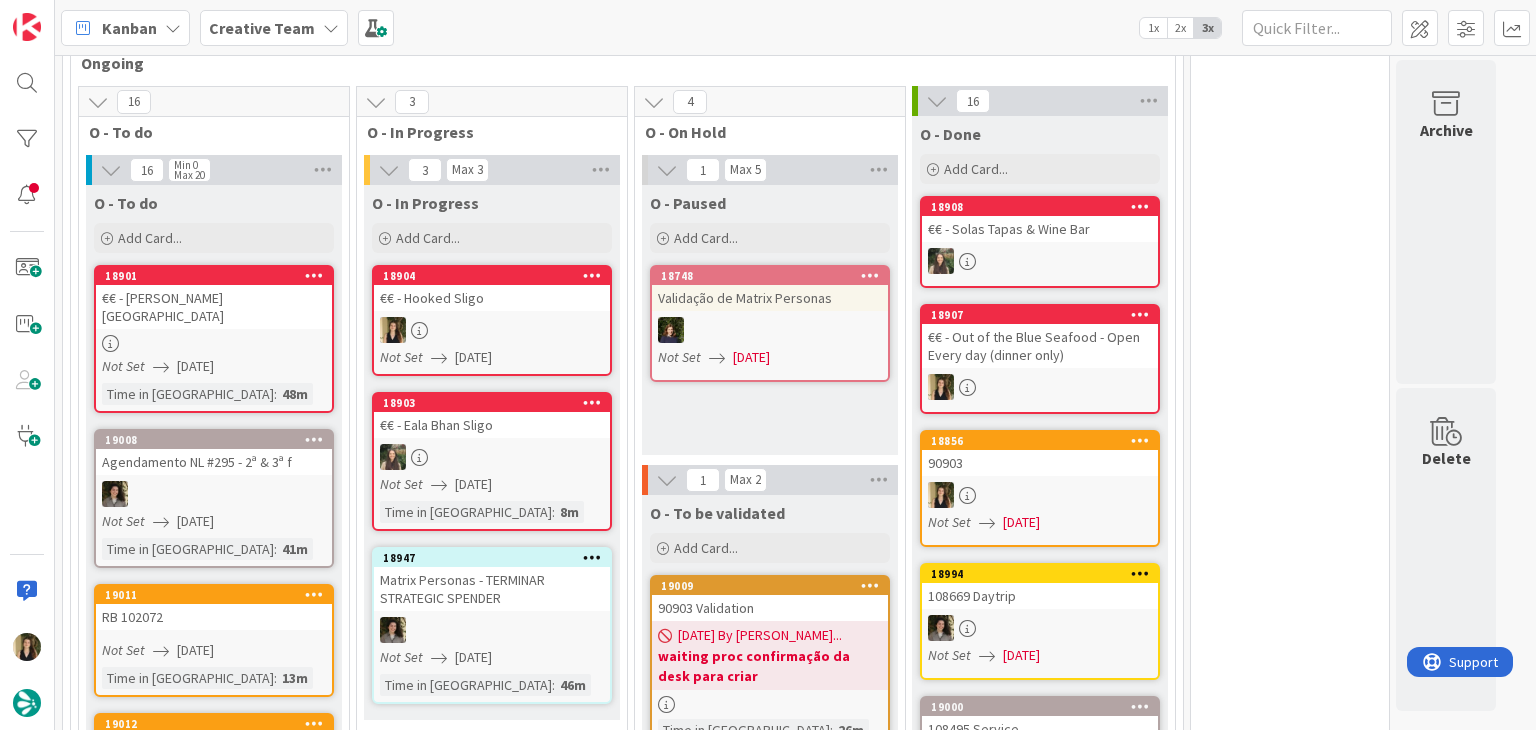 click at bounding box center (492, 330) 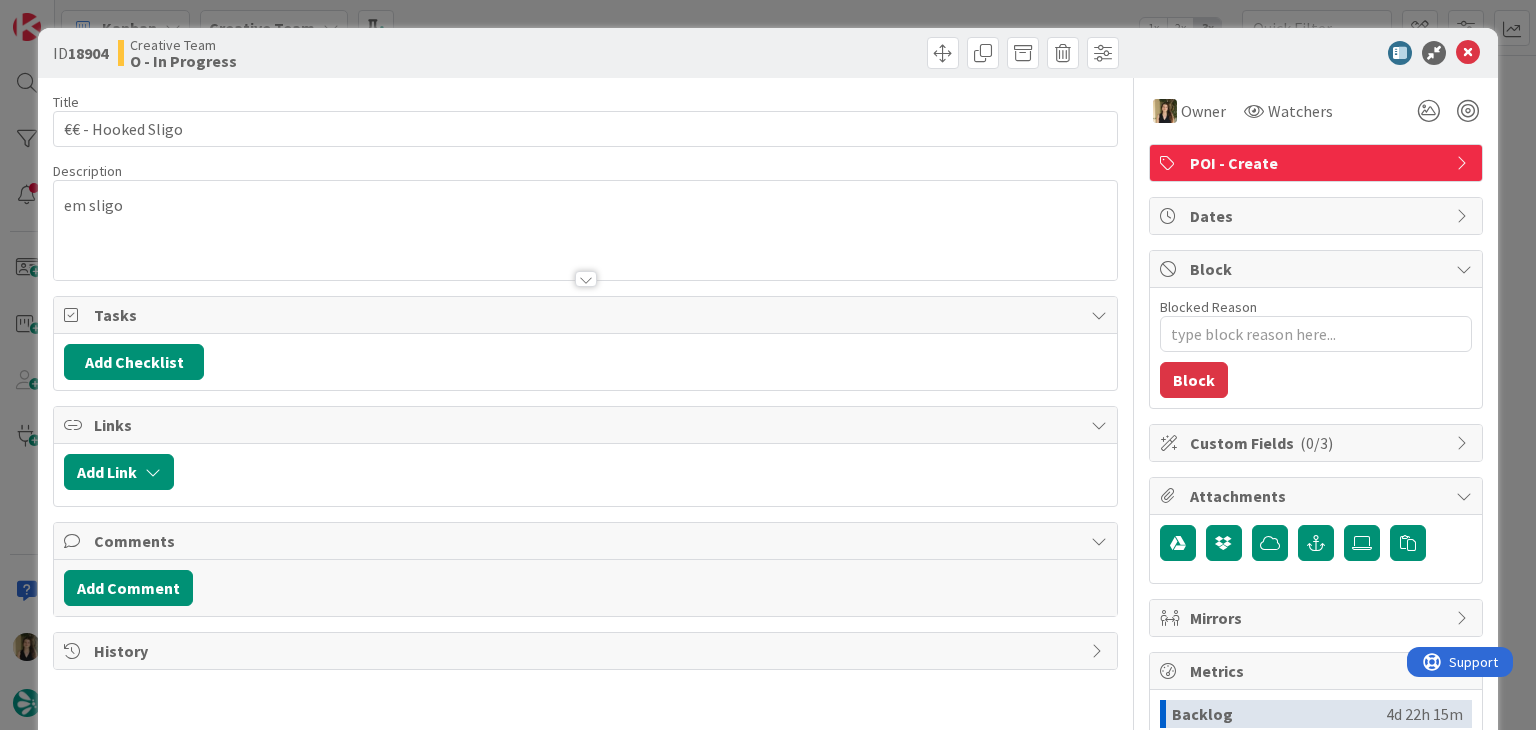 scroll, scrollTop: 0, scrollLeft: 0, axis: both 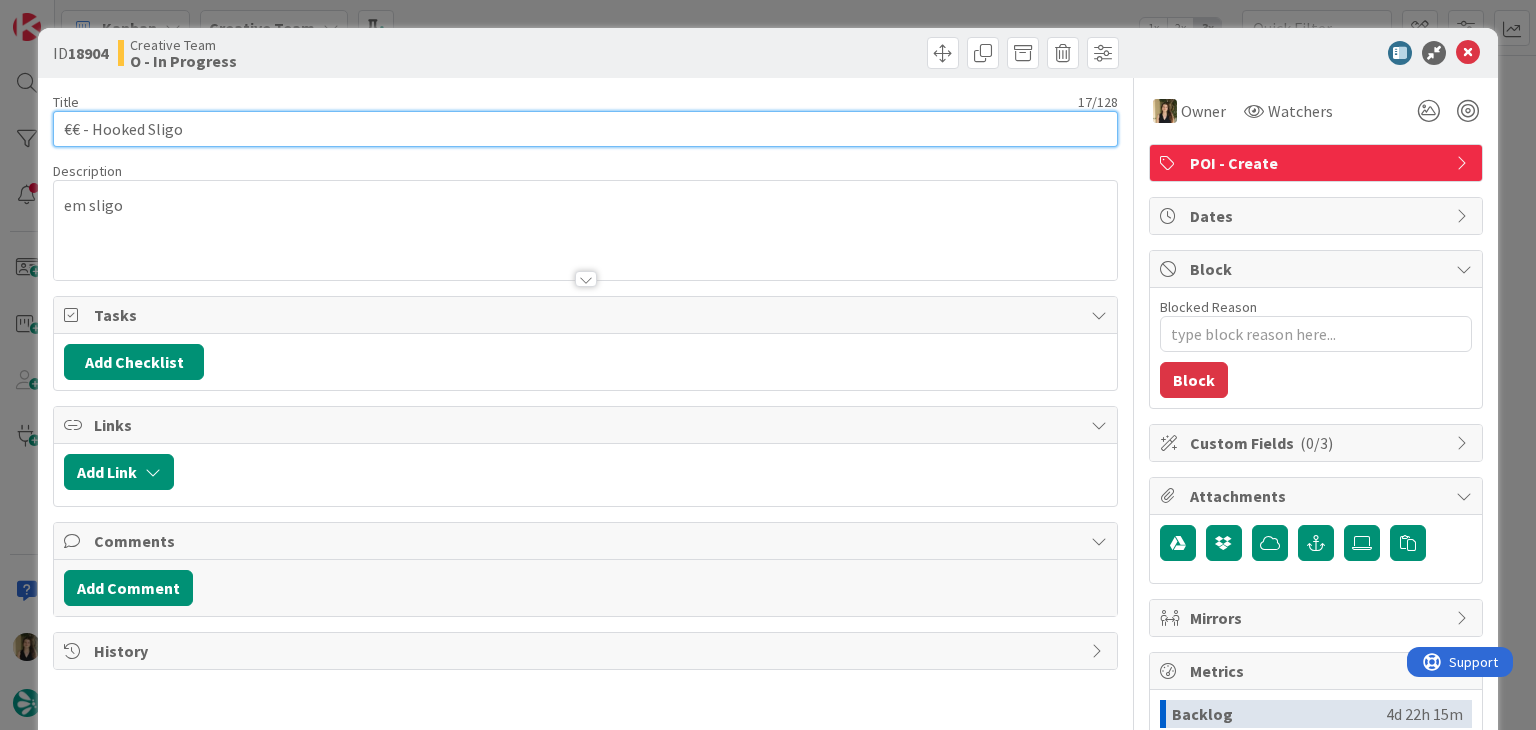 drag, startPoint x: 225, startPoint y: 131, endPoint x: 196, endPoint y: 133, distance: 29.068884 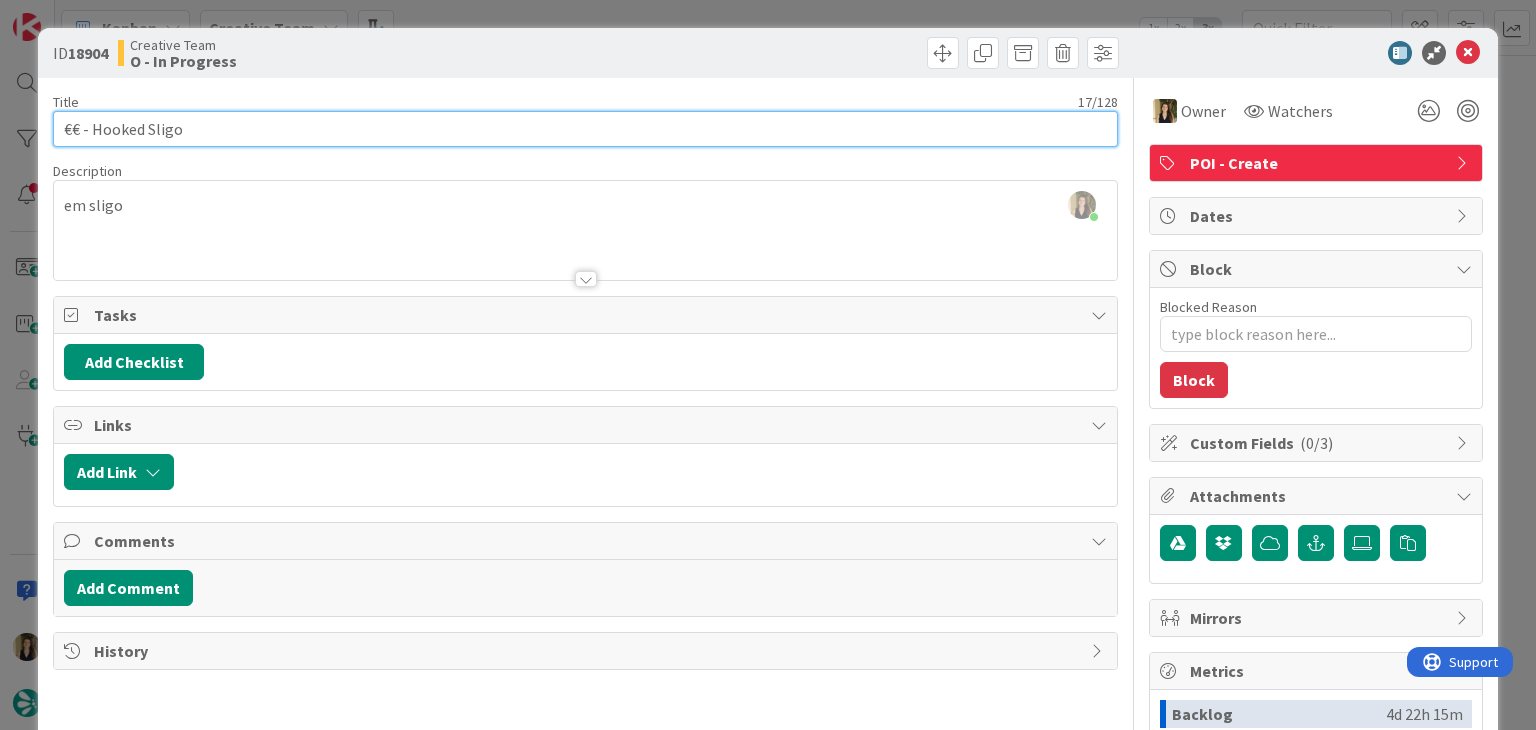 drag, startPoint x: 222, startPoint y: 129, endPoint x: 94, endPoint y: 129, distance: 128 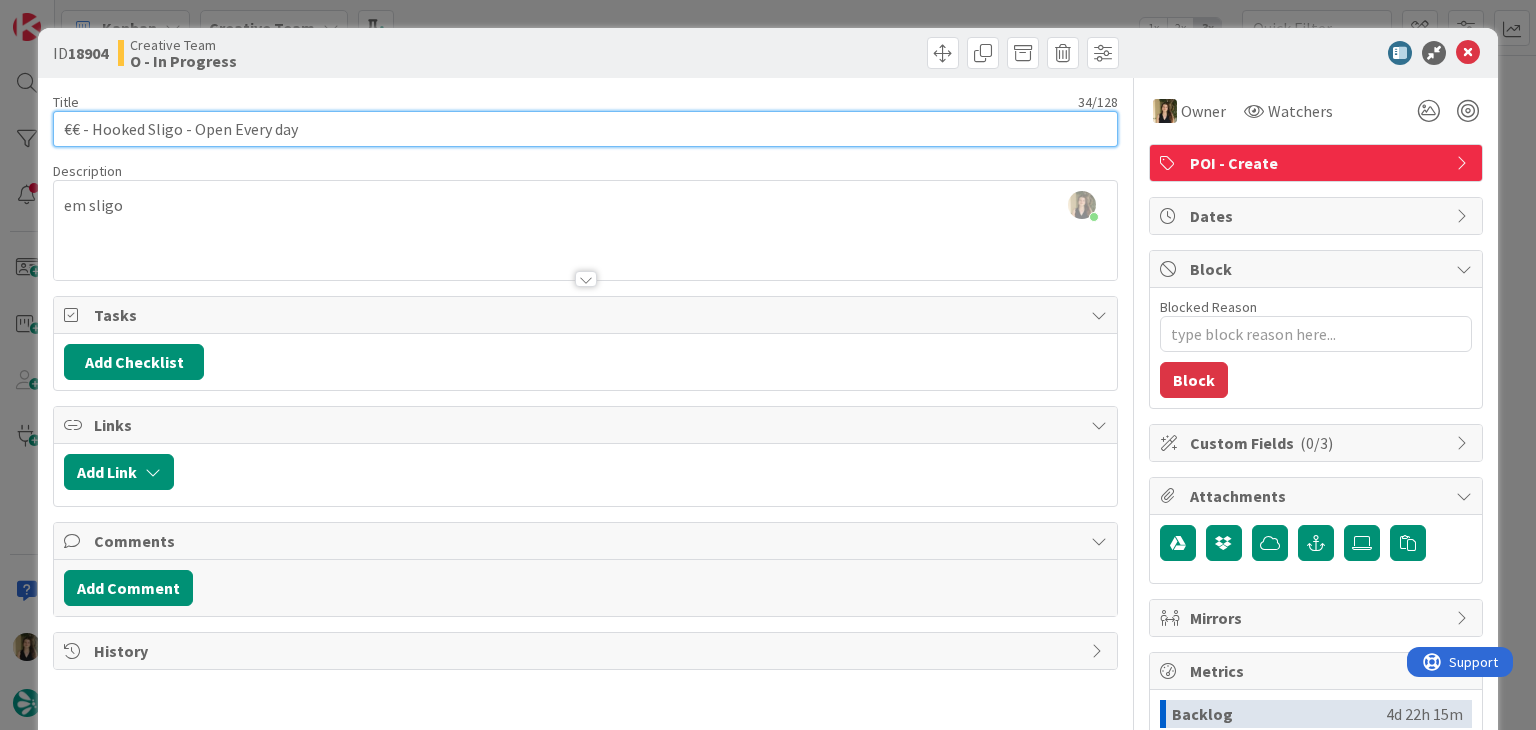 drag, startPoint x: 335, startPoint y: 134, endPoint x: 52, endPoint y: 143, distance: 283.14307 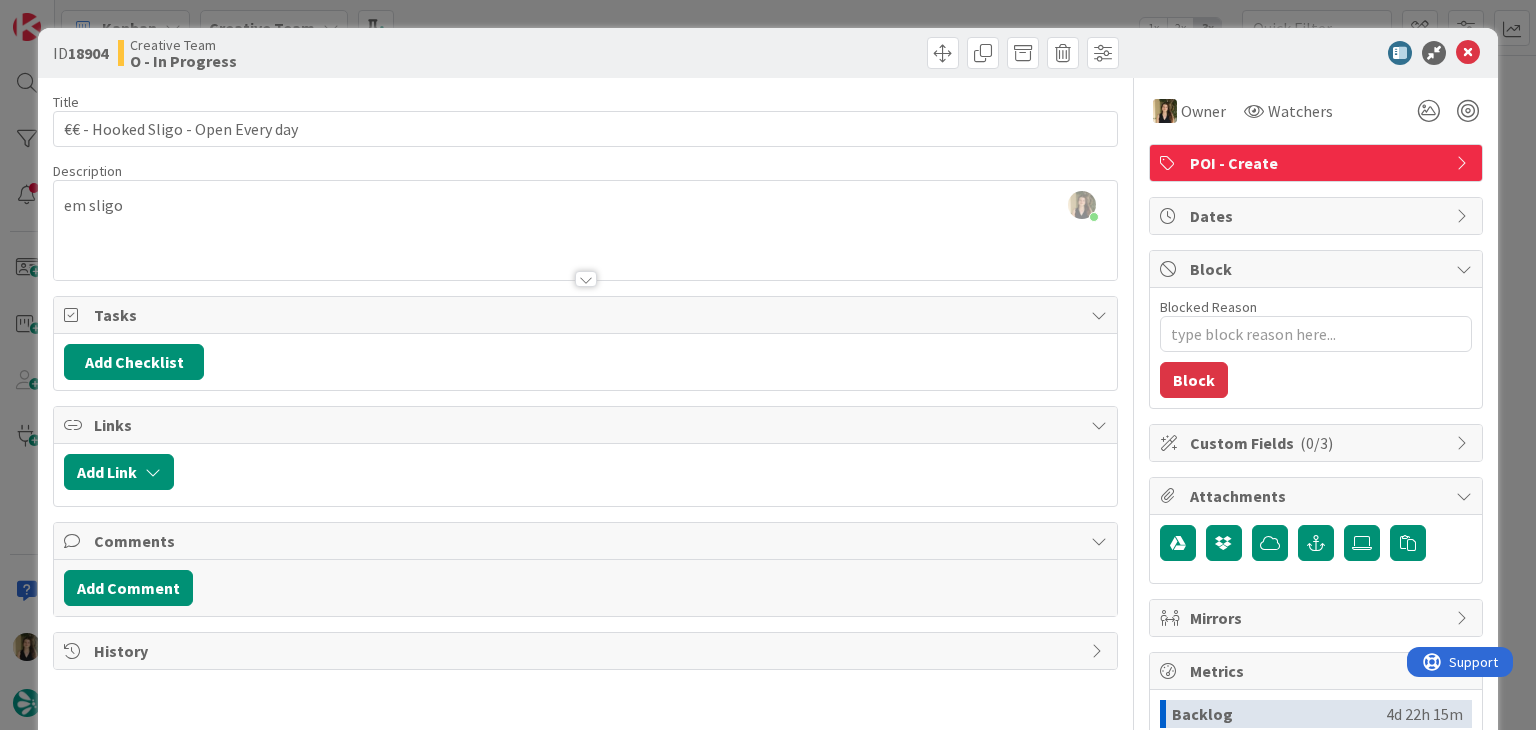 click on "Creative Team O - In Progress" at bounding box center [349, 53] 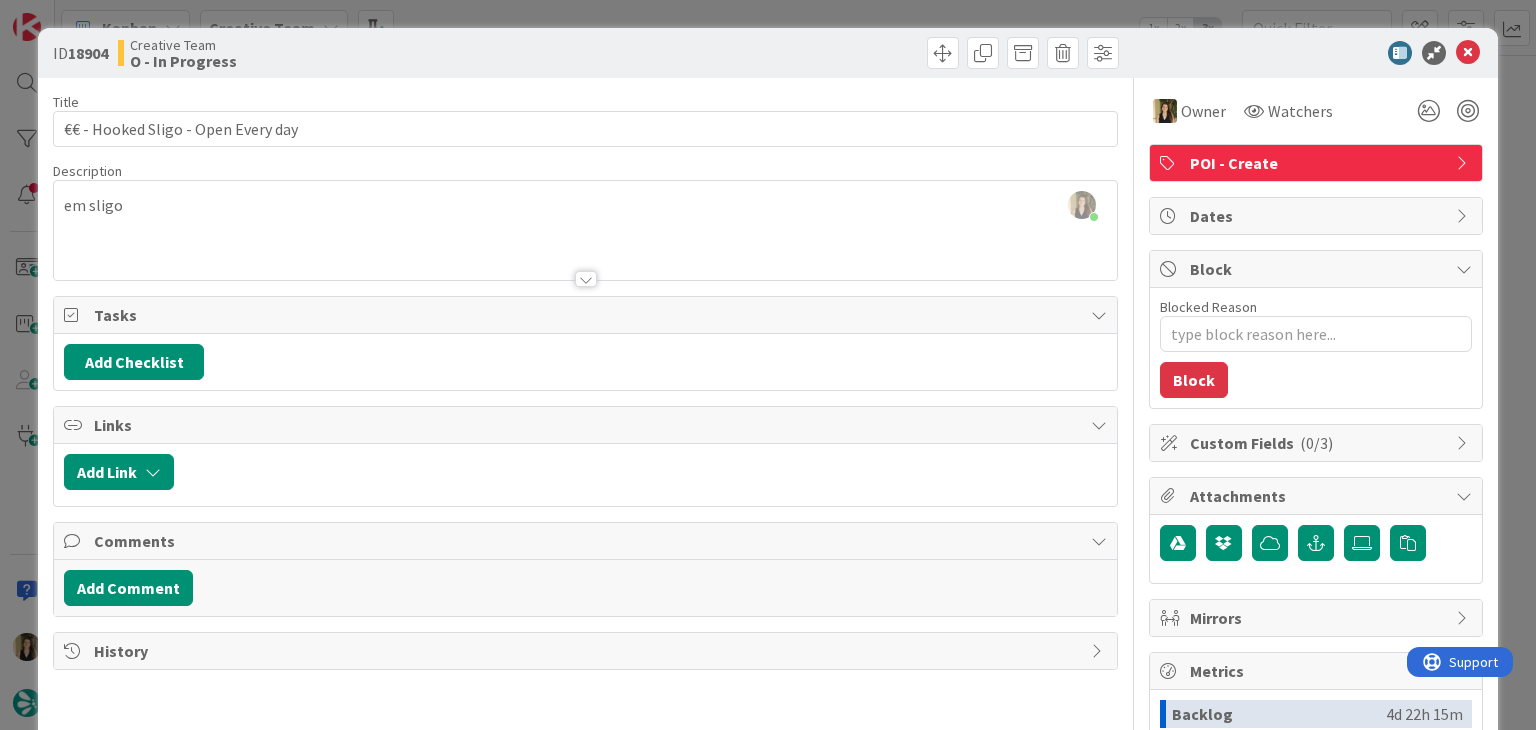click on "ID  18904 Creative Team O - In Progress Title 34 / 128 €€ - Hooked Sligo - Open Every day Description [GEOGRAPHIC_DATA][PERSON_NAME] joined  9 m ago em sligo Owner Watchers POI - Create  Tasks Add Checklist Links Add Link Comments Add Comment History Owner Watchers POI - Create  Dates Block Blocked Reason 0 / 256 Block Custom Fields ( 0/3 ) Attachments Mirrors Metrics Backlog 4d 22h 15m To Do 36m Buffer 0m In Progress 0m Total Time 4d 22h 51m Lead Time 36m Cycle Time 0m Blocked Time 0m Show Details" at bounding box center [768, 365] 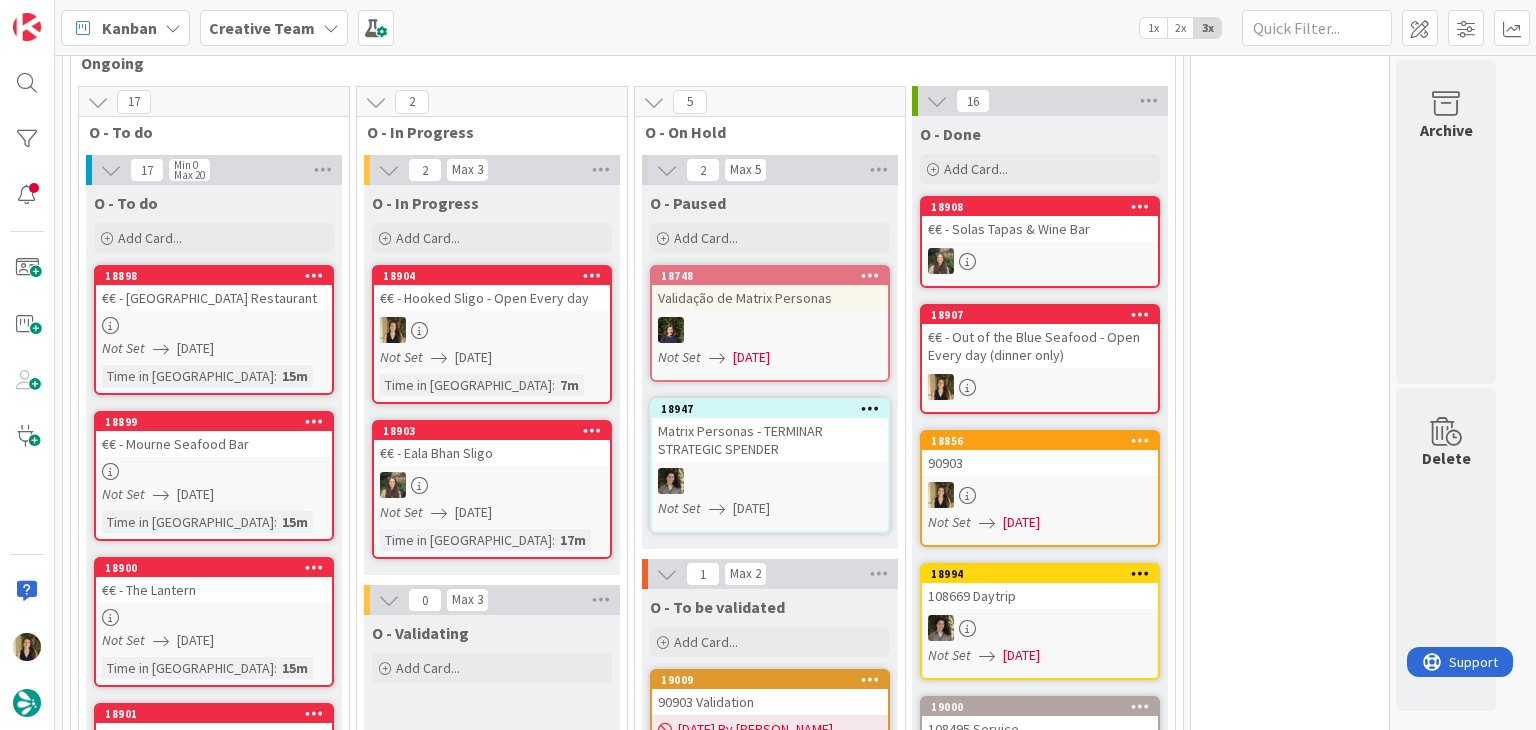 scroll, scrollTop: 0, scrollLeft: 0, axis: both 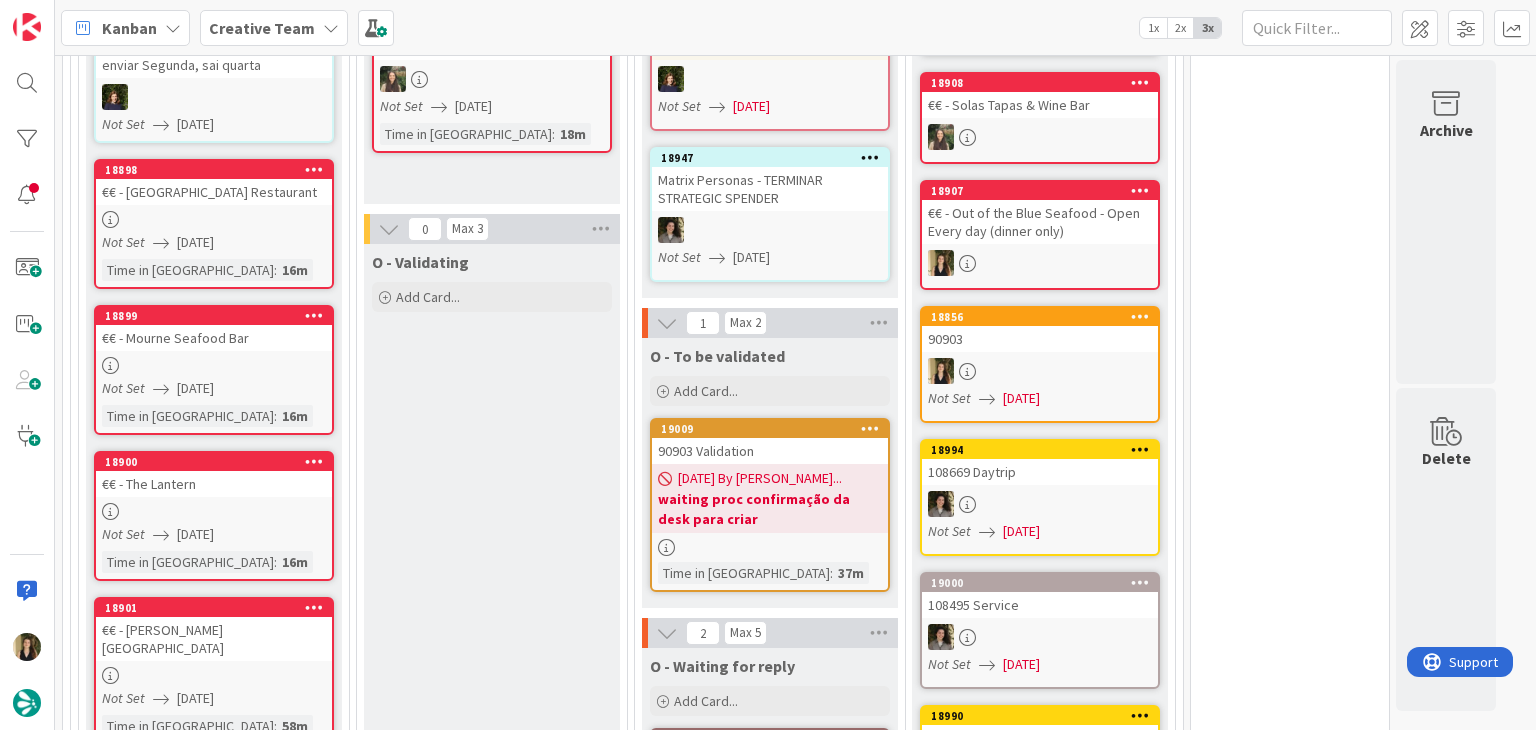 click on "O - Validating Add Card..." at bounding box center (492, 1695) 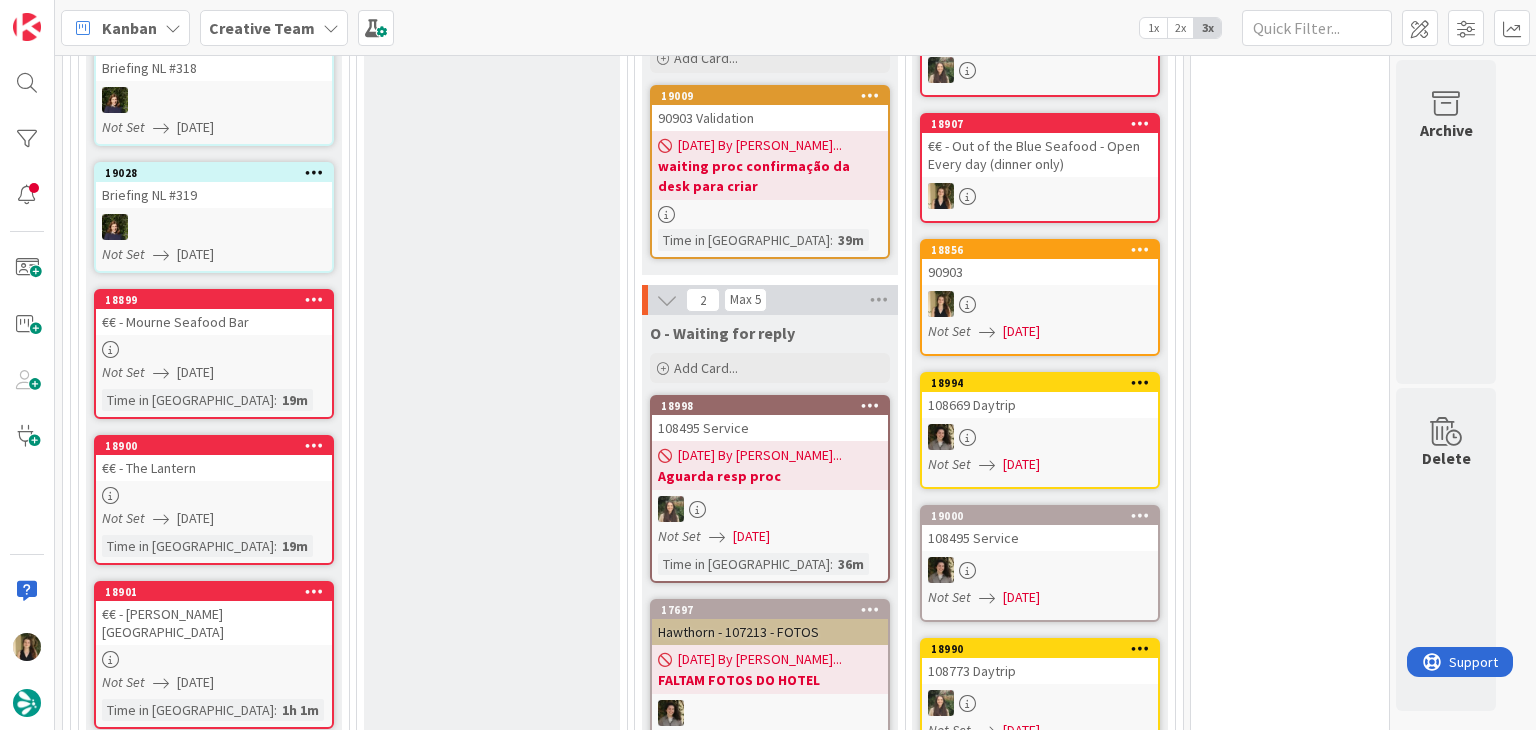 scroll, scrollTop: 1290, scrollLeft: 0, axis: vertical 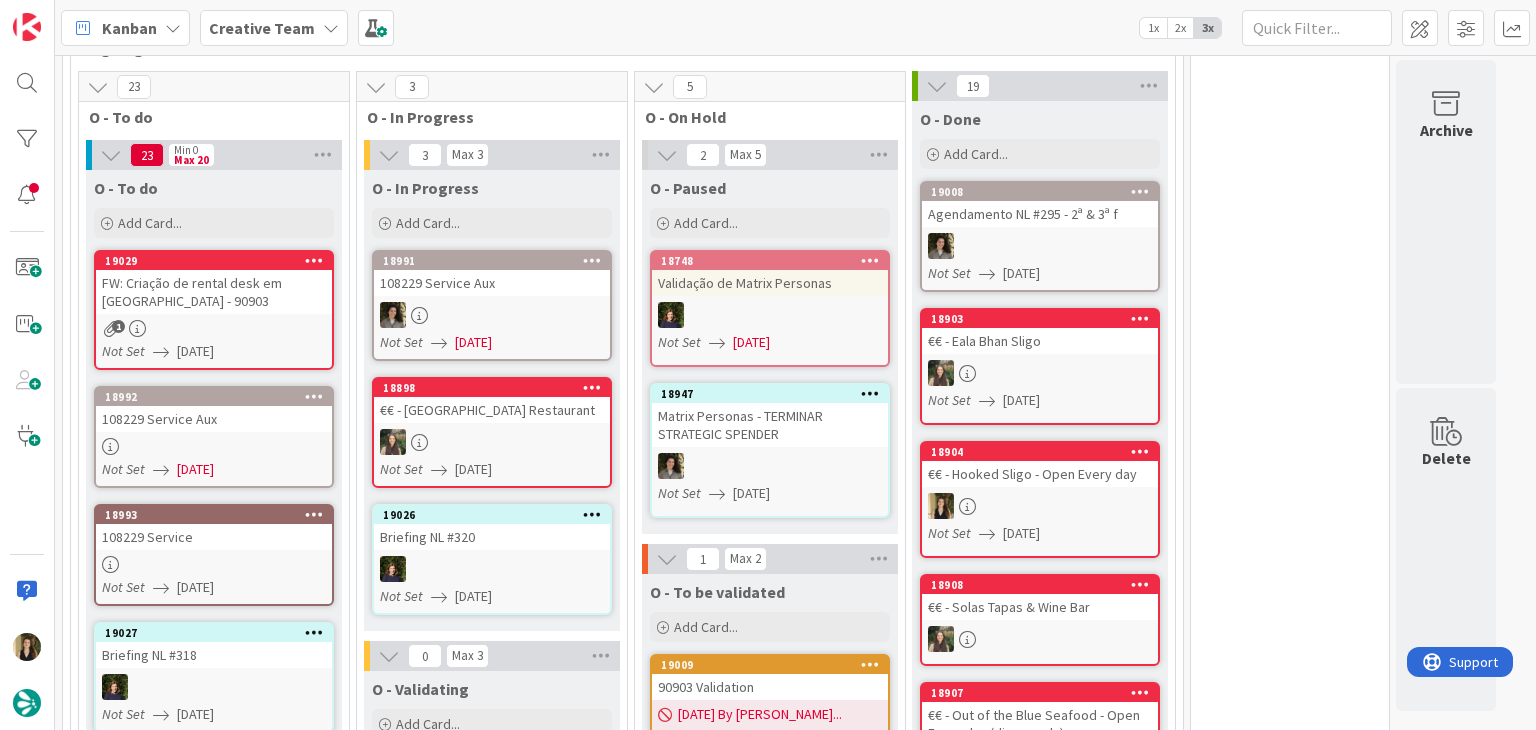 click on "18992 108229 Service Aux Not Set [DATE]" at bounding box center (214, 437) 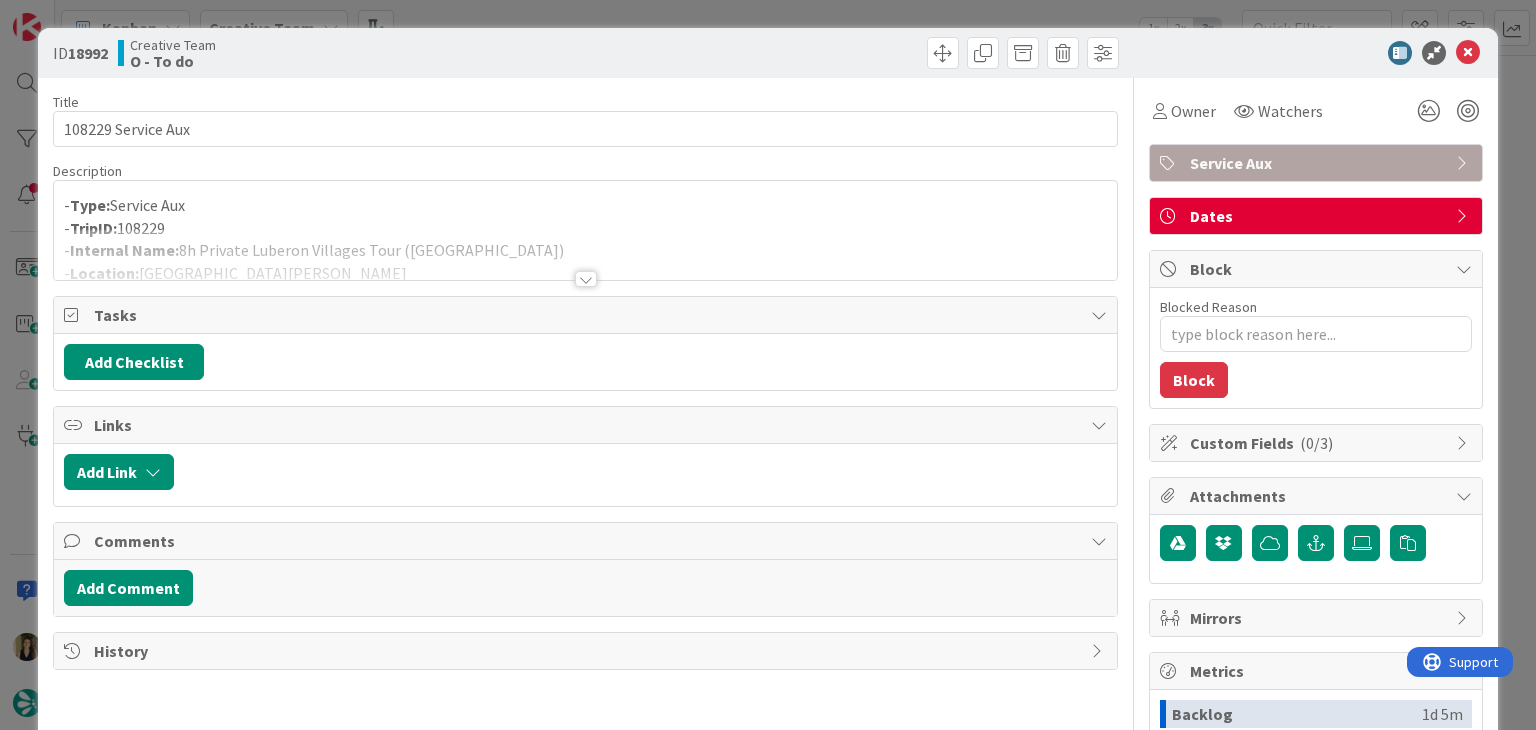 scroll, scrollTop: 0, scrollLeft: 0, axis: both 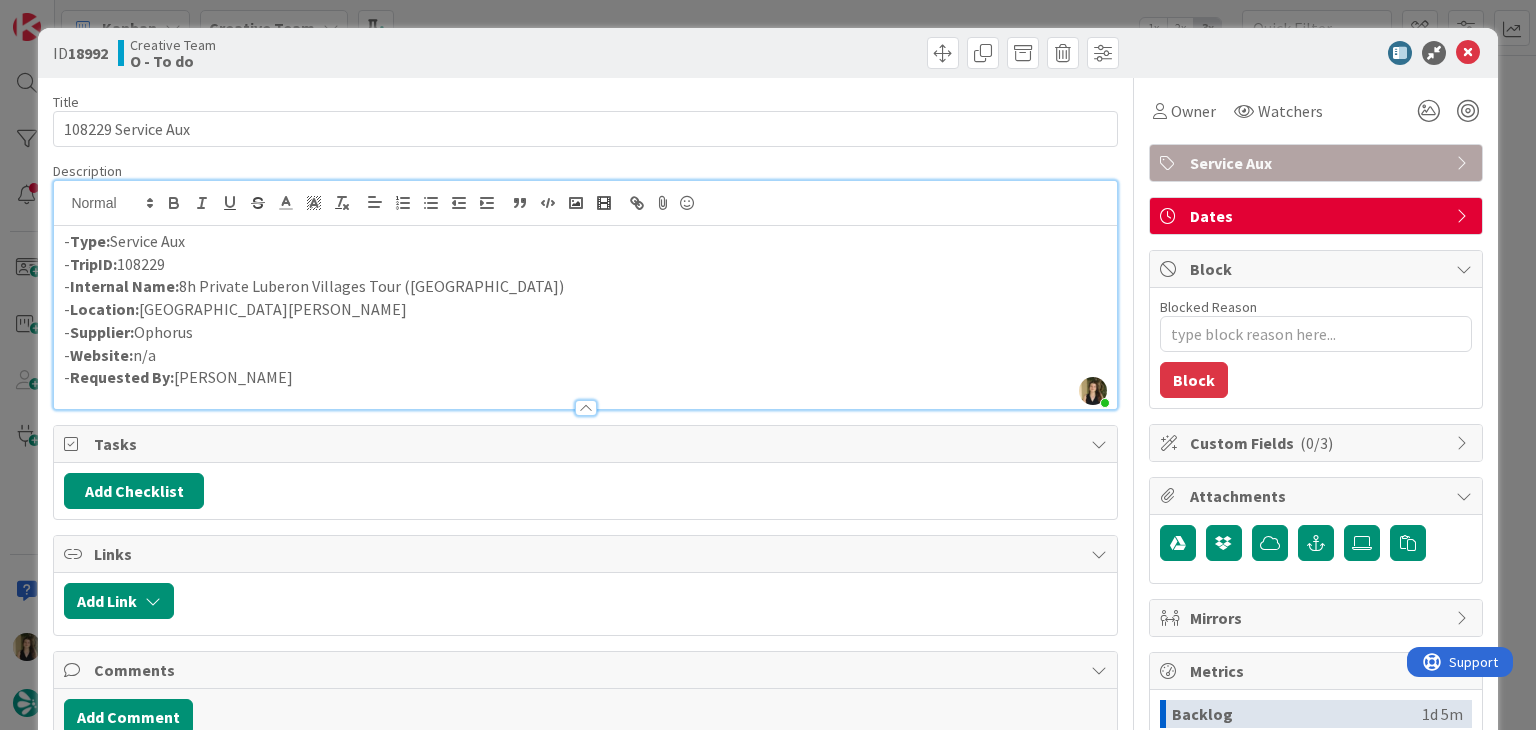 click on "ID  18992 Creative Team O - To do Title 18 / 128 108229 Service Aux Description [PERSON_NAME] just joined -  Type:  Service Aux -  TripID:  108229 -  Internal Name:  8h Private Luberon Villages Tour ([GEOGRAPHIC_DATA]) -  Location:  [GEOGRAPHIC_DATA][PERSON_NAME] -  Supplier:  Ophorus -  Website:  n/a -  Requested By:  [PERSON_NAME] Owner Watchers Service Aux Tasks Add Checklist Links Add Link Comments Add Comment History Owner Watchers Service Aux Dates Block Blocked Reason 0 / 256 Block Custom Fields ( 0/3 ) Attachments Mirrors Metrics Backlog 1d 5m To Do 3m Buffer 0m In Progress 1h 59m Total Time 1d 2h 7m Lead Time 2h 2m Cycle Time 1h 59m Blocked Time 0m Show Details" at bounding box center [768, 365] 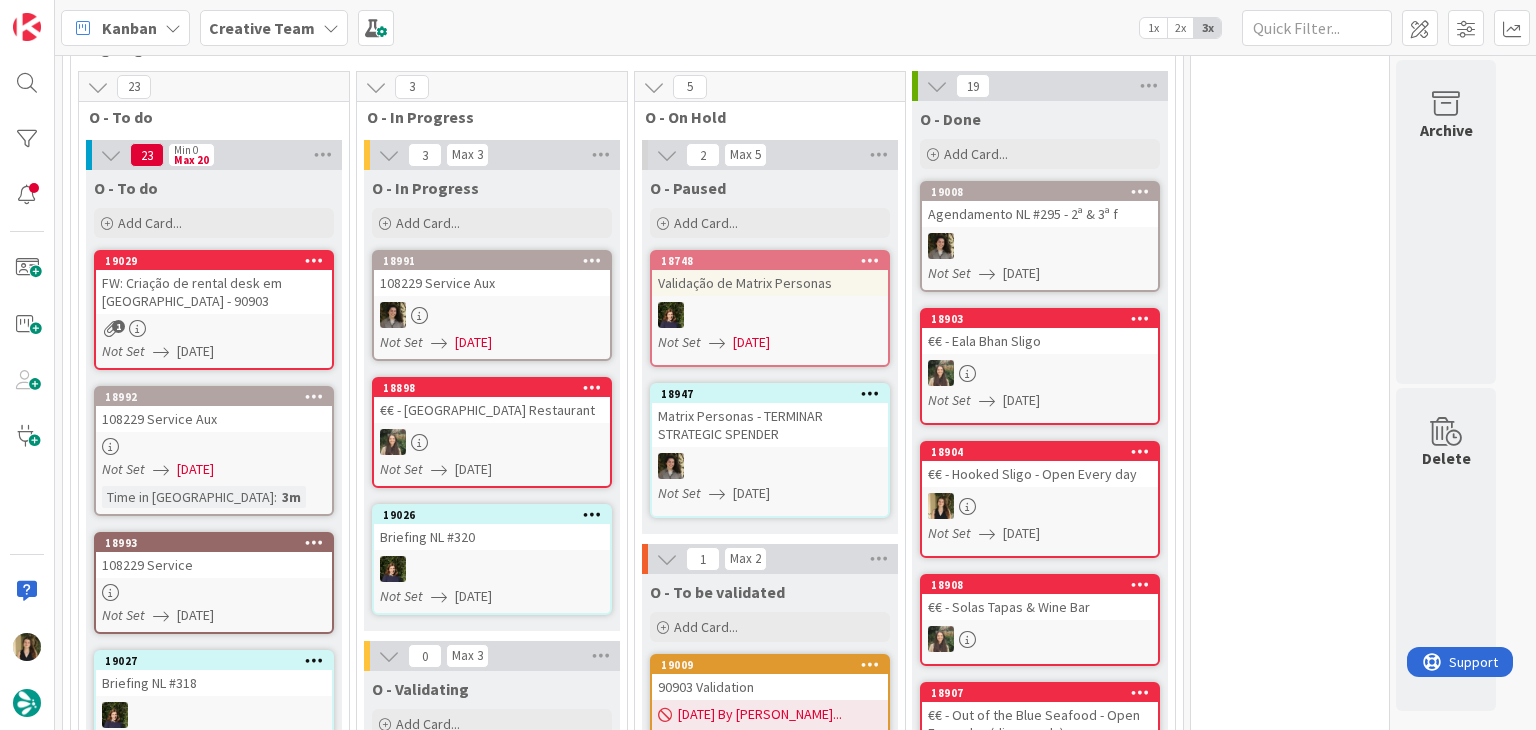 scroll, scrollTop: 0, scrollLeft: 0, axis: both 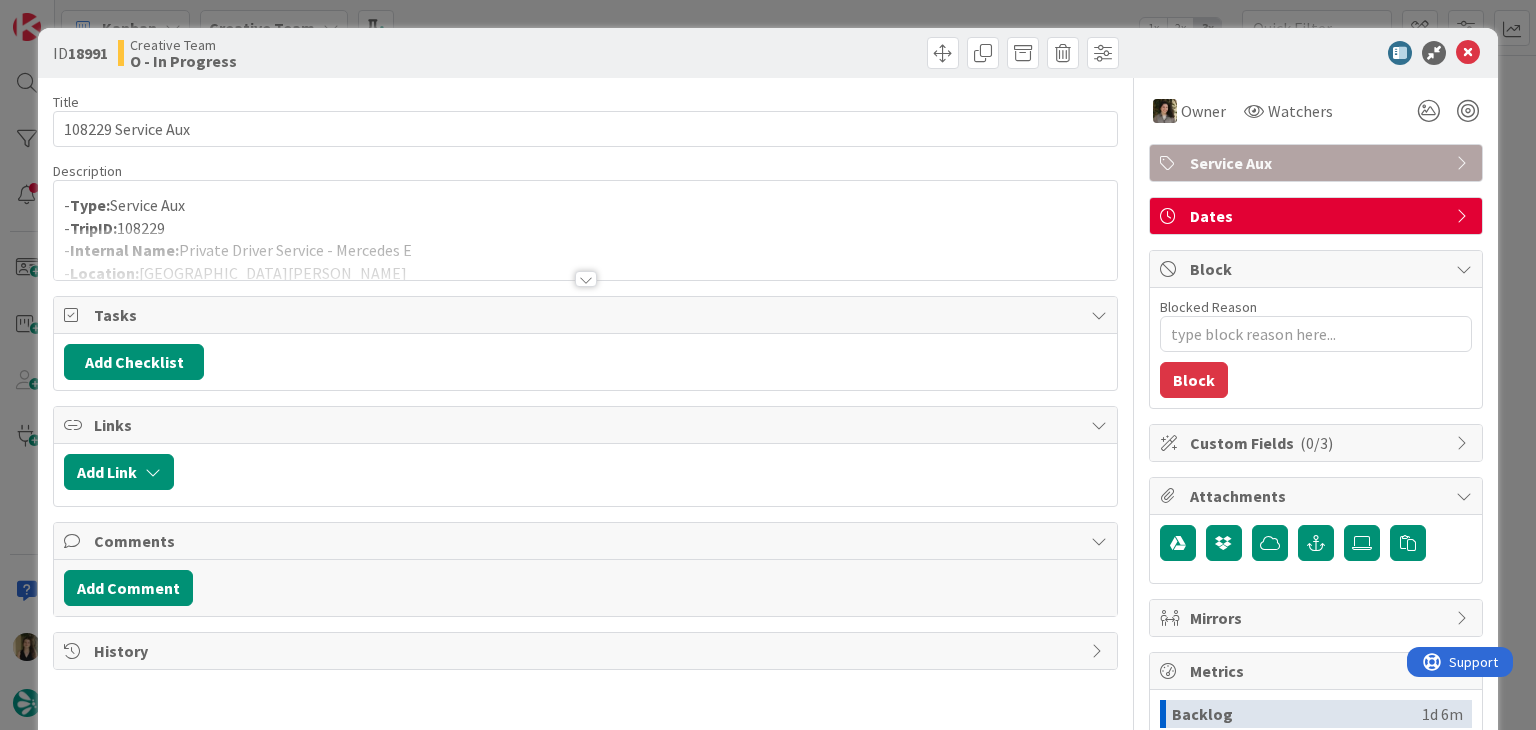click at bounding box center [585, 254] 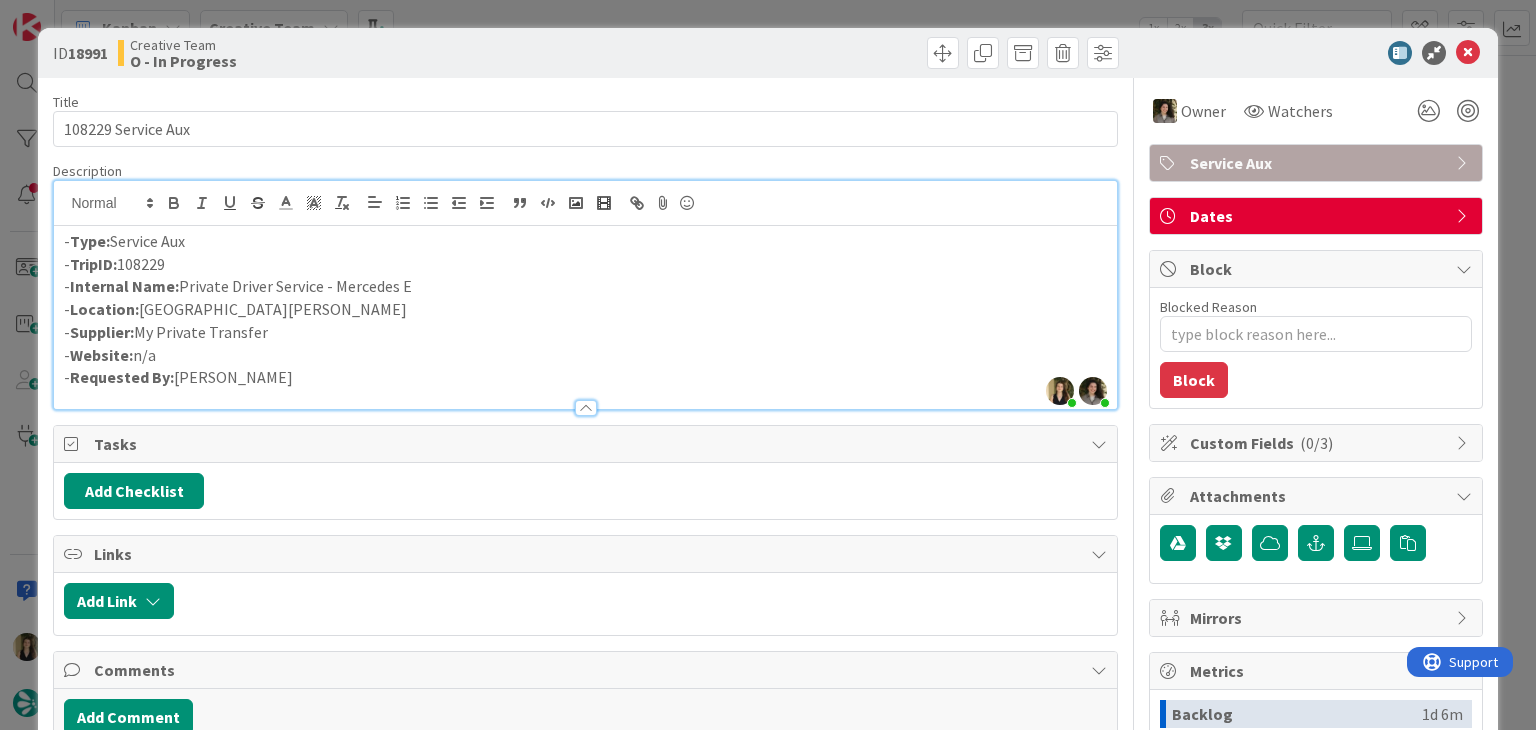 click on "ID  18991 Creative Team O - In Progress Title 18 / 128 108229 Service Aux Description [PERSON_NAME] just joined [PERSON_NAME] just joined -  Type:  Service Aux -  TripID:  108229 -  Internal Name:  Private Driver Service - [GEOGRAPHIC_DATA] E -  Location:  [GEOGRAPHIC_DATA][PERSON_NAME] -  Supplier:  My Private Transfer -  Website:  n/a -  Requested By:  [PERSON_NAME] Owner Watchers Service Aux Tasks Add Checklist Links Add Link Comments Add Comment History Owner Watchers Service Aux Dates Block Blocked Reason 0 / 256 Block Custom Fields ( 0/3 ) Attachments Mirrors Metrics Backlog 1d 6m To Do 3m Buffer 0m In Progress 1h 59m Total Time 1d 2h 8m Lead Time 2h 2m Cycle Time 1h 59m Blocked Time 0m Show Details" at bounding box center (768, 365) 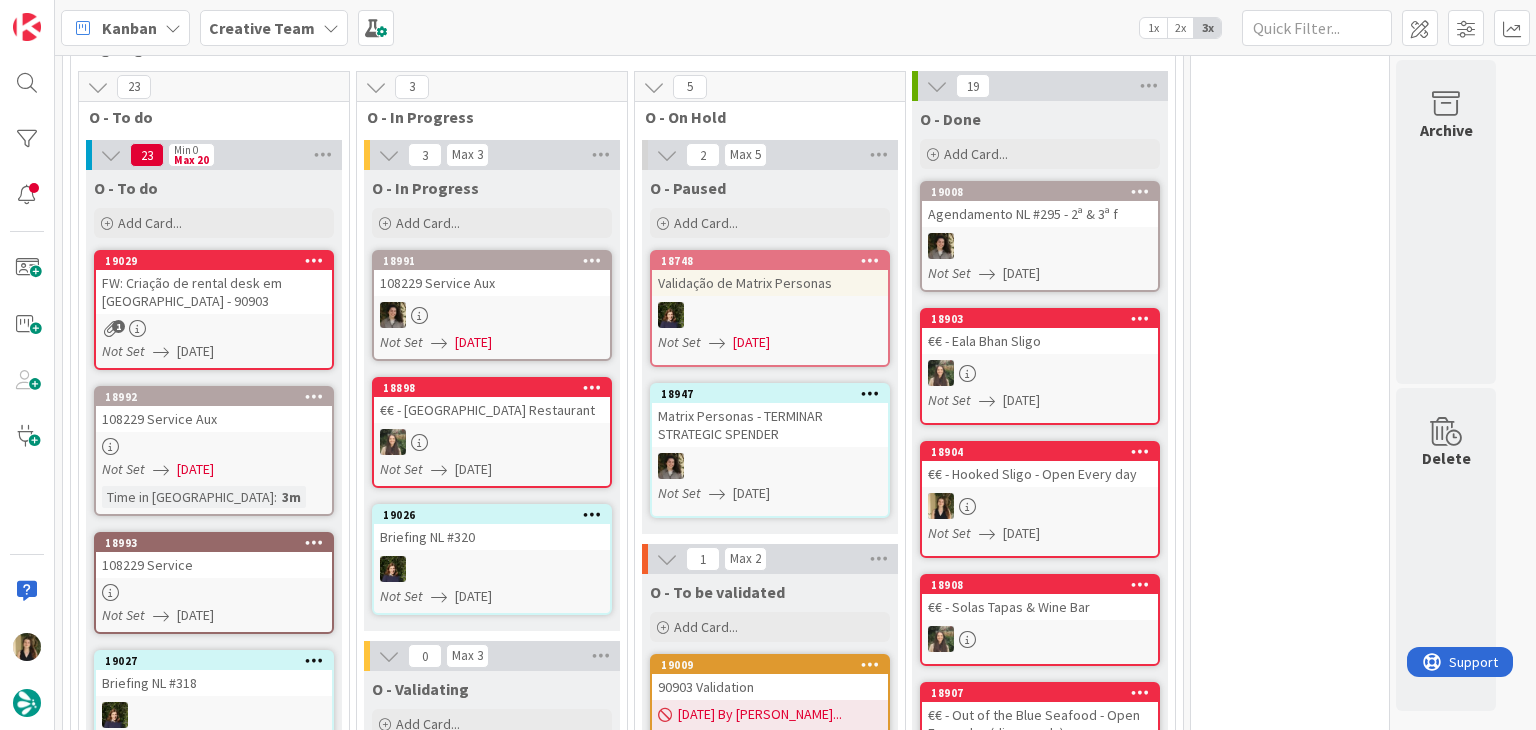 click on "19029 FW: Criação de rental desk em [GEOGRAPHIC_DATA] - 90903 1 Not Set [DATE]" at bounding box center [214, 310] 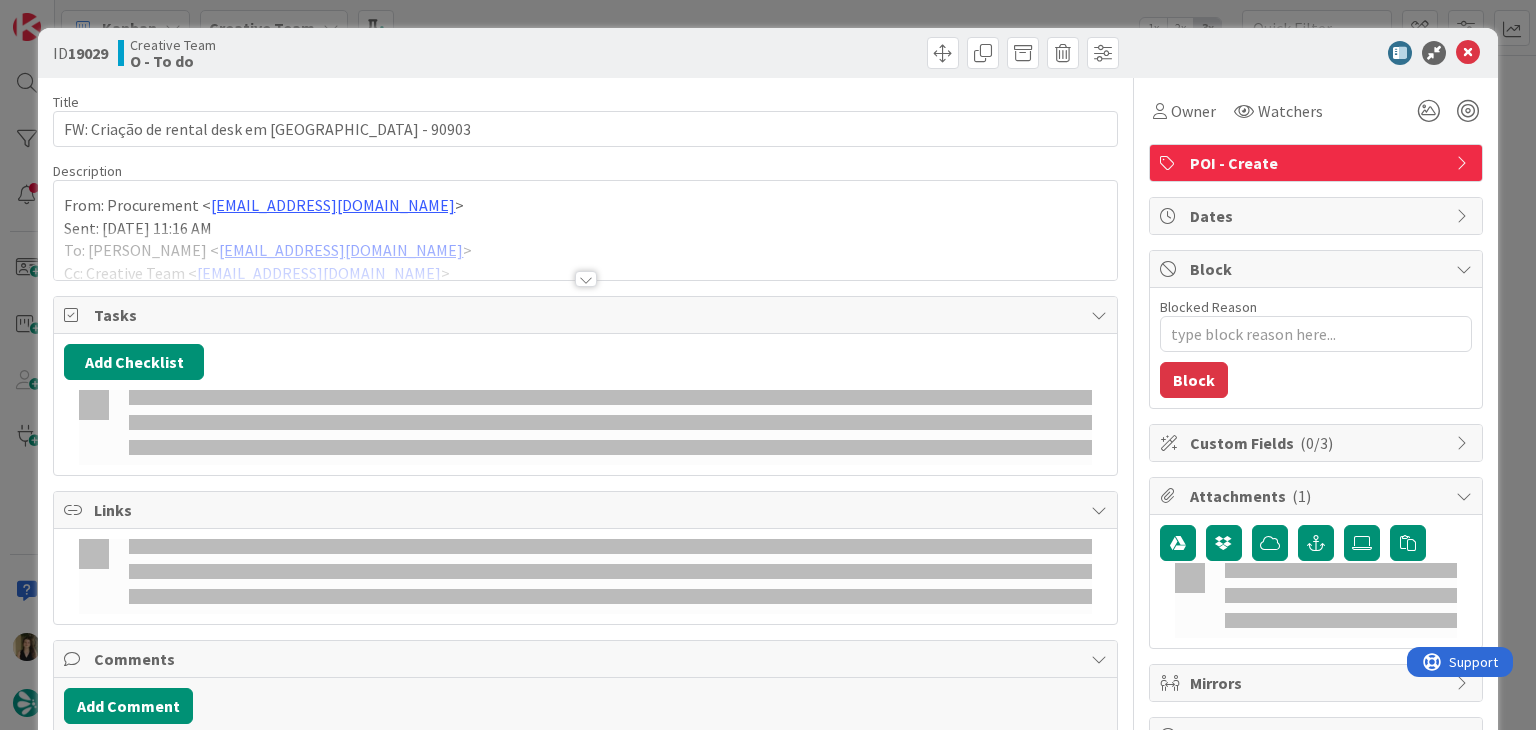 scroll, scrollTop: 0, scrollLeft: 0, axis: both 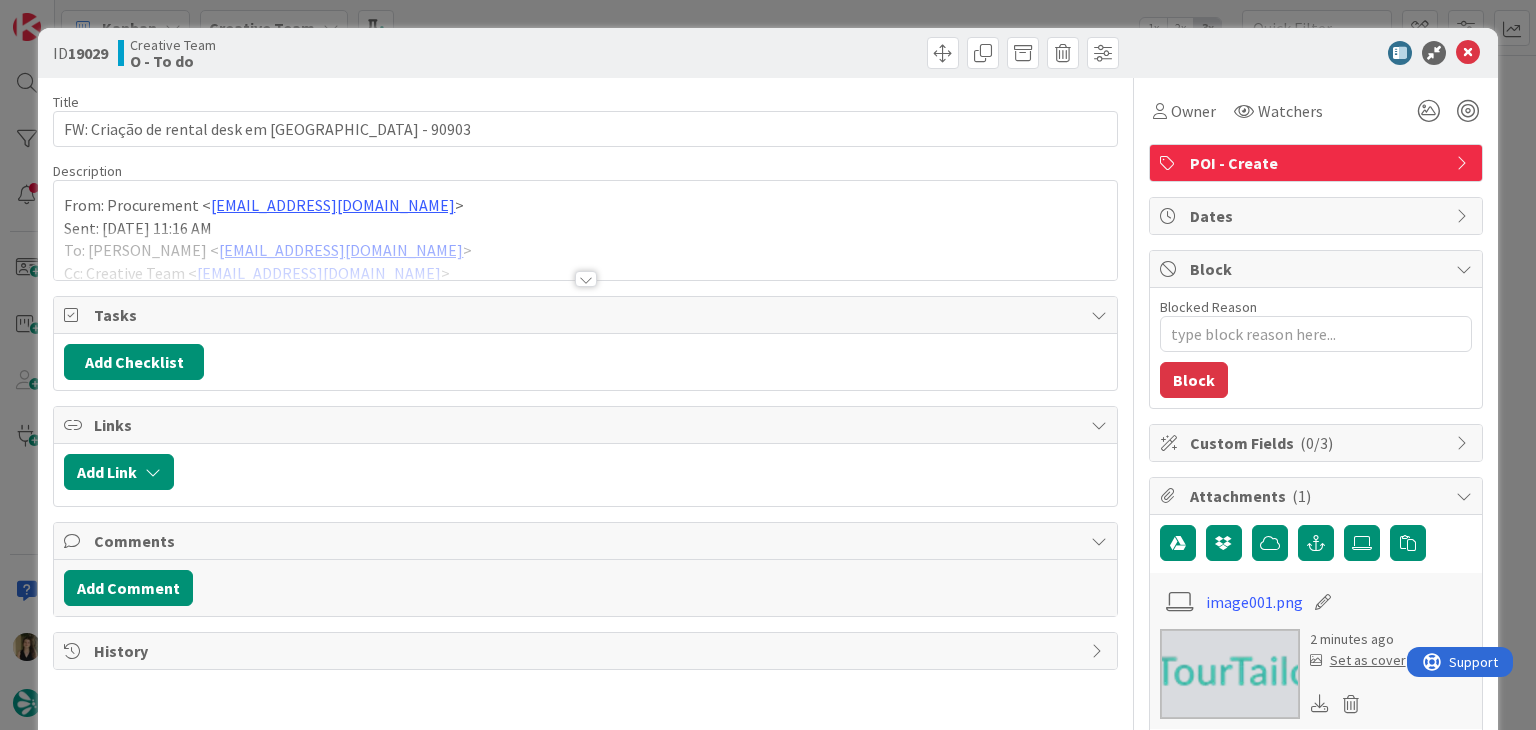 click on "ID  19029 Creative Team O - To do Title 45 / 128 FW: Criação de rental desk em [GEOGRAPHIC_DATA] - 90903 Description From: Procurement < [EMAIL_ADDRESS][DOMAIN_NAME] > Sent: [DATE] 11:16 AM To: [PERSON_NAME] < [EMAIL_ADDRESS][DOMAIN_NAME] > Cc: Creative Team < [EMAIL_ADDRESS][DOMAIN_NAME] > Subject: RE: Criação de rental desk em [GEOGRAPHIC_DATA] - 90903 [GEOGRAPHIC_DATA][PERSON_NAME], Tudo ok, podem criar. Thanks, Cat From: [PERSON_NAME] < [EMAIL_ADDRESS][DOMAIN_NAME] < mailto:[EMAIL_ADDRESS][DOMAIN_NAME] >> Sent: [DATE] 10:29 AM To: Creative Team < [EMAIL_ADDRESS][DOMAIN_NAME] < mailto:[EMAIL_ADDRESS][DOMAIN_NAME] >>; Procurement < [EMAIL_ADDRESS][DOMAIN_NAME] < mailto:[EMAIL_ADDRESS][DOMAIN_NAME] >> Subject: Criação de rental desk em [GEOGRAPHIC_DATA] - 90903 Bom dia 😊 O file 90903 tem drop off do rental car marcado para a desk na [GEOGRAPHIC_DATA][PERSON_NAME], [GEOGRAPHIC_DATA], [GEOGRAPHIC_DATA], que não temos criada. Podemos avançar com a criação? Bom trabalho, [PERSON_NAME] Content Editor [cid: image001.png@01DBF4B0.9F04E080 ] [DOMAIN_NAME] <" at bounding box center [768, 365] 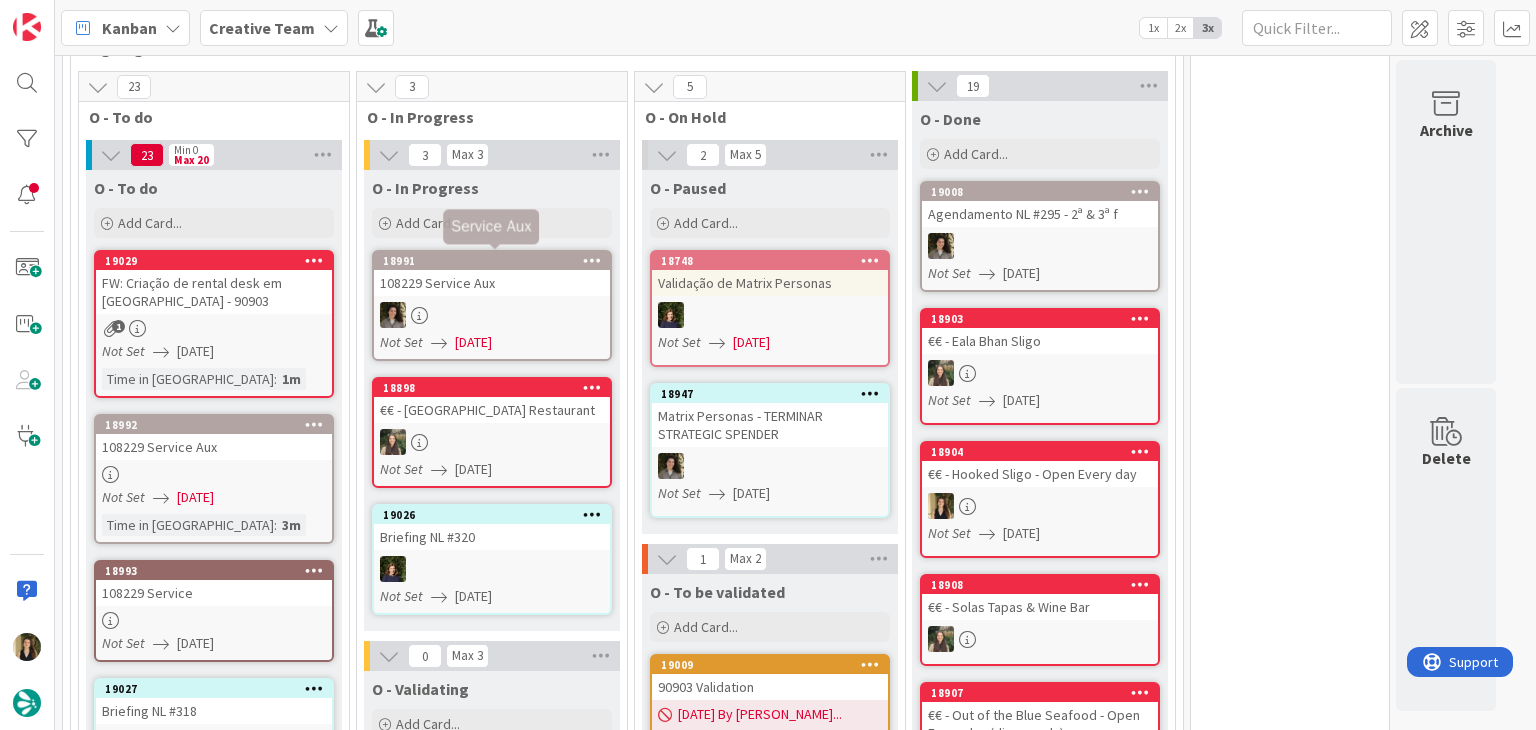 click on "108229 Service Aux" at bounding box center (214, 447) 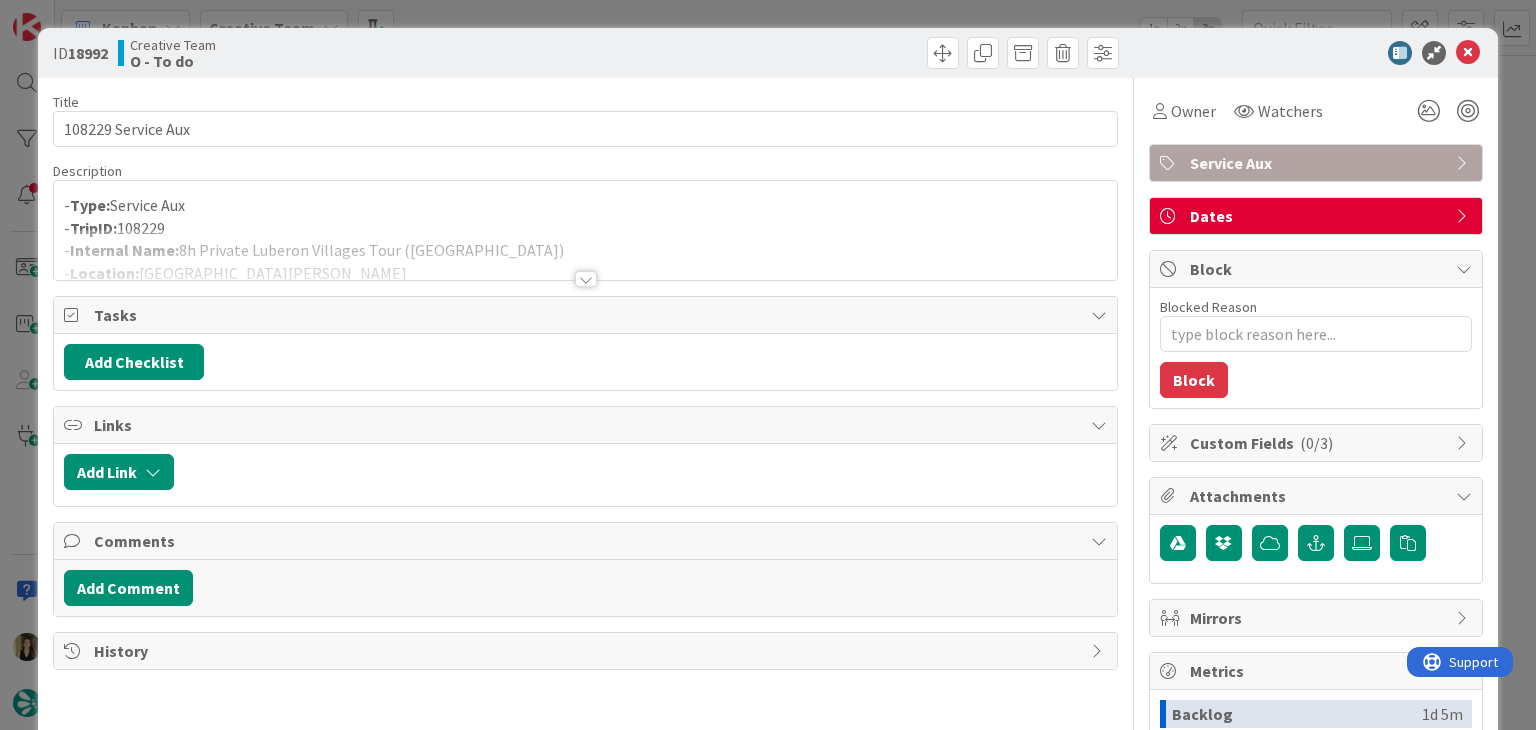 scroll, scrollTop: 0, scrollLeft: 0, axis: both 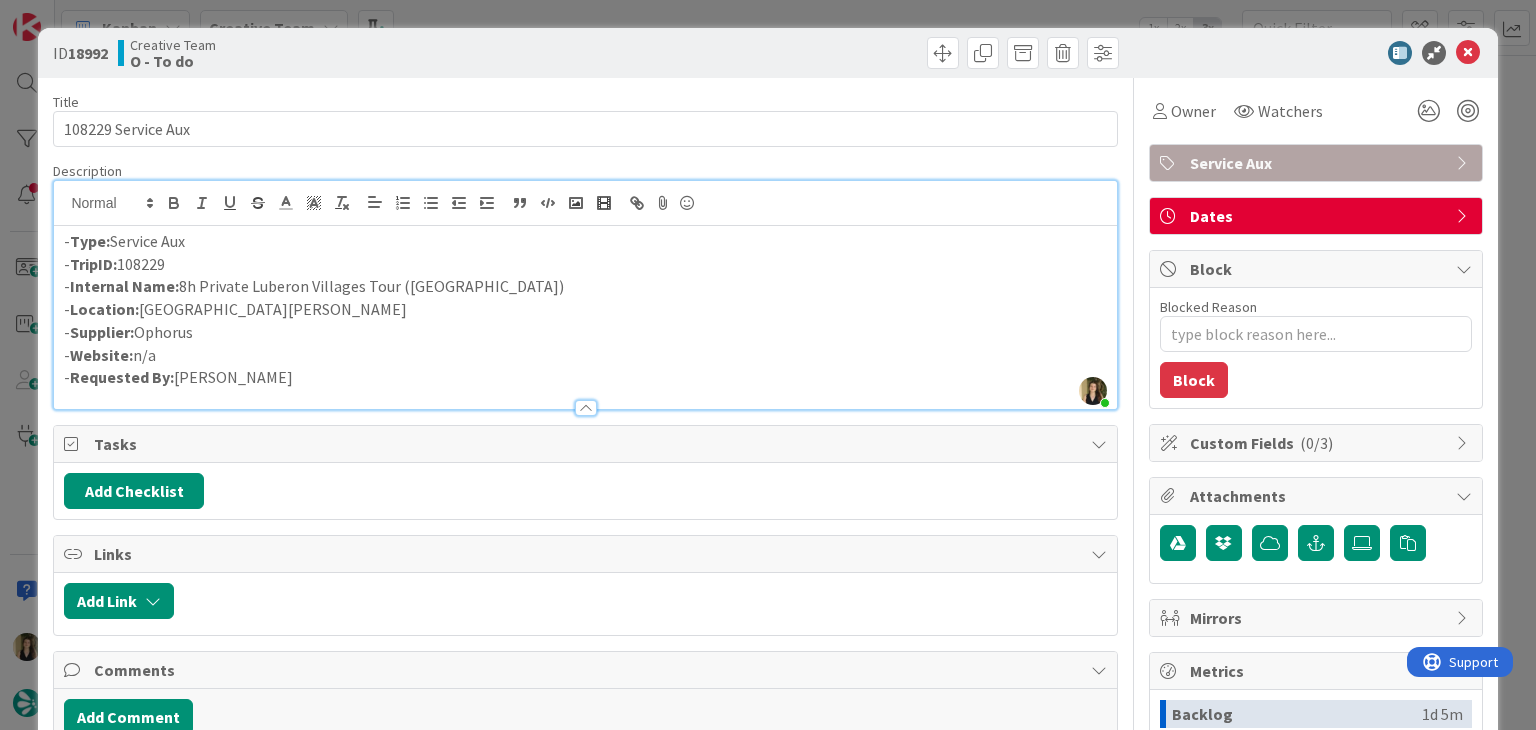 click on "ID  18992 Creative Team O - To do Title 18 / 128 108229 Service Aux Description [PERSON_NAME] just joined -  Type:  Service Aux -  TripID:  108229 -  Internal Name:  8h Private Luberon Villages Tour ([GEOGRAPHIC_DATA]) -  Location:  [GEOGRAPHIC_DATA][PERSON_NAME] -  Supplier:  Ophorus -  Website:  n/a -  Requested By:  [PERSON_NAME] Owner Watchers Service Aux Tasks Add Checklist Links Add Link Comments Add Comment History Owner Watchers Service Aux Dates Block Blocked Reason 0 / 256 Block Custom Fields ( 0/3 ) Attachments Mirrors Metrics Backlog 1d 5m To Do 3m Buffer 0m In Progress 1h 59m Total Time 1d 2h 7m Lead Time 2h 2m Cycle Time 1h 59m Blocked Time 0m Show Details" at bounding box center [768, 365] 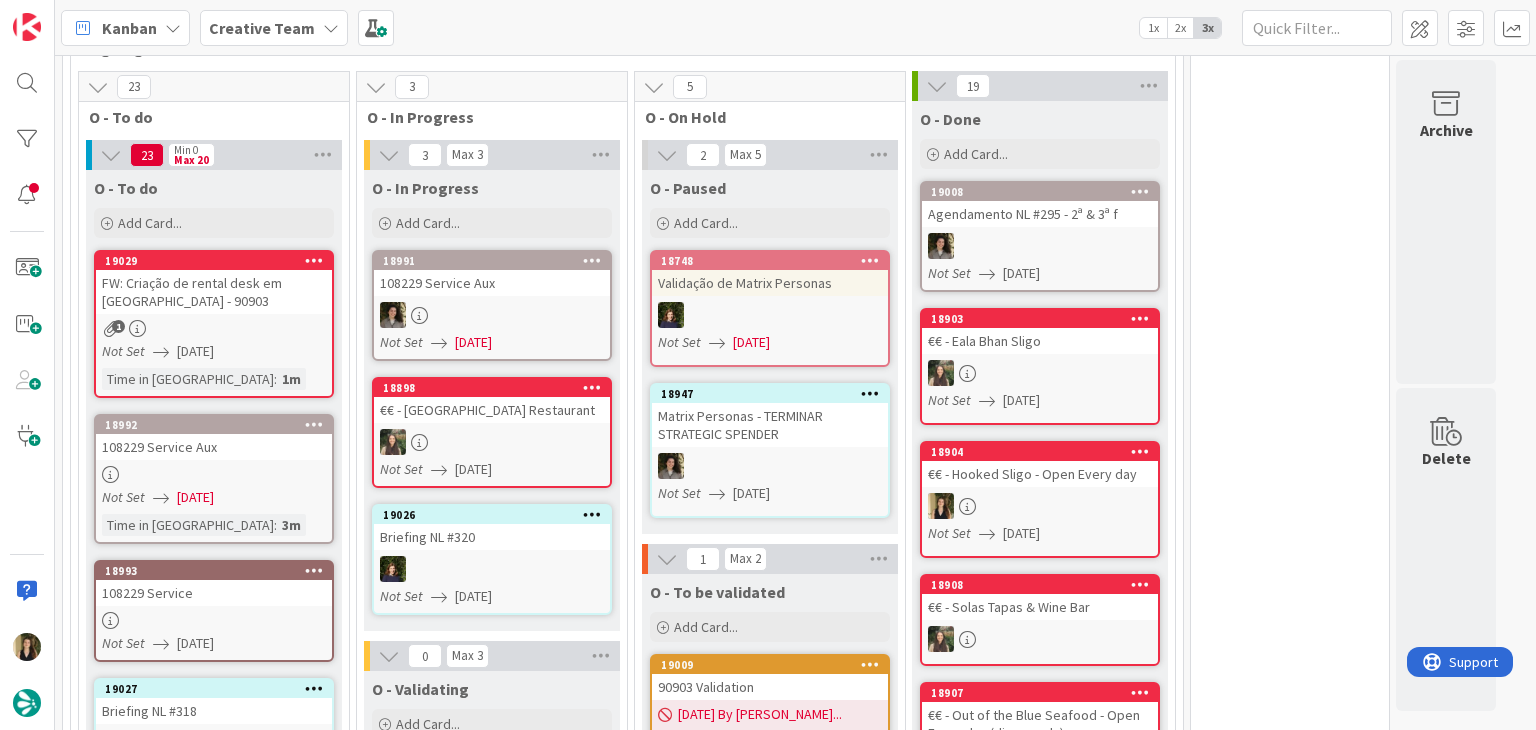 scroll, scrollTop: 0, scrollLeft: 0, axis: both 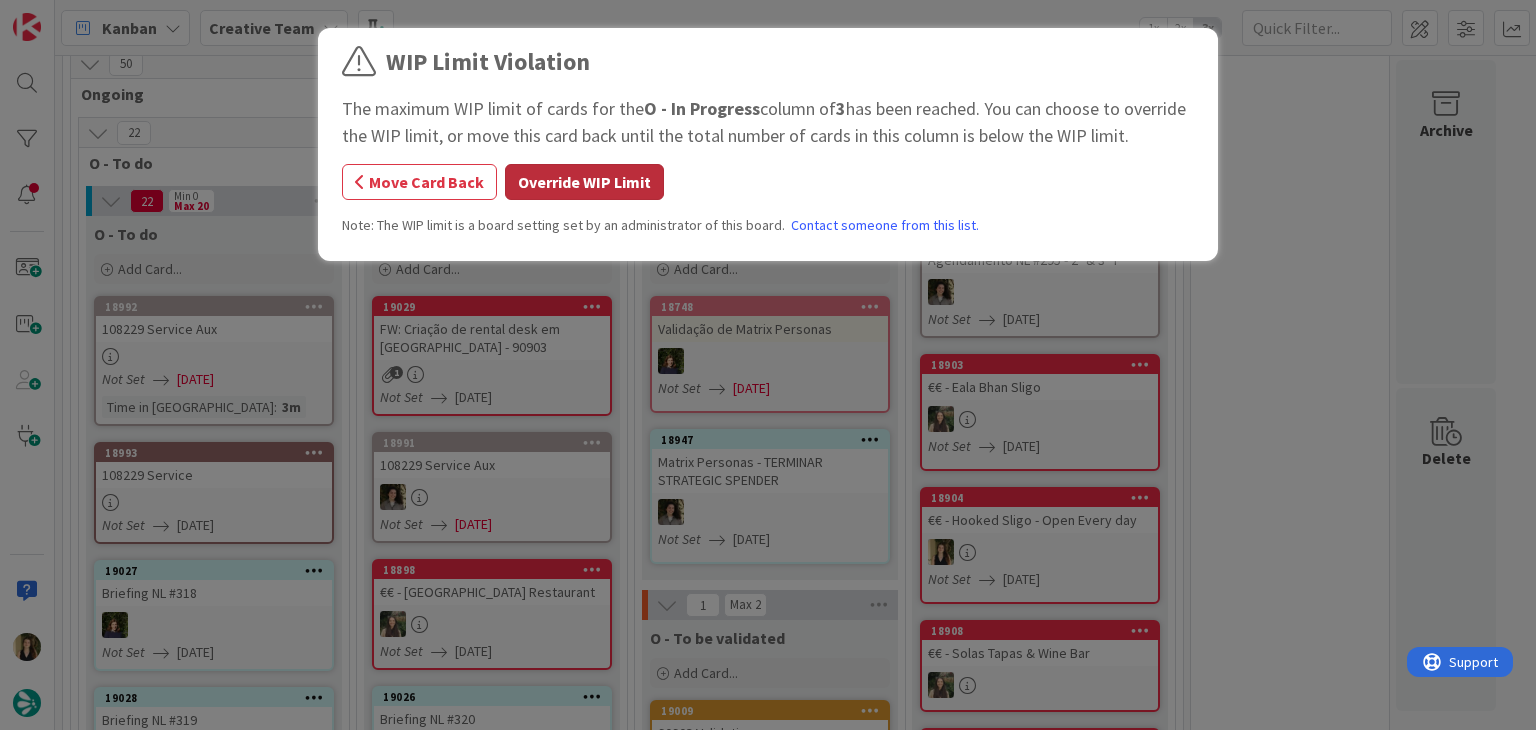 click on "Override WIP Limit" at bounding box center (584, 182) 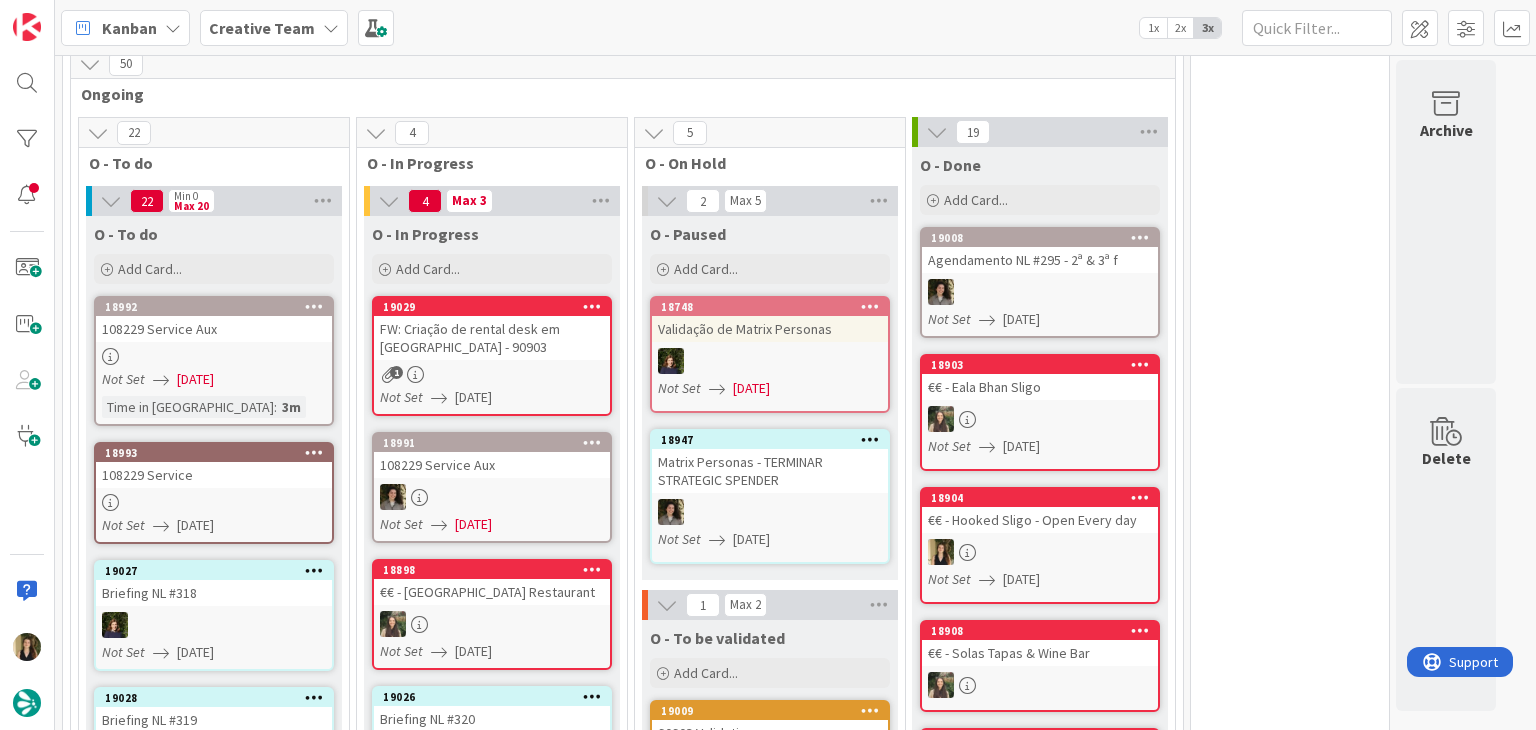 click on "FW: Criação de rental desk em [GEOGRAPHIC_DATA] - 90903" at bounding box center [492, 338] 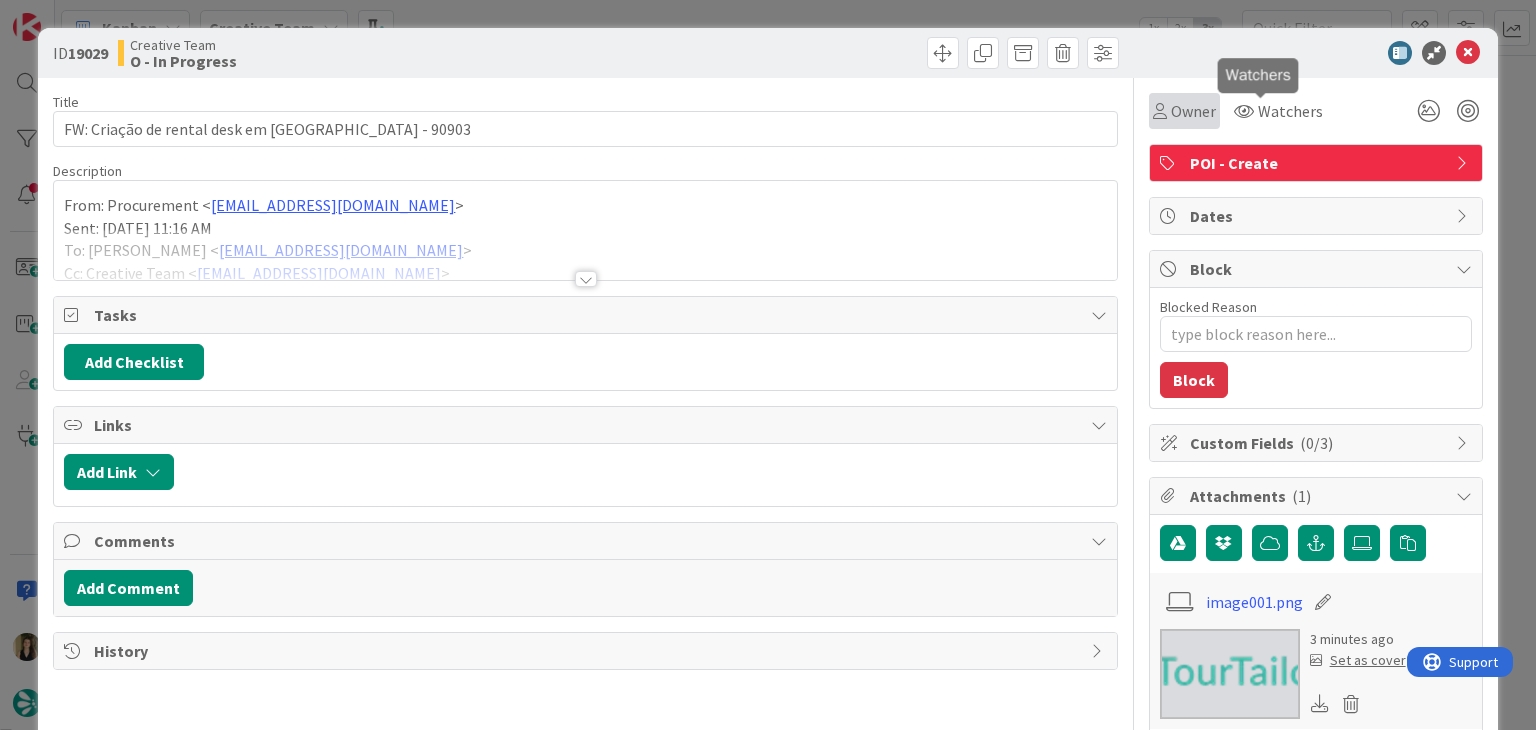 click on "Owner" at bounding box center (1193, 111) 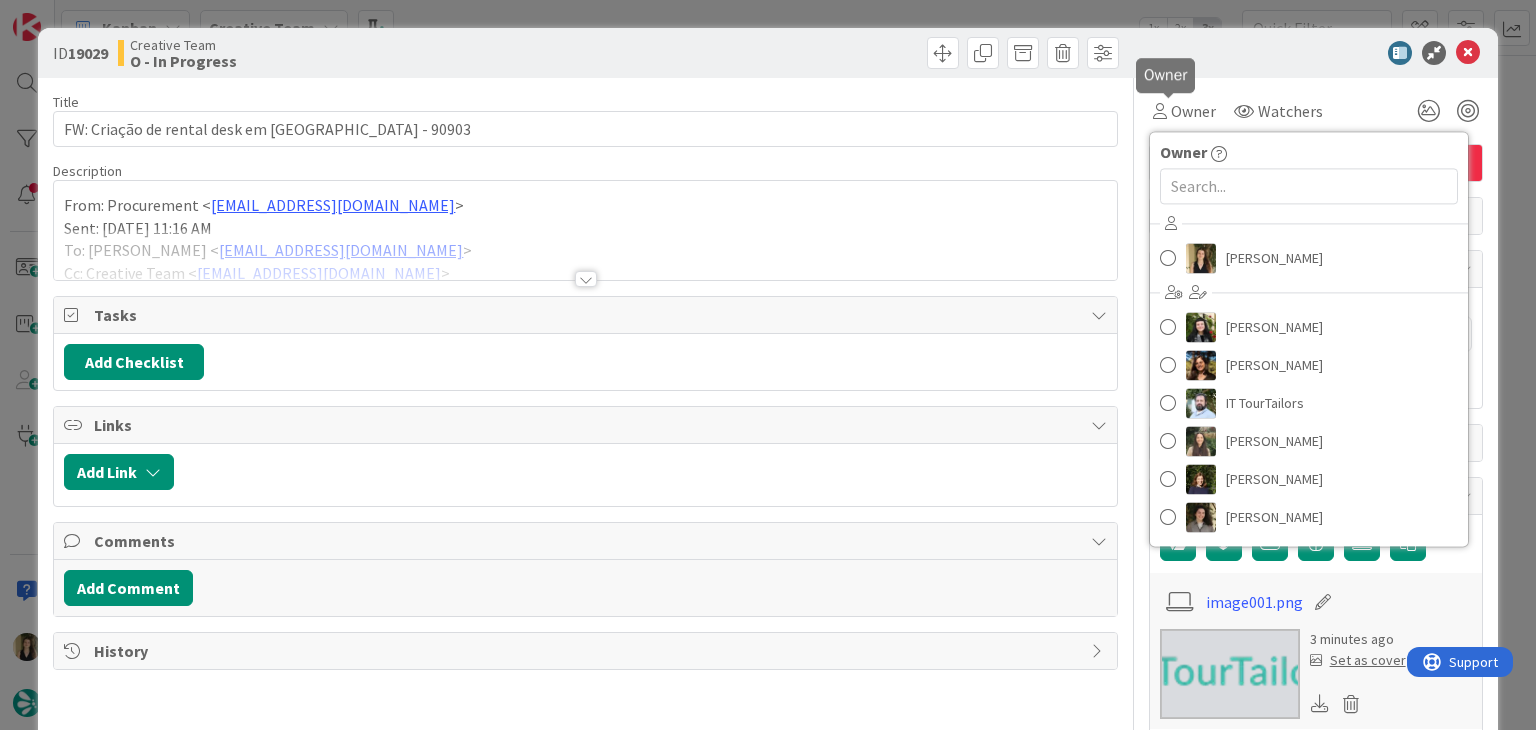 scroll, scrollTop: 0, scrollLeft: 0, axis: both 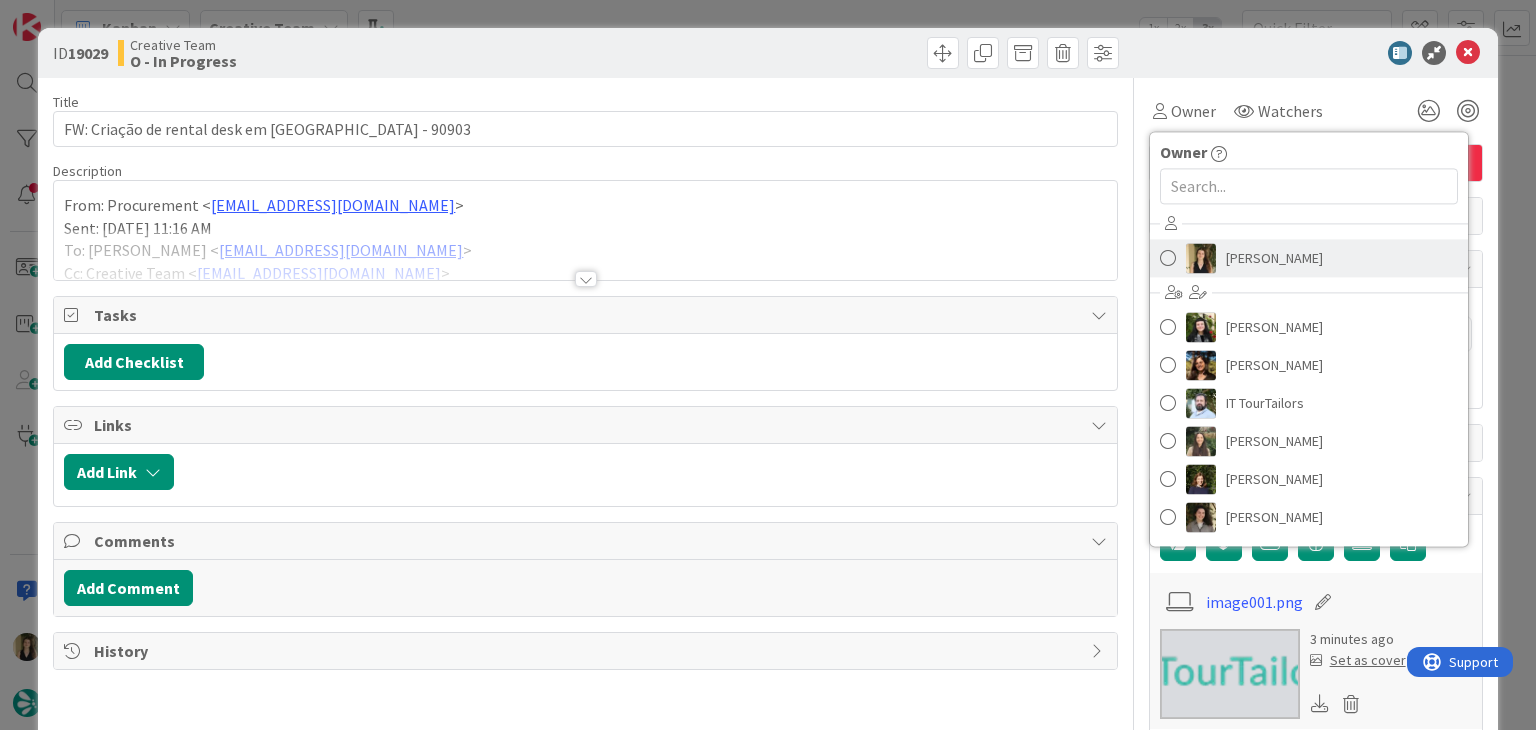 click on "[PERSON_NAME]" at bounding box center (1274, 258) 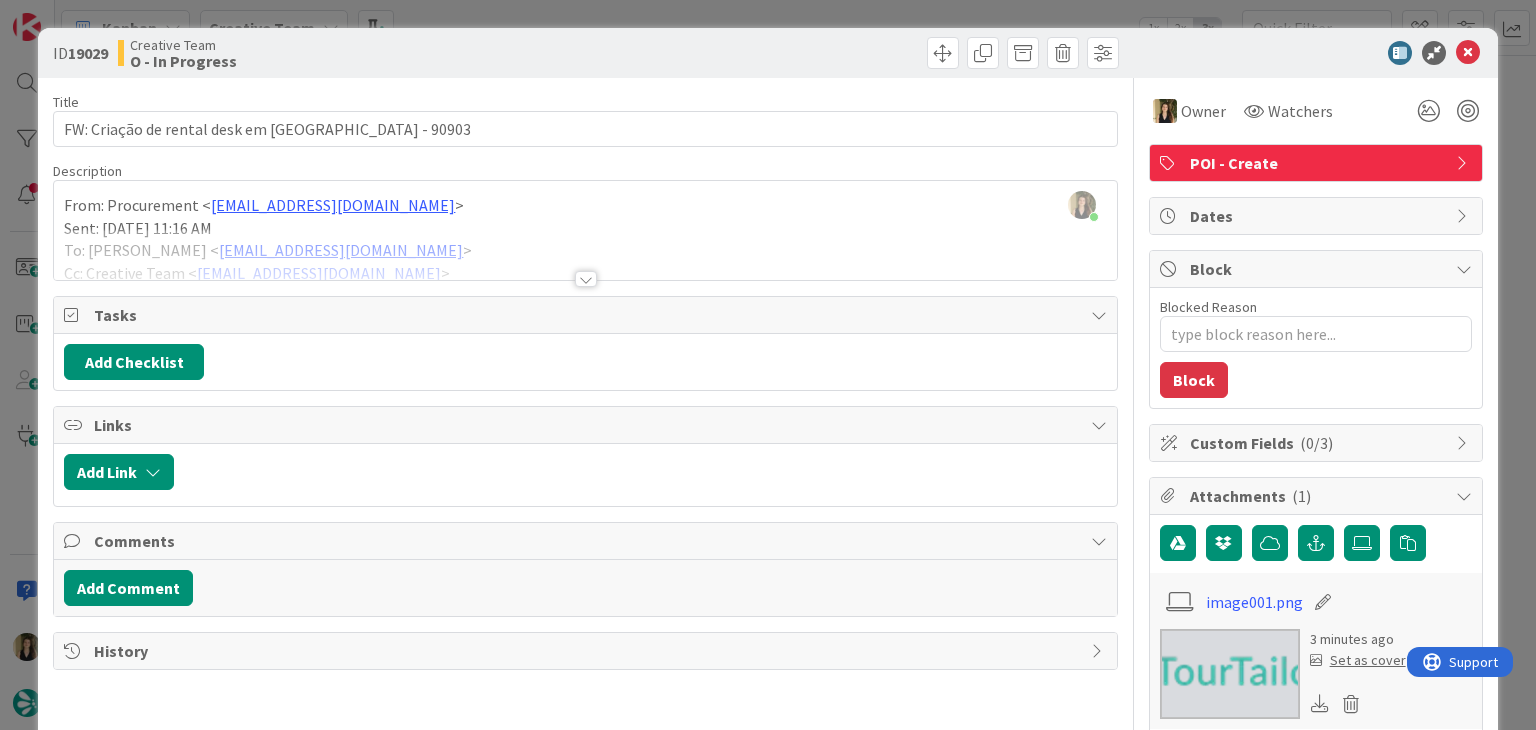 click at bounding box center (586, 279) 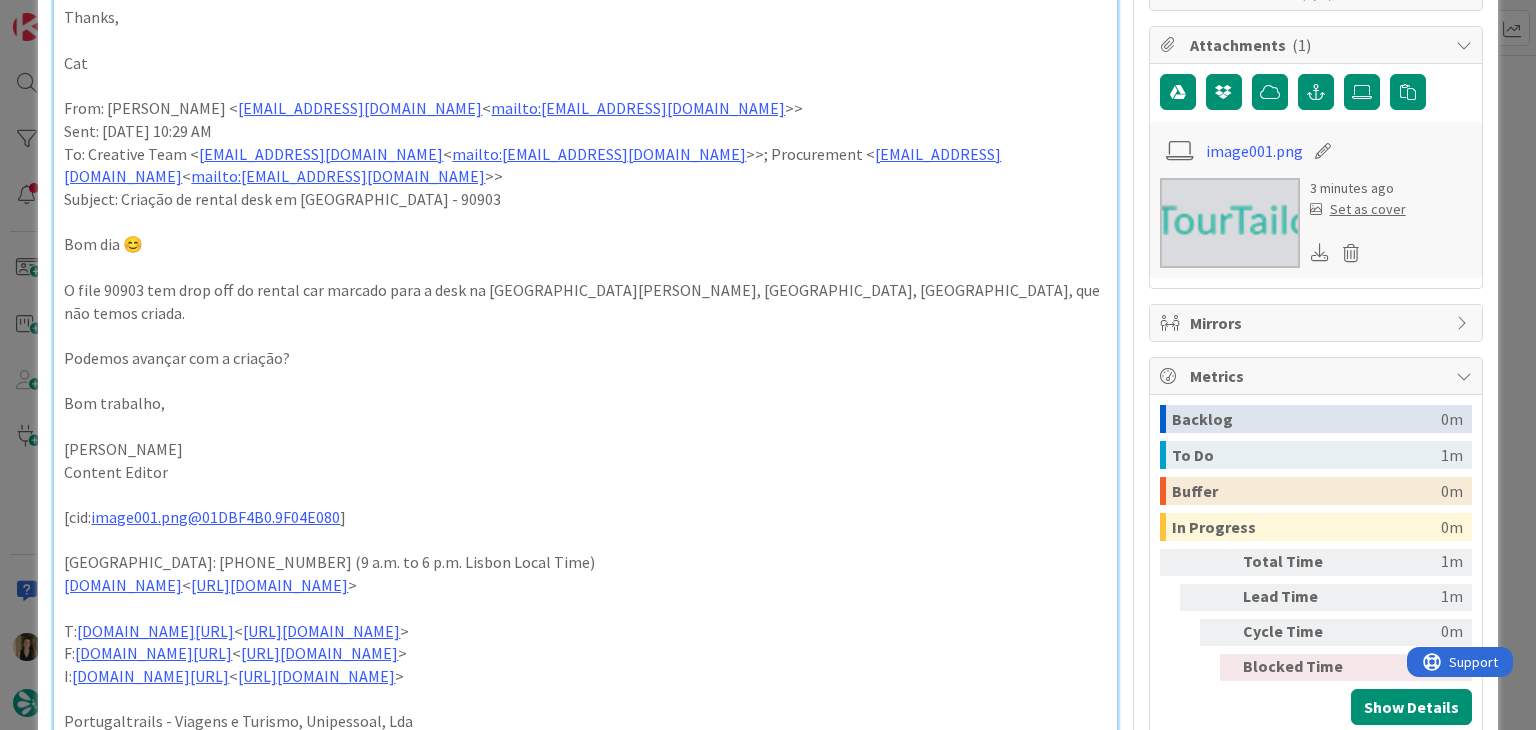 scroll, scrollTop: 457, scrollLeft: 0, axis: vertical 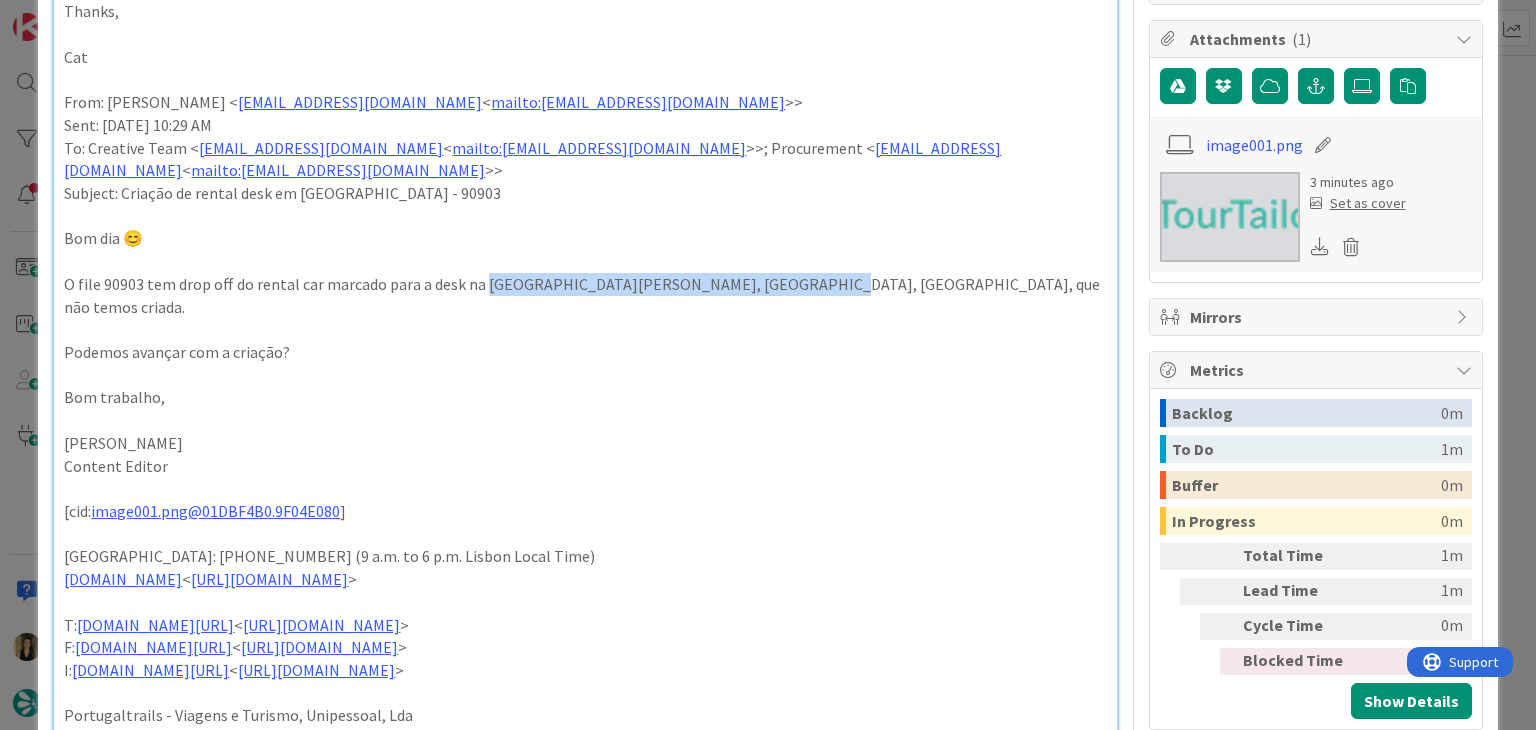 drag, startPoint x: 480, startPoint y: 284, endPoint x: 784, endPoint y: 287, distance: 304.0148 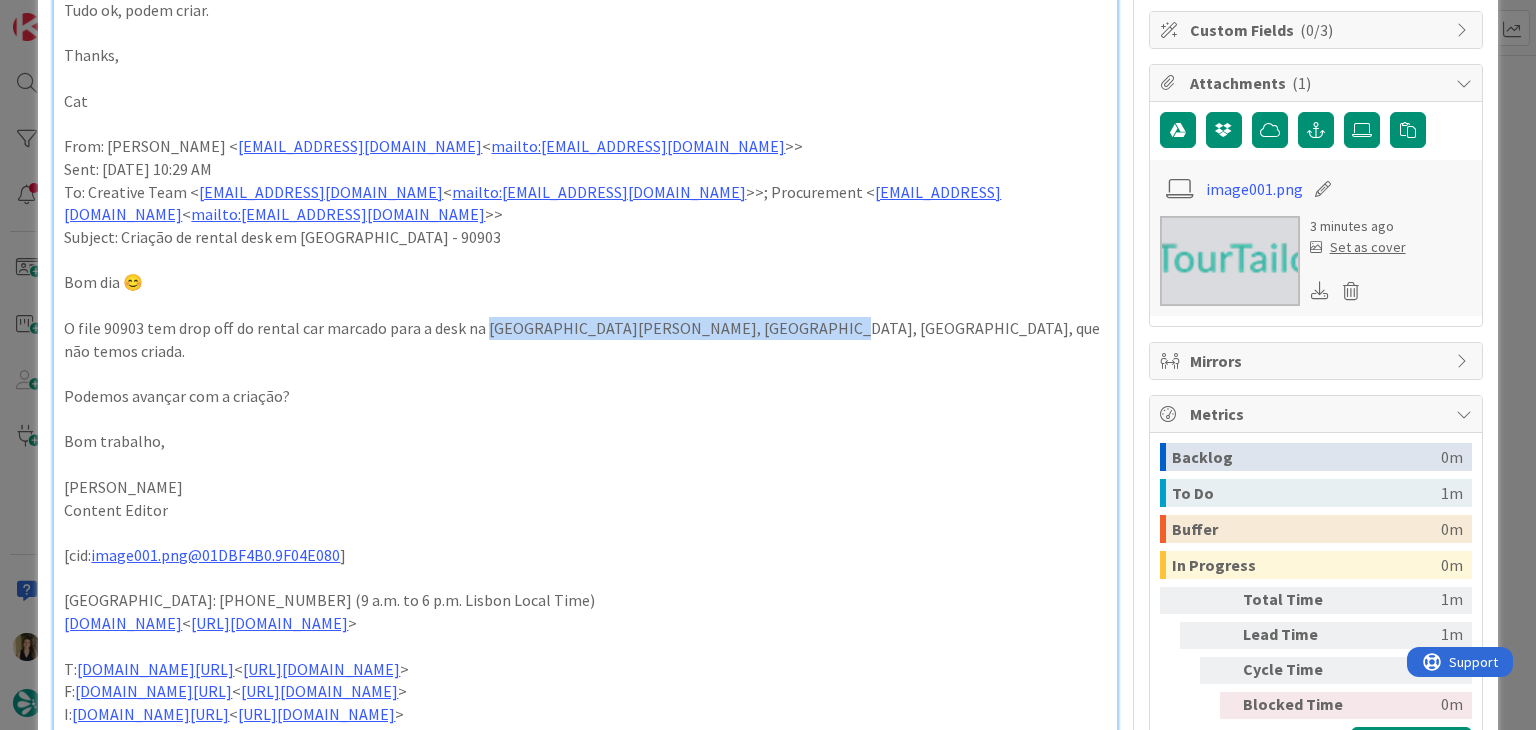 scroll, scrollTop: 367, scrollLeft: 0, axis: vertical 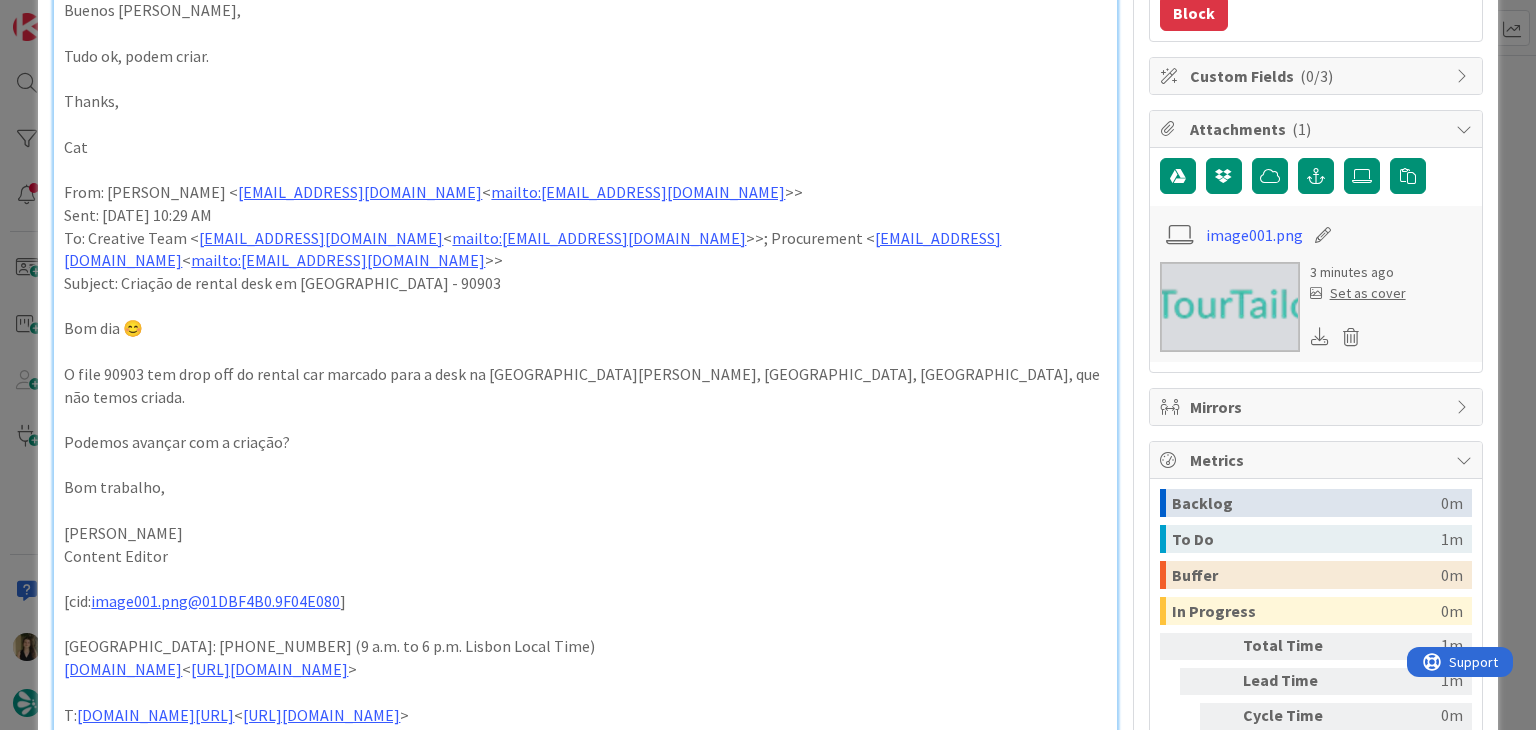 click on "O file 90903 tem drop off do rental car marcado para a desk na [GEOGRAPHIC_DATA][PERSON_NAME], [GEOGRAPHIC_DATA], [GEOGRAPHIC_DATA], que não temos criada." at bounding box center [585, 385] 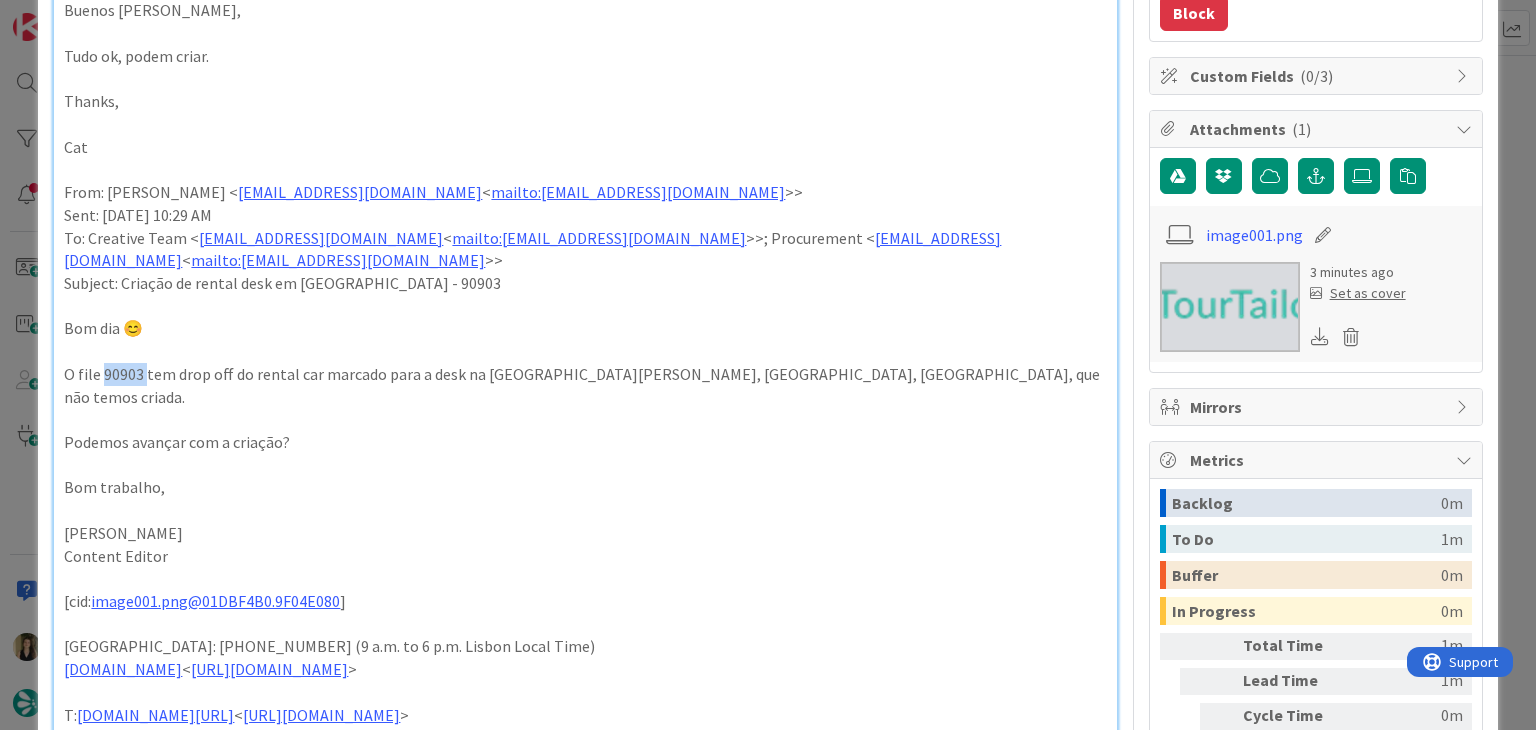 click on "O file 90903 tem drop off do rental car marcado para a desk na [GEOGRAPHIC_DATA][PERSON_NAME], [GEOGRAPHIC_DATA], [GEOGRAPHIC_DATA], que não temos criada." at bounding box center (585, 385) 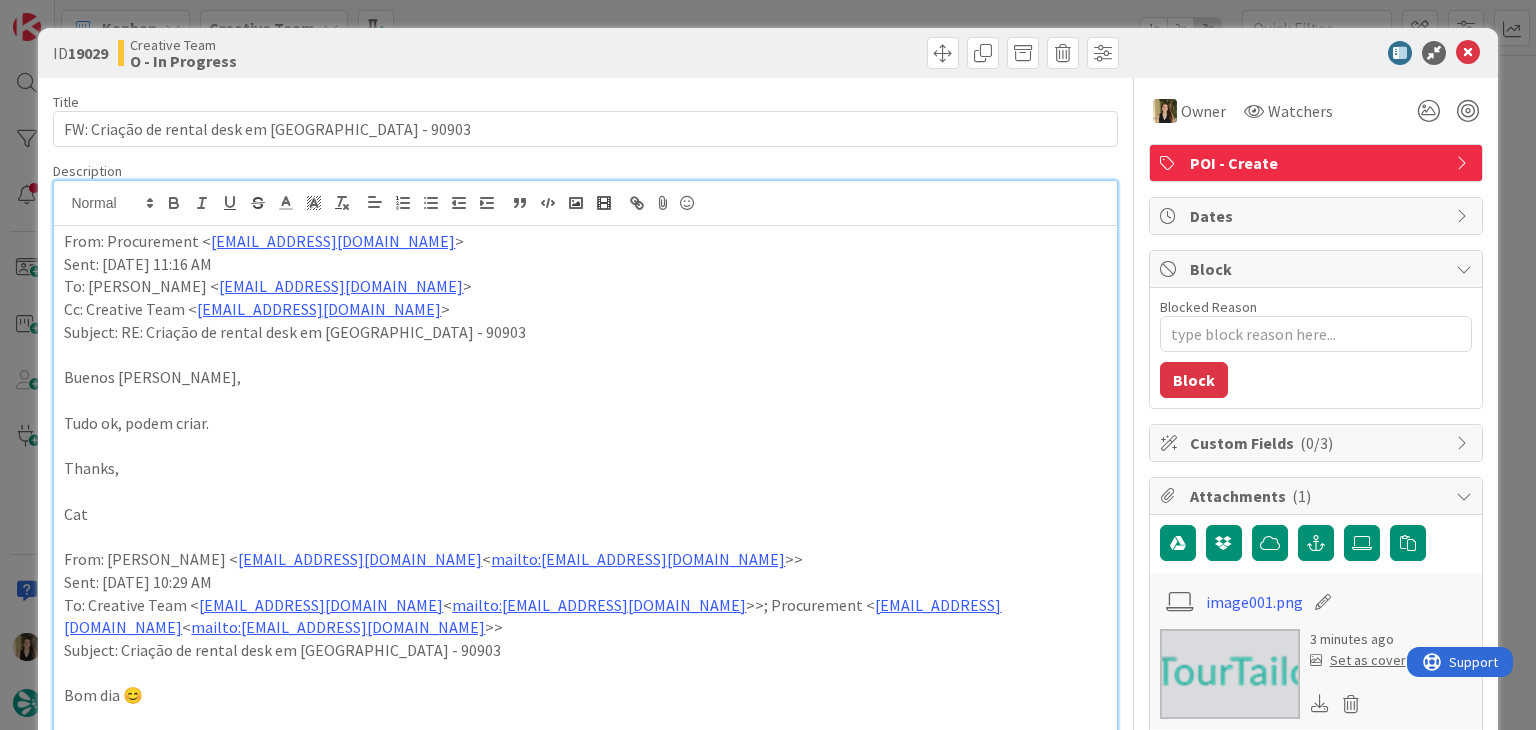click on "ID  19029 Creative Team O - In Progress Title 45 / 128 FW: Criação de rental desk em [GEOGRAPHIC_DATA] - 90903 Description [PERSON_NAME] joined  11 m ago From: Procurement < [EMAIL_ADDRESS][DOMAIN_NAME] > Sent: [DATE] 11:16 AM To: [PERSON_NAME] < [EMAIL_ADDRESS][DOMAIN_NAME] > Cc: Creative Team < [EMAIL_ADDRESS][DOMAIN_NAME] > Subject: RE: Criação de rental desk em [GEOGRAPHIC_DATA] - 90903 Buenos [PERSON_NAME], Tudo ok, podem criar. Thanks, Cat From: [PERSON_NAME] < [EMAIL_ADDRESS][DOMAIN_NAME] < mailto:[EMAIL_ADDRESS][DOMAIN_NAME] >> Sent: [DATE] 10:29 AM To: Creative Team < [EMAIL_ADDRESS][DOMAIN_NAME] < mailto:[EMAIL_ADDRESS][DOMAIN_NAME] >>; Procurement < [EMAIL_ADDRESS][DOMAIN_NAME] < mailto:[EMAIL_ADDRESS][DOMAIN_NAME] >> Subject: Criação de rental desk em [GEOGRAPHIC_DATA] - 90903 Bom dia 😊 O file 90903 tem drop off do rental car marcado para a desk na [GEOGRAPHIC_DATA][PERSON_NAME], [GEOGRAPHIC_DATA], [GEOGRAPHIC_DATA], que não temos criada. Podemos avançar com a criação? Bom trabalho, [PERSON_NAME] Content Editor [cid: ] < > T:  < > F:  <" at bounding box center (768, 365) 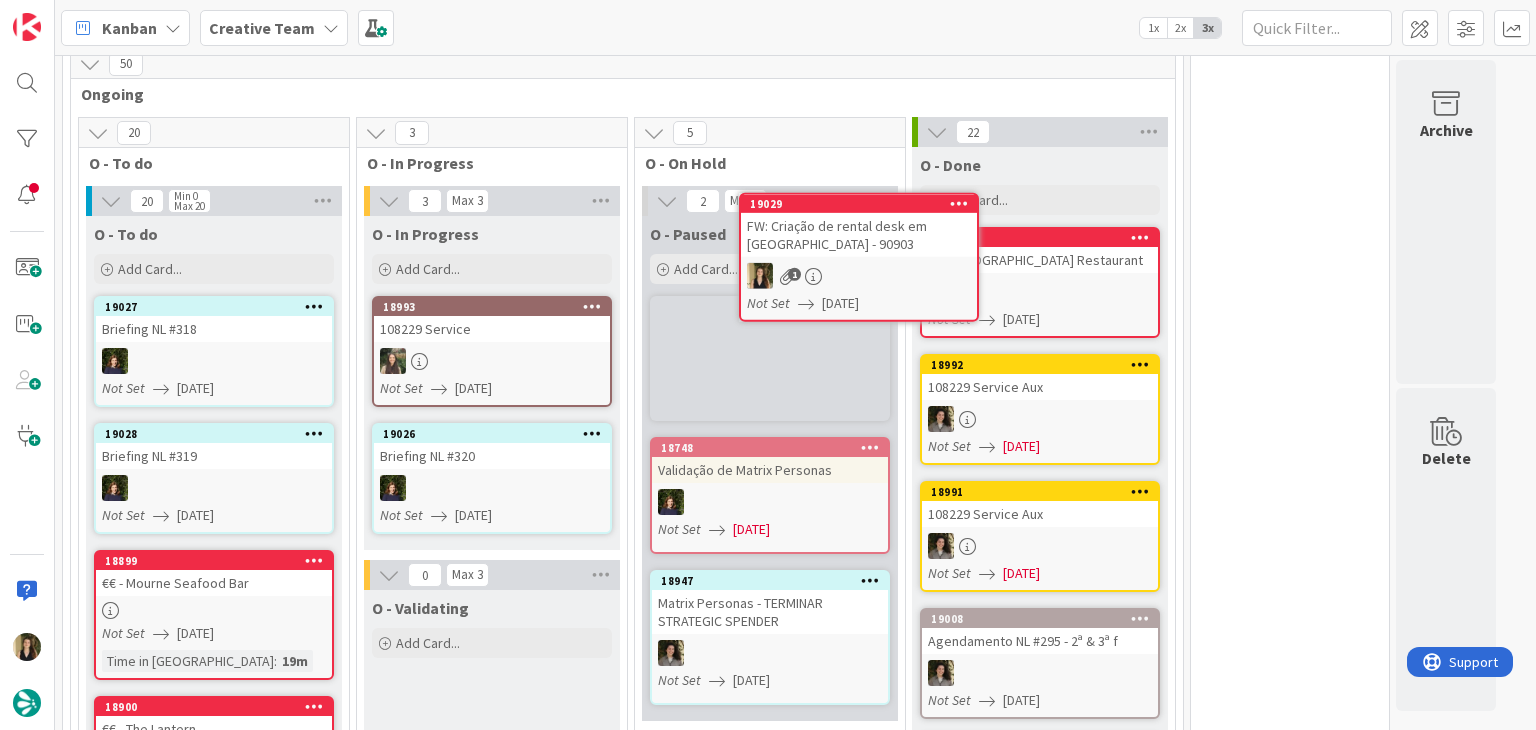 scroll, scrollTop: 506, scrollLeft: 0, axis: vertical 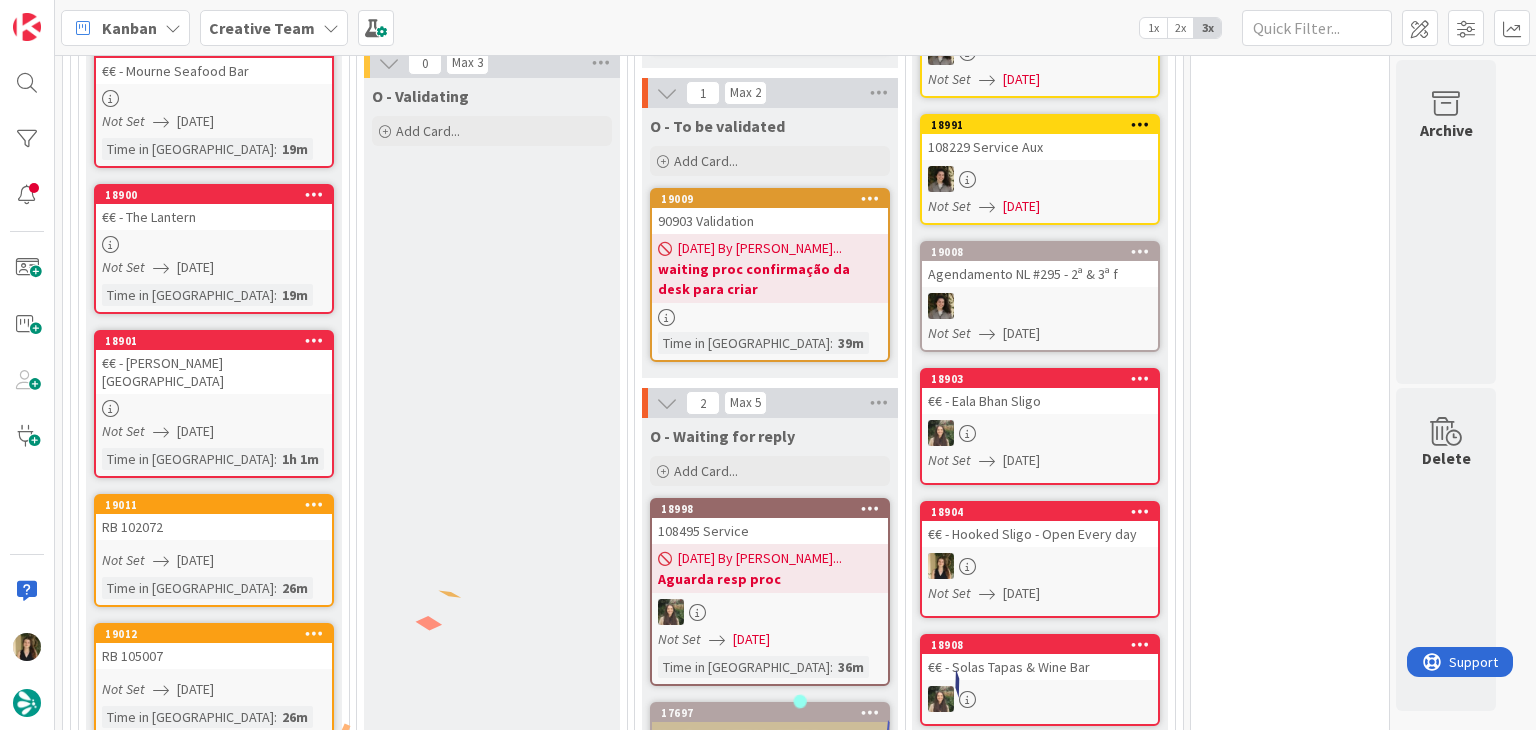click on "Time in Column : 39m" at bounding box center (770, 343) 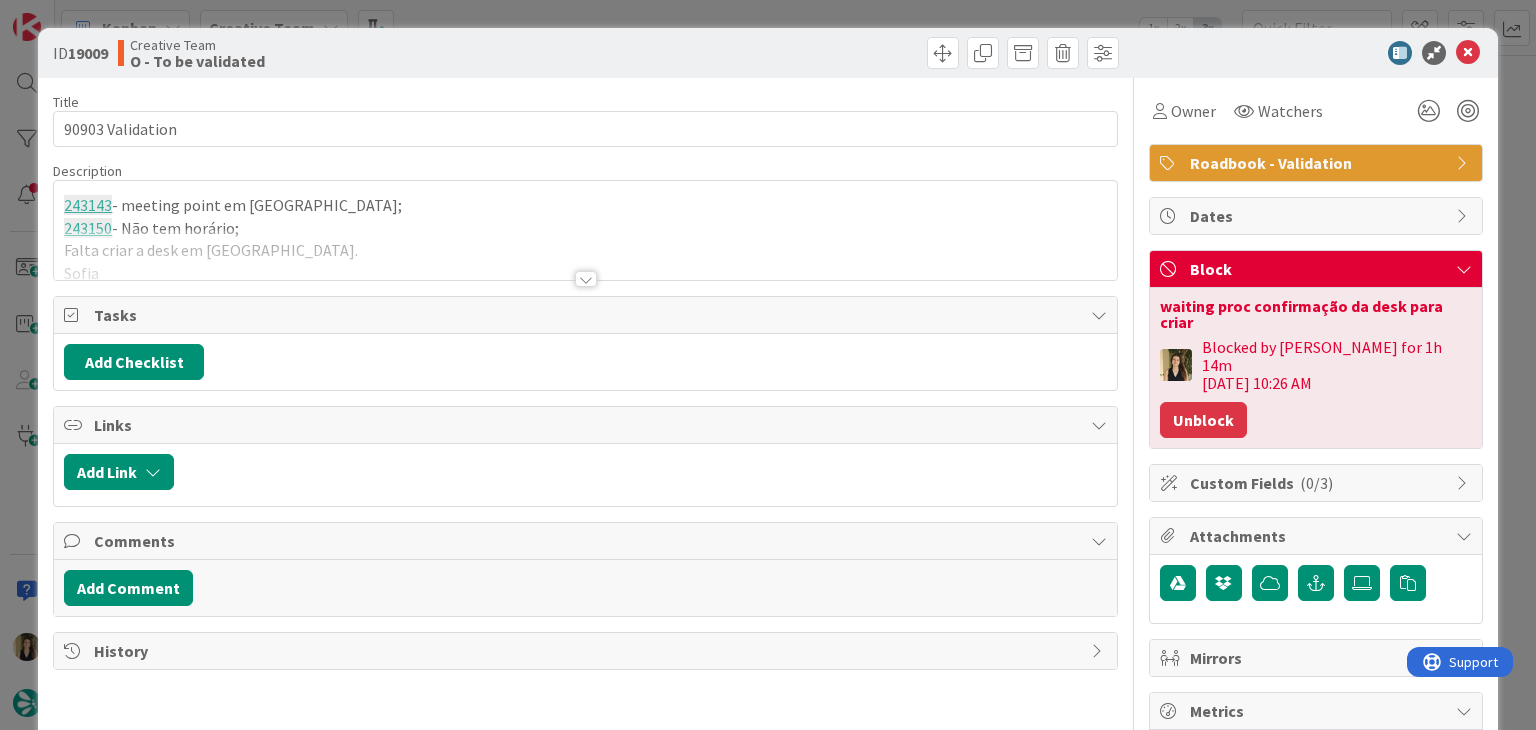 scroll, scrollTop: 0, scrollLeft: 0, axis: both 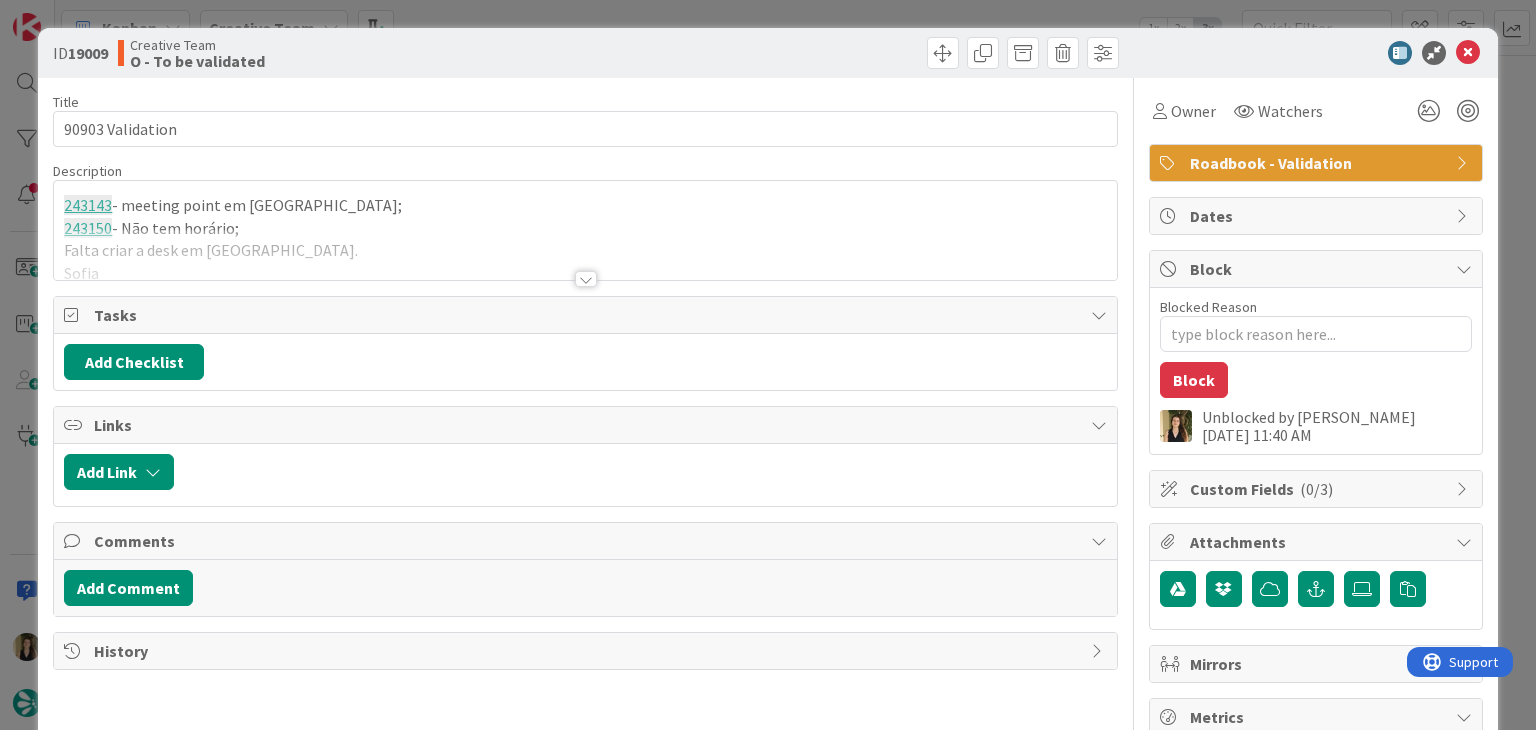 click at bounding box center (585, 254) 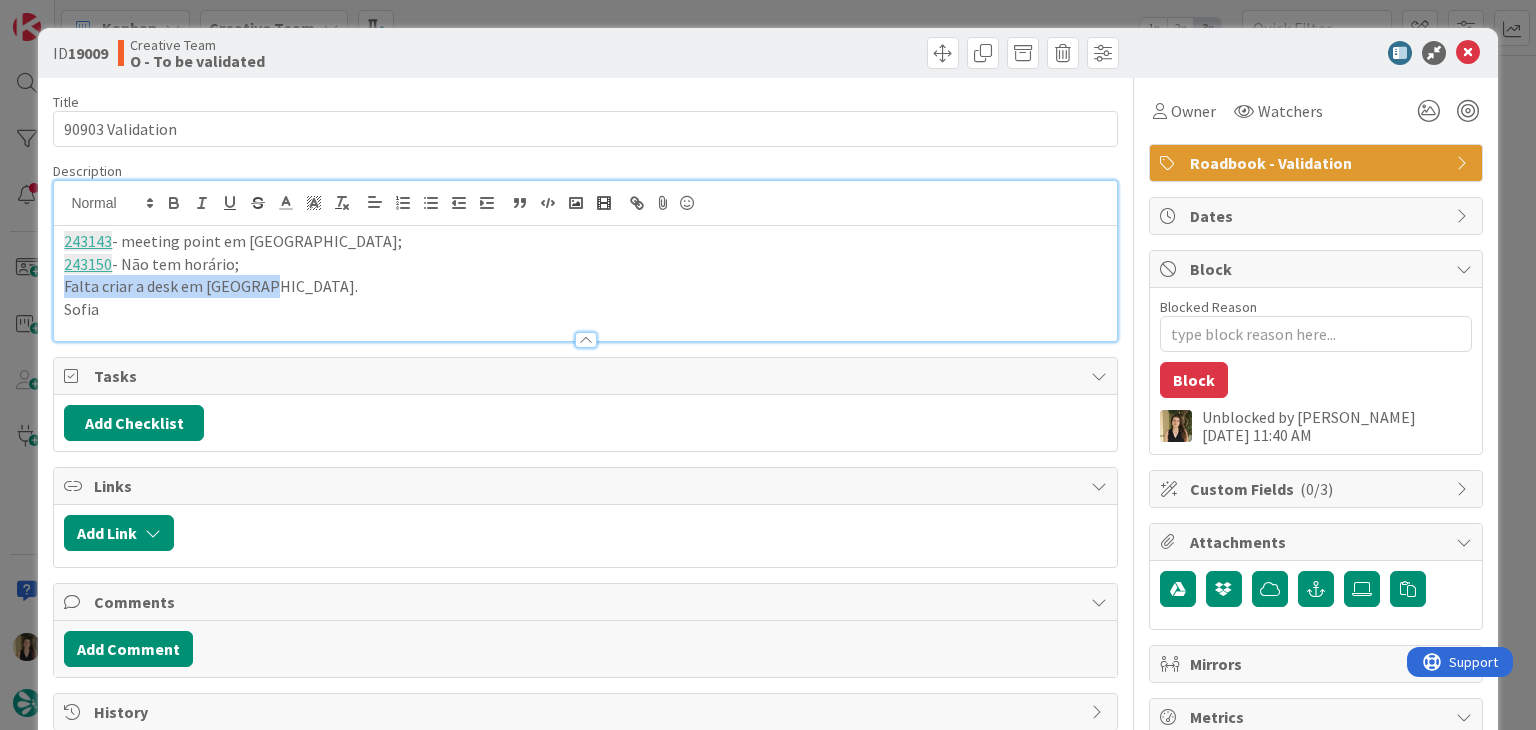 drag, startPoint x: 278, startPoint y: 289, endPoint x: 57, endPoint y: 295, distance: 221.08144 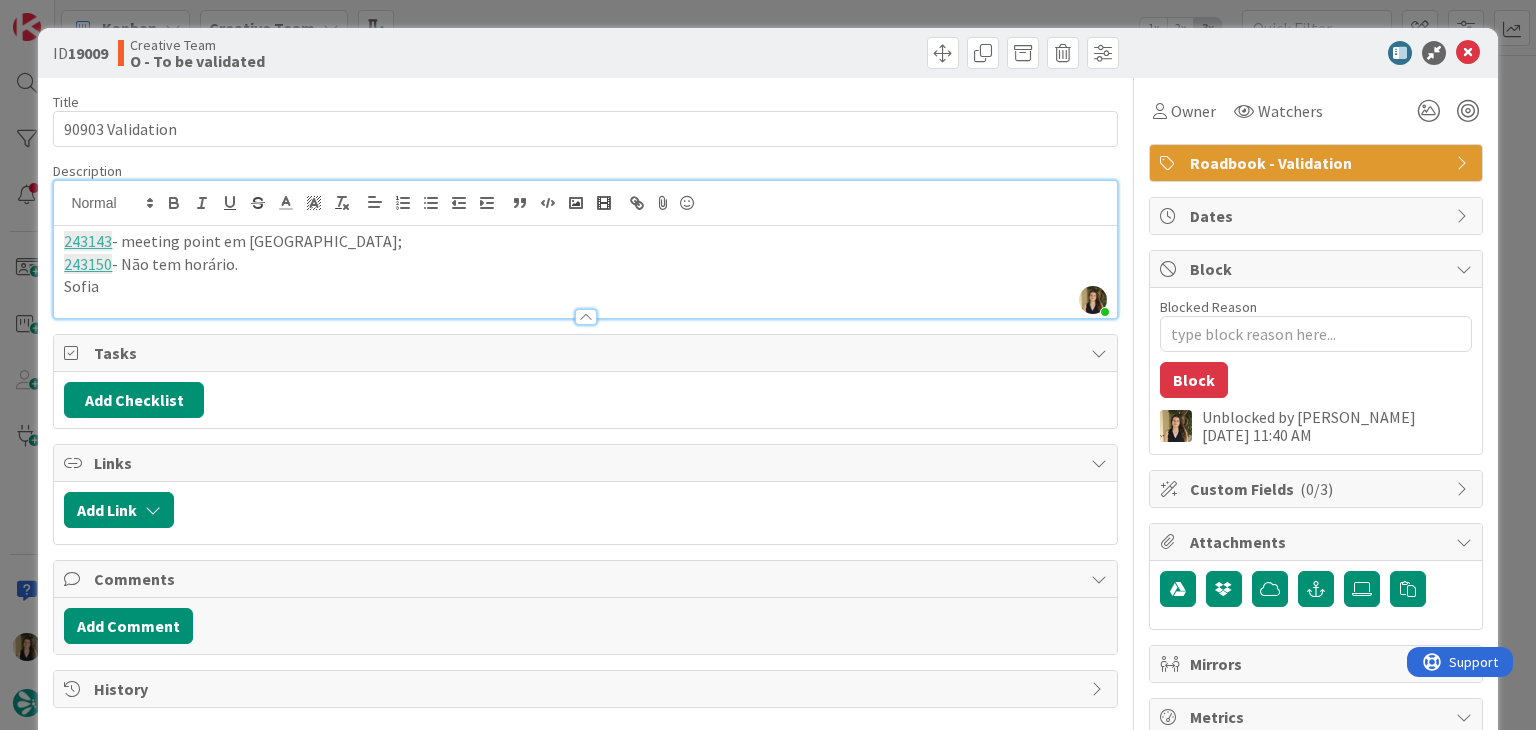 click at bounding box center (855, 53) 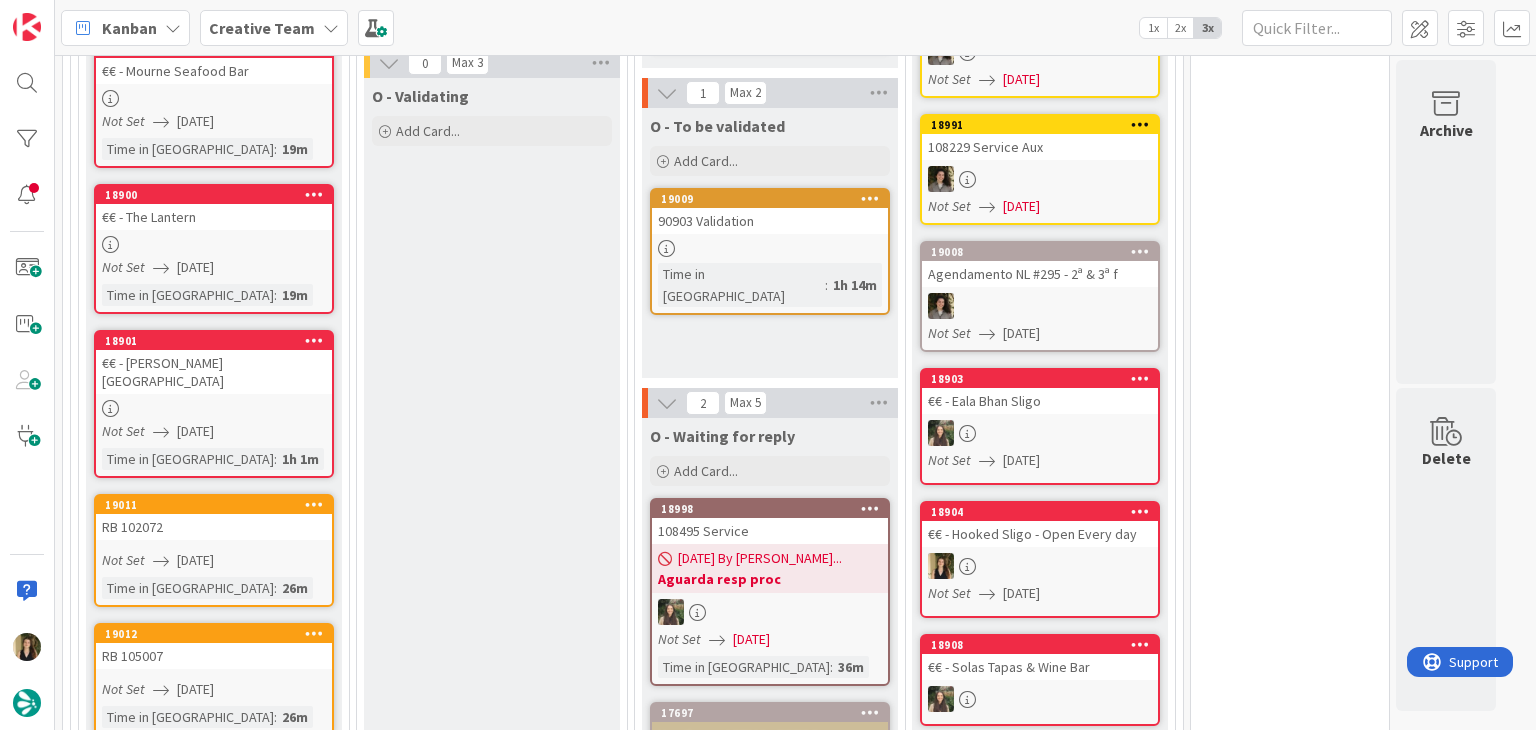 scroll, scrollTop: 0, scrollLeft: 0, axis: both 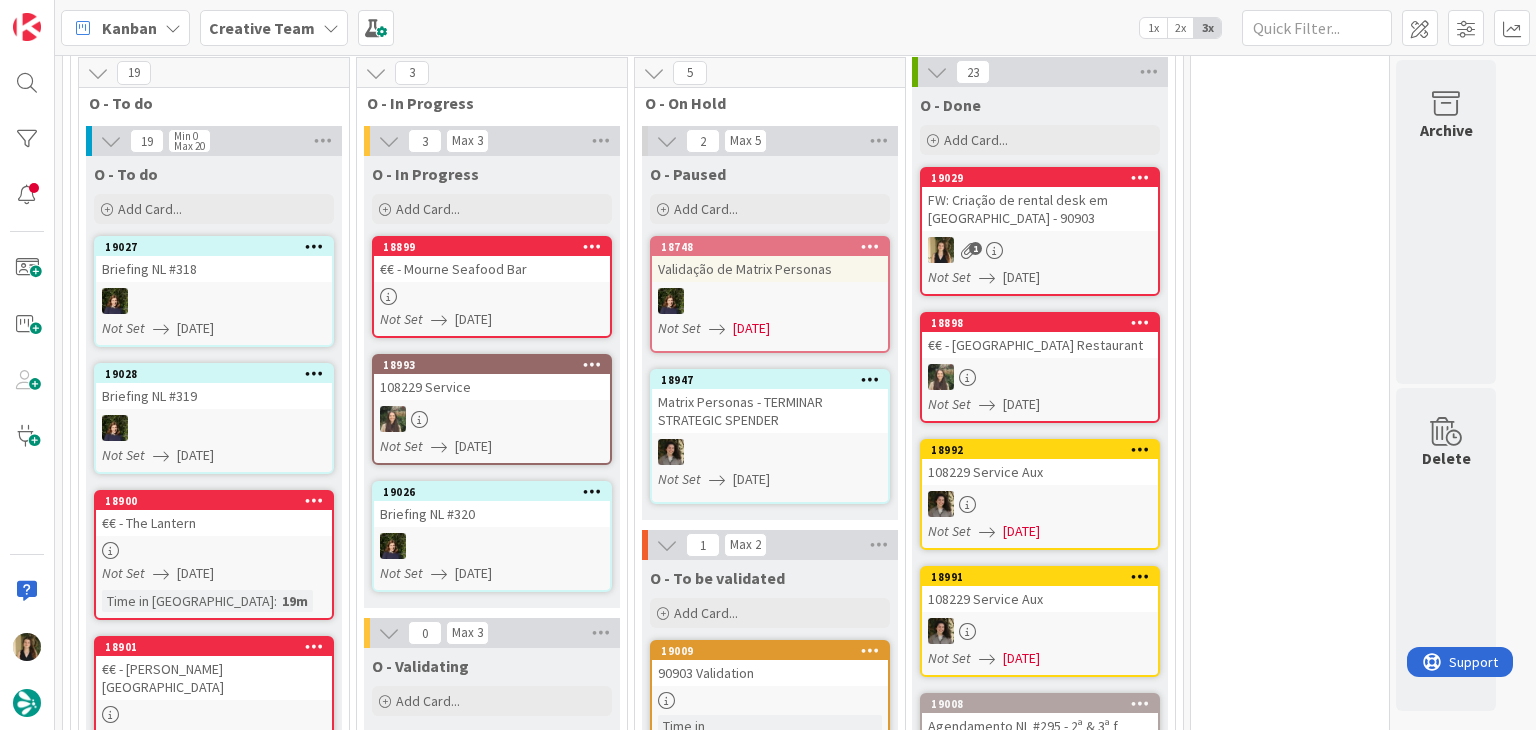 click at bounding box center [492, 296] 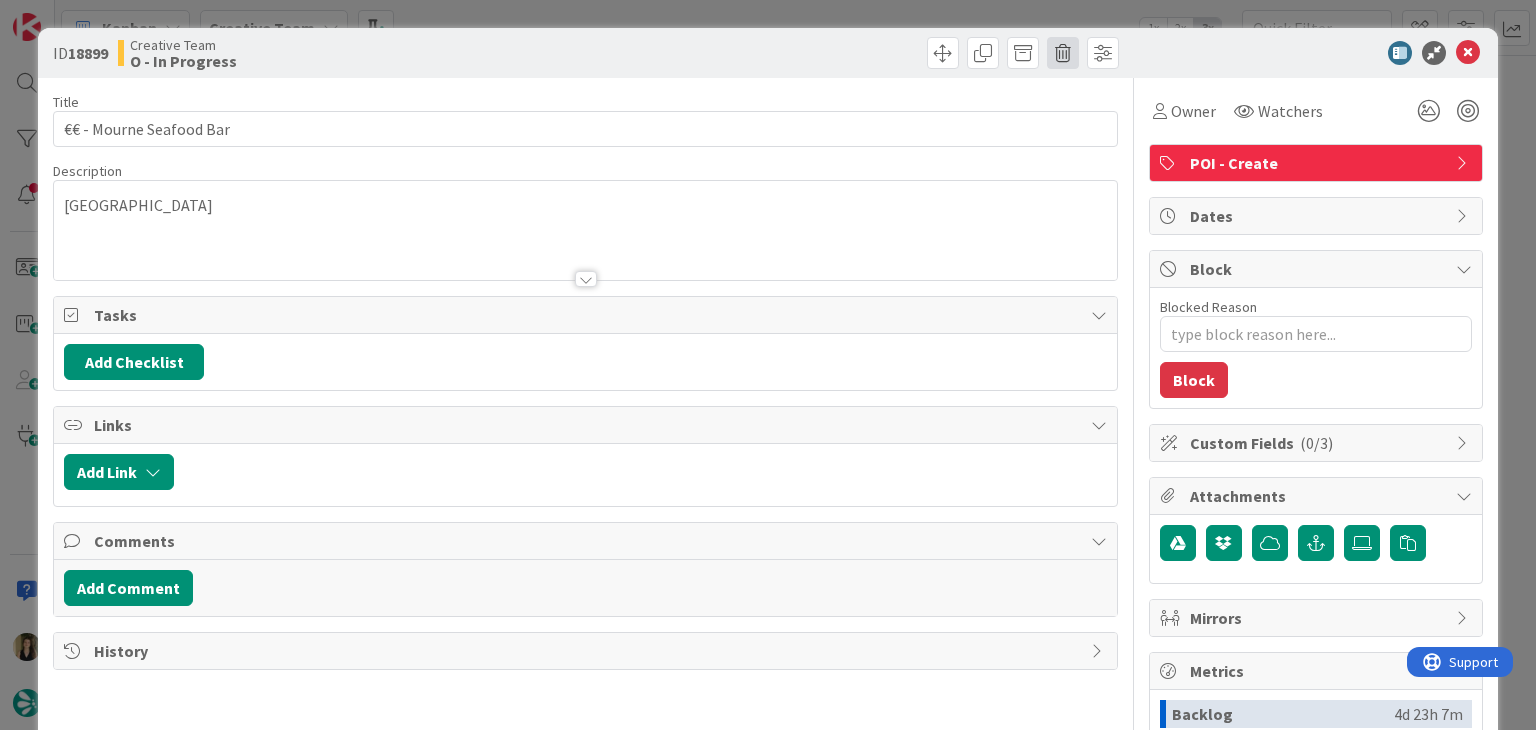 scroll, scrollTop: 0, scrollLeft: 0, axis: both 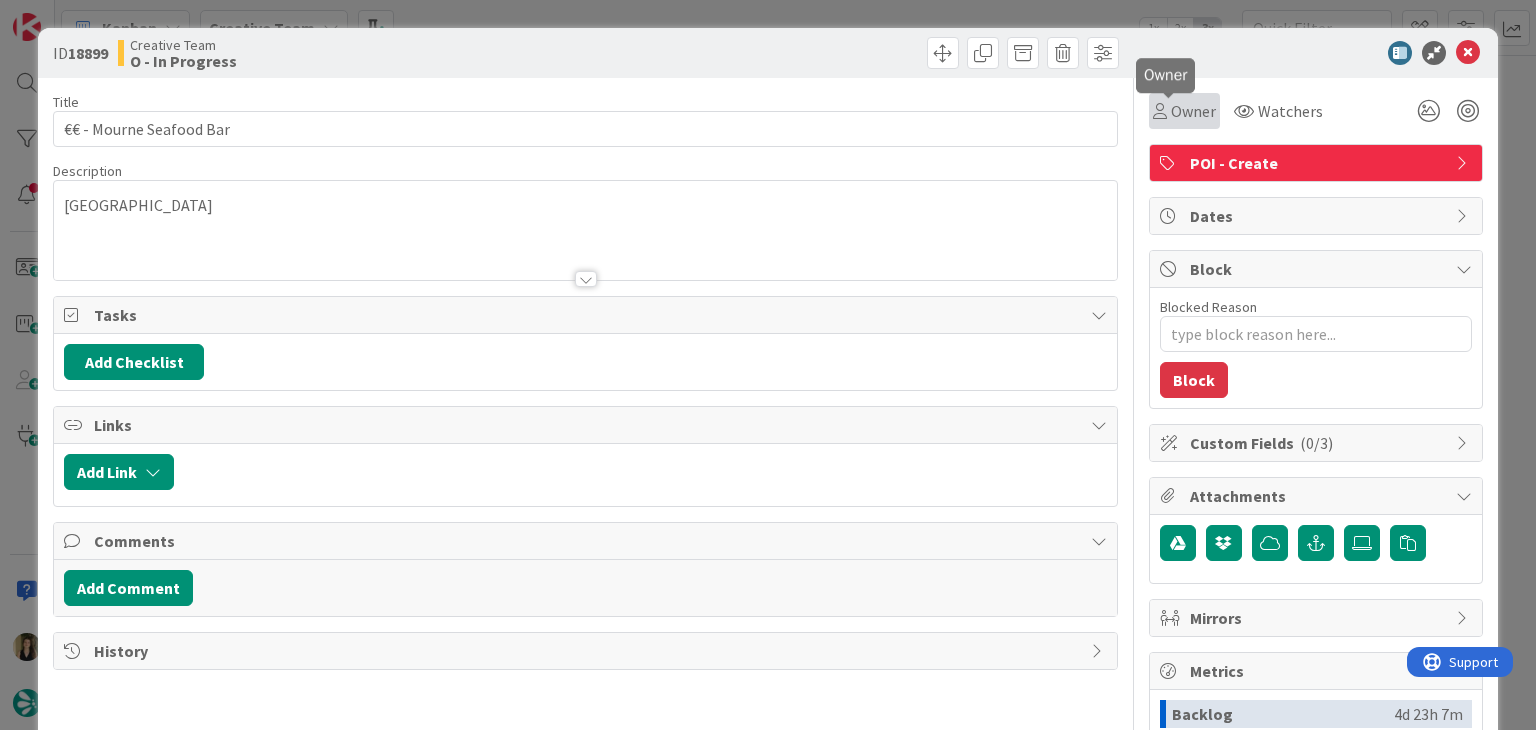 click on "Owner" at bounding box center [1193, 111] 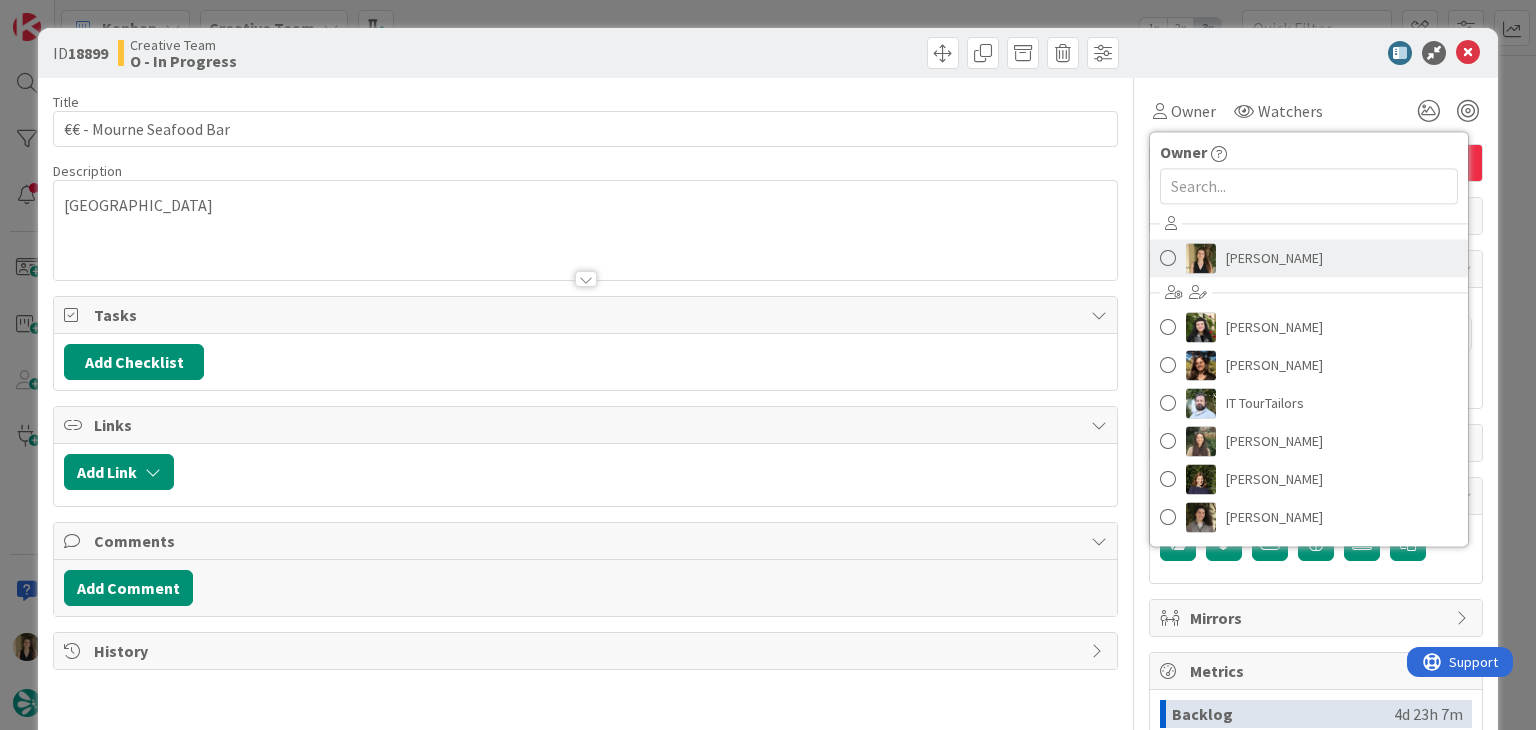 click on "[PERSON_NAME]" at bounding box center [1274, 258] 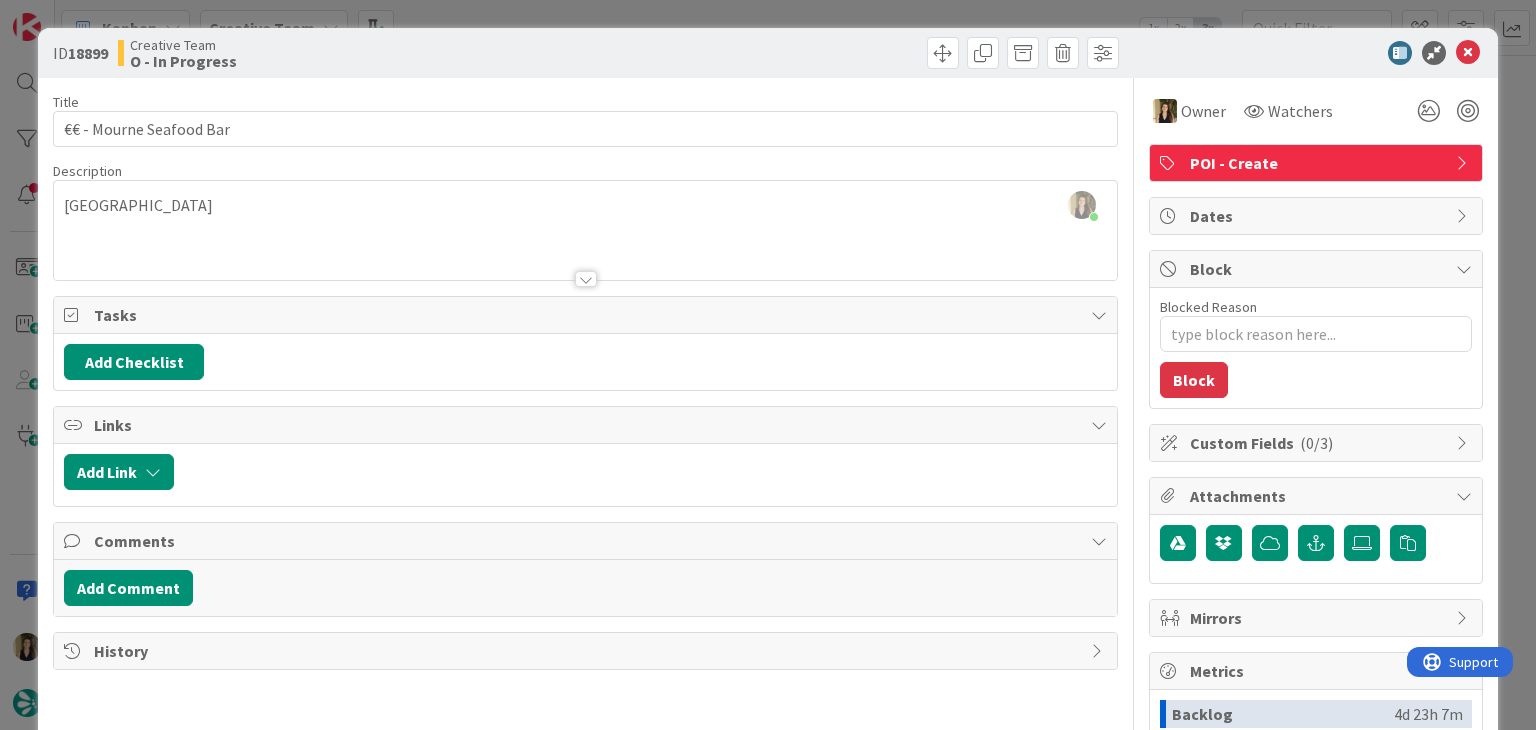 click on "Creative Team O - In Progress" at bounding box center (349, 53) 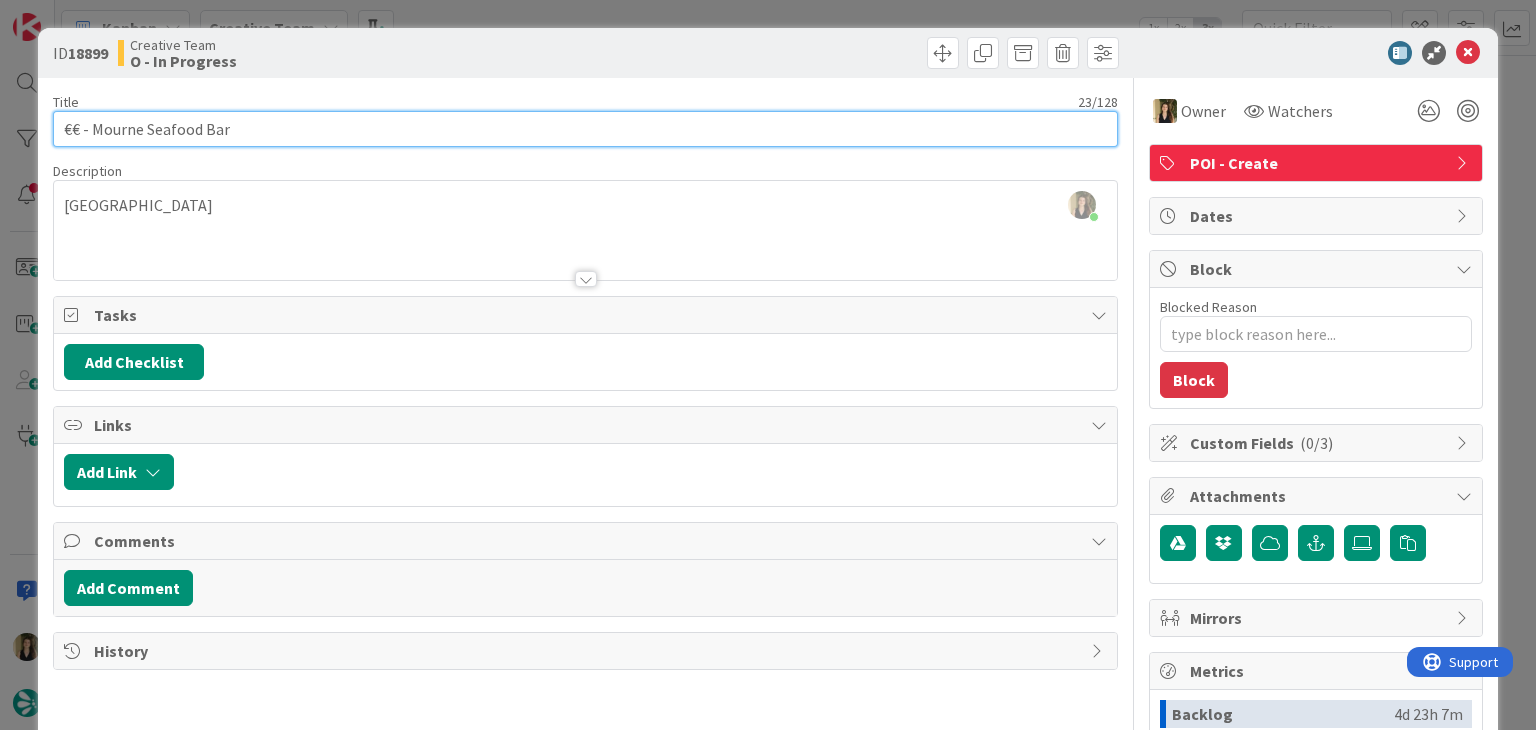 drag, startPoint x: 267, startPoint y: 137, endPoint x: 96, endPoint y: 128, distance: 171.23668 